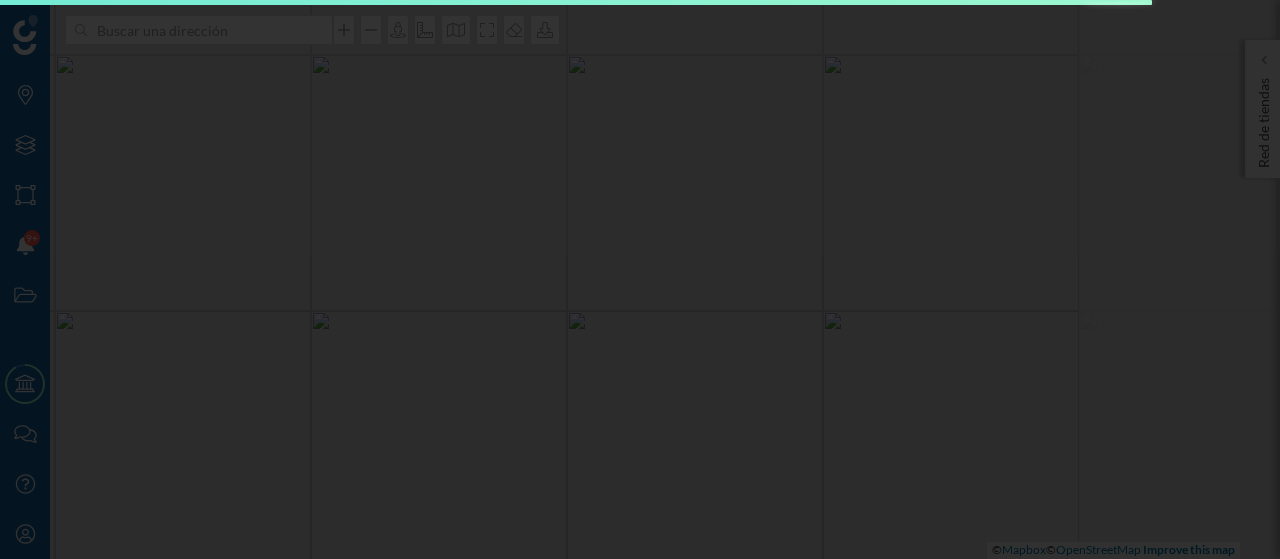 scroll, scrollTop: 0, scrollLeft: 0, axis: both 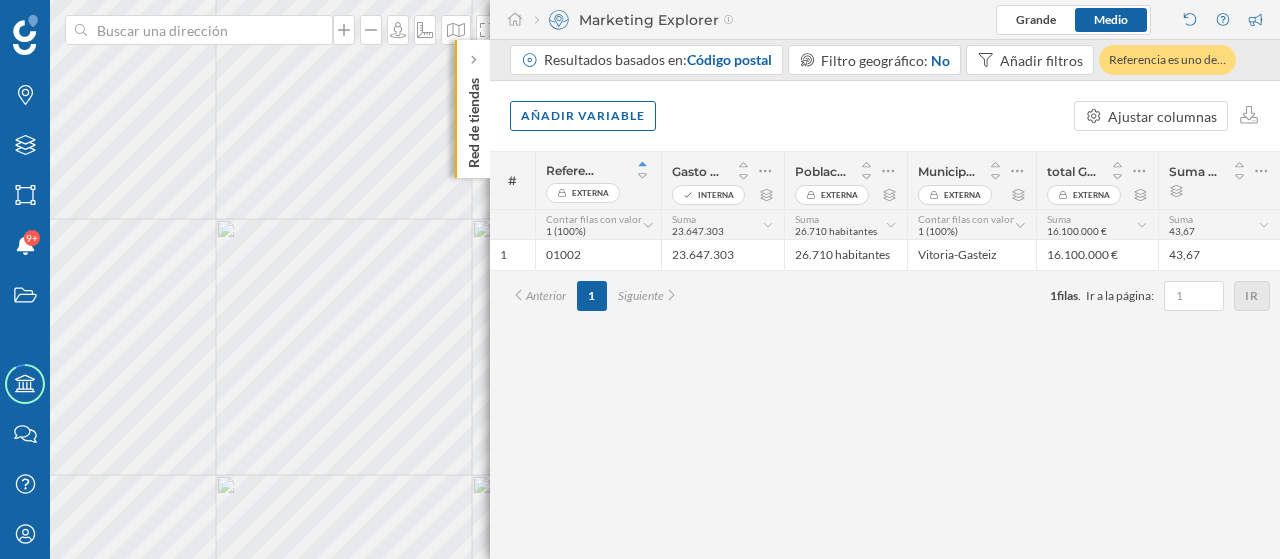 click on "Red de tiendas" 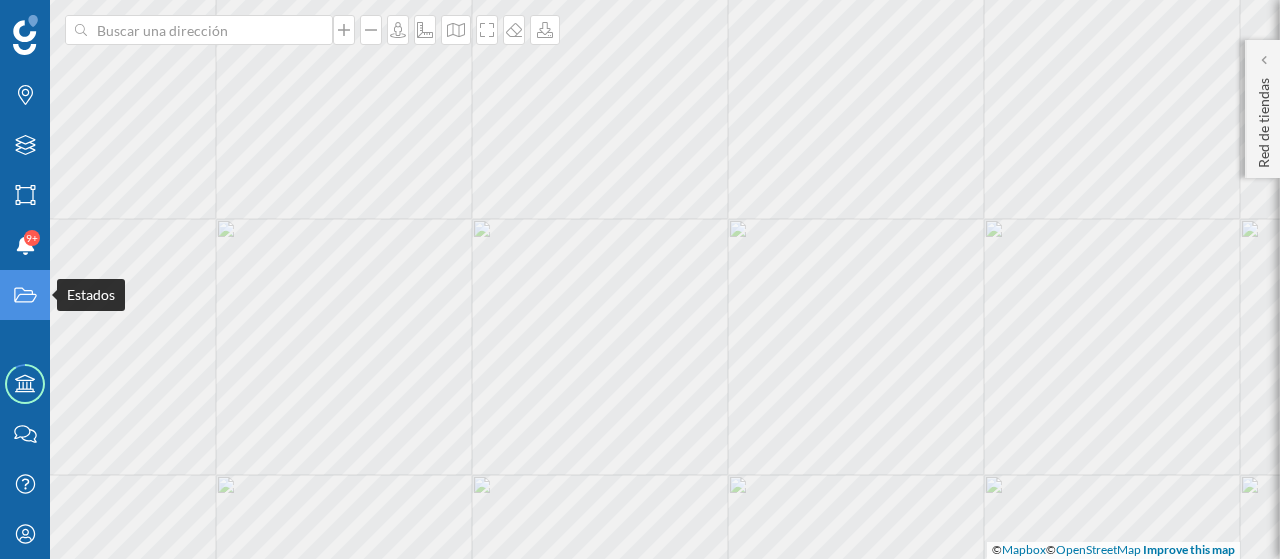 click 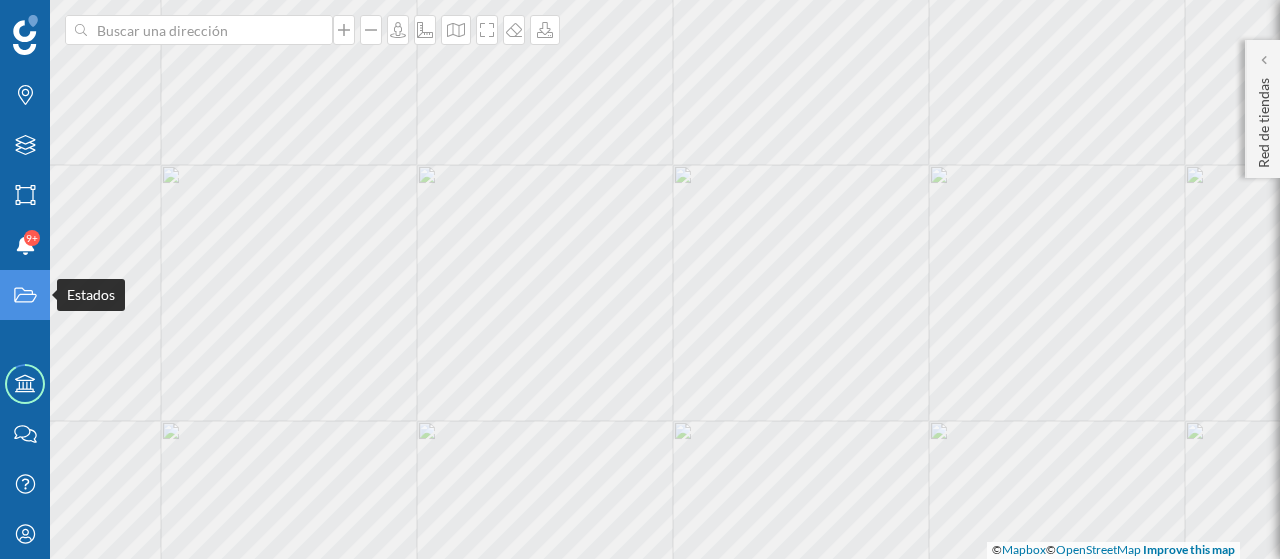click on "Estados" 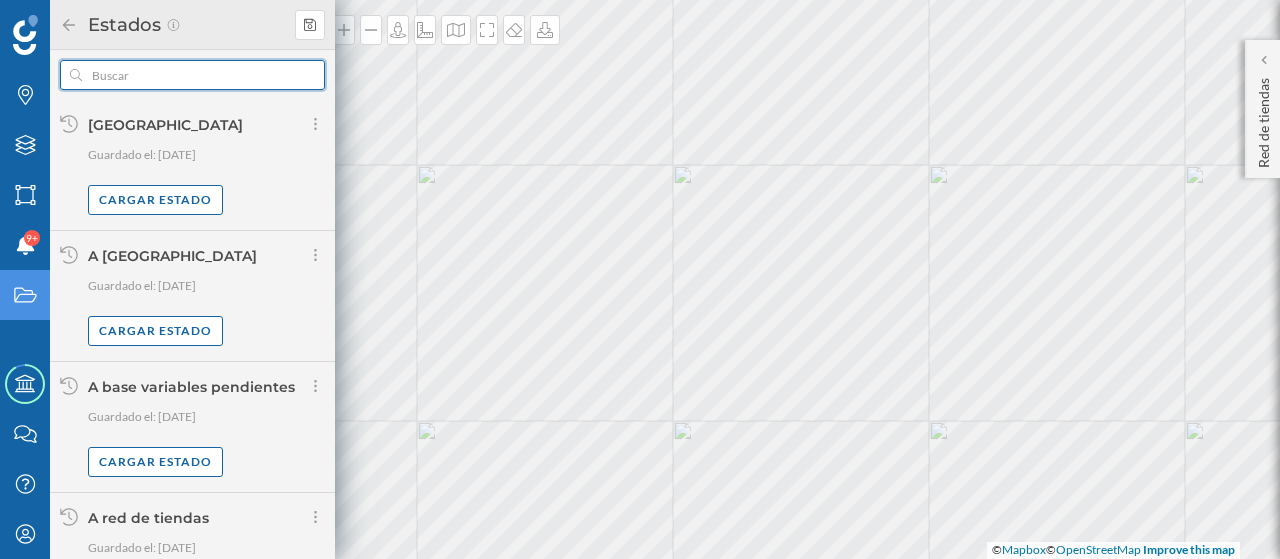 click at bounding box center [192, 75] 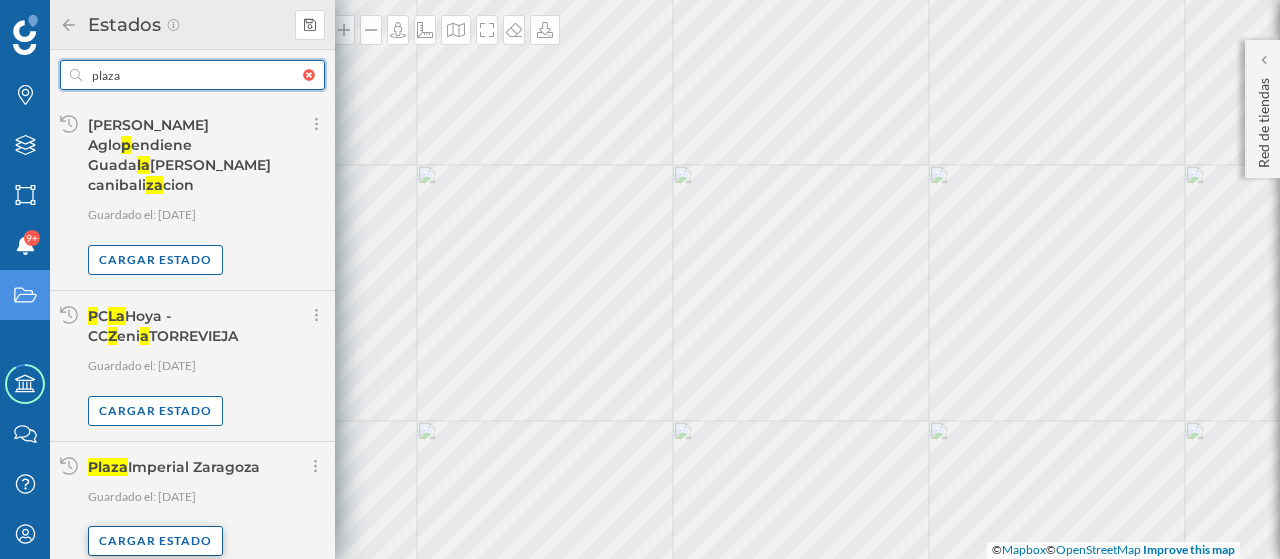 type on "plaza" 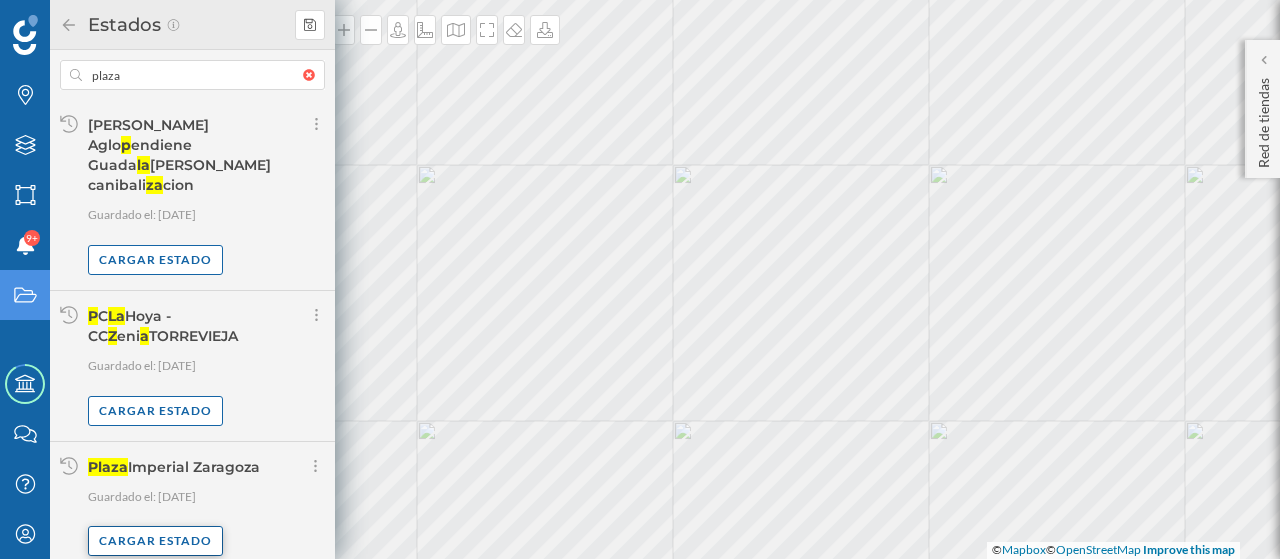 click on "Cargar estado" at bounding box center [155, 541] 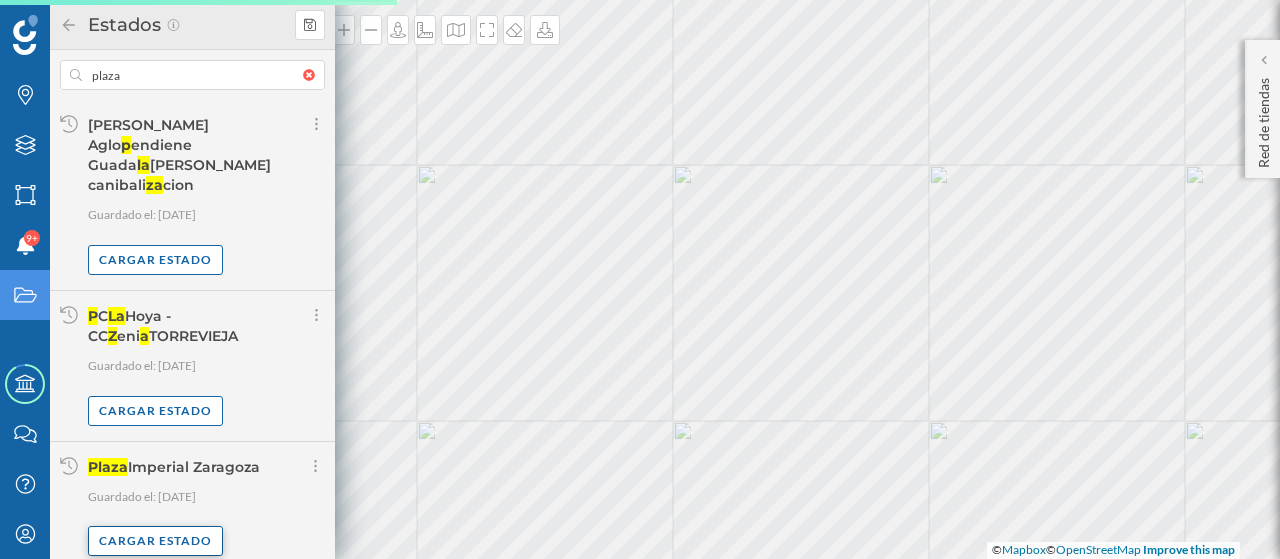 click on "Cargar estado" at bounding box center [155, 541] 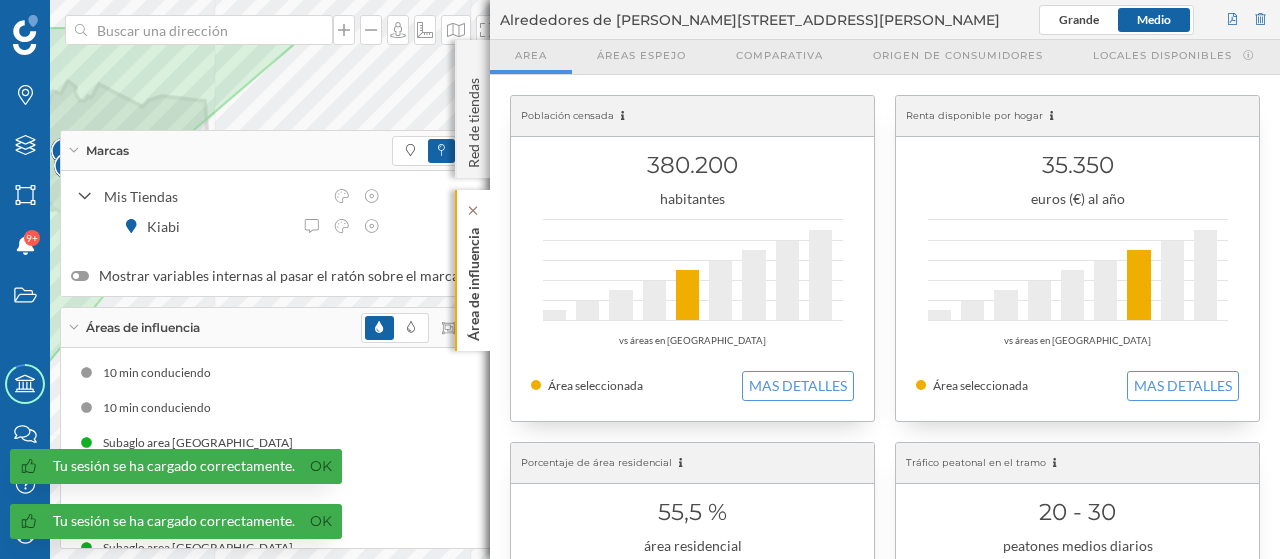 click on "Área de influencia" 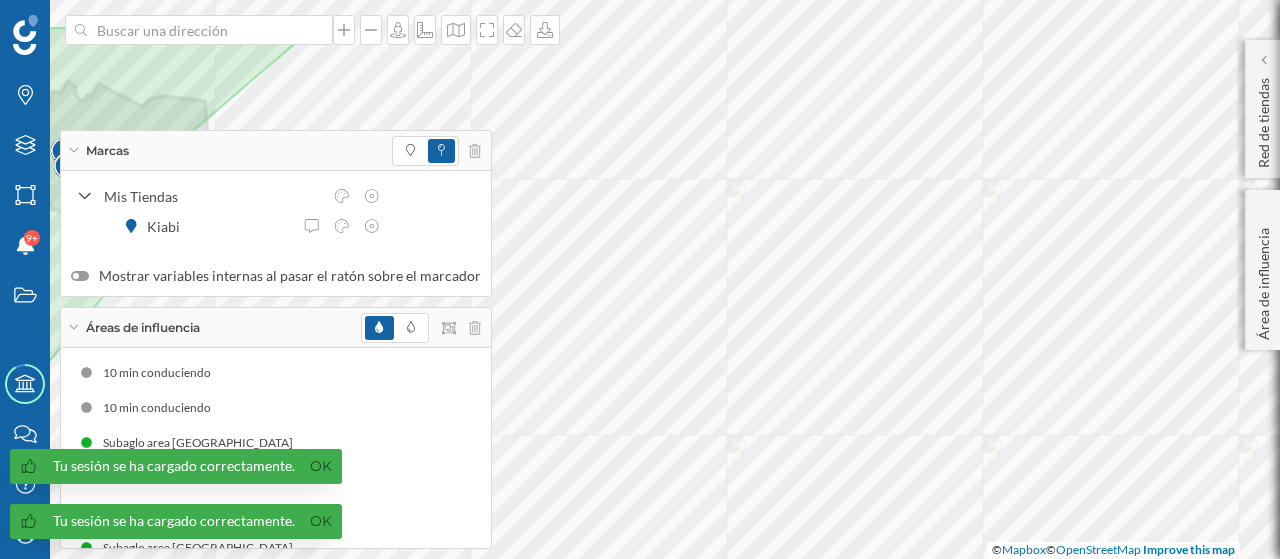 click on "Marcas" at bounding box center (276, 151) 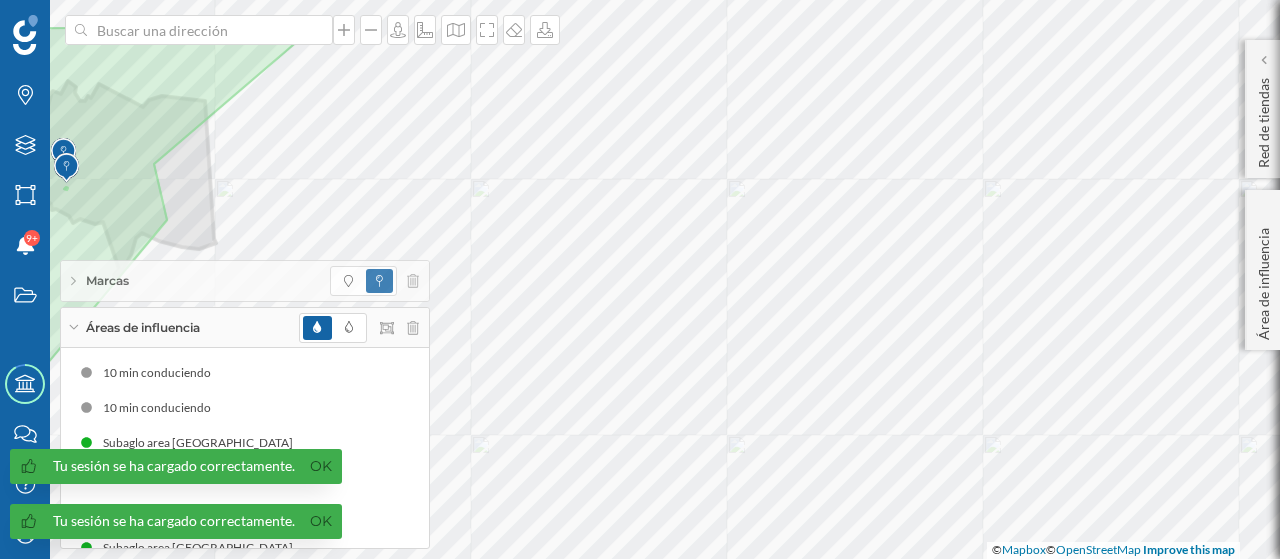 click on "Áreas de influencia" at bounding box center (245, 328) 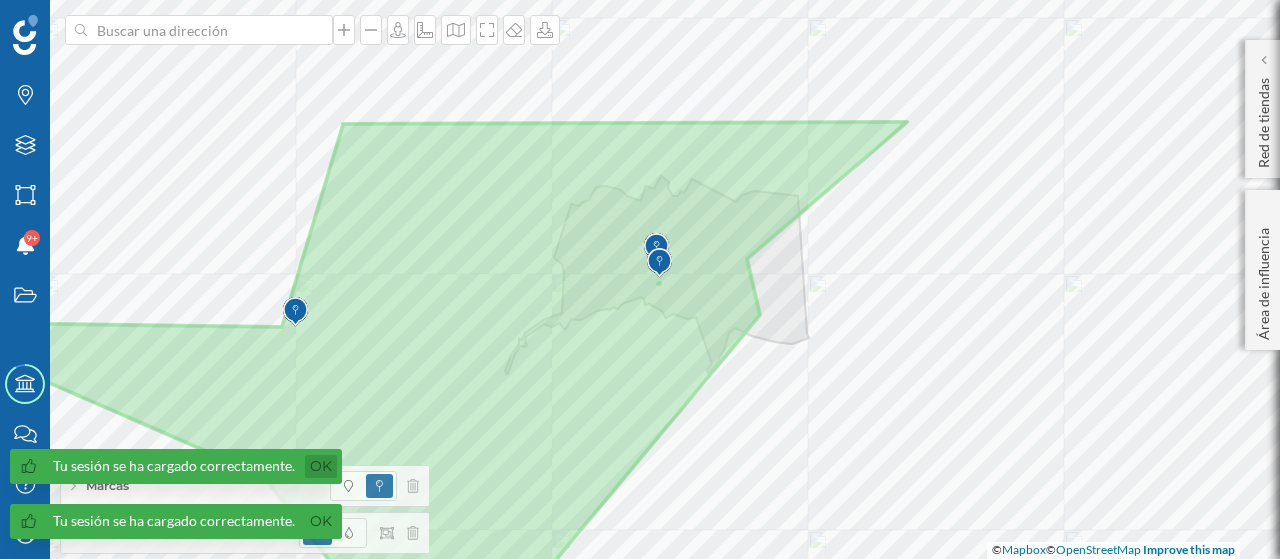 click on "Ok" at bounding box center (321, 466) 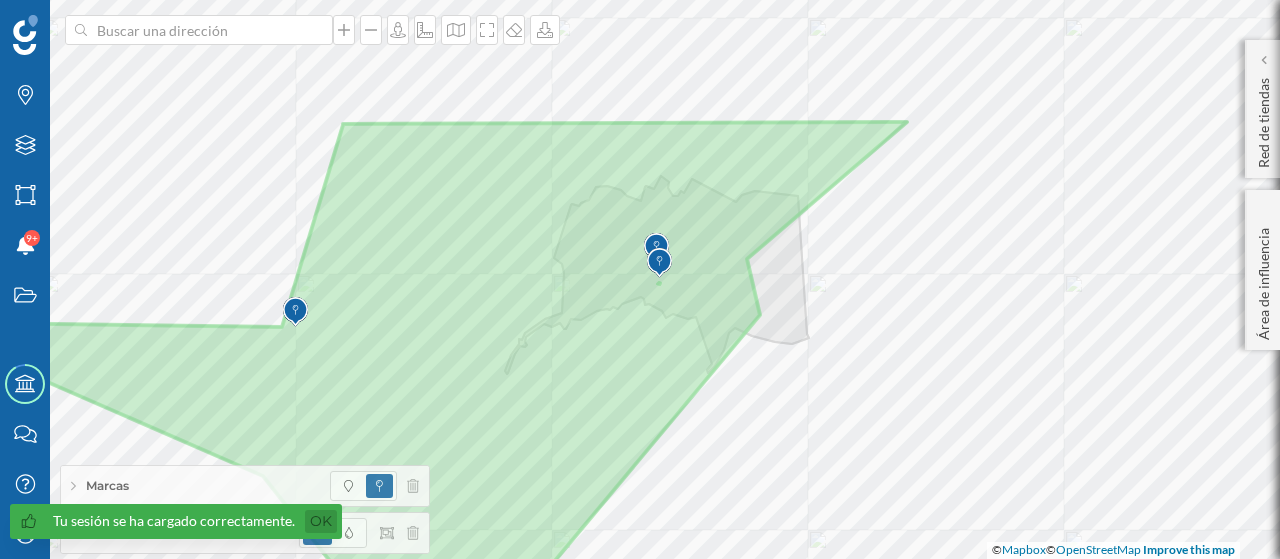click on "Ok" at bounding box center [321, 521] 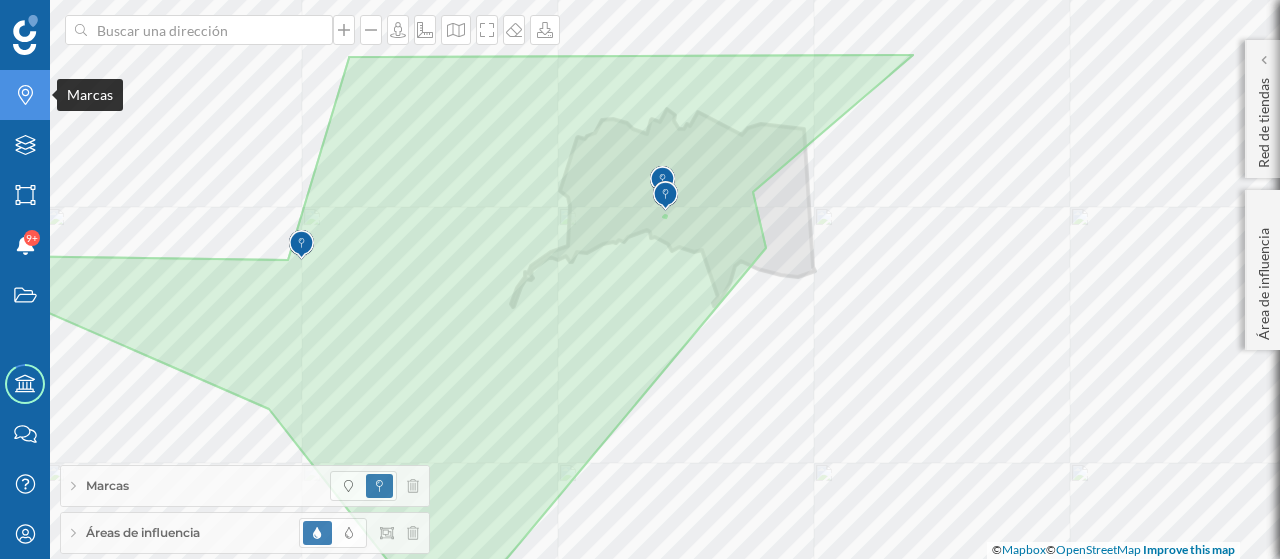 click on "Marcas" 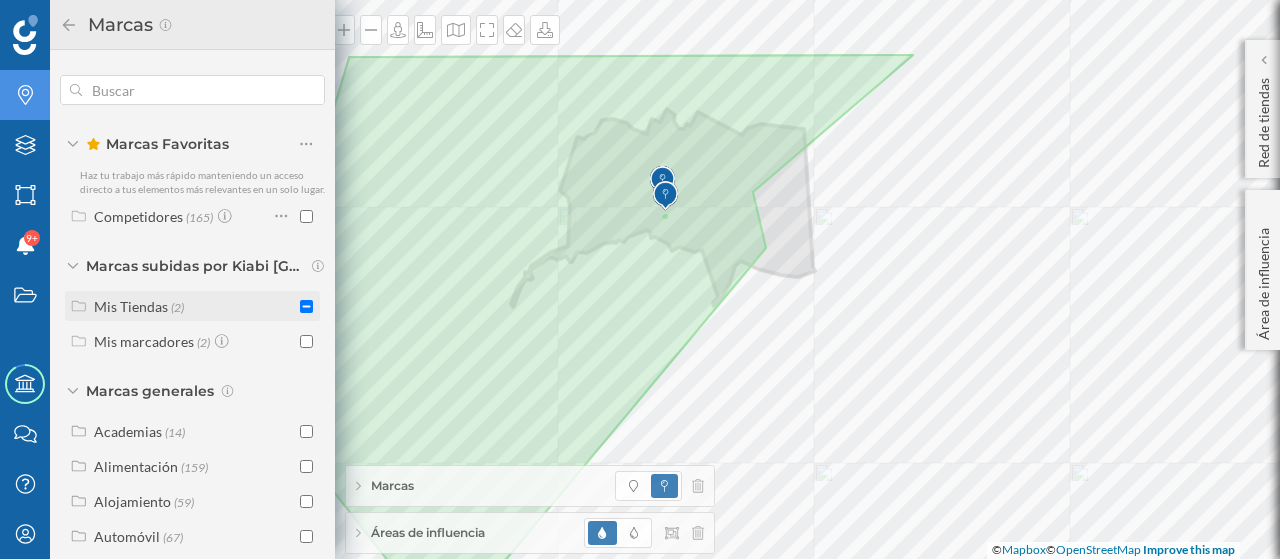 click on "Mis Tiendas
(2)" at bounding box center (194, 306) 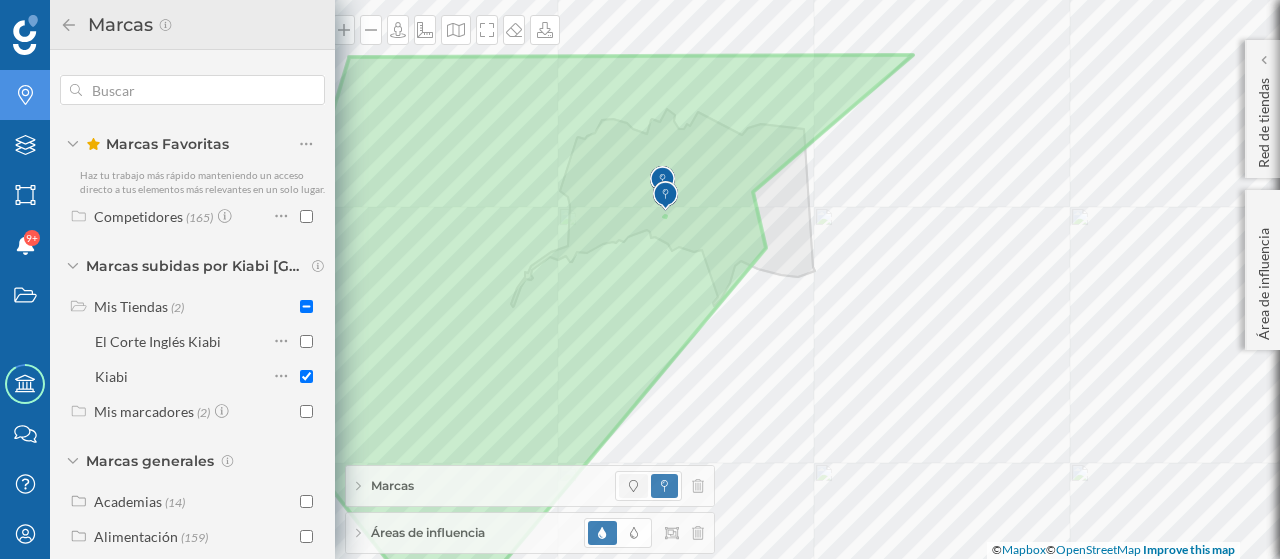 click 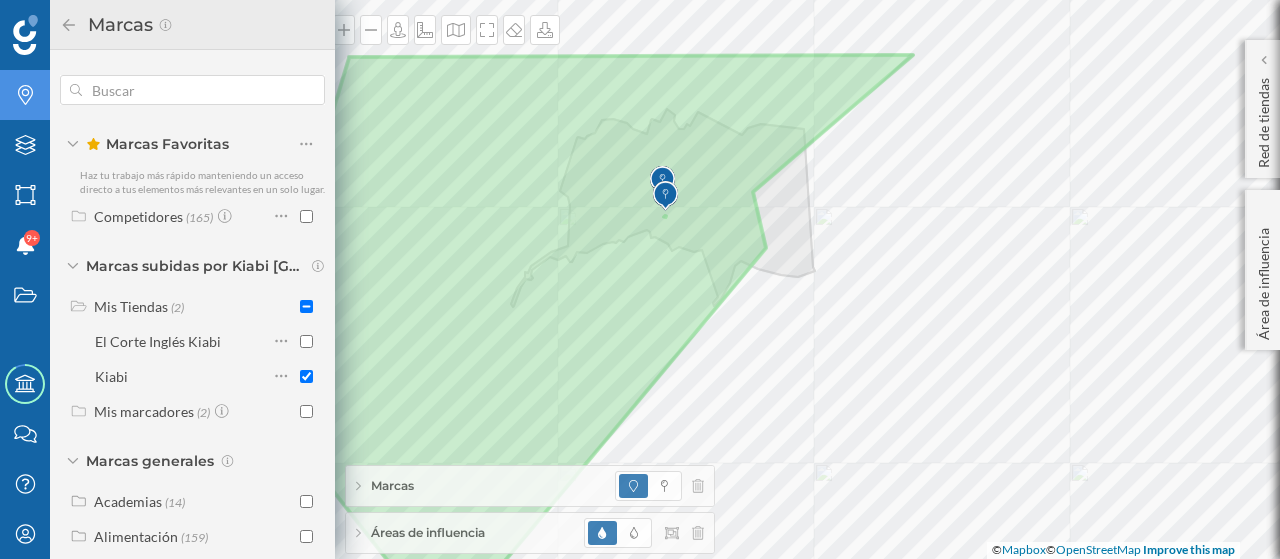 click 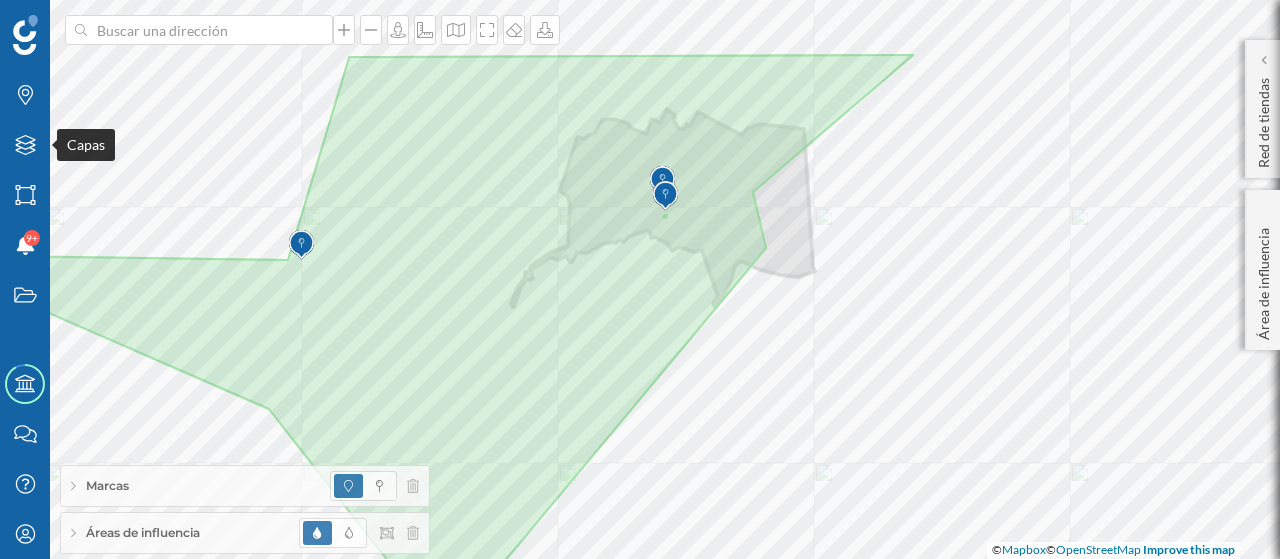drag, startPoint x: 26, startPoint y: 146, endPoint x: 290, endPoint y: 293, distance: 302.16718 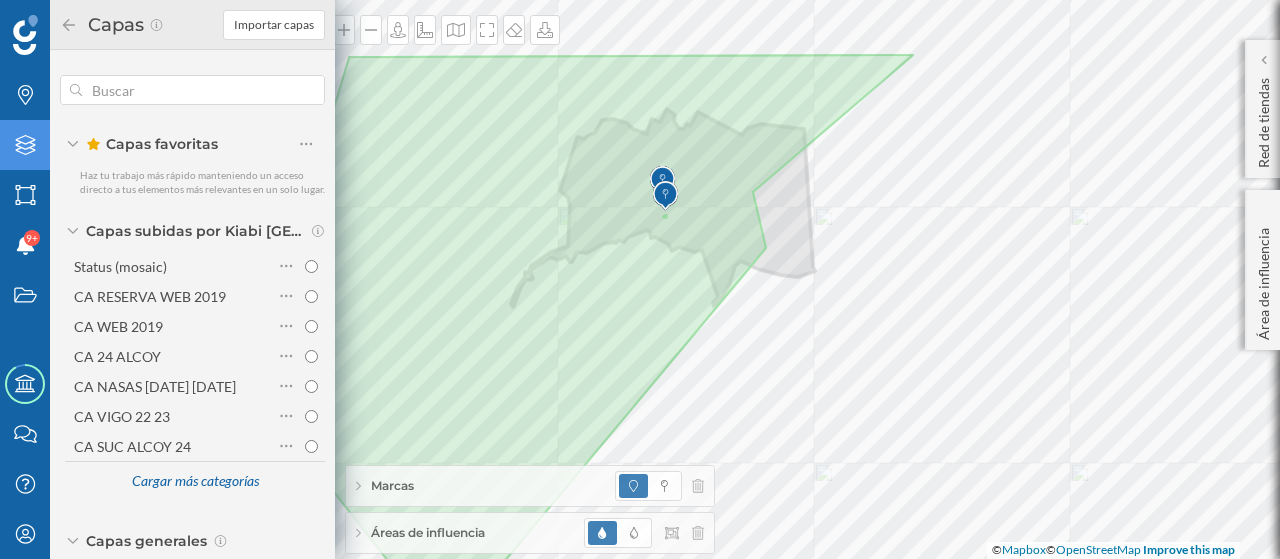 scroll, scrollTop: 196, scrollLeft: 0, axis: vertical 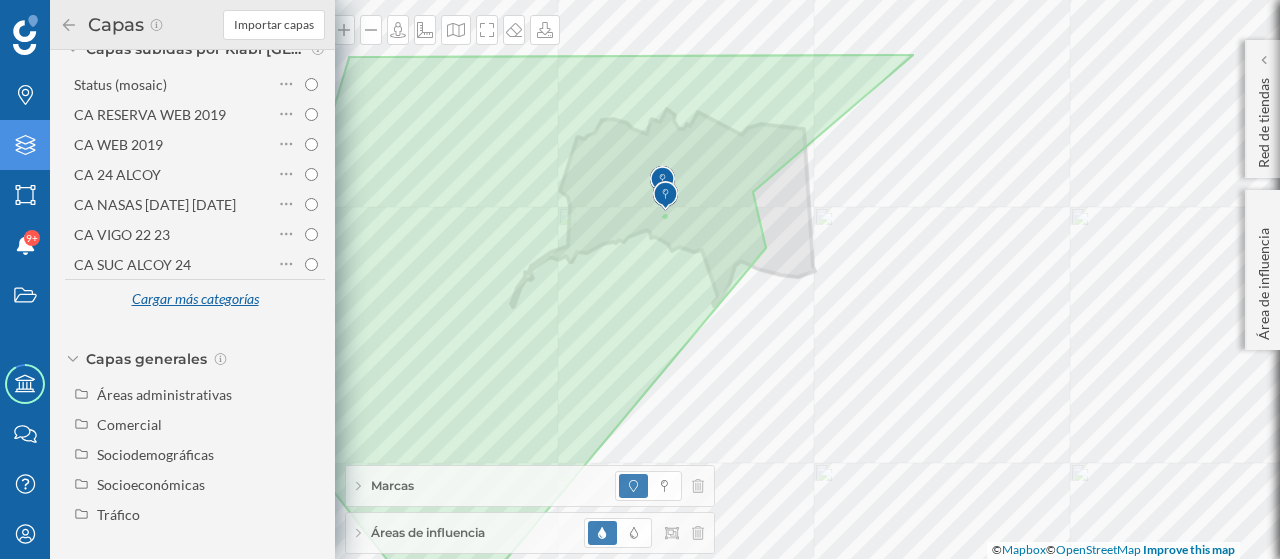 click on "Cargar más categorías" at bounding box center (195, 300) 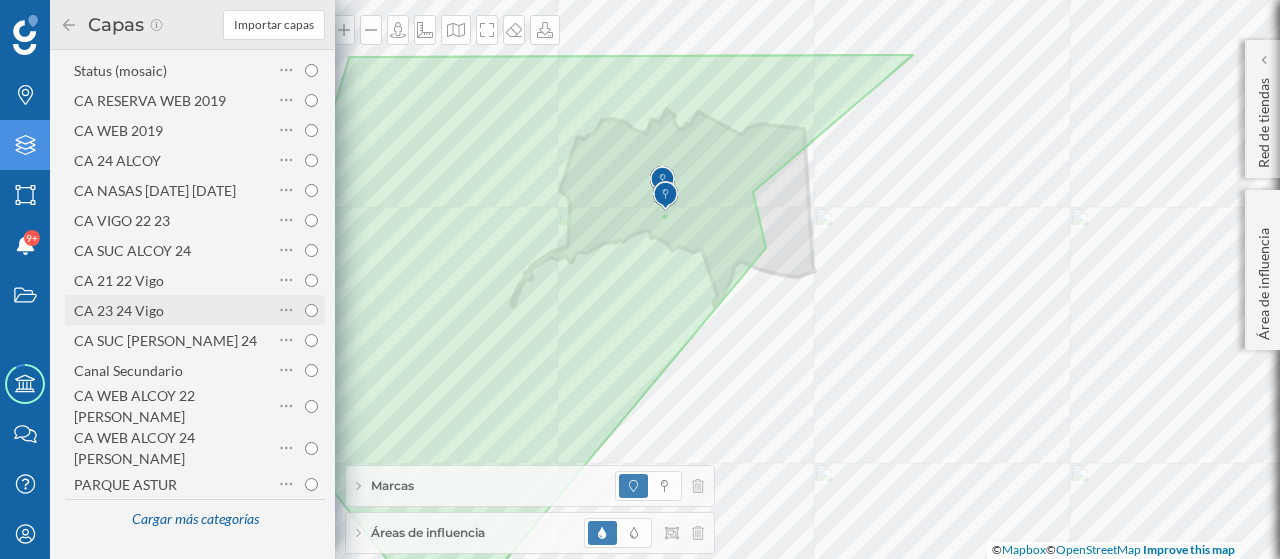 scroll, scrollTop: 406, scrollLeft: 0, axis: vertical 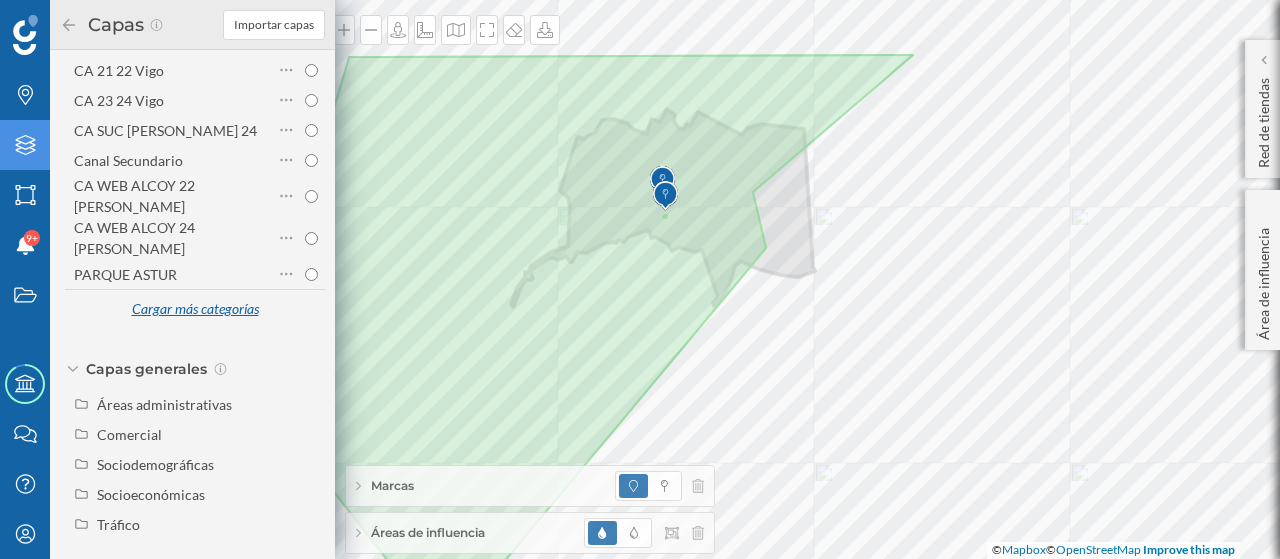 click on "Cargar más categorías" at bounding box center [195, 310] 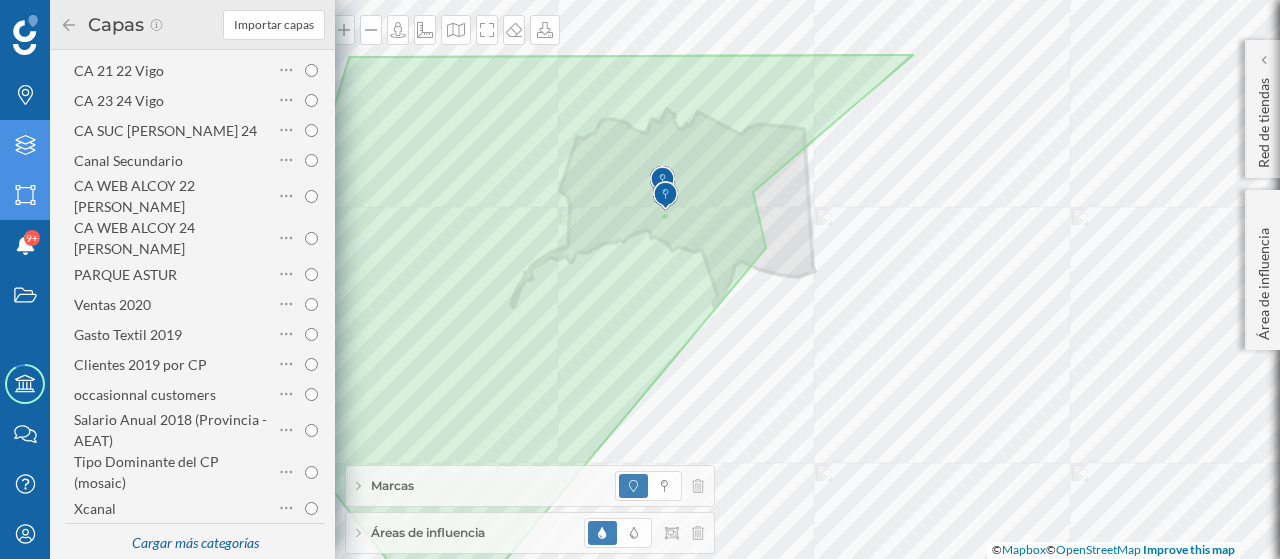 click on "Áreas" 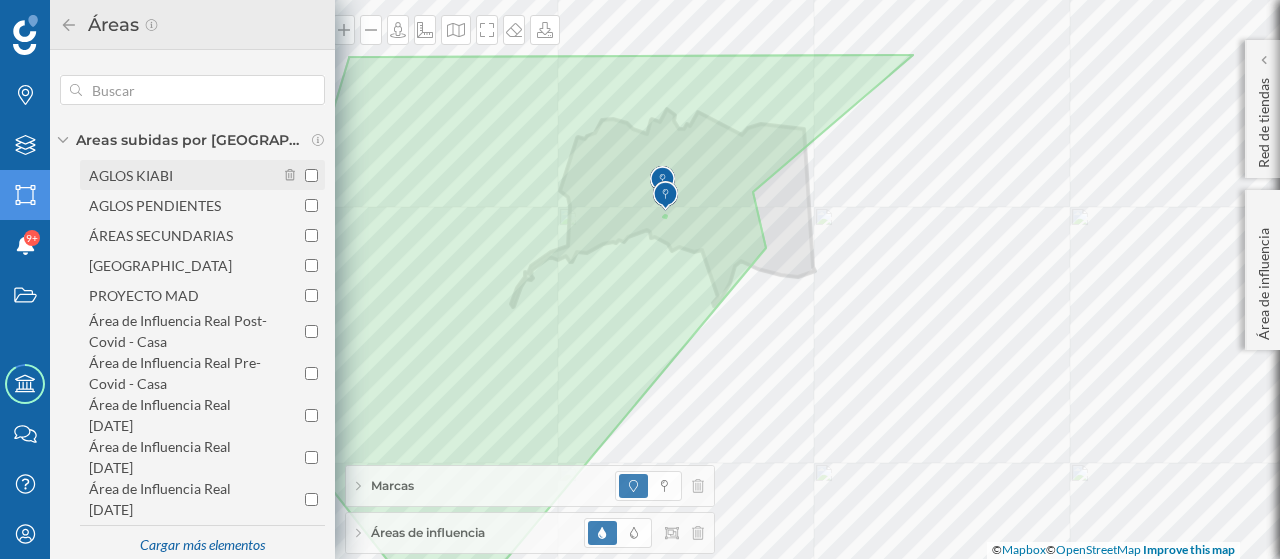 click on "AGLOS KIABI" at bounding box center [131, 175] 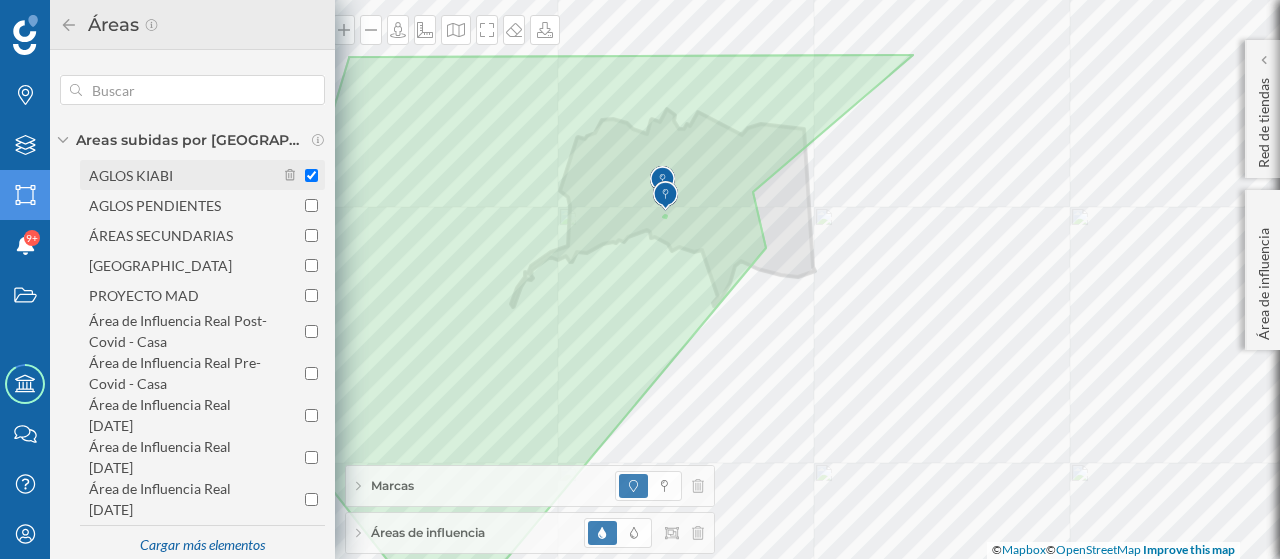 checkbox on "true" 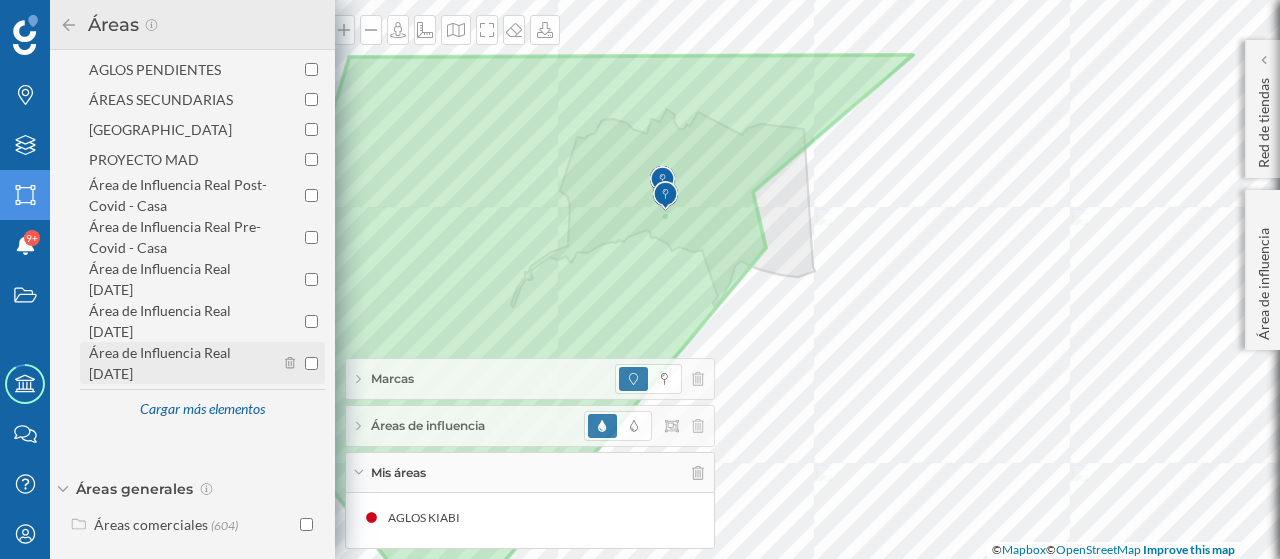 scroll, scrollTop: 140, scrollLeft: 0, axis: vertical 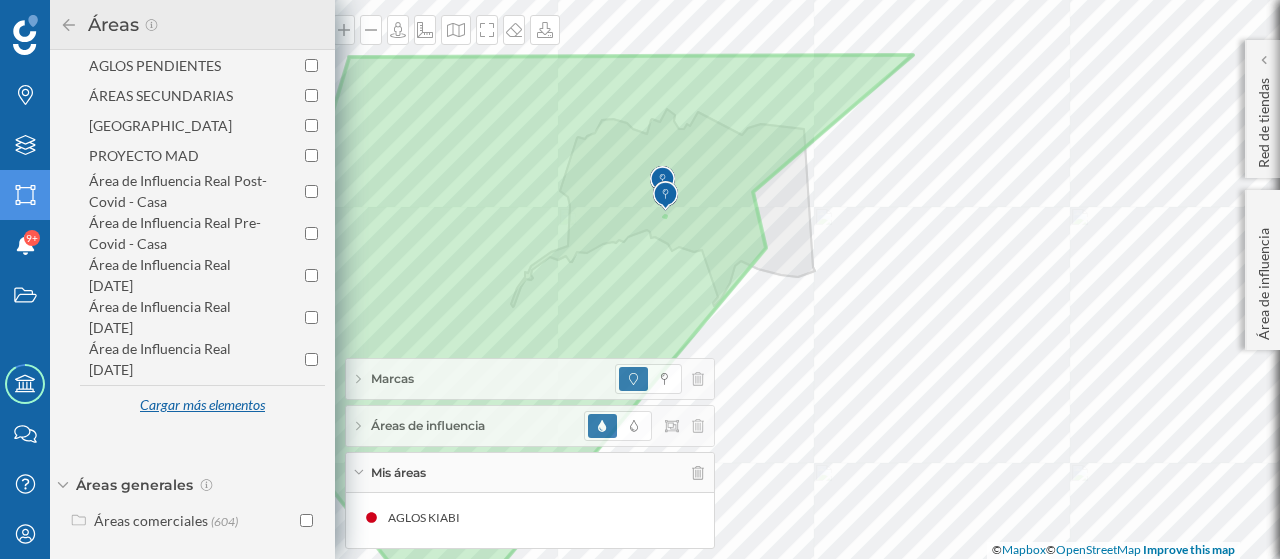 click on "Cargar más elementos" at bounding box center (202, 406) 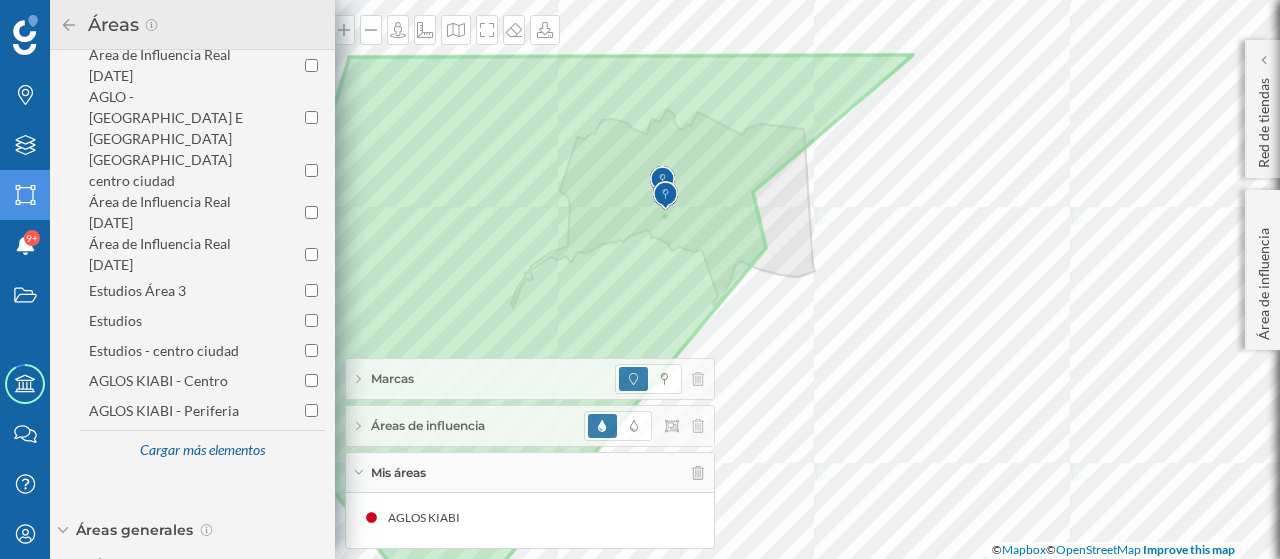 scroll, scrollTop: 476, scrollLeft: 0, axis: vertical 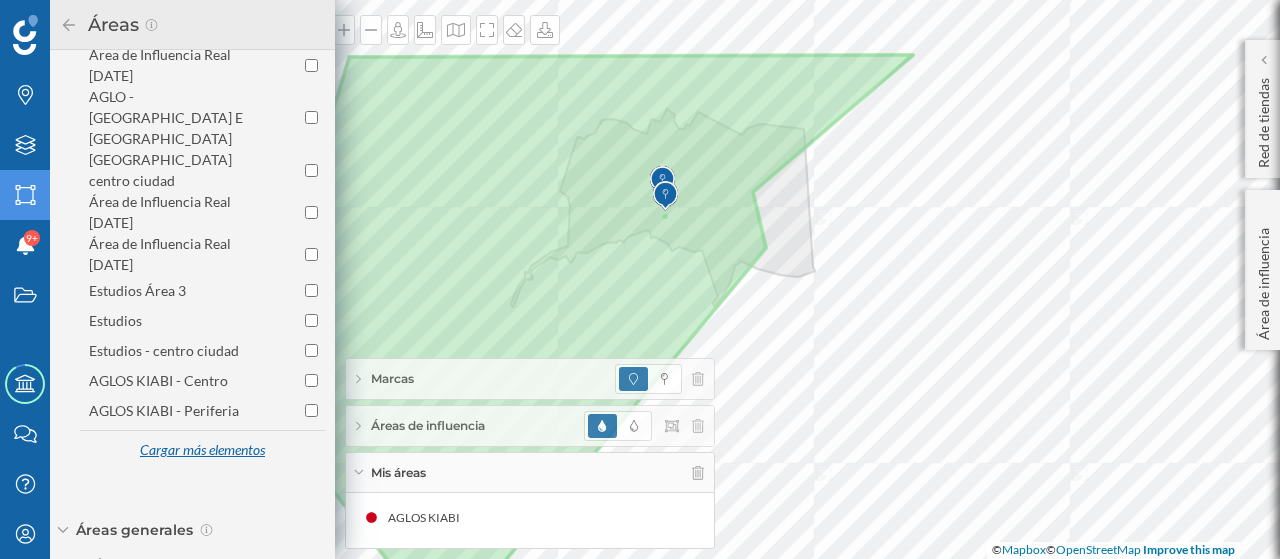 click on "Cargar más elementos" at bounding box center (202, 451) 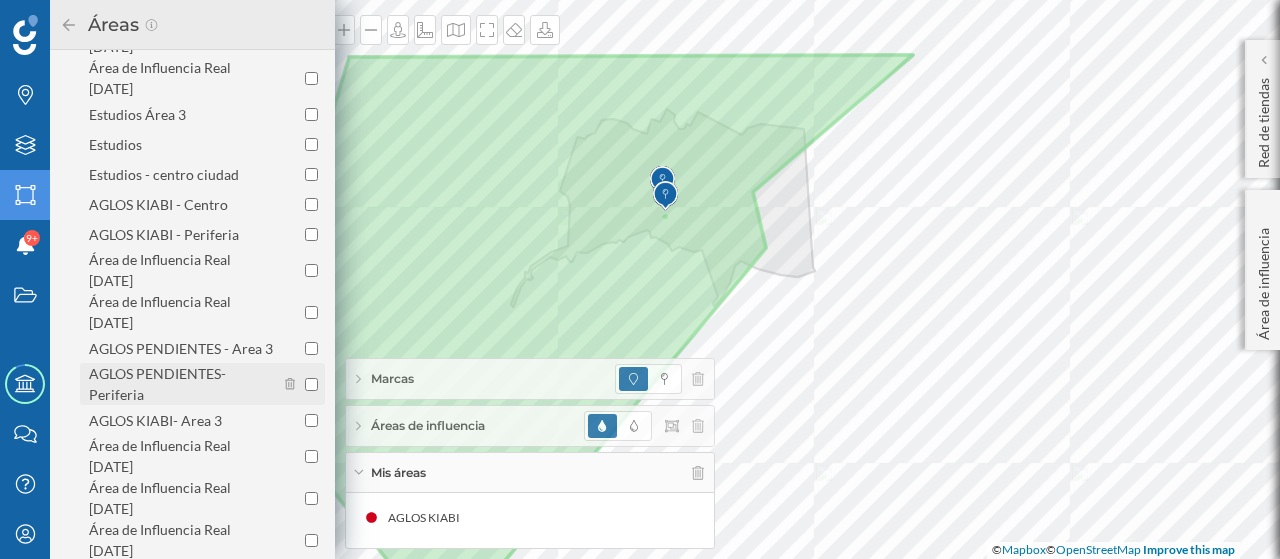 scroll, scrollTop: 676, scrollLeft: 0, axis: vertical 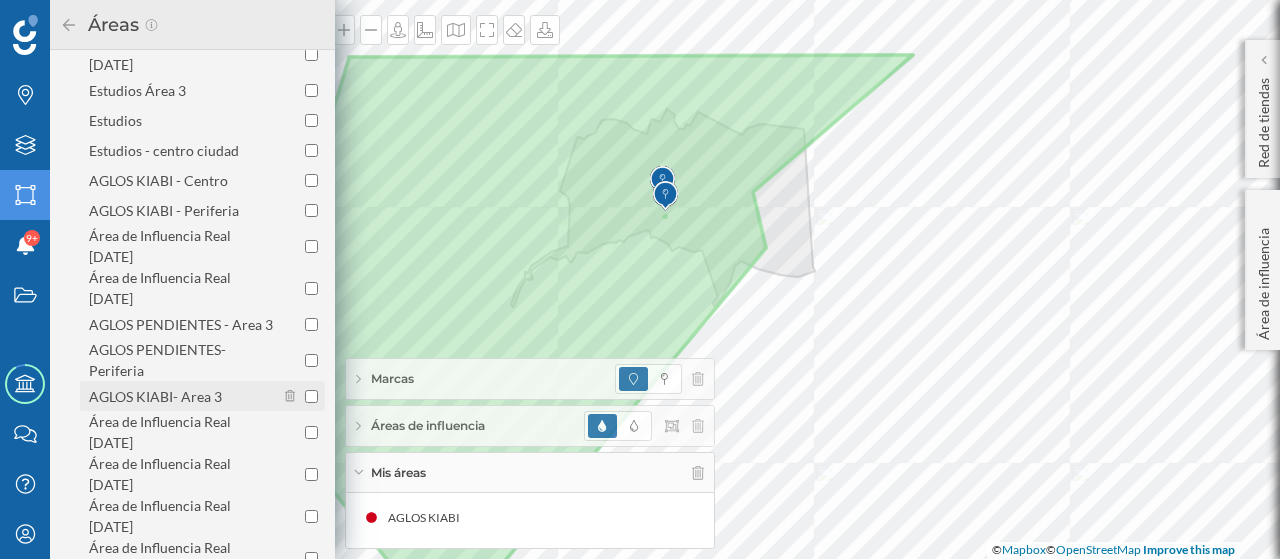 click on "AGLOS KIABI- Area 3" at bounding box center [155, 396] 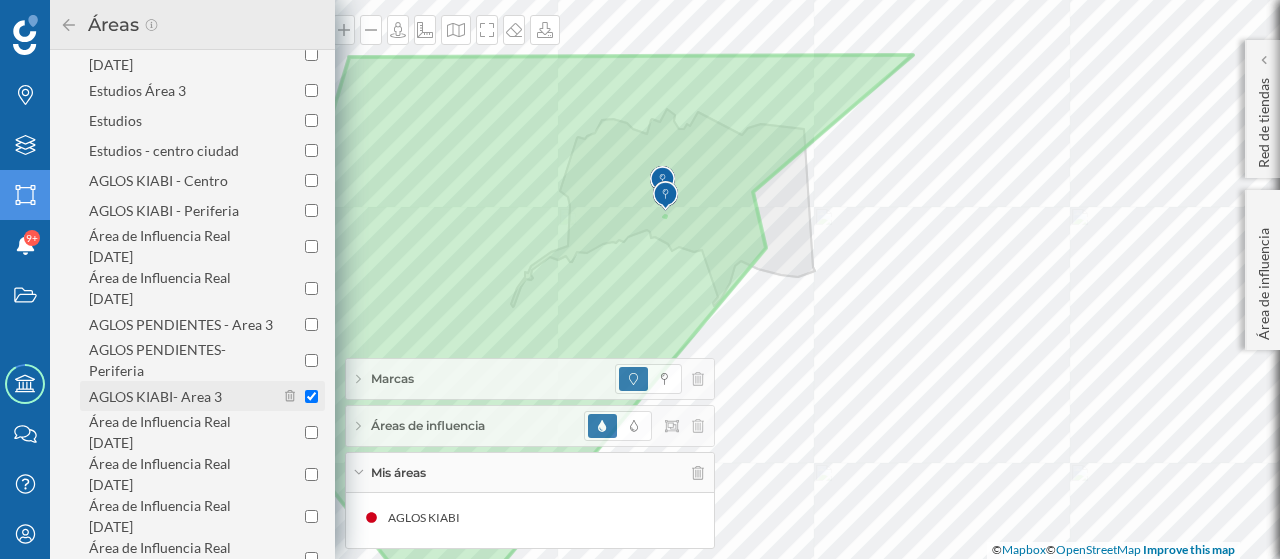 checkbox on "true" 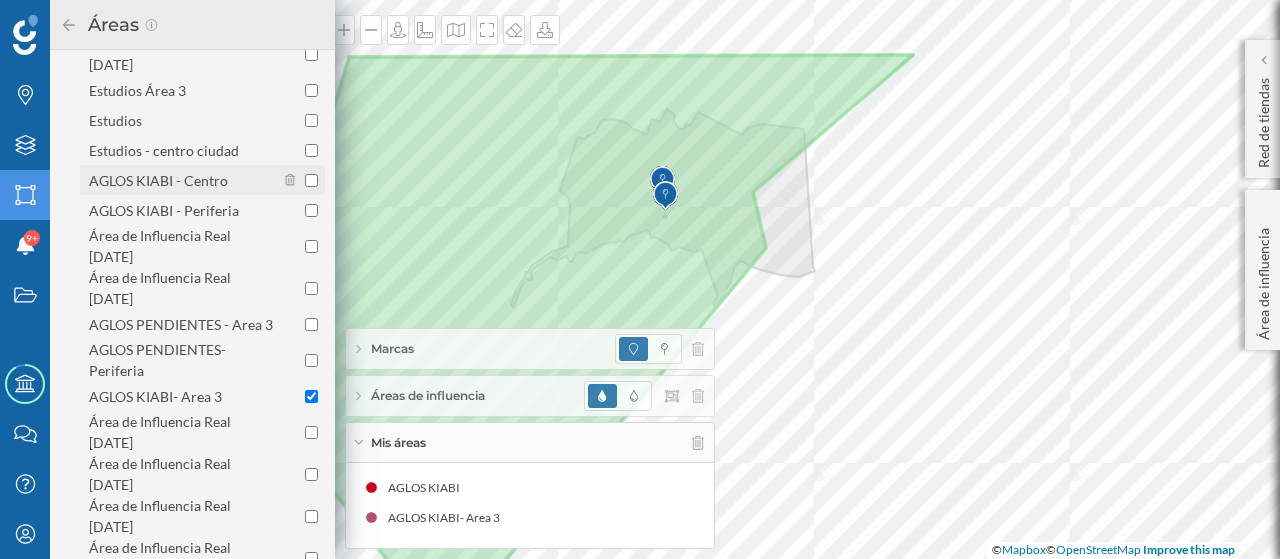 drag, startPoint x: 70, startPoint y: 23, endPoint x: 174, endPoint y: 133, distance: 151.38031 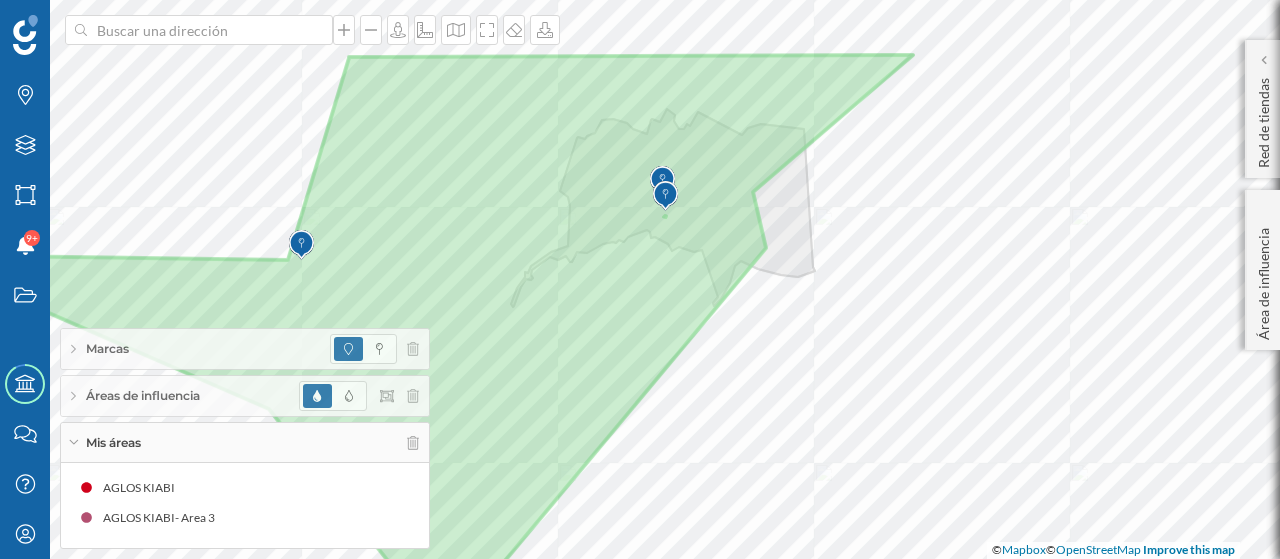 click on "Mis áreas" at bounding box center (245, 443) 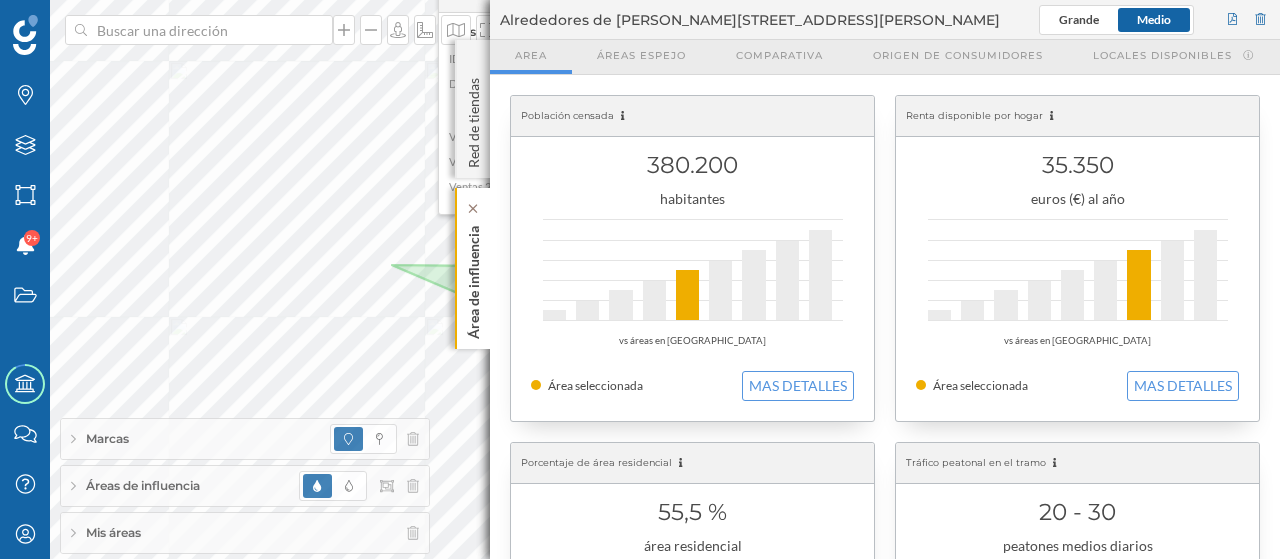 click on "Área de influencia" 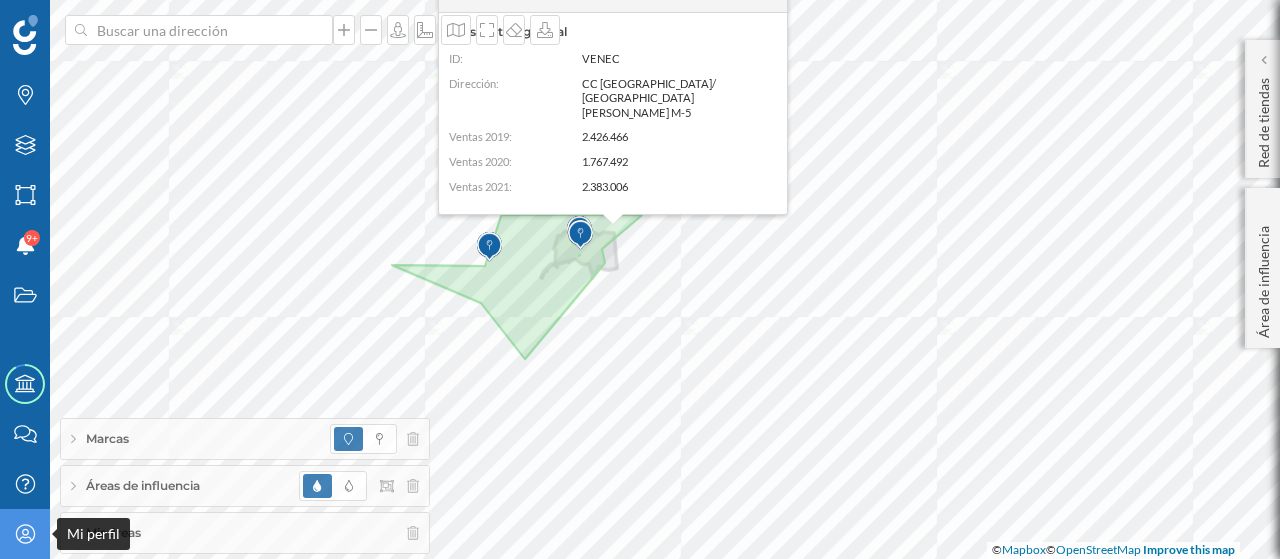 click on "Mi perfil" 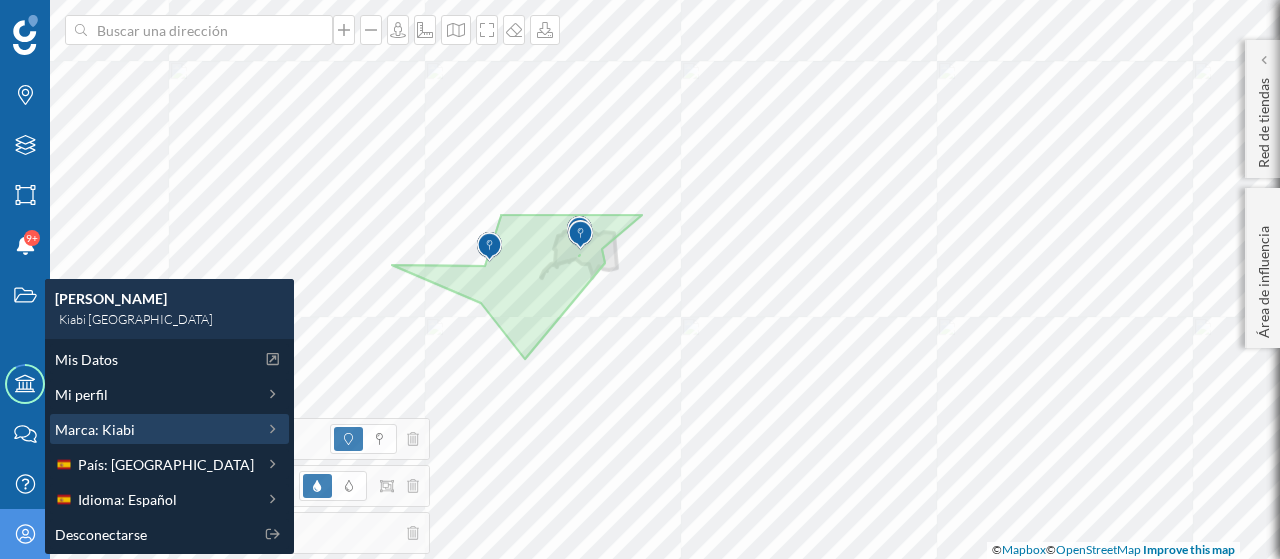 click on "Marca: Kiabi" at bounding box center [95, 429] 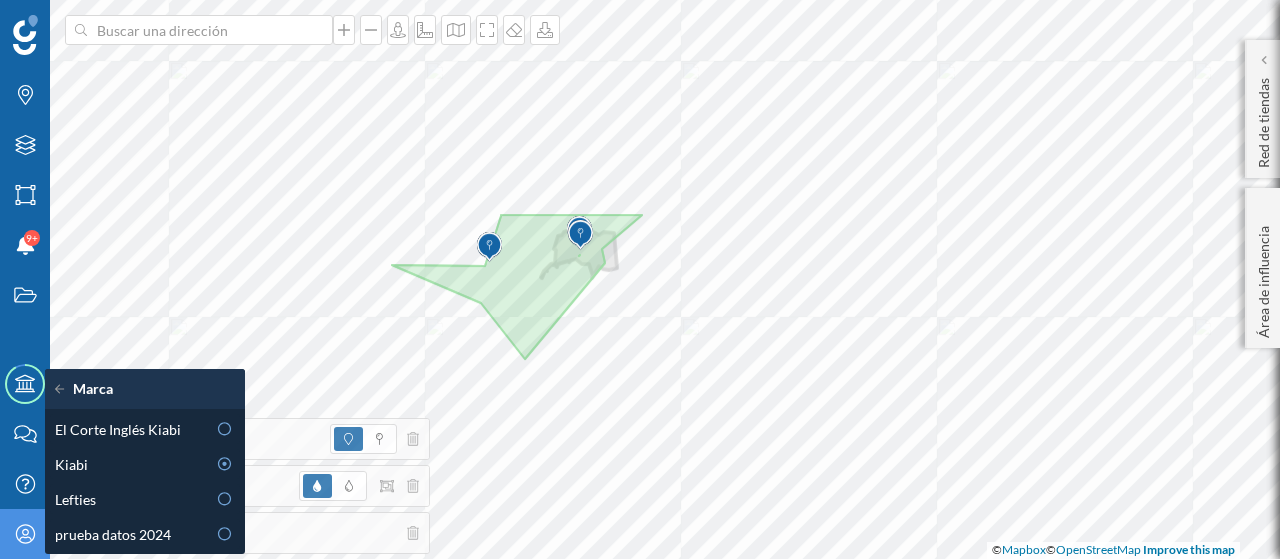 click on "Mi perfil" 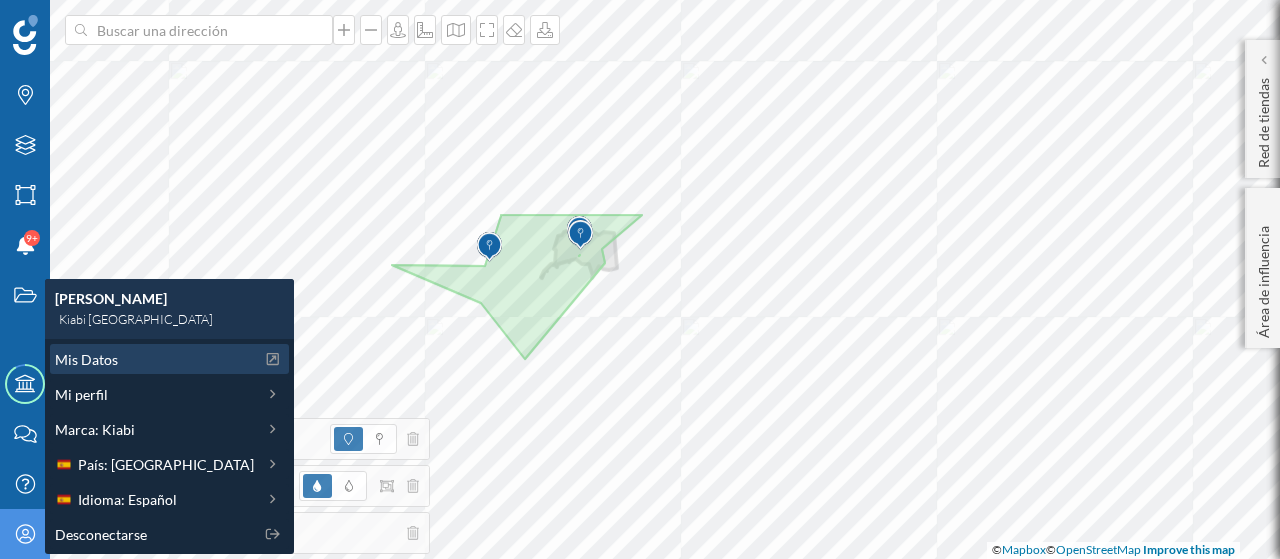 click on "Mis Datos" at bounding box center [86, 359] 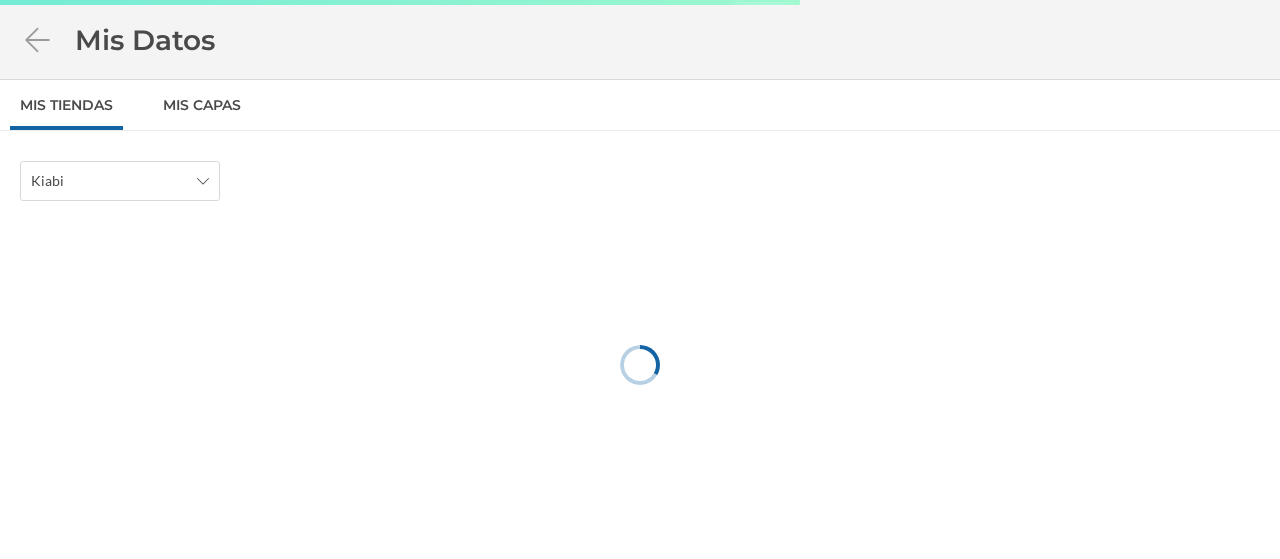 scroll, scrollTop: 0, scrollLeft: 0, axis: both 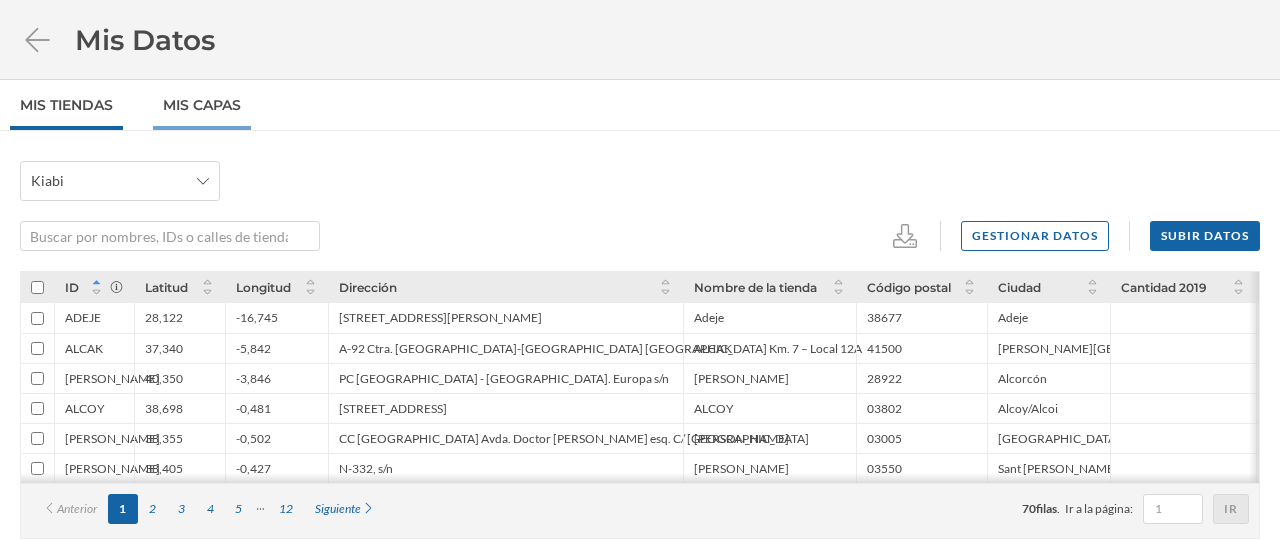 click on "Mis Capas" at bounding box center [202, 105] 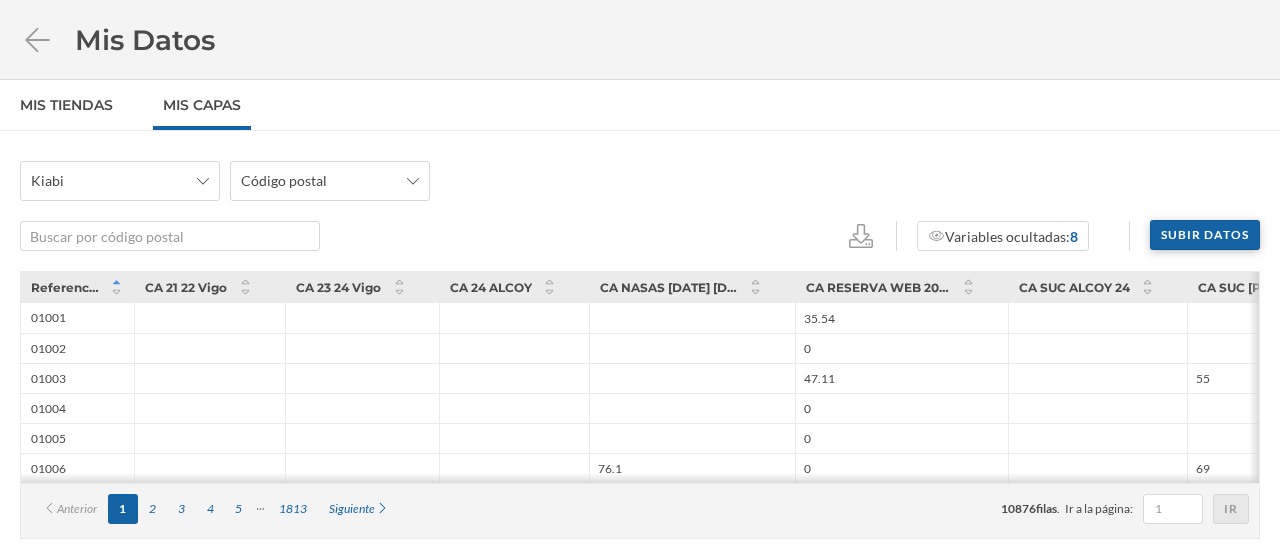 click on "Subir datos" at bounding box center [1205, 235] 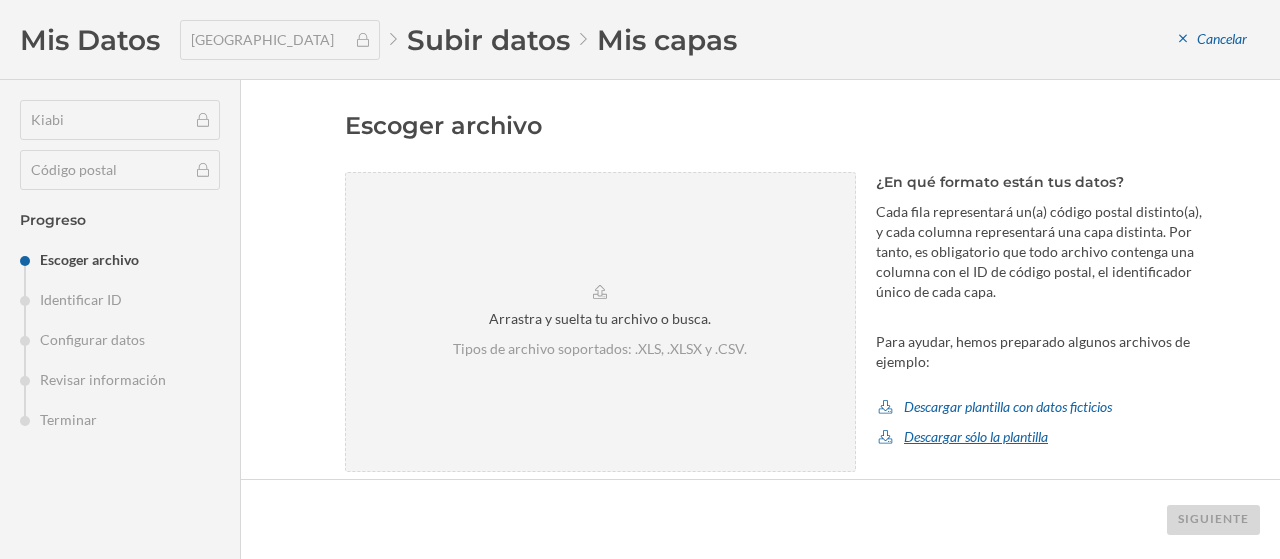 click on "Descargar sólo la plantilla" at bounding box center (963, 437) 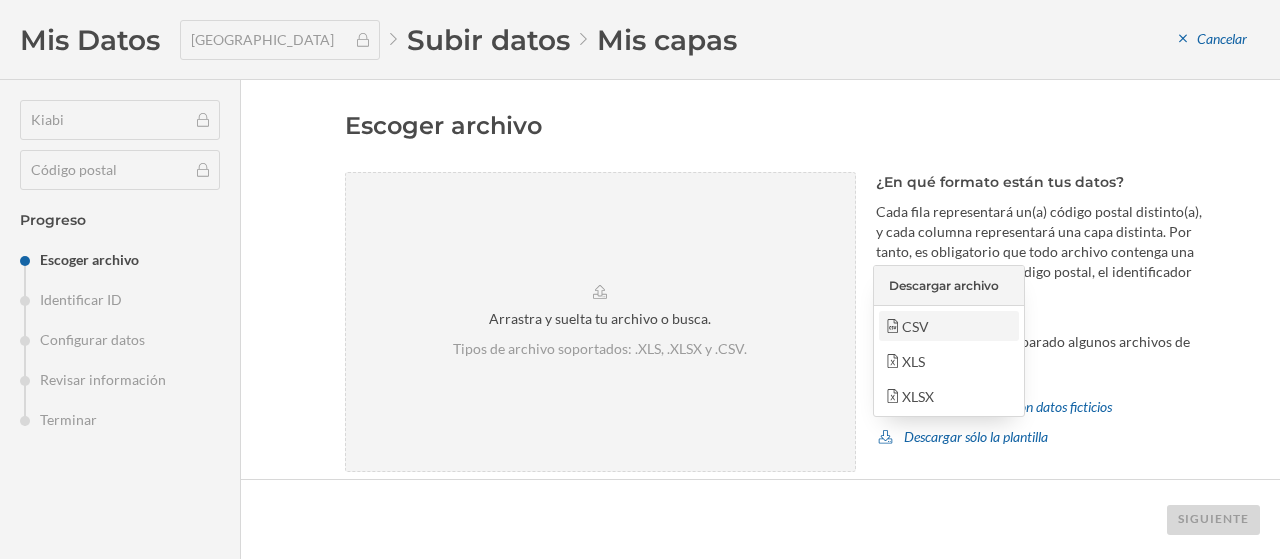 click on "CSV" at bounding box center (948, 326) 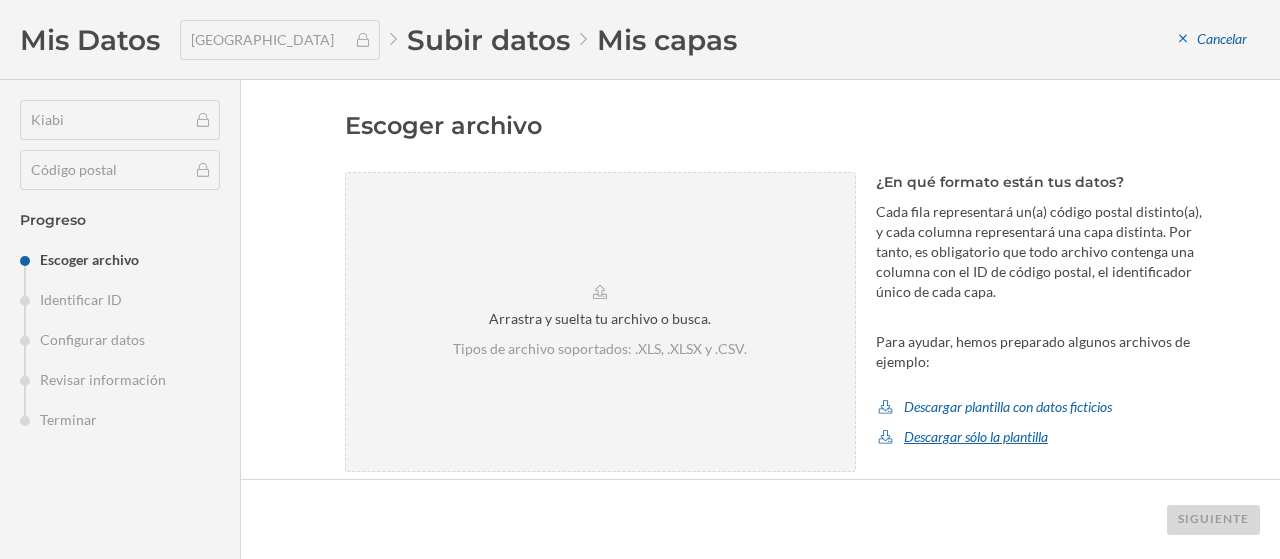 click on "Descargar sólo la plantilla" at bounding box center [963, 437] 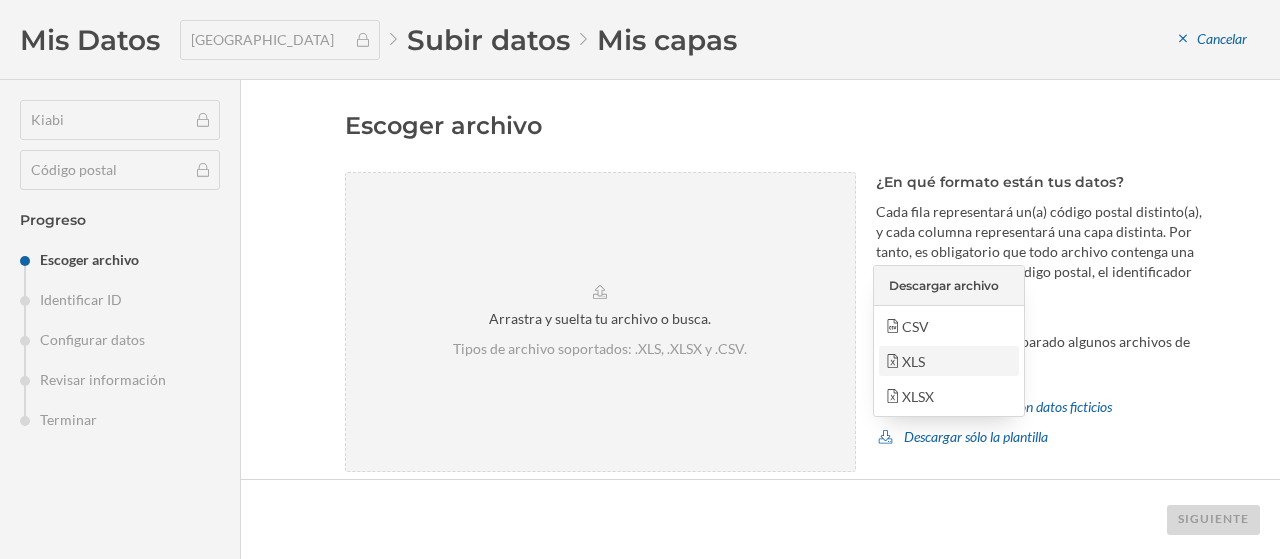 click on "XLS" at bounding box center (948, 361) 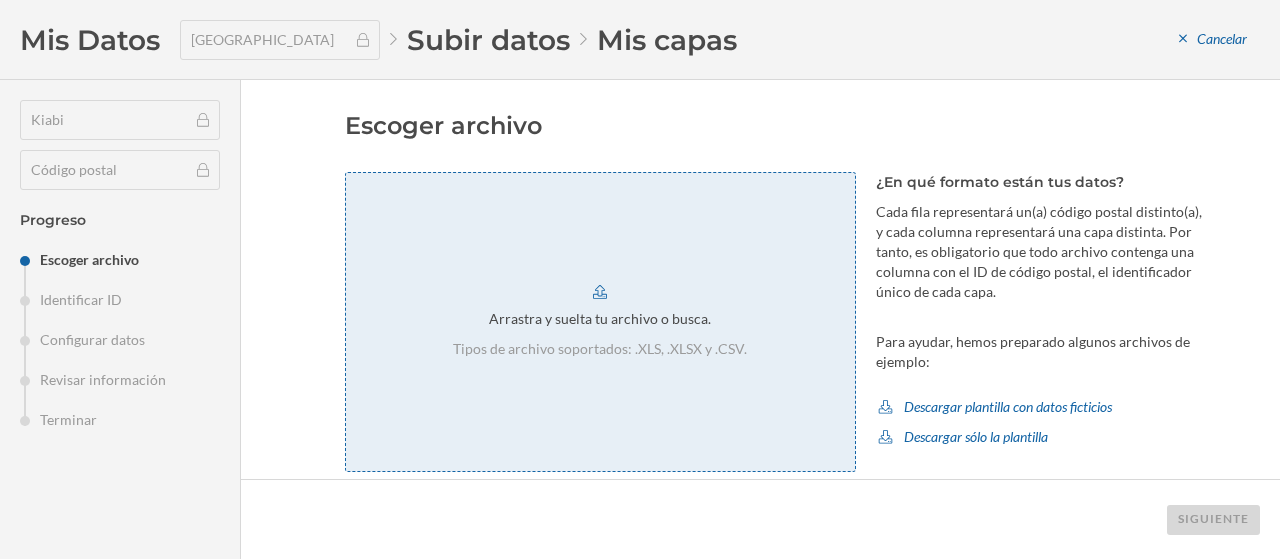 click on "Arrastra y suelta tu archivo o busca.
Tipos de archivo soportados: .XLS, .XLSX y .CSV." at bounding box center (600, 322) 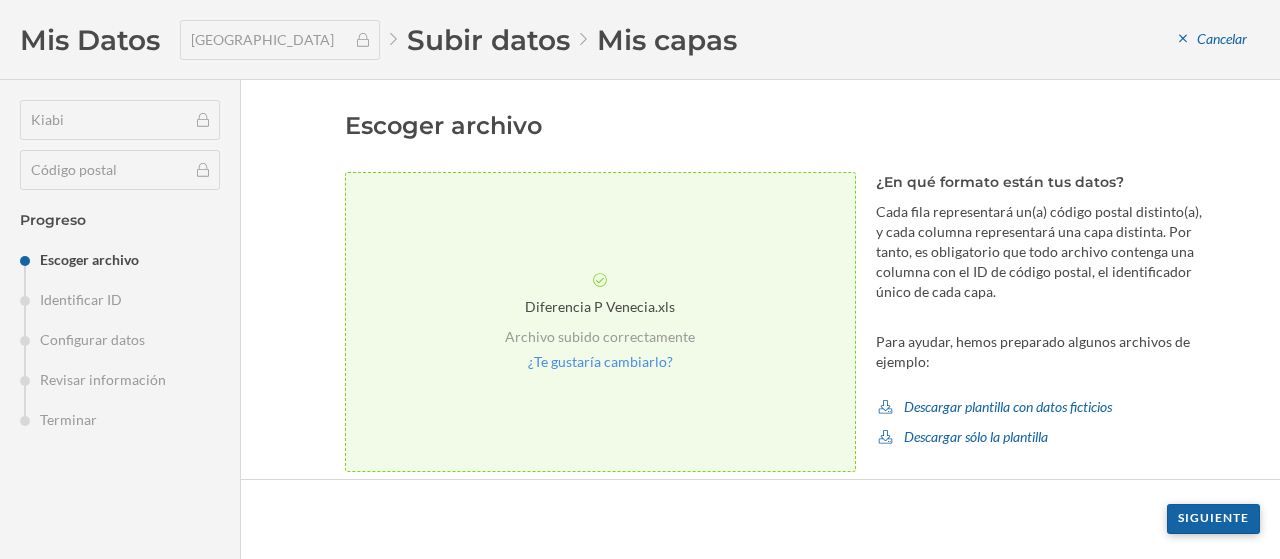 click on "Siguiente" at bounding box center (1213, 519) 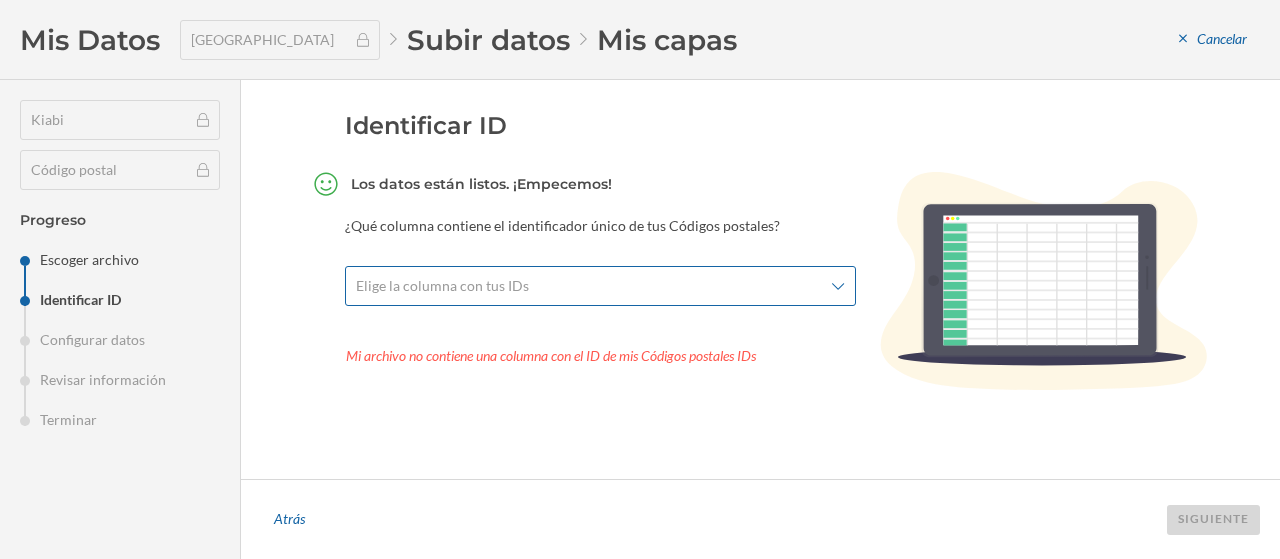 click on "Elige la columna con tus IDs" at bounding box center [589, 286] 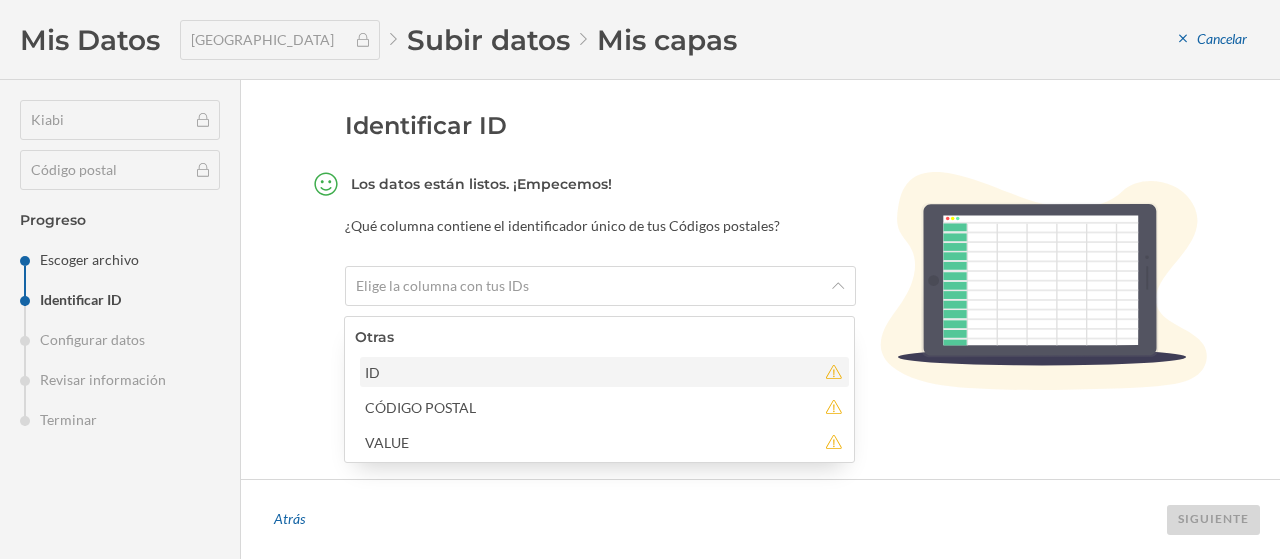 click on "ID" at bounding box center (590, 372) 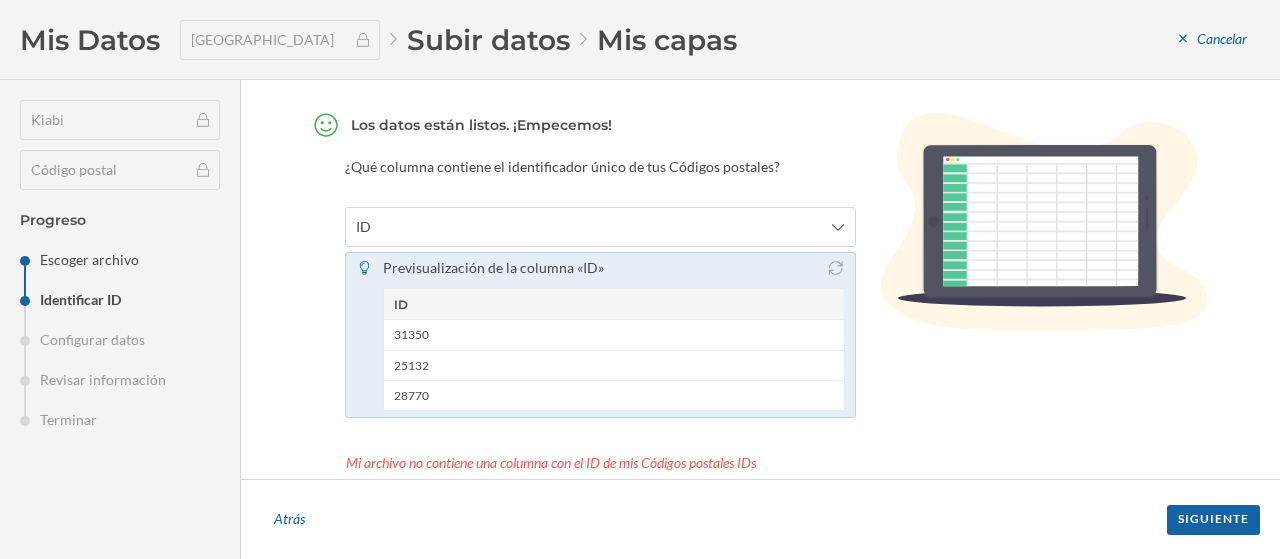 scroll, scrollTop: 106, scrollLeft: 0, axis: vertical 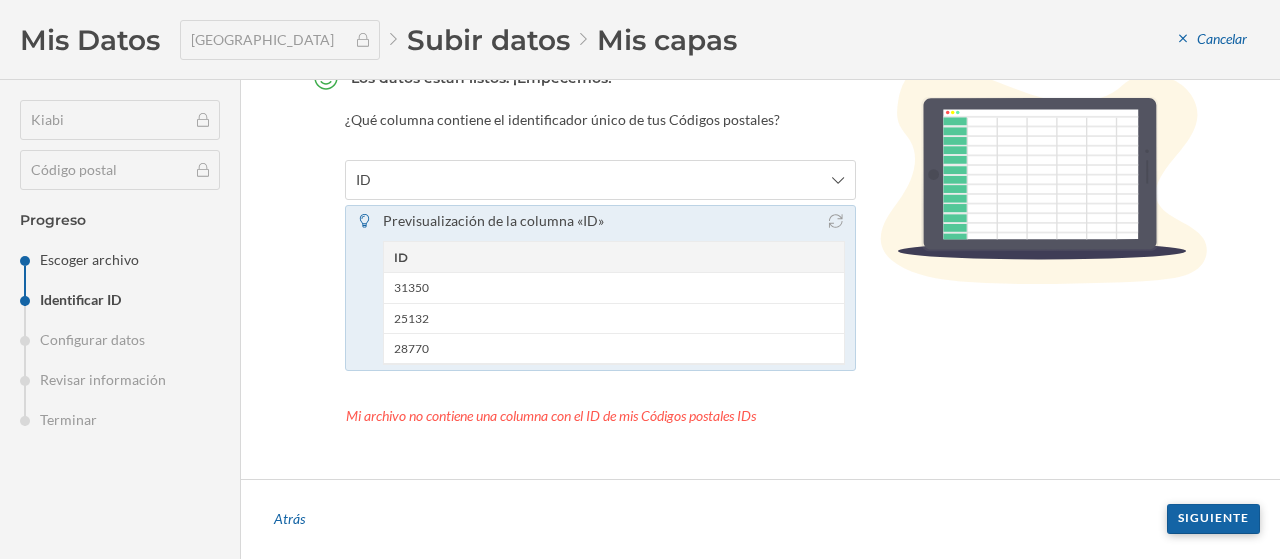 click on "Siguiente" at bounding box center [1213, 519] 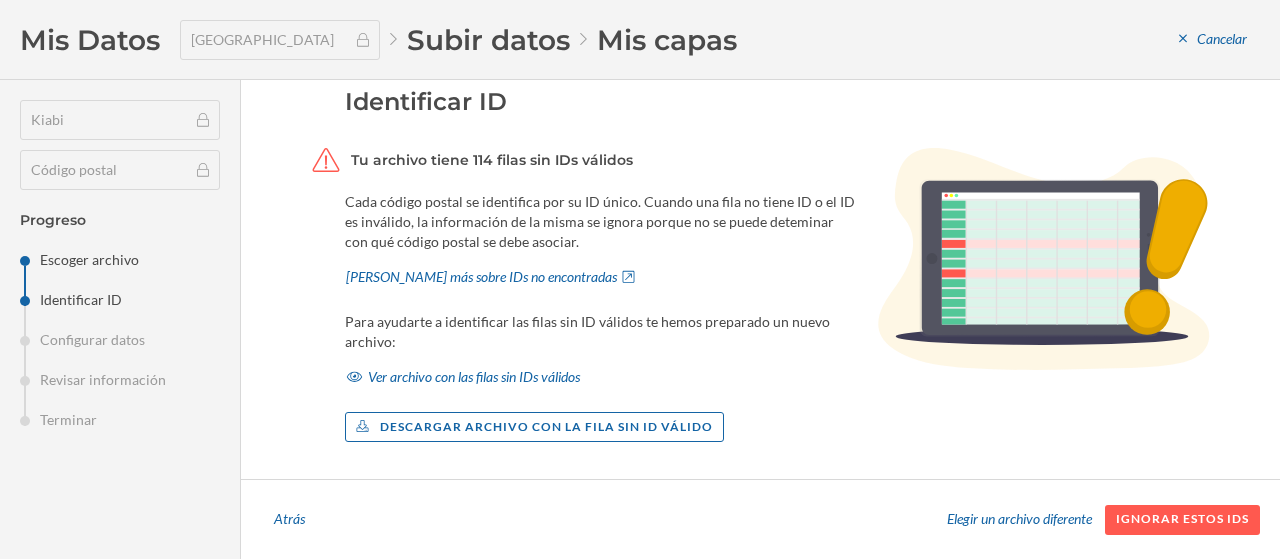 scroll, scrollTop: 36, scrollLeft: 0, axis: vertical 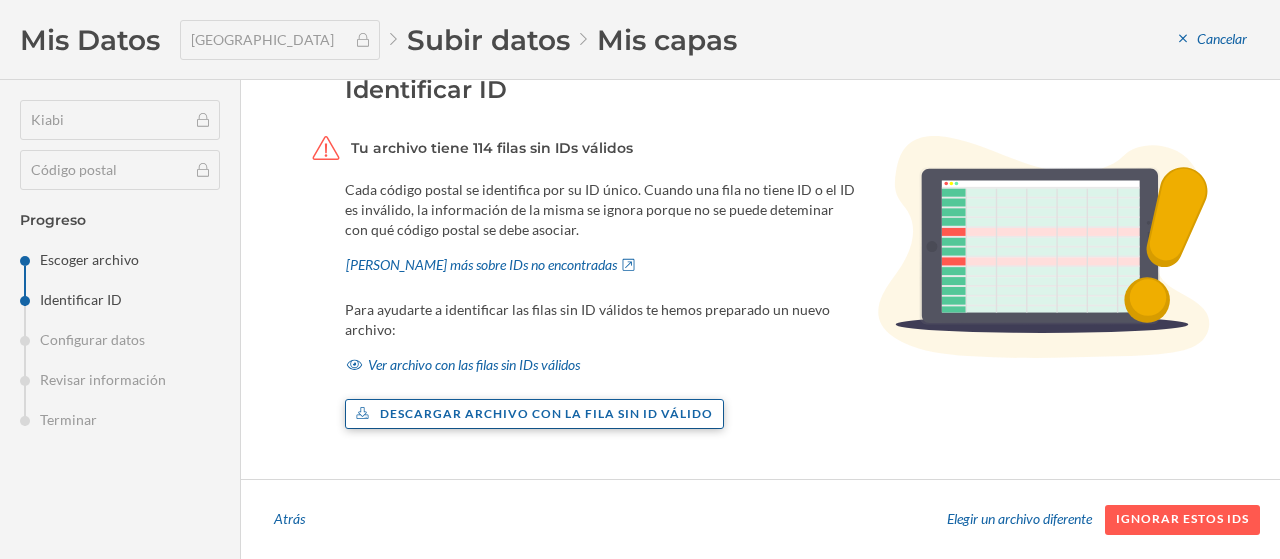click on "Descargar archivo con la fila sin ID válido" at bounding box center (535, 414) 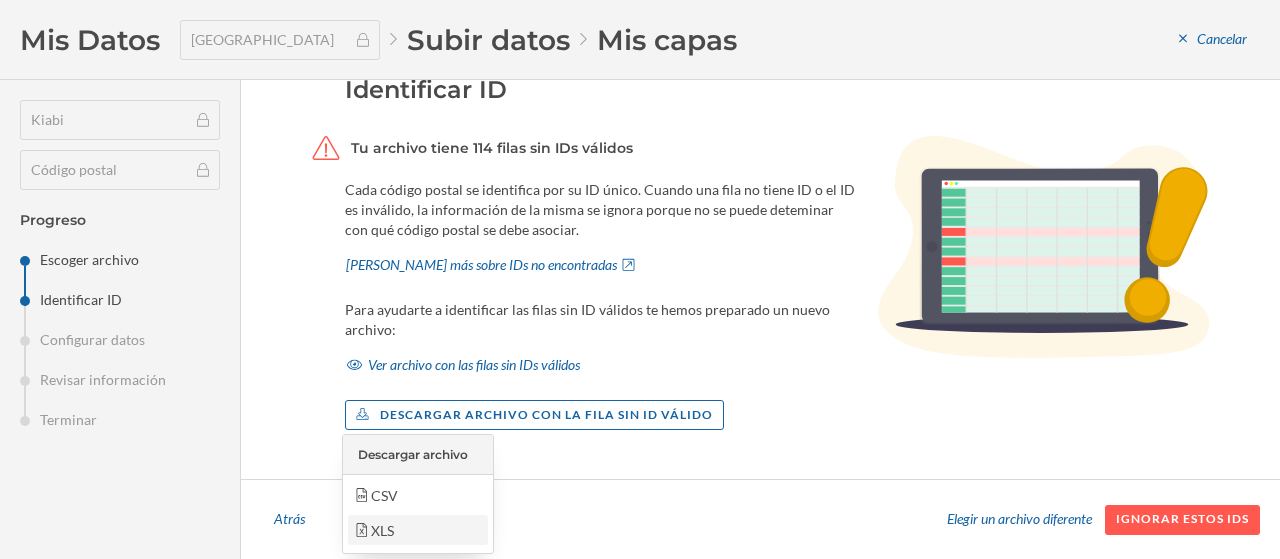 click on "XLS" at bounding box center [417, 530] 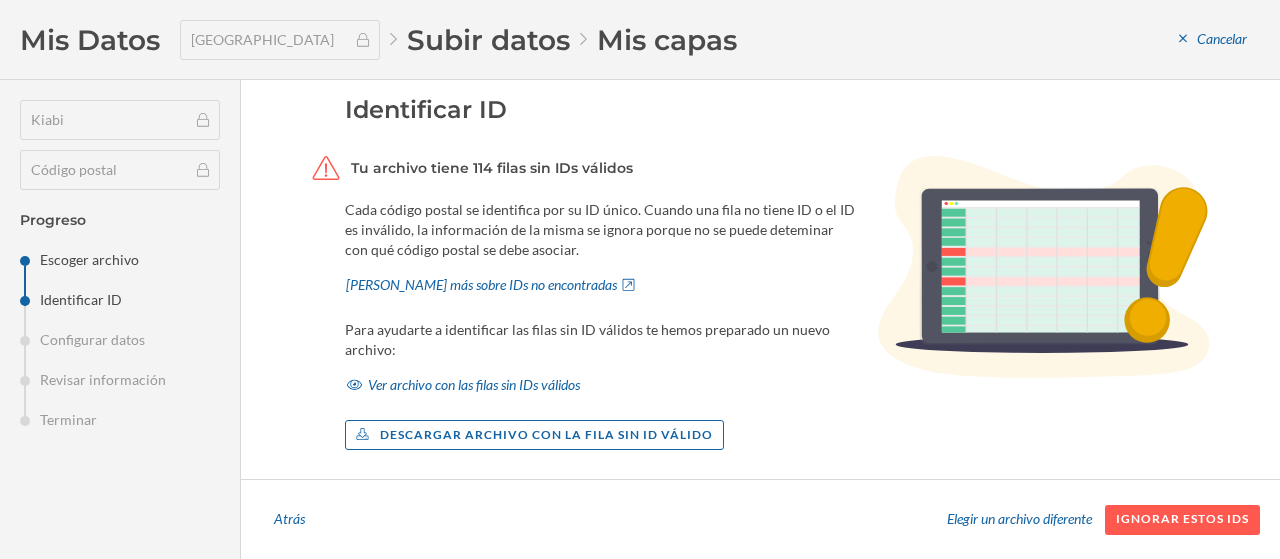 scroll, scrollTop: 0, scrollLeft: 0, axis: both 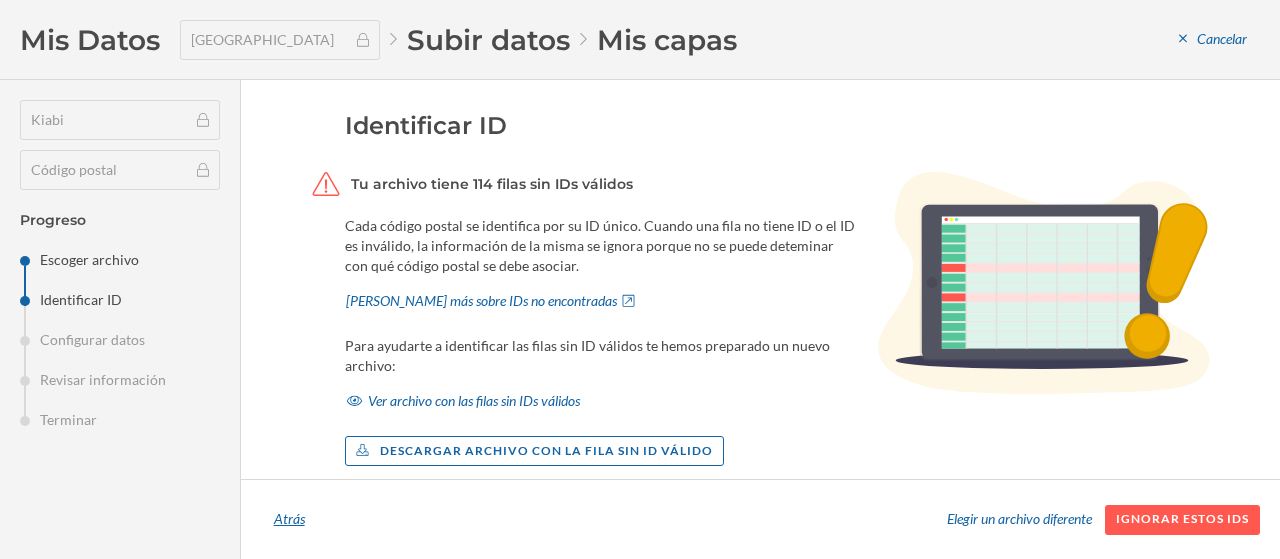 click on "Atrás" at bounding box center [289, 520] 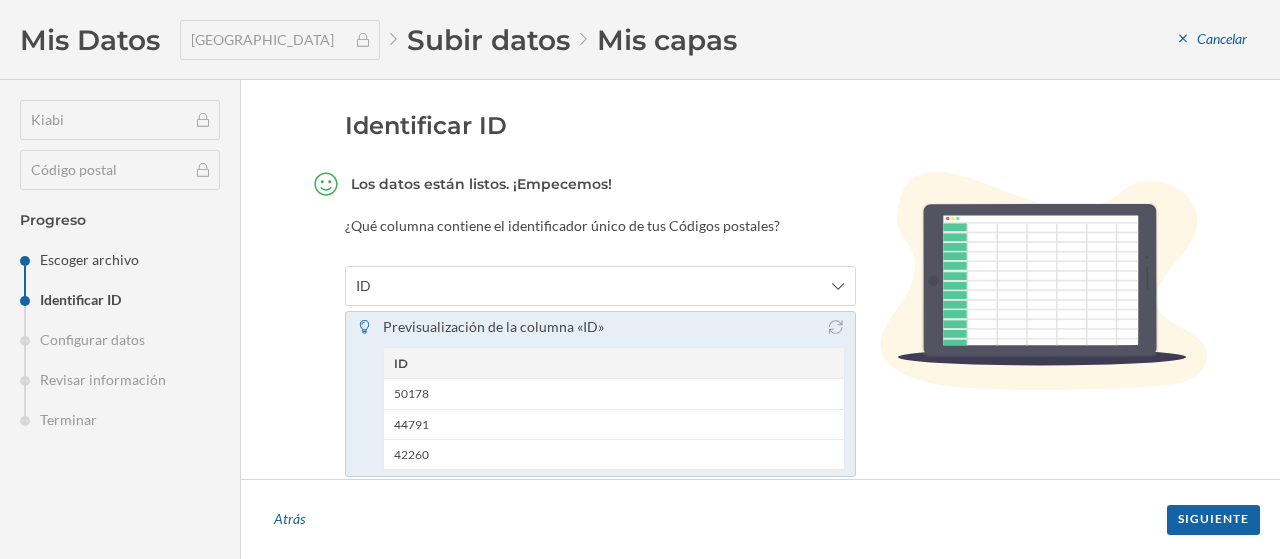 click on "Atrás
Siguiente" at bounding box center (760, 519) 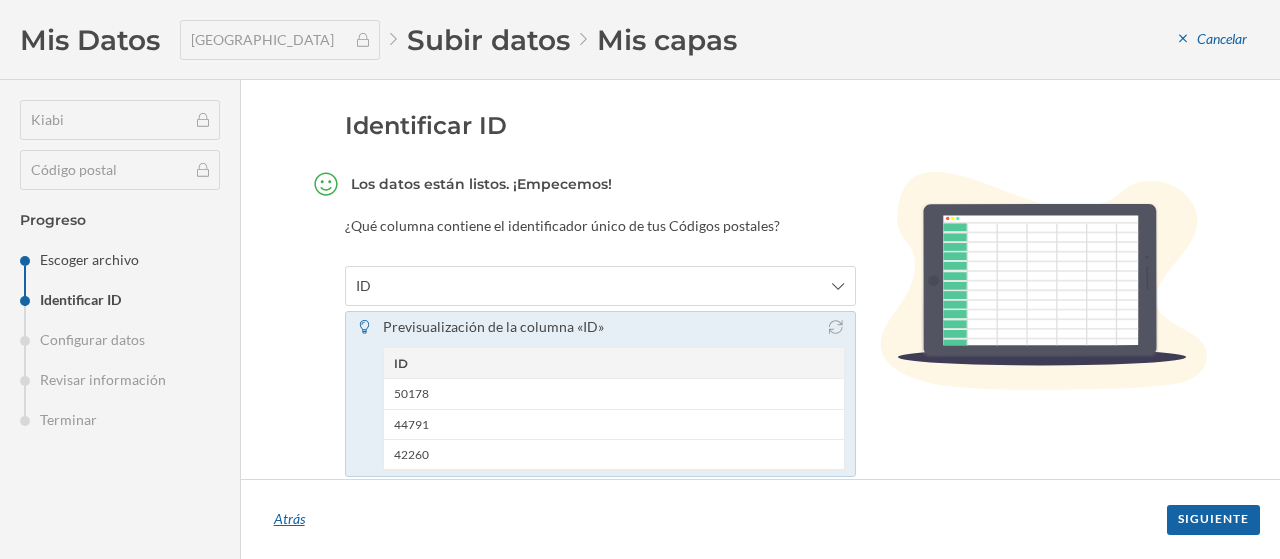 click on "Atrás" at bounding box center (289, 520) 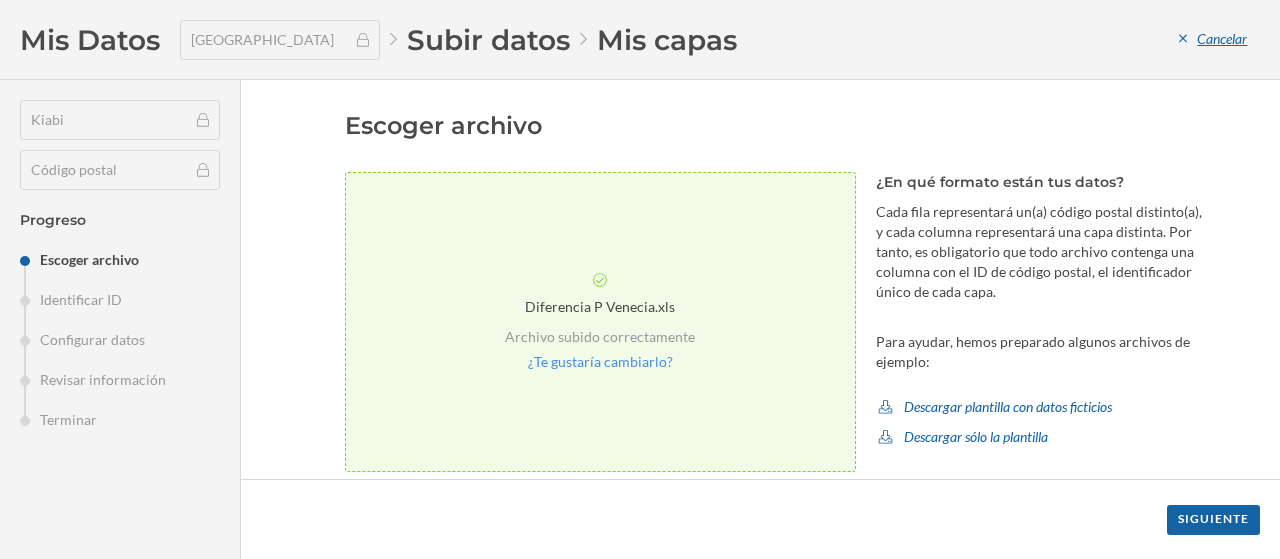 click on "Cancelar" at bounding box center [1213, 40] 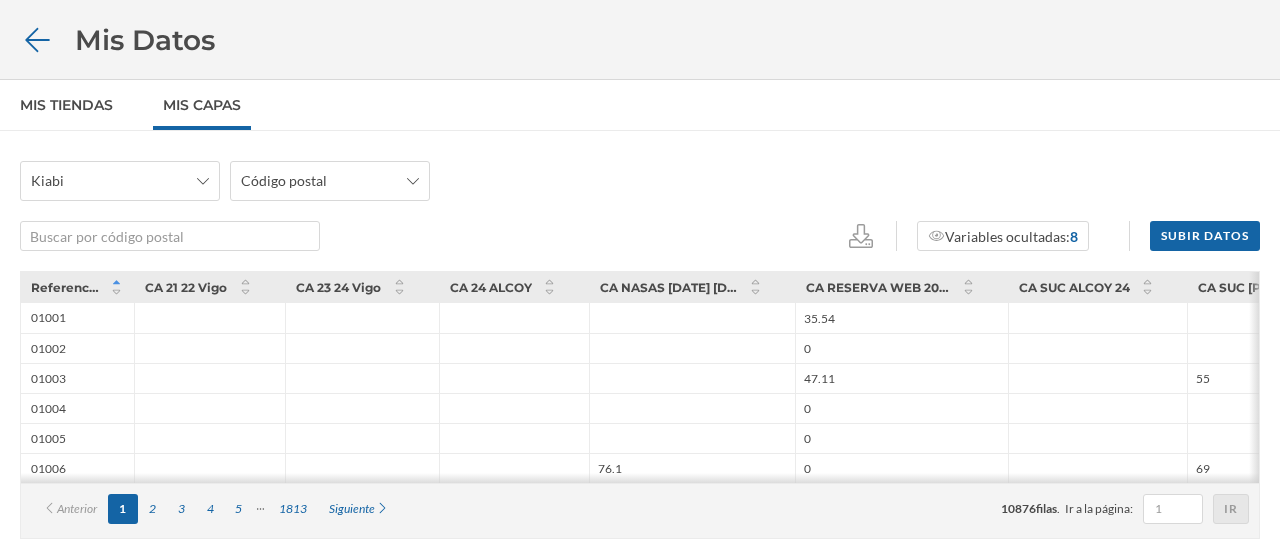 click 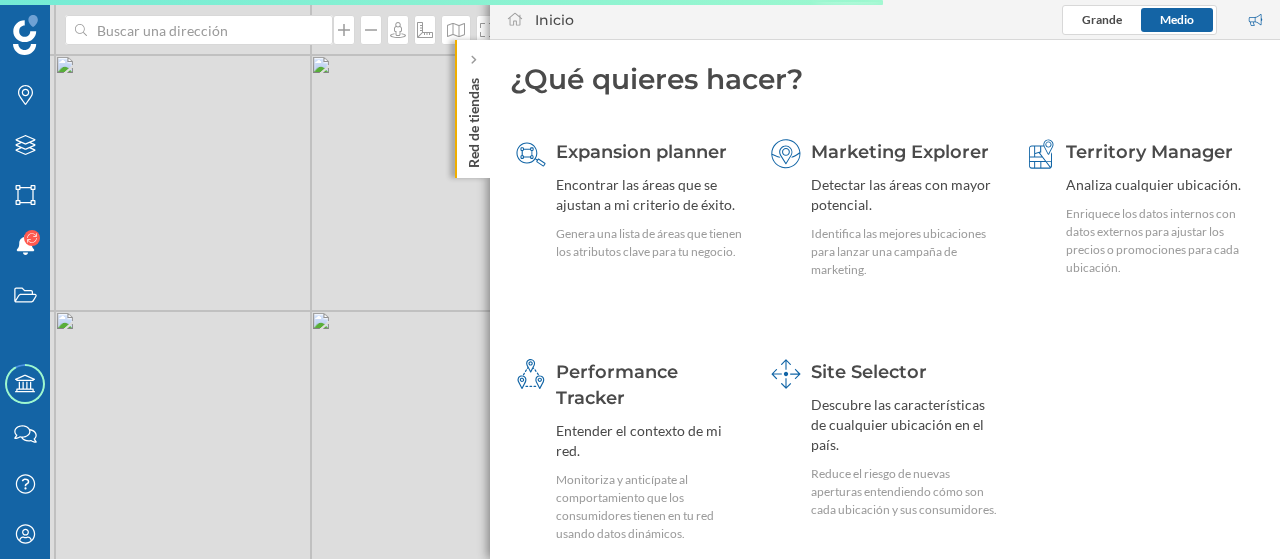 scroll, scrollTop: 0, scrollLeft: 0, axis: both 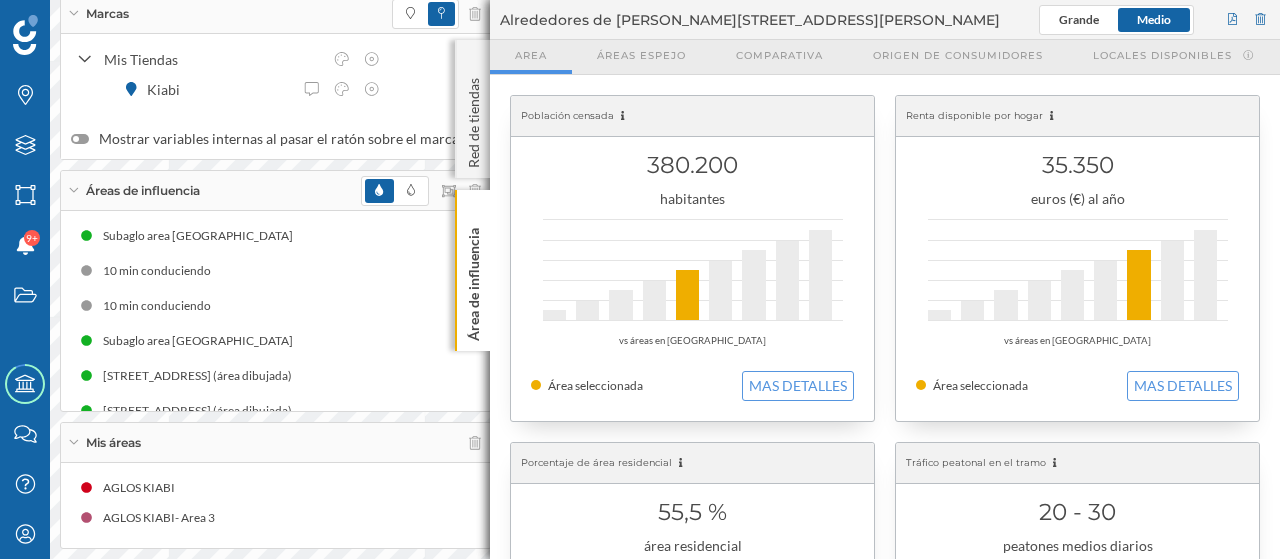 click on "Marcas" at bounding box center [276, 14] 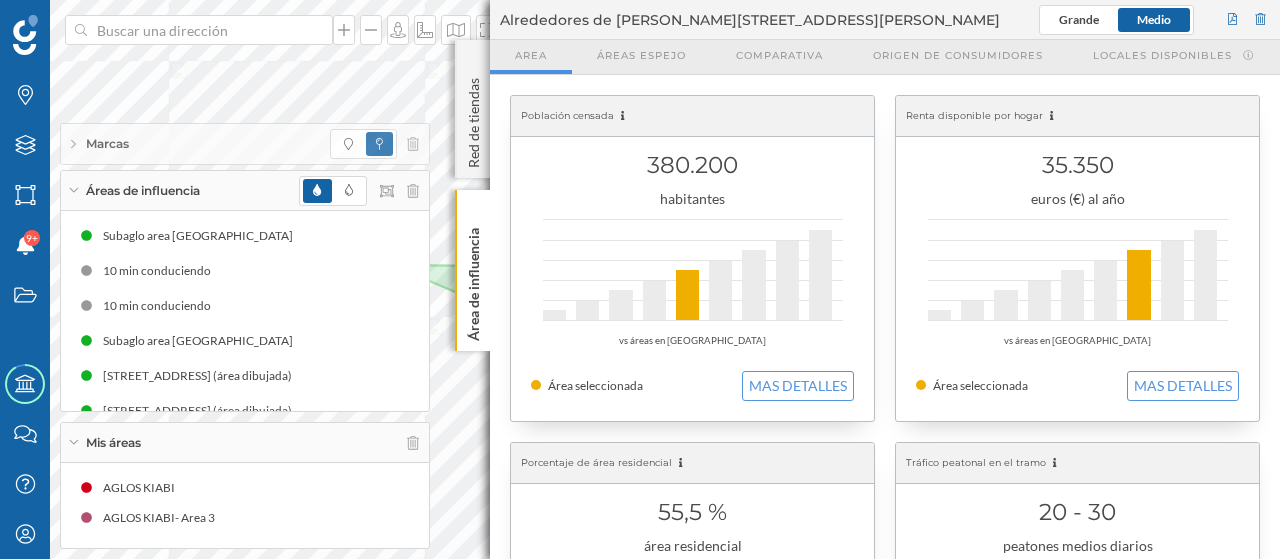click on "Áreas de influencia" at bounding box center [143, 191] 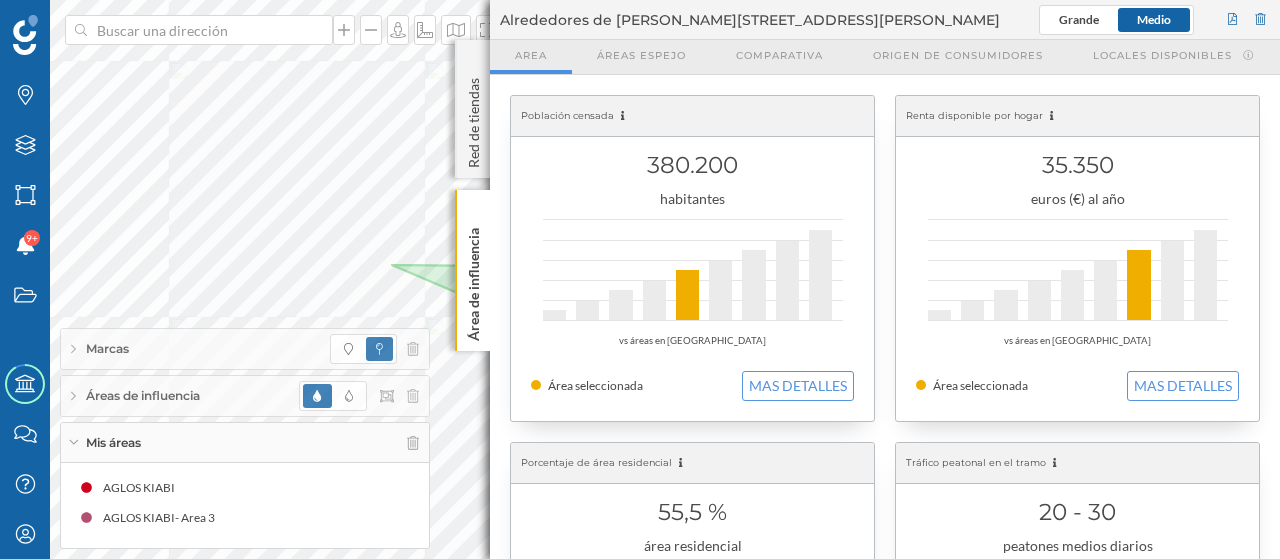 click on "Mis áreas" at bounding box center [245, 443] 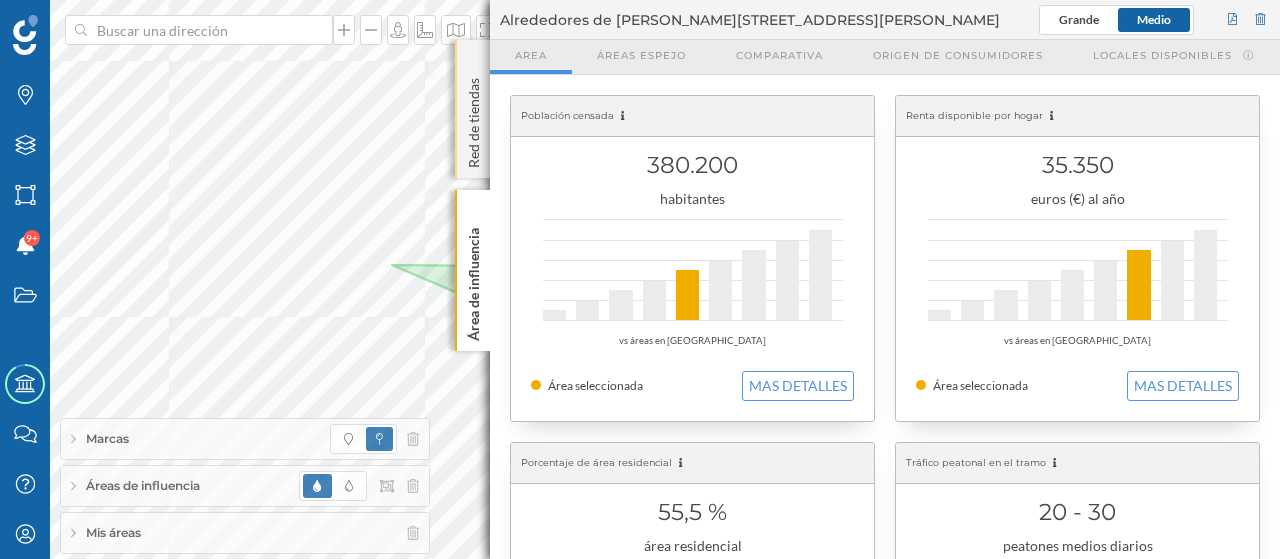 click on "Red de tiendas" 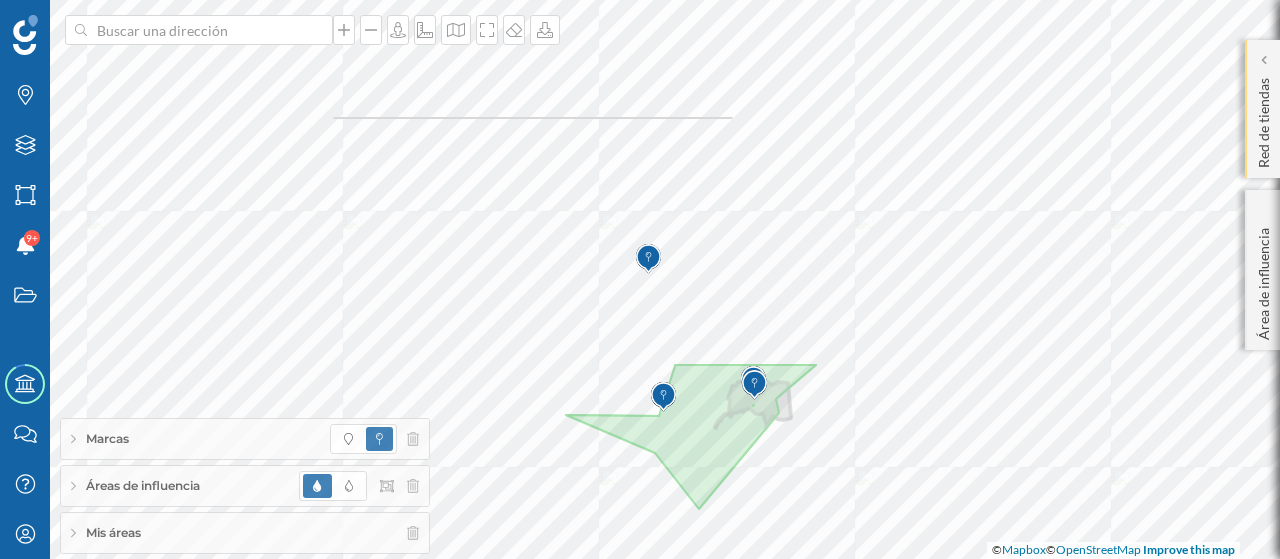 click on "Red de tiendas" 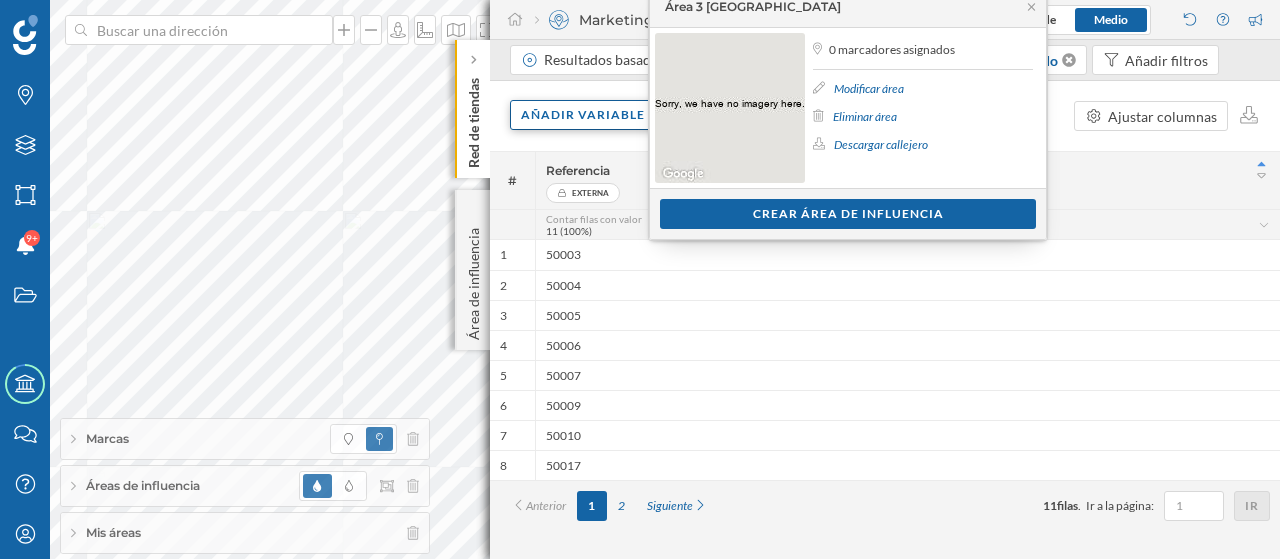 click on "Añadir variable" at bounding box center (583, 115) 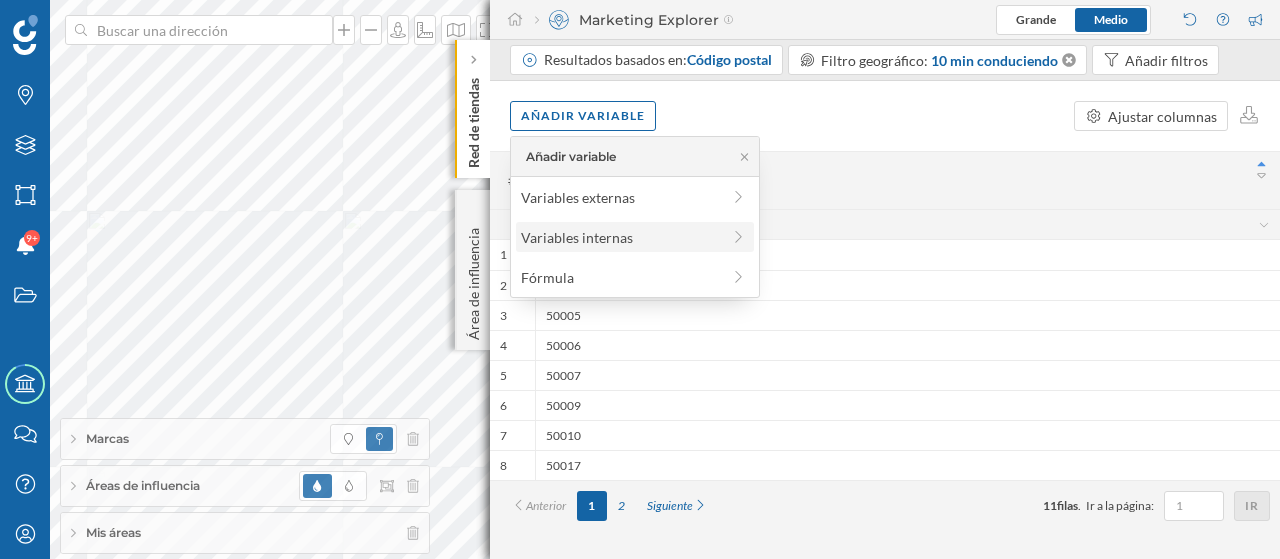 click on "Variables internas" at bounding box center [620, 237] 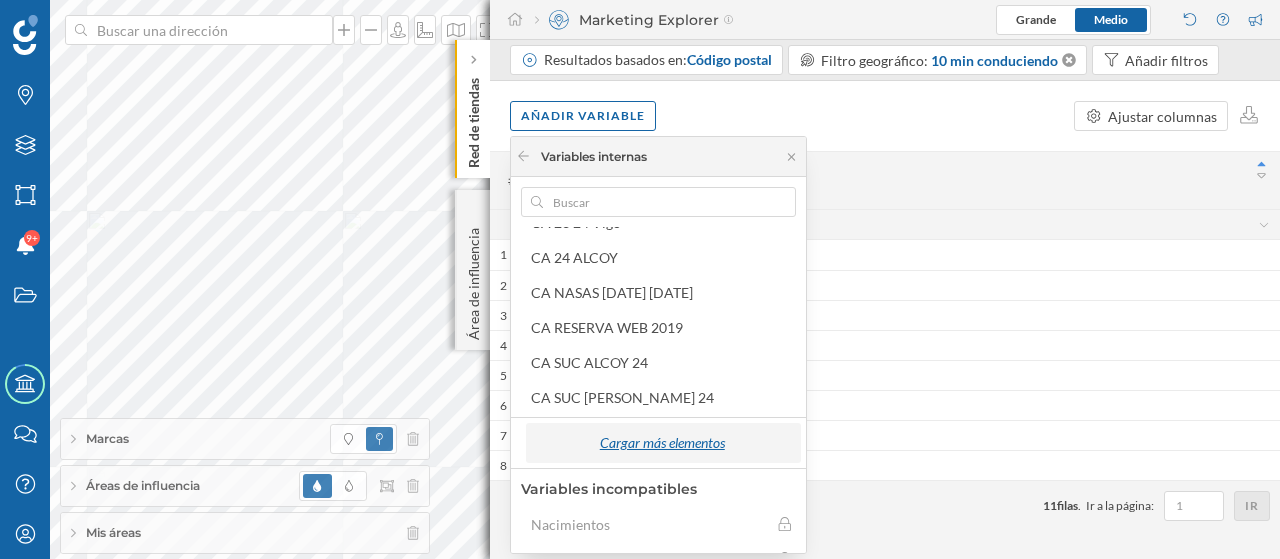 click on "Cargar más elementos" at bounding box center (662, 443) 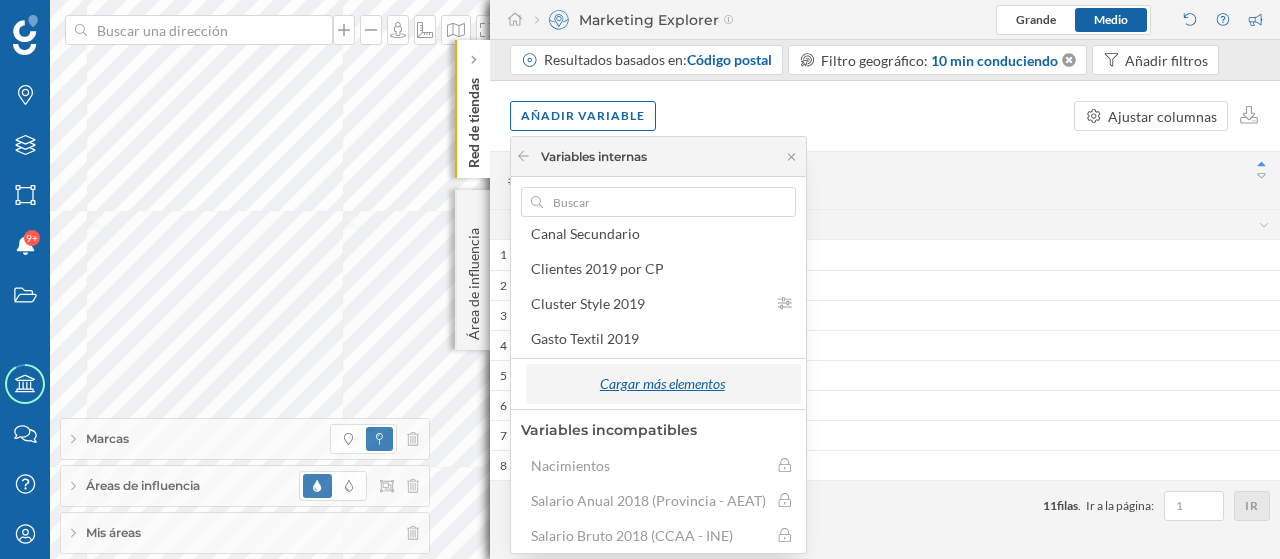 click on "Cargar más elementos" at bounding box center (662, 384) 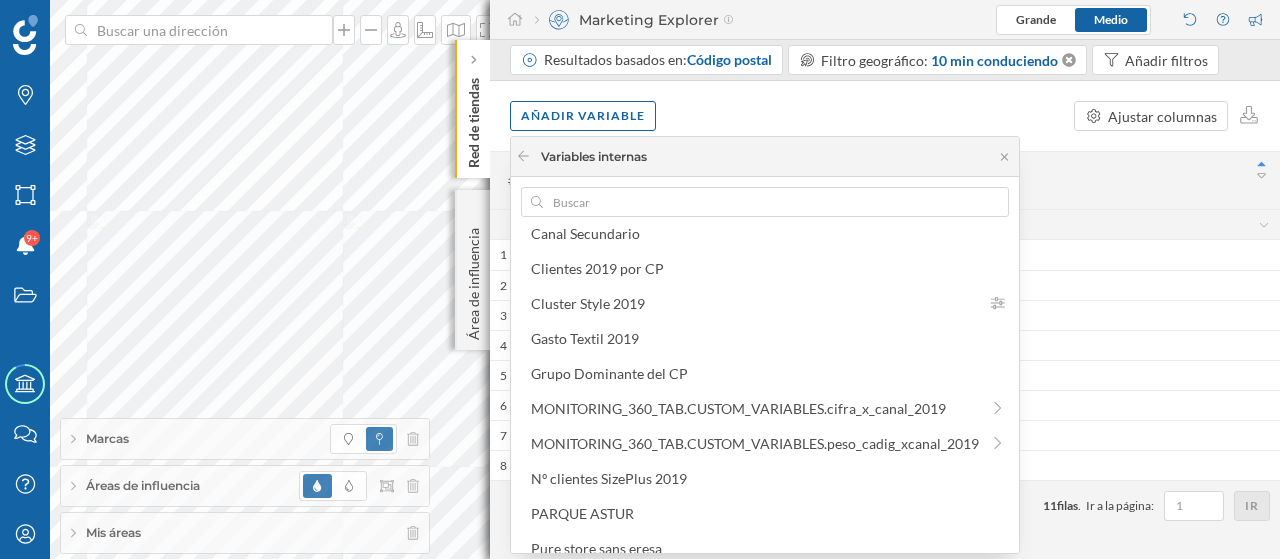 scroll, scrollTop: 959, scrollLeft: 0, axis: vertical 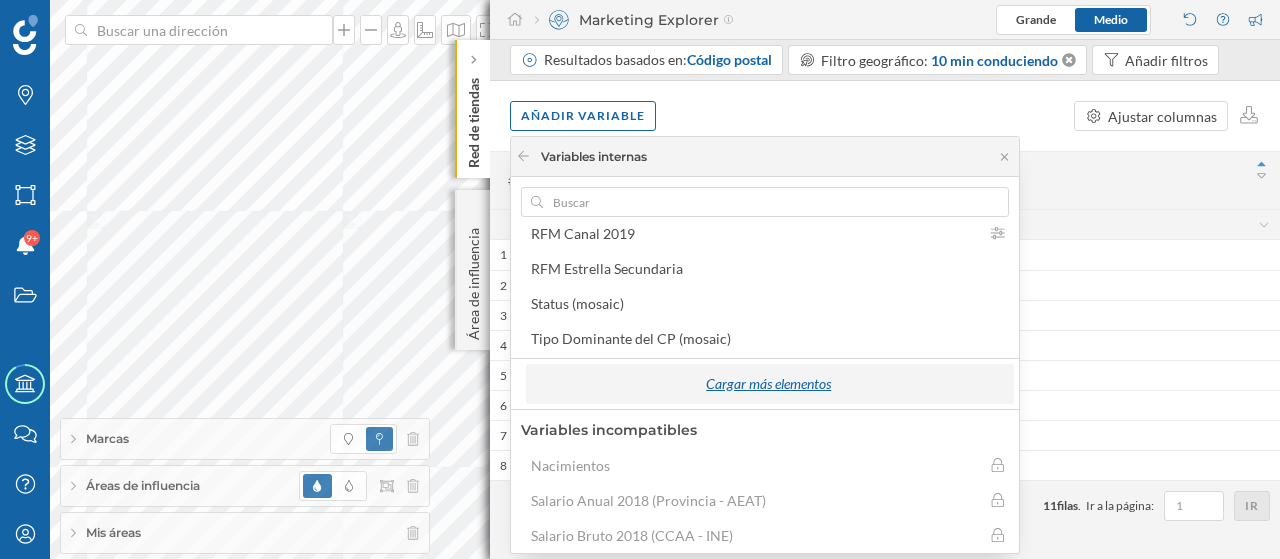 click on "Cargar más elementos" at bounding box center [769, 384] 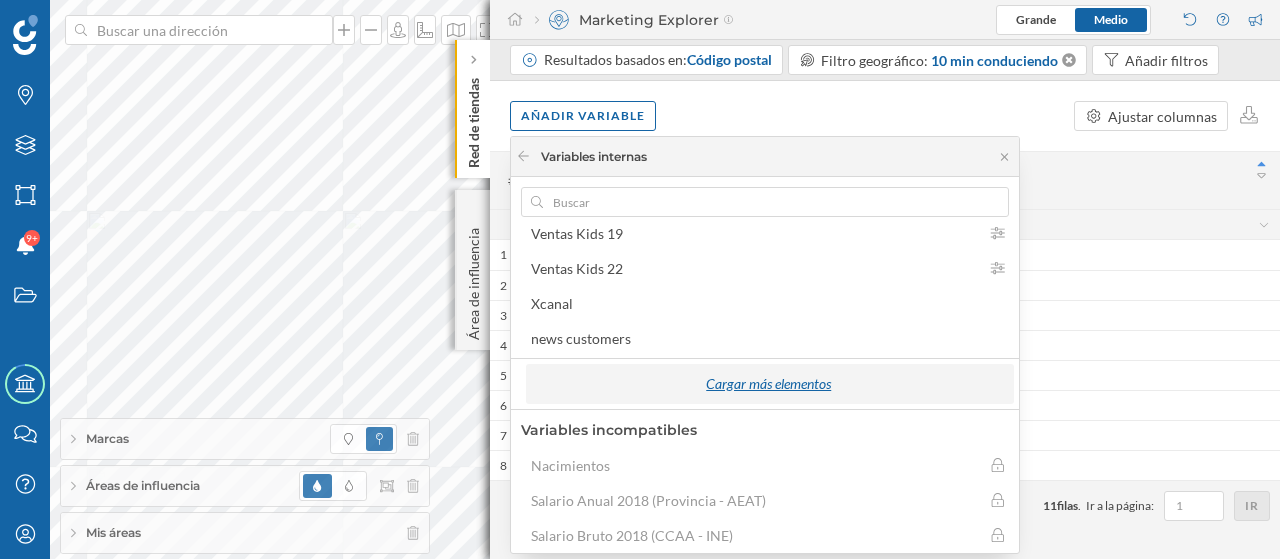 scroll, scrollTop: 1109, scrollLeft: 0, axis: vertical 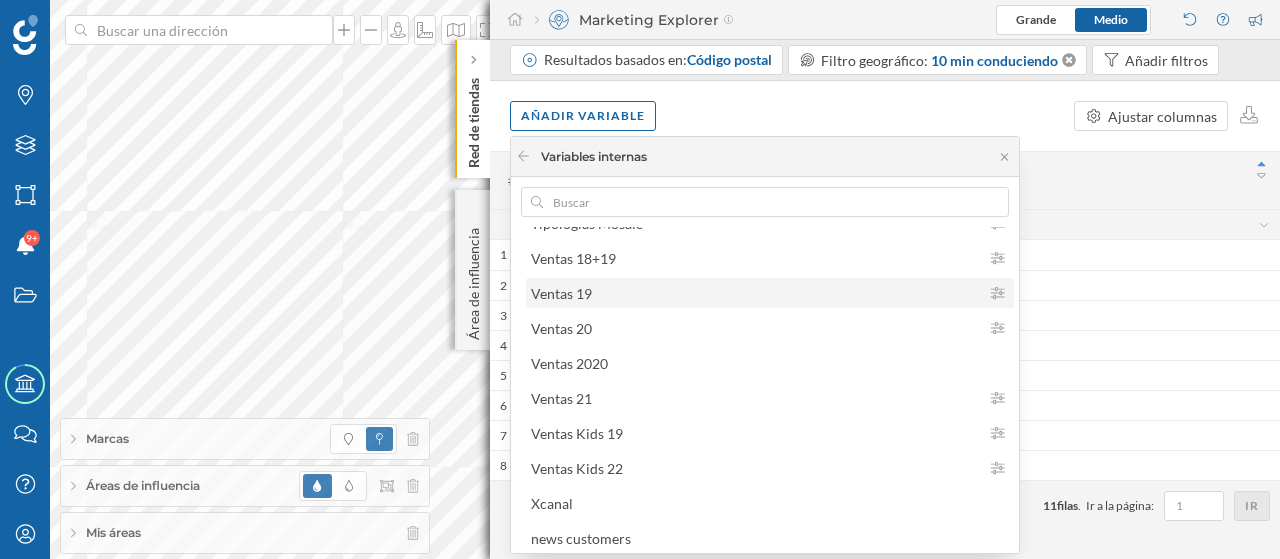 click on "Ventas 19" at bounding box center [755, 293] 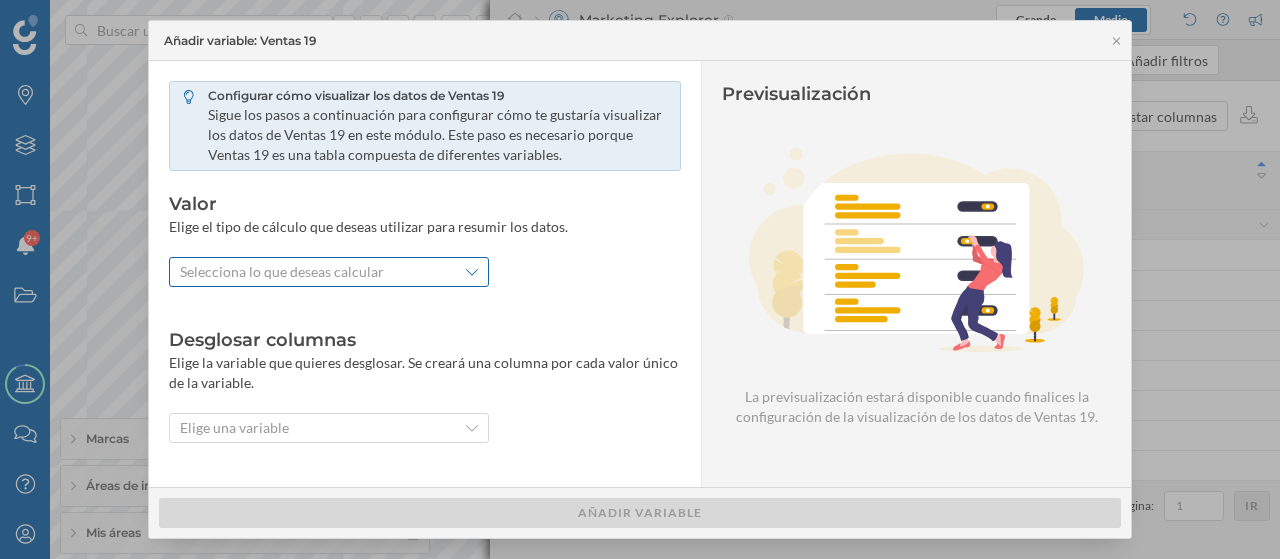 click on "Selecciona lo que deseas calcular" at bounding box center [282, 272] 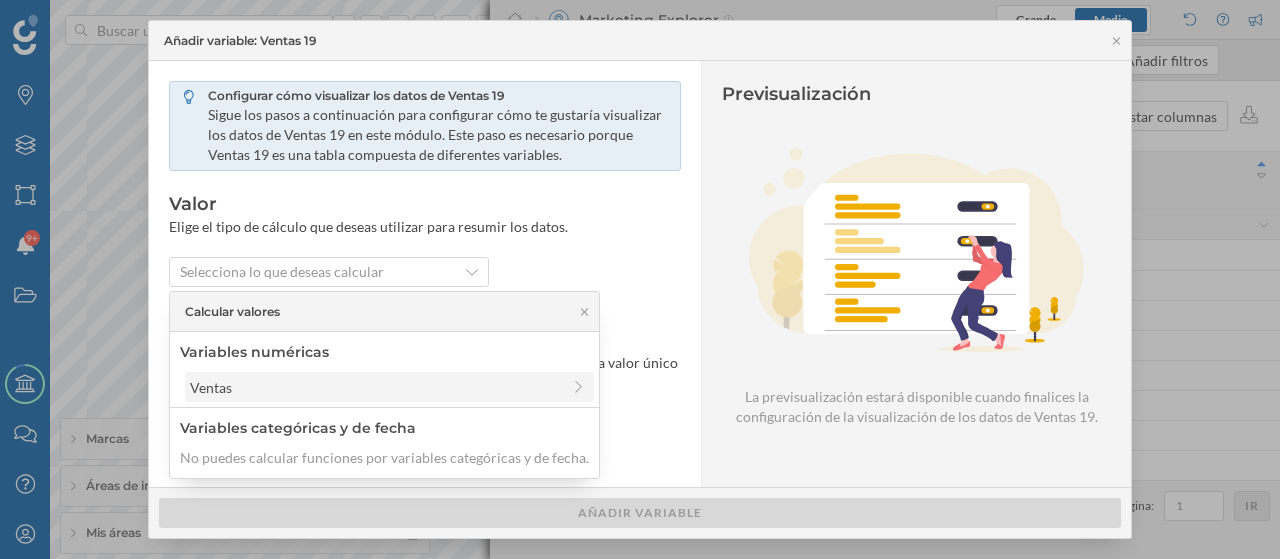 click on "Ventas" at bounding box center (375, 387) 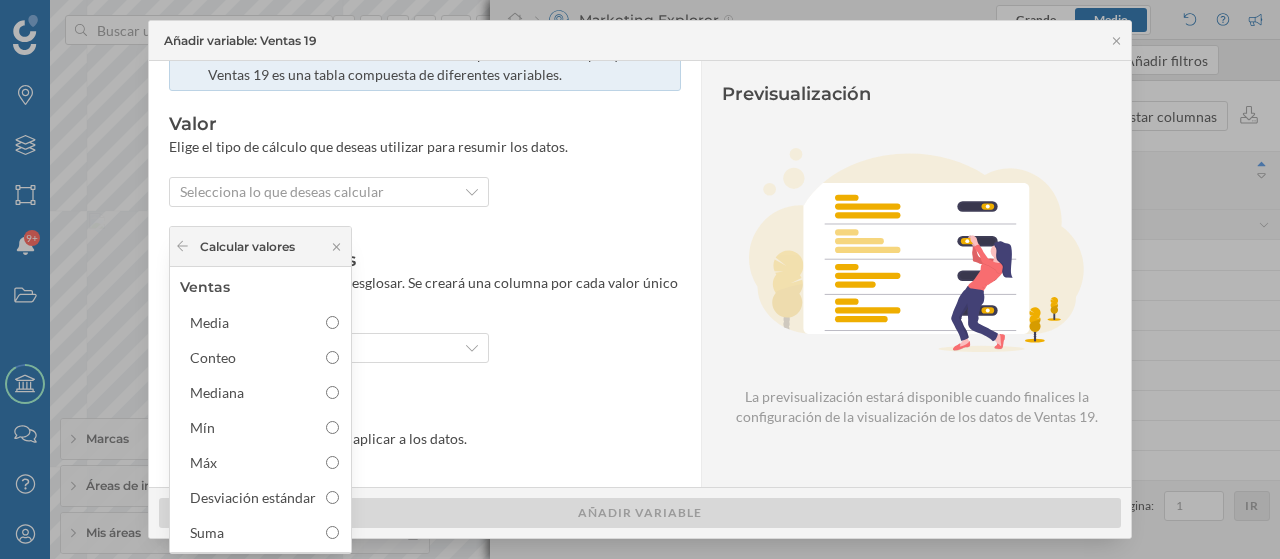 scroll, scrollTop: 110, scrollLeft: 0, axis: vertical 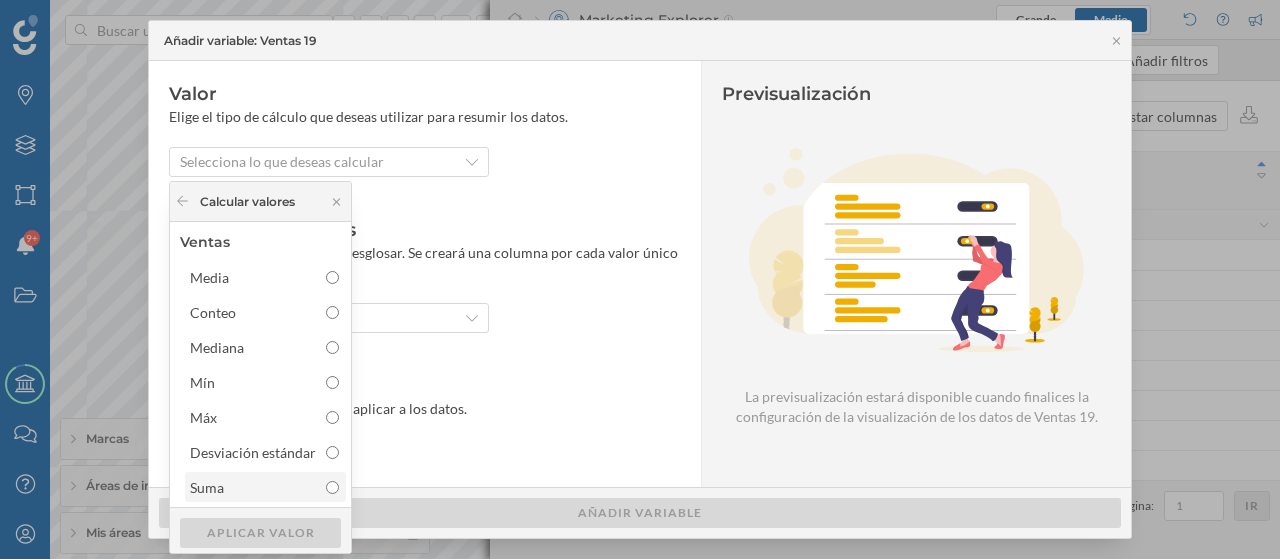 click on "Suma" at bounding box center [332, 487] 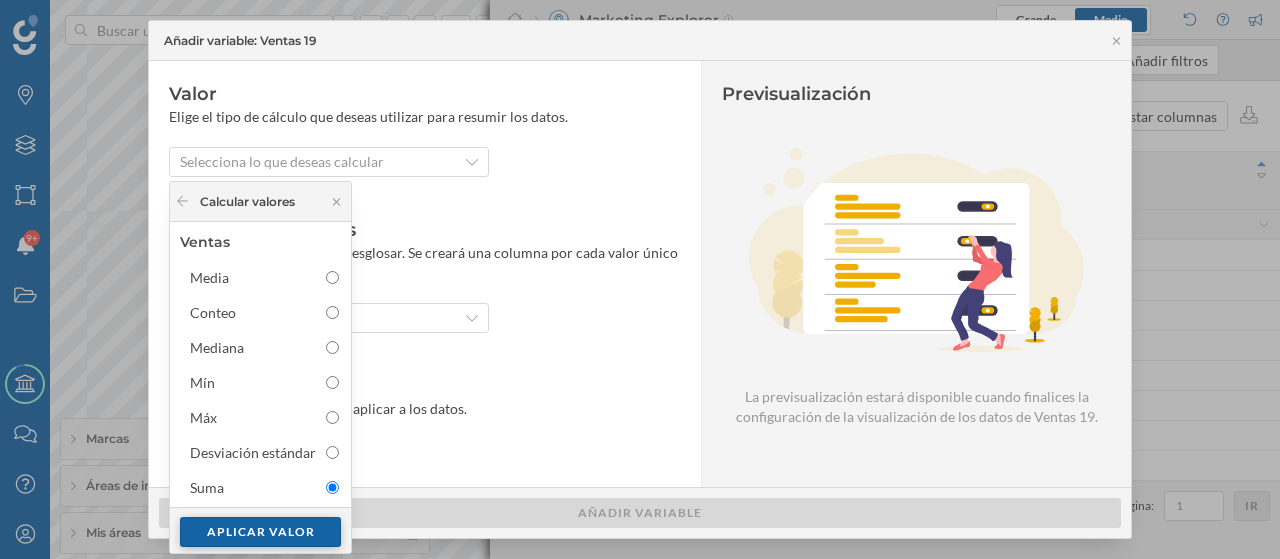 click on "Aplicar valor" at bounding box center [260, 532] 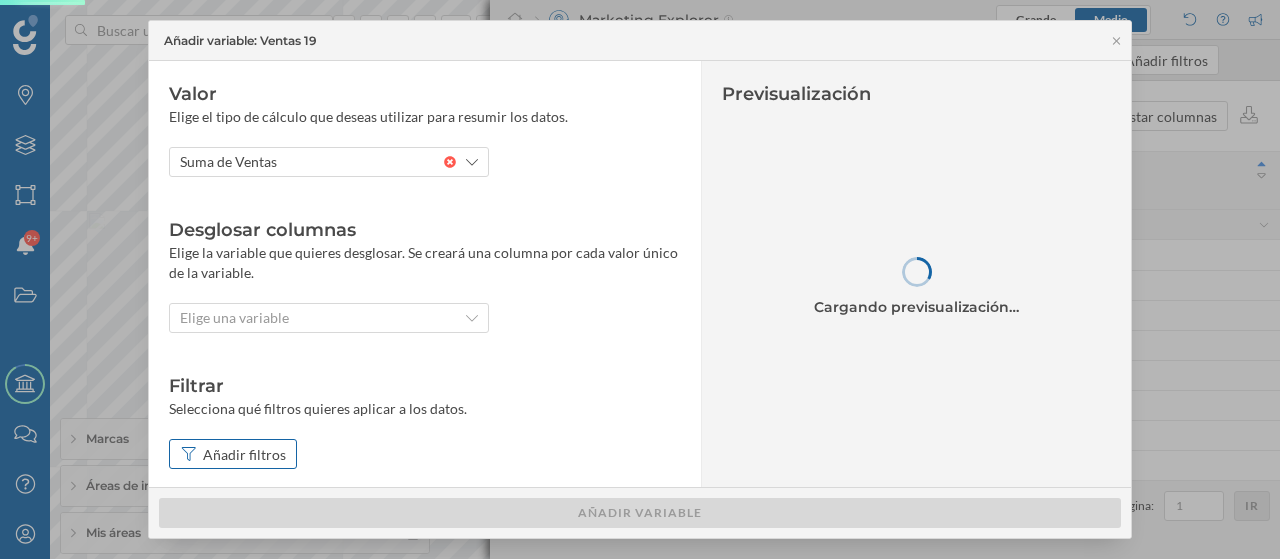 click on "Añadir filtros" at bounding box center (233, 454) 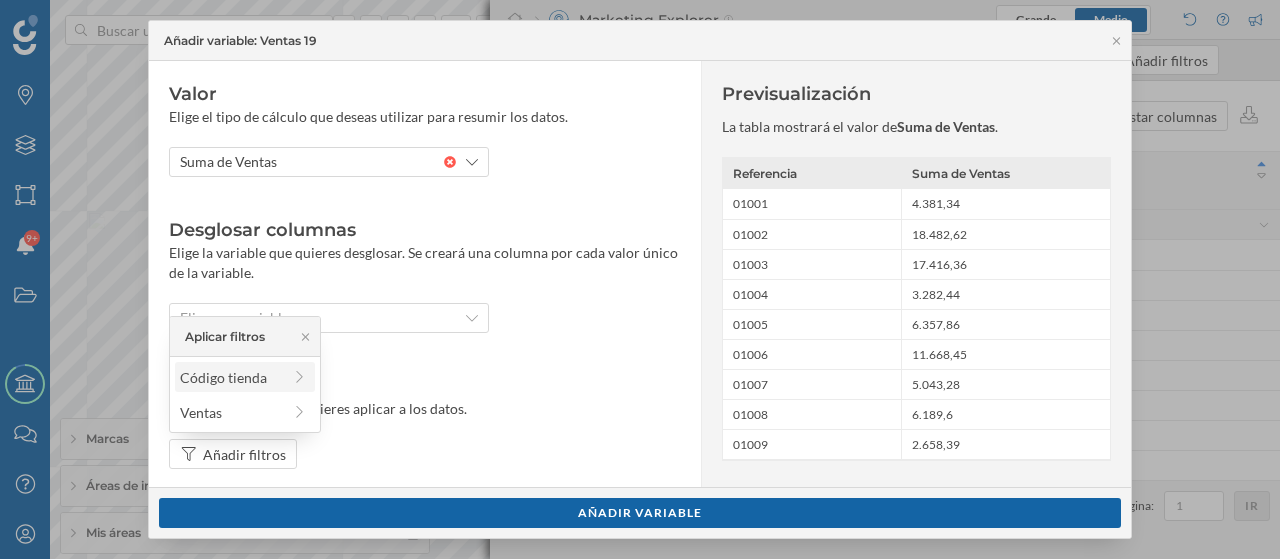 click on "Código tienda" at bounding box center [230, 377] 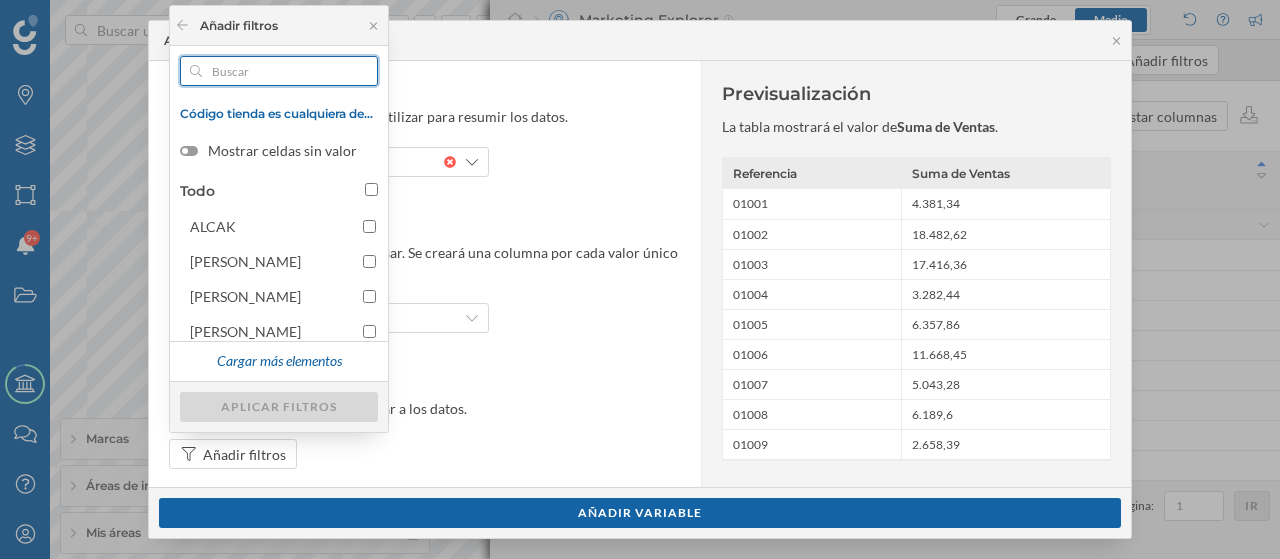 click at bounding box center (279, 71) 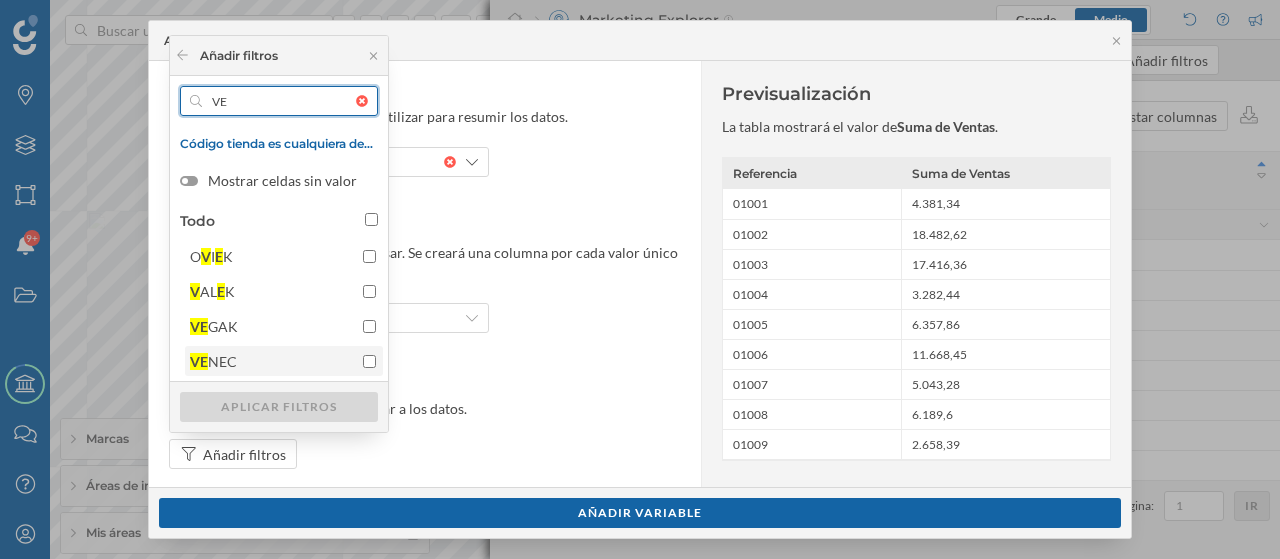 type on "VE" 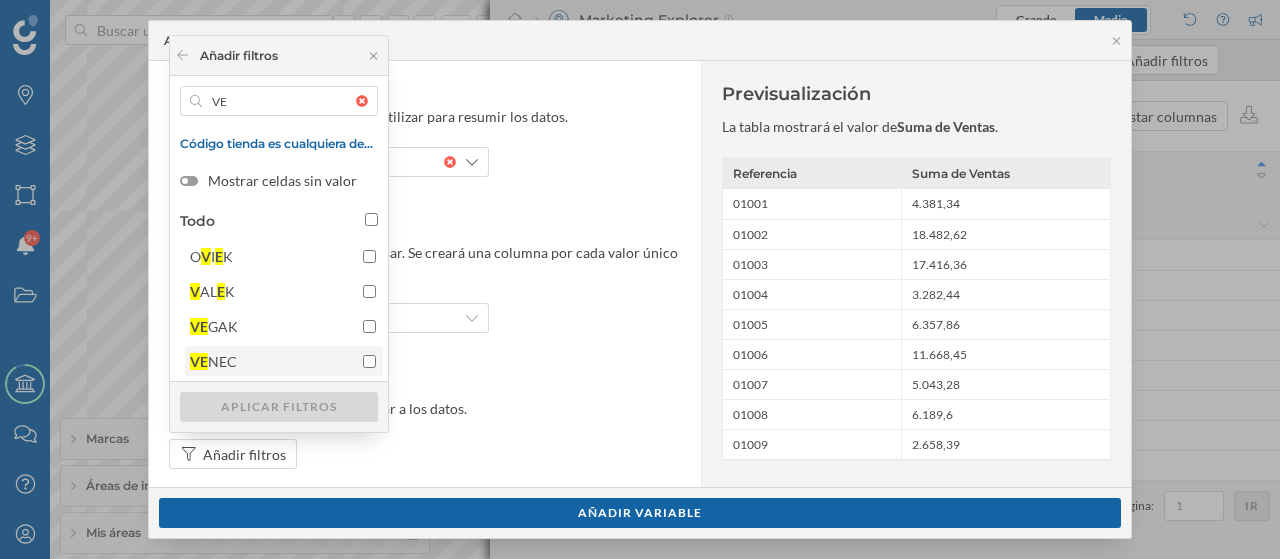 click on "VE NEC" at bounding box center [271, 361] 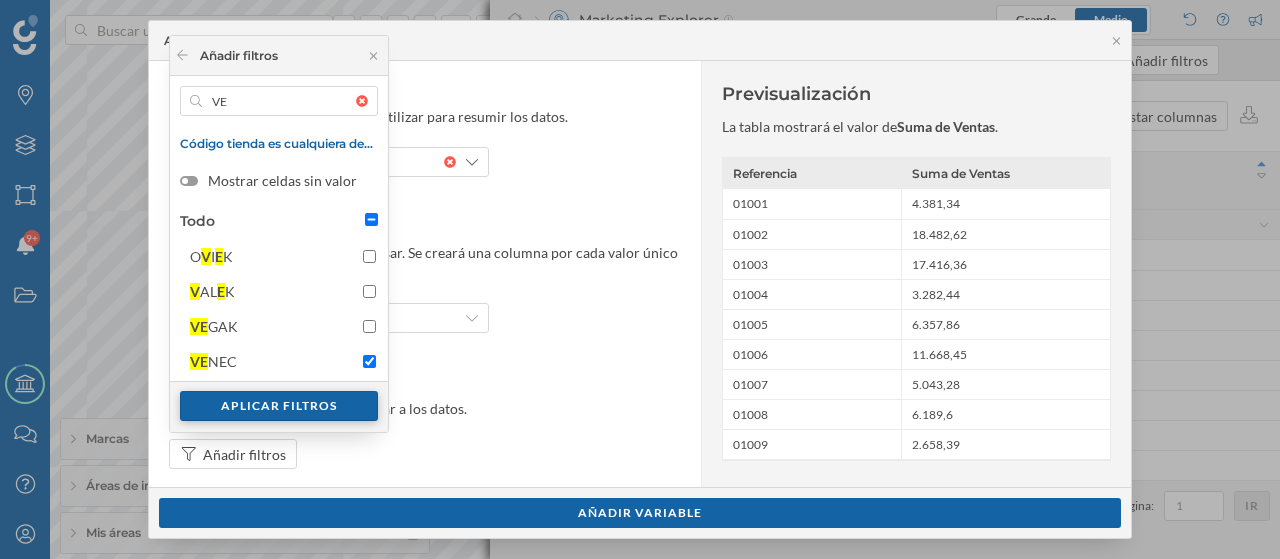 click on "Aplicar filtros" at bounding box center [279, 406] 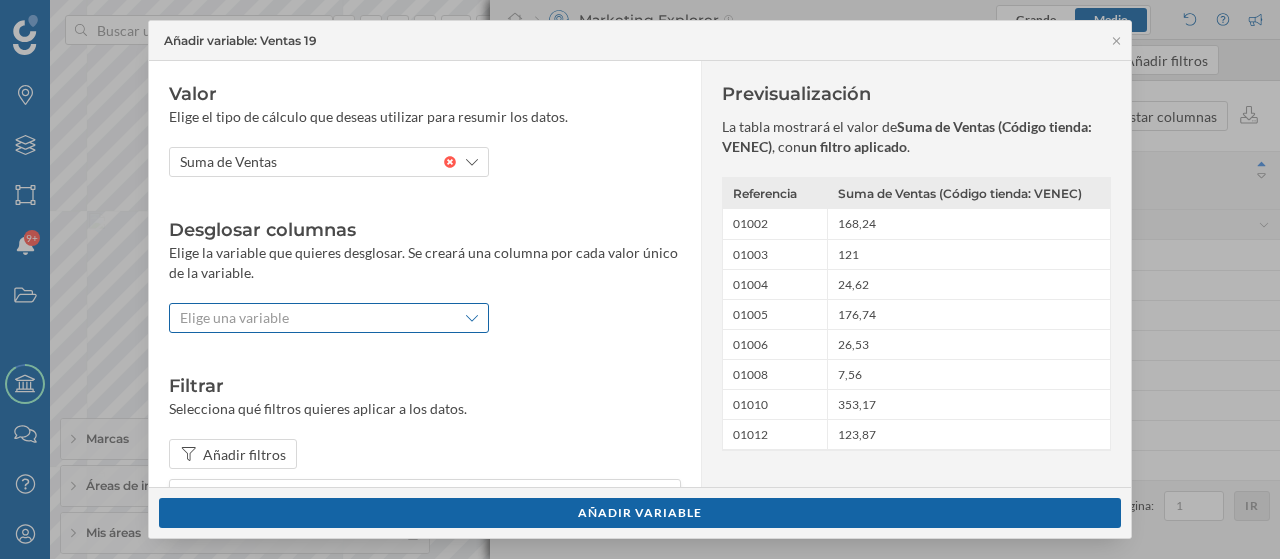 click on "Elige una variable" at bounding box center [312, 318] 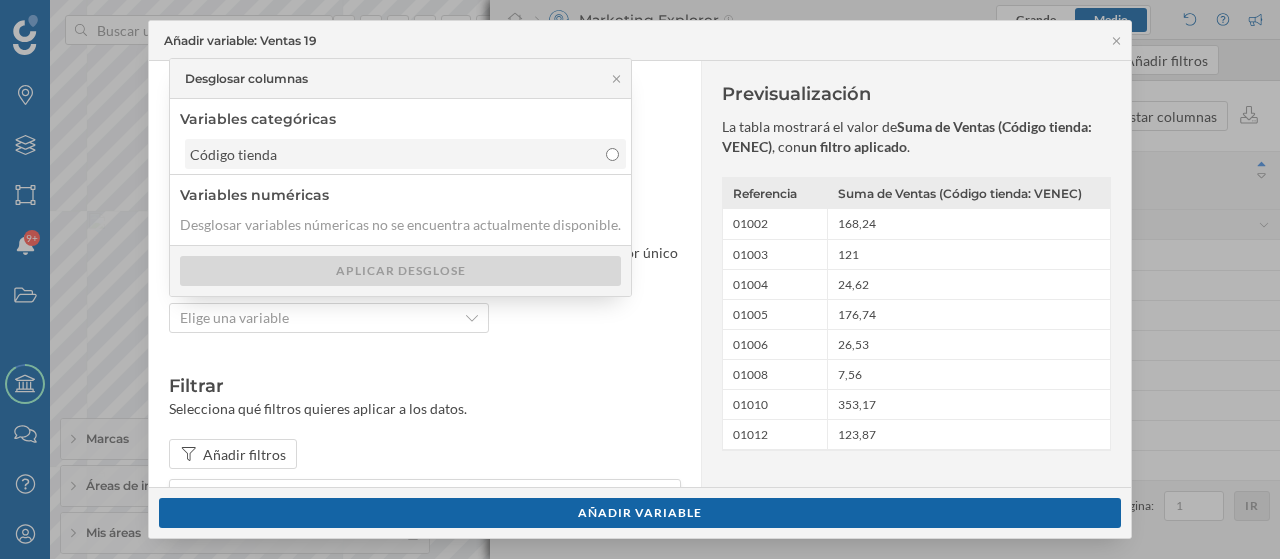 click on "Código tienda" at bounding box center [393, 154] 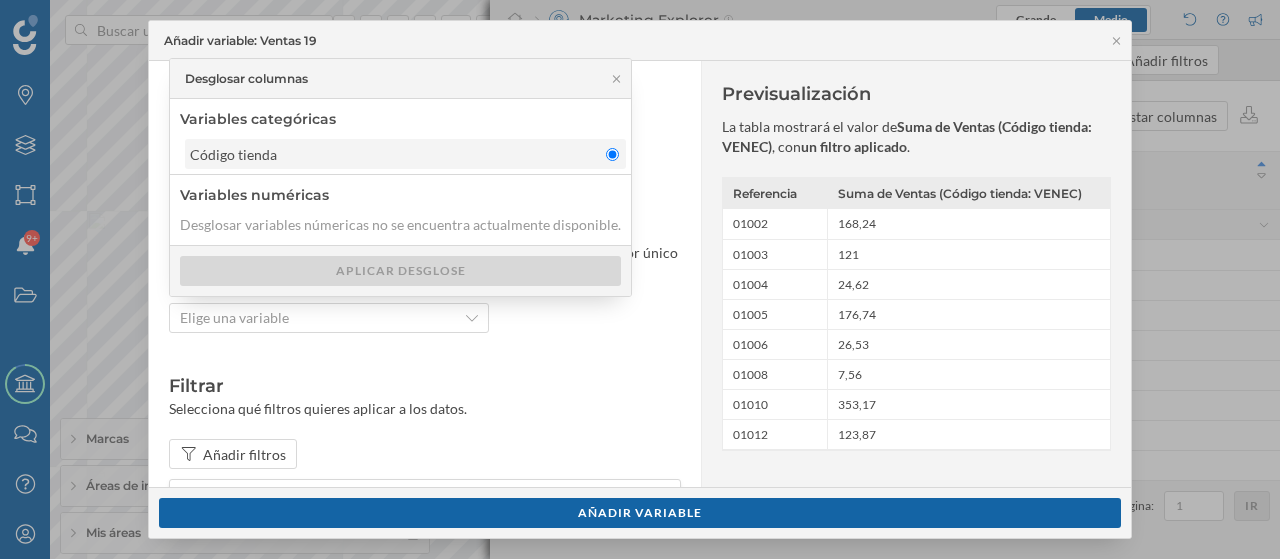 click on "Código tienda" at bounding box center [612, 154] 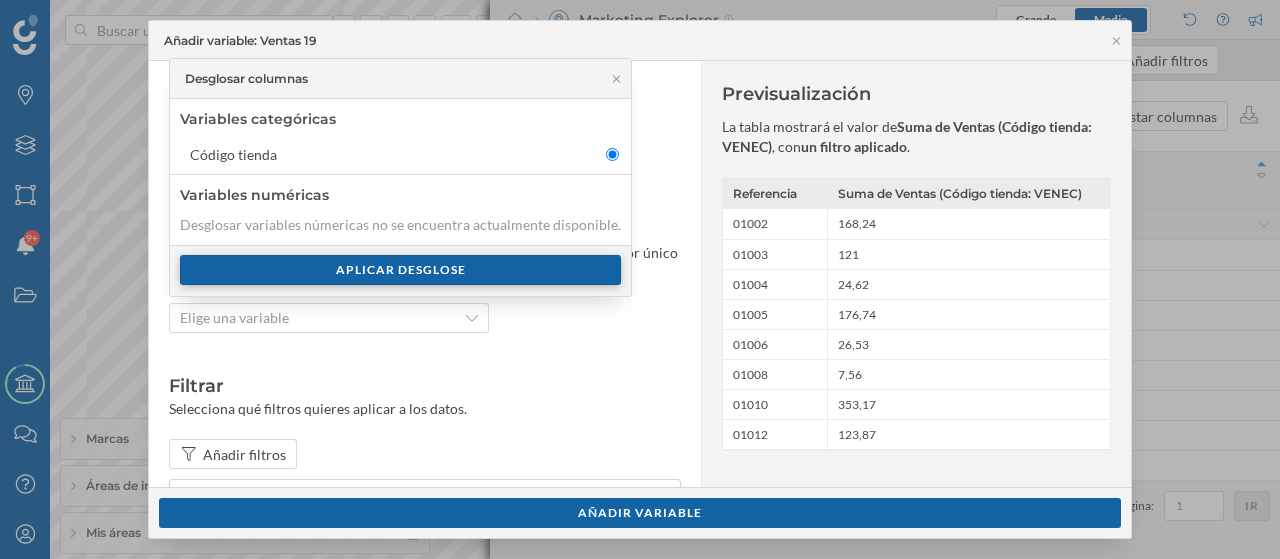 click on "Aplicar desglose" at bounding box center (400, 270) 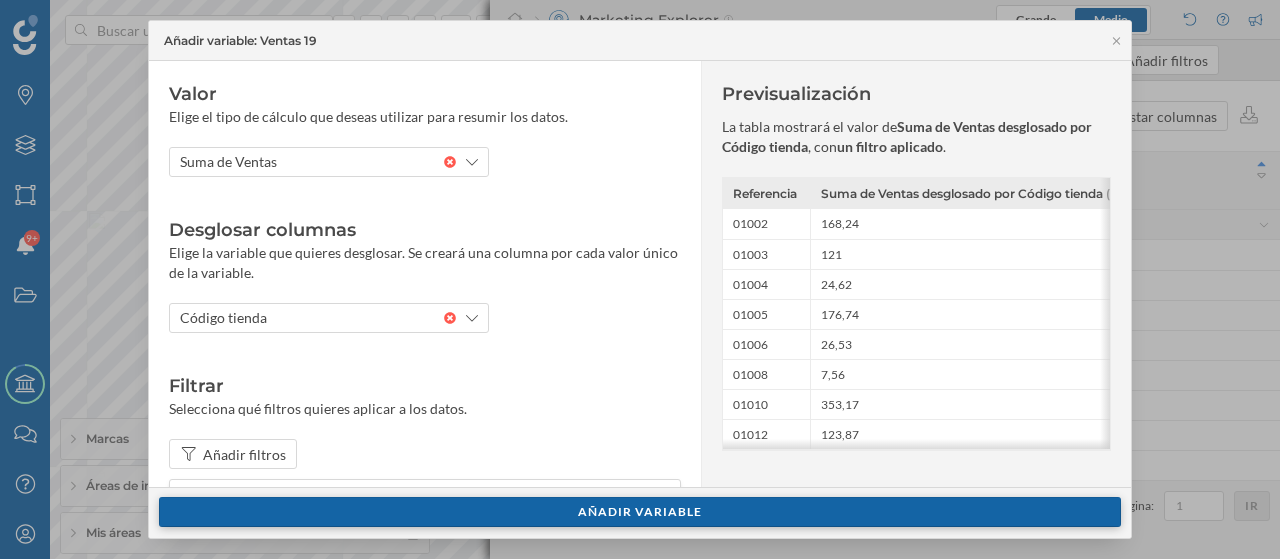 click on "Añadir variable" at bounding box center (640, 512) 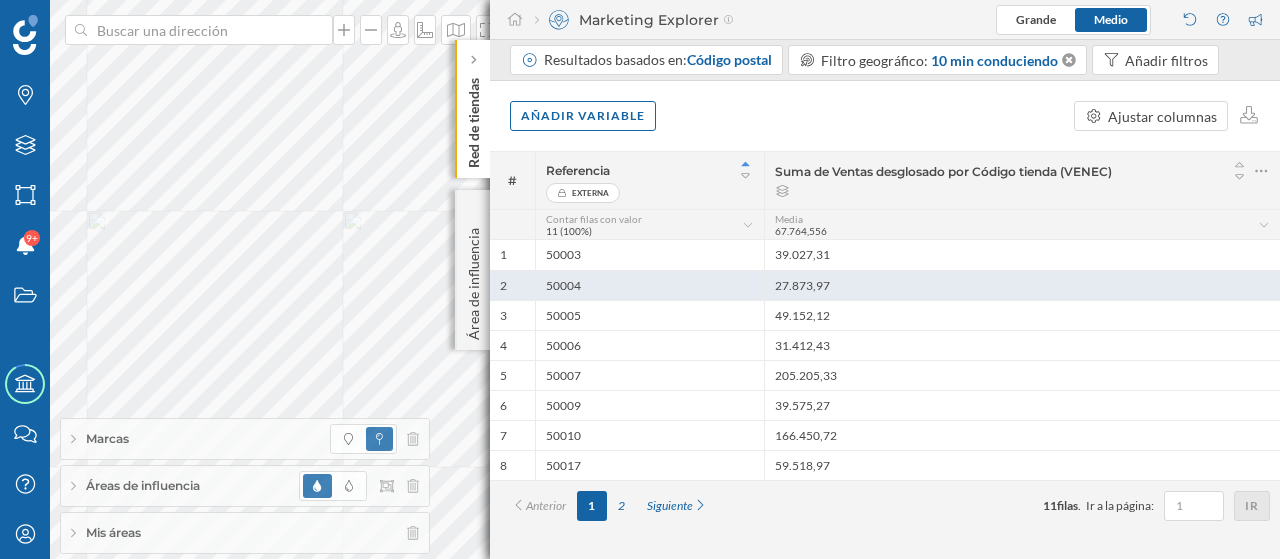 scroll, scrollTop: 0, scrollLeft: 0, axis: both 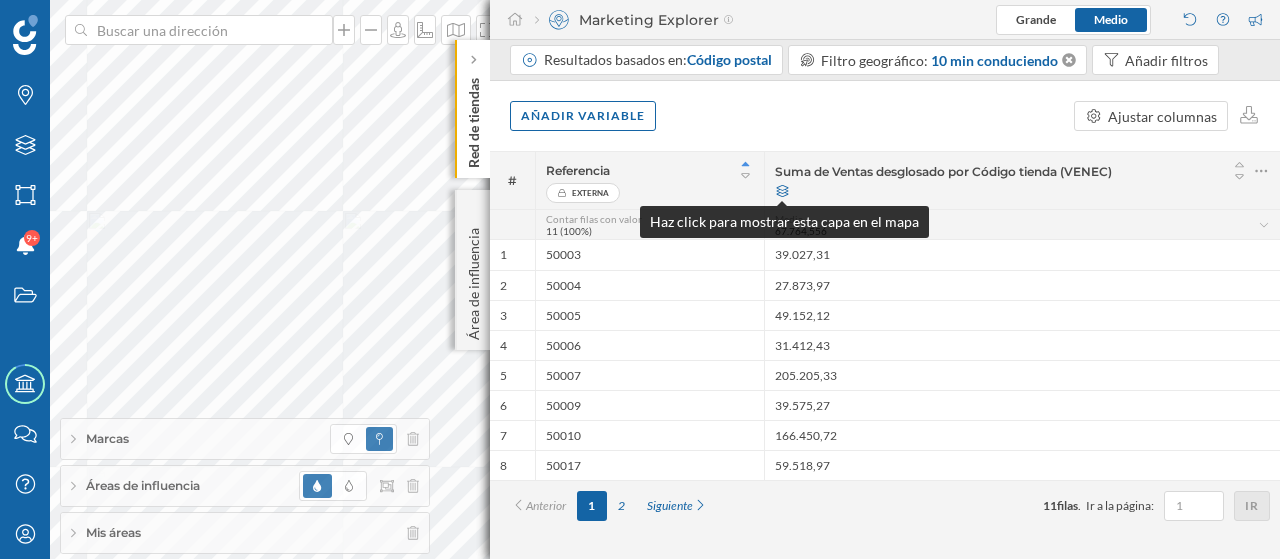click 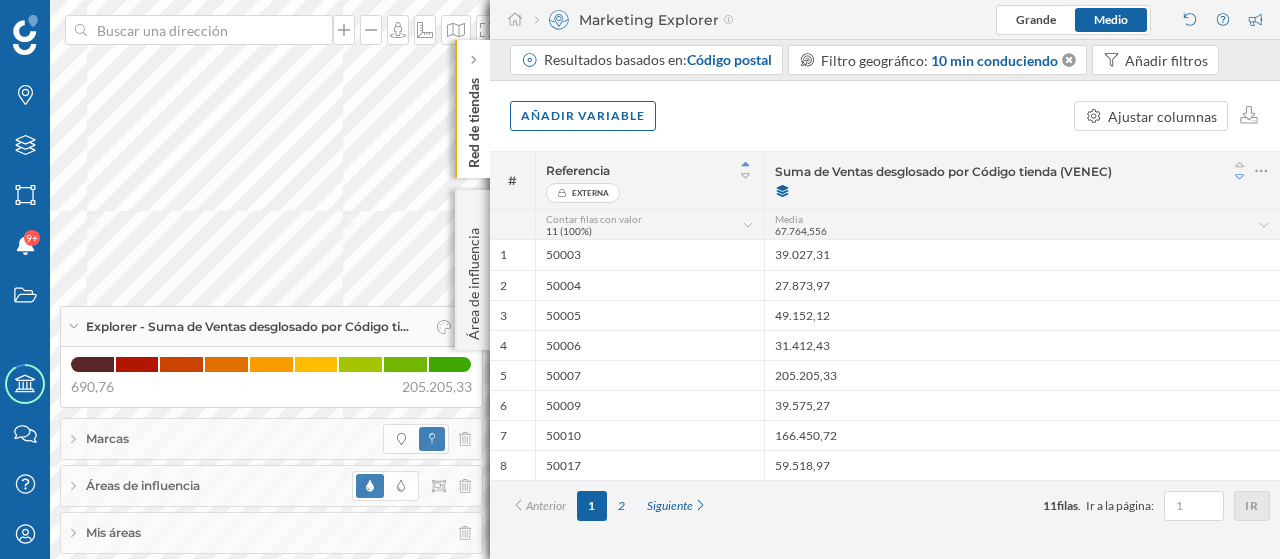 click 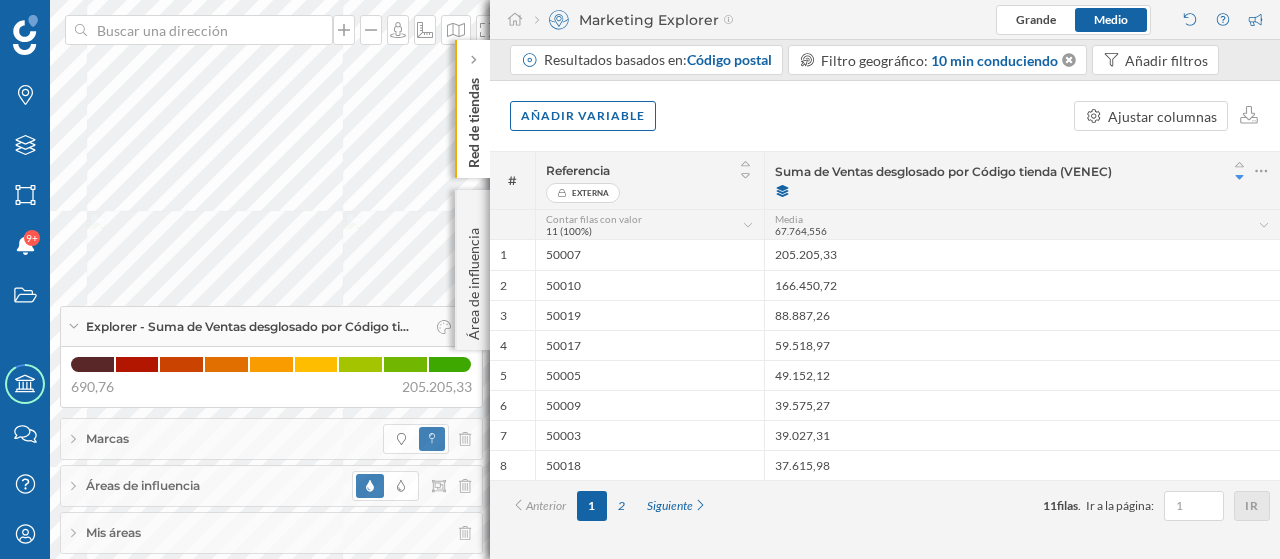 click on "Red de tiendas" 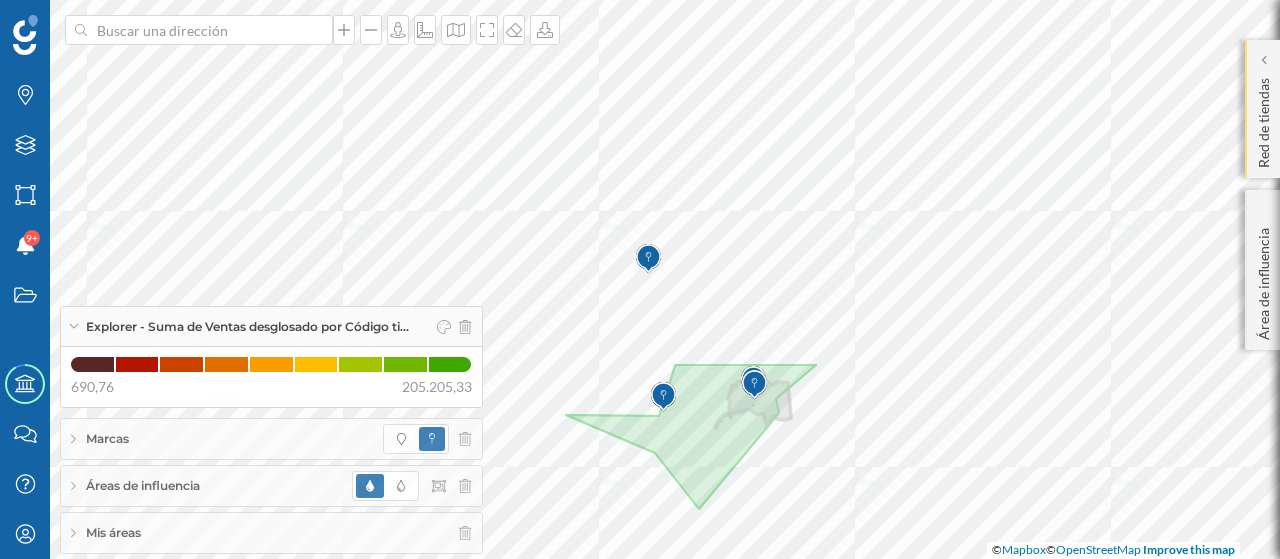 click on "Red de tiendas" 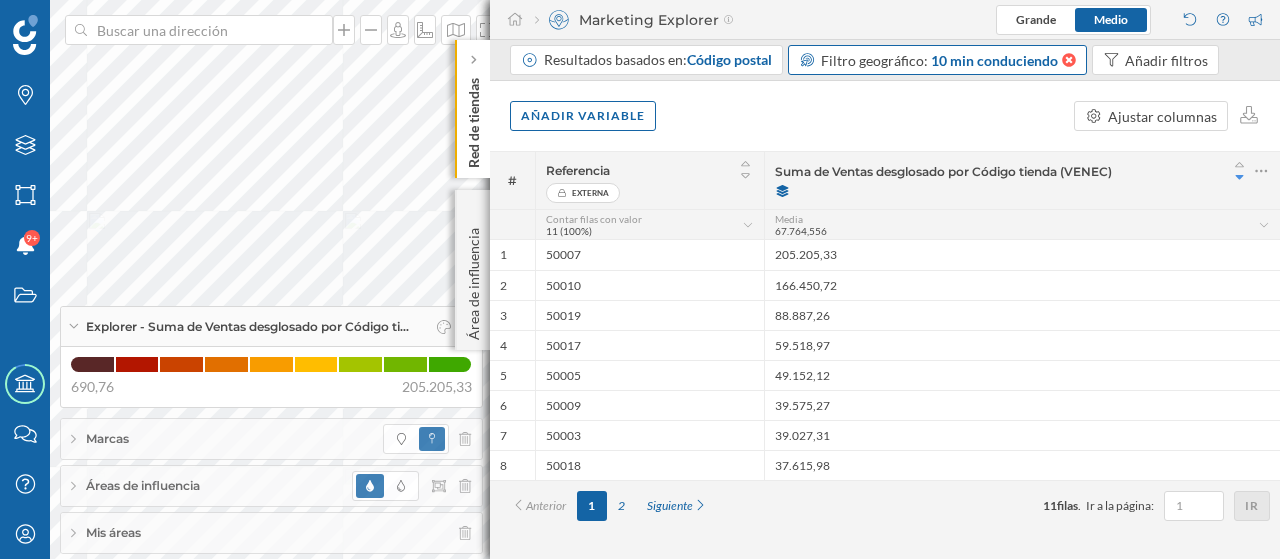click 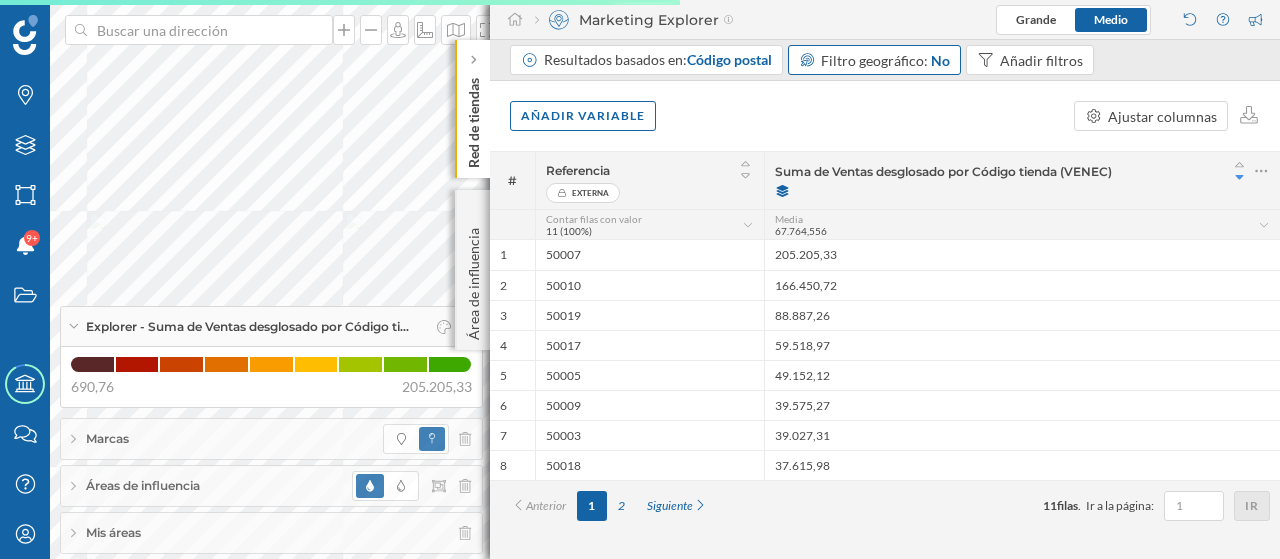 click on "Red de tiendas" 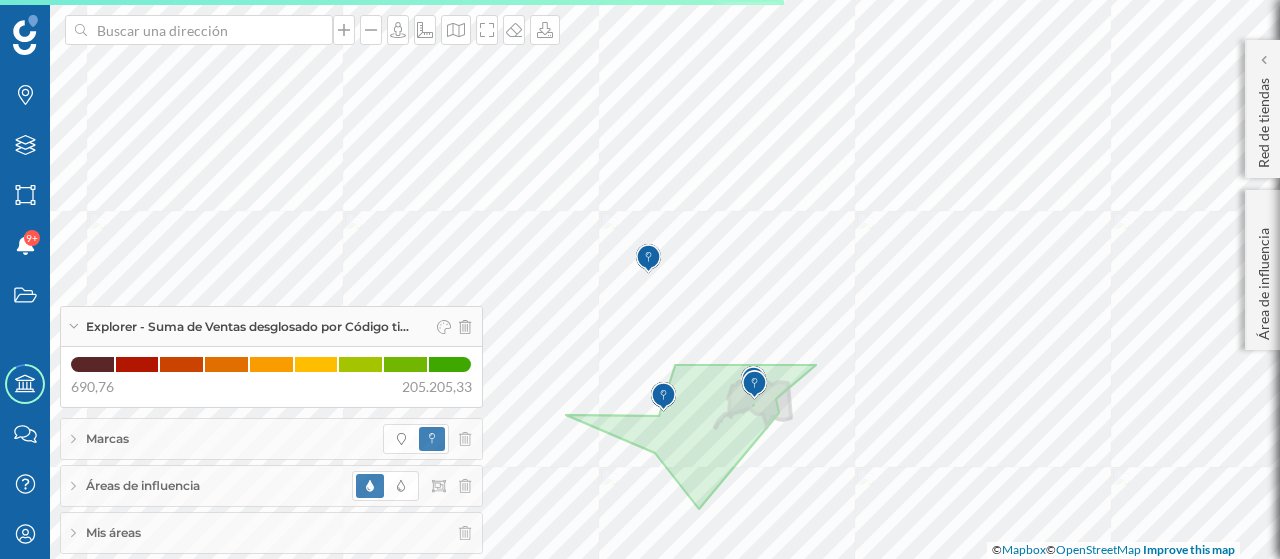 click on "Mis áreas" at bounding box center [271, 533] 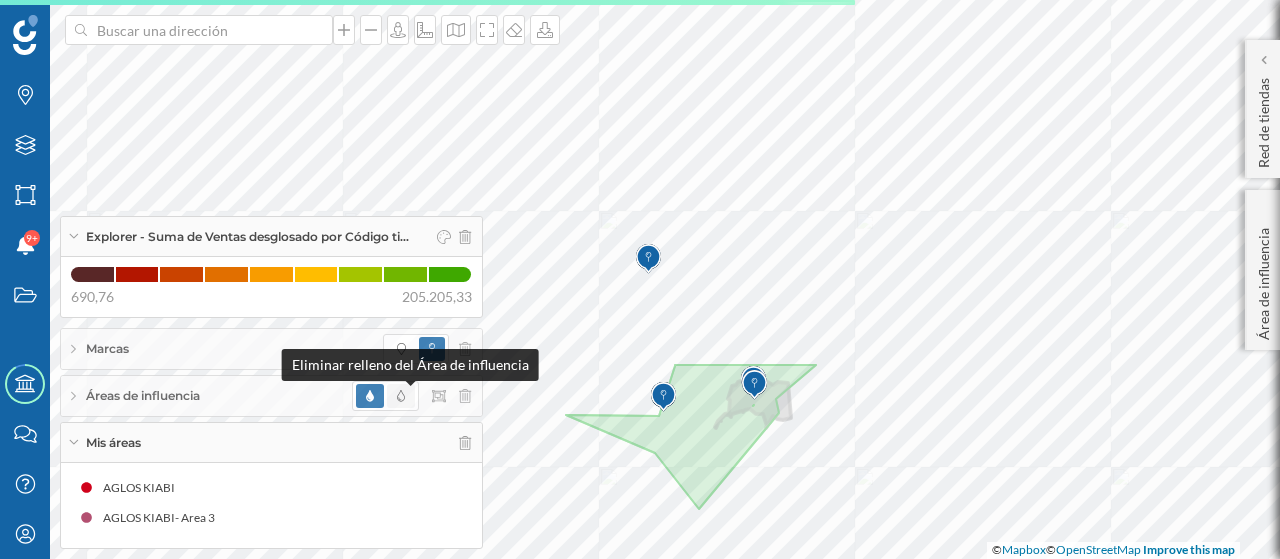 click 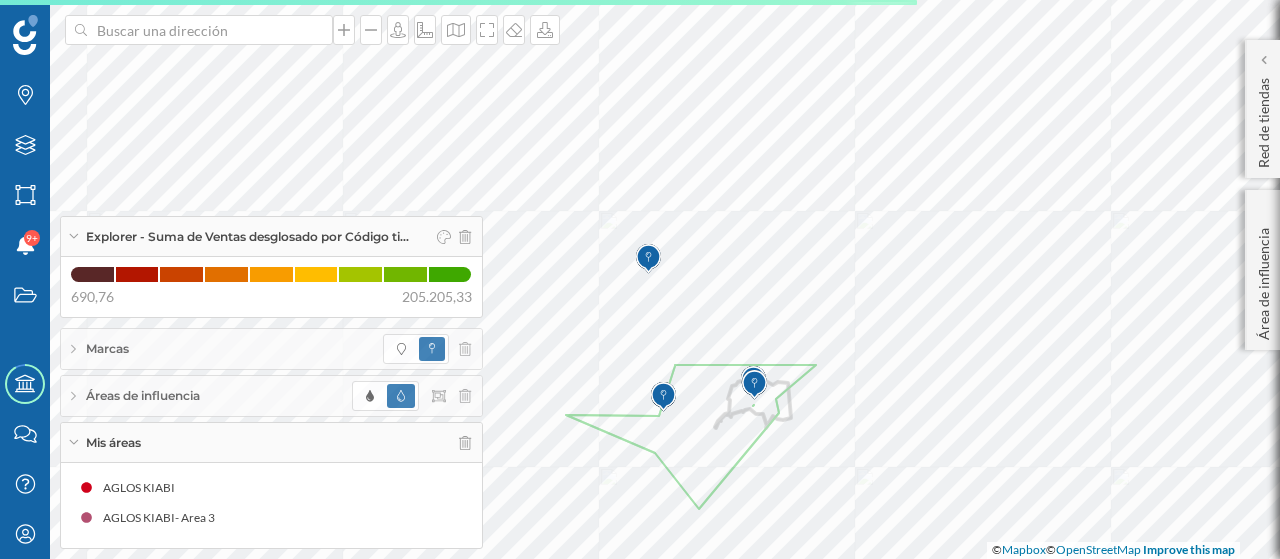 click on "Mis áreas" at bounding box center [271, 443] 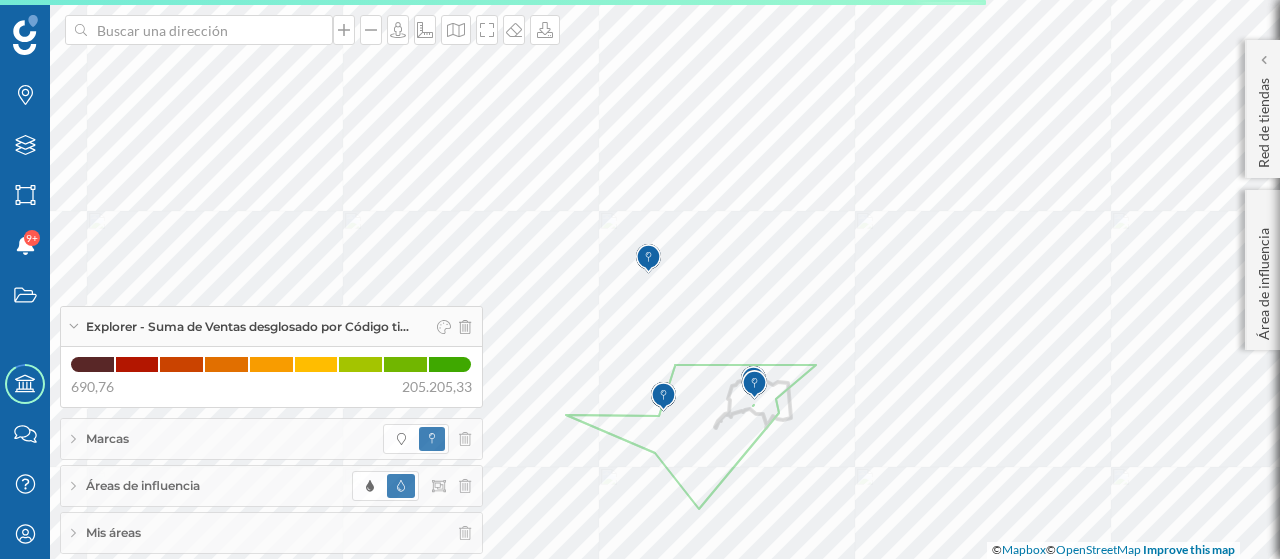 click on "Explorer - Suma de Ventas desglosado por Código ti…" at bounding box center [247, 327] 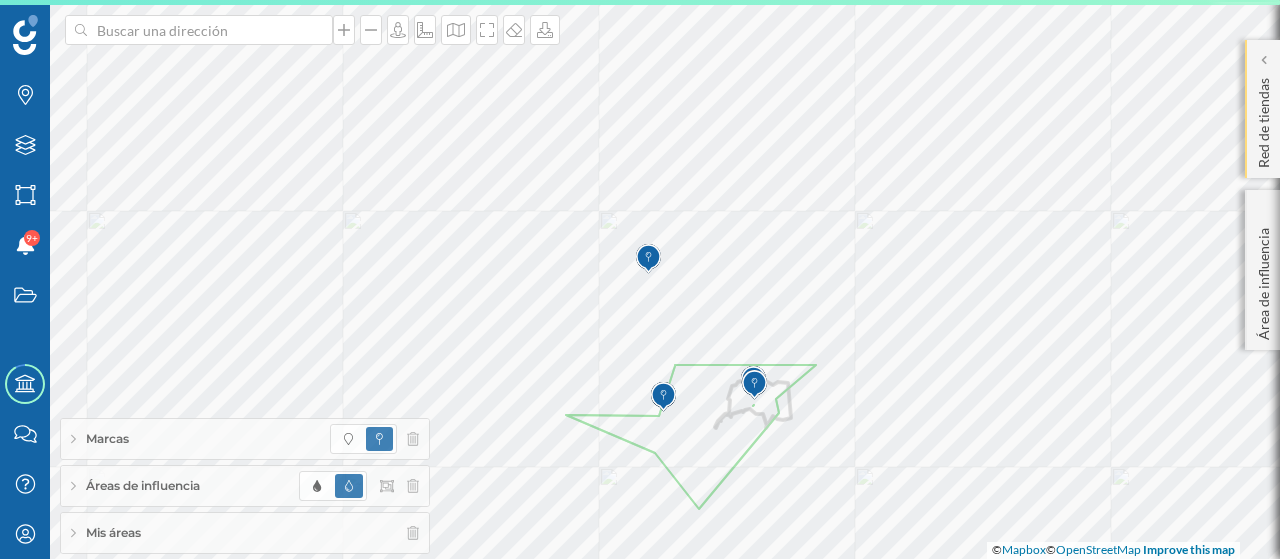 click on "Red de tiendas" 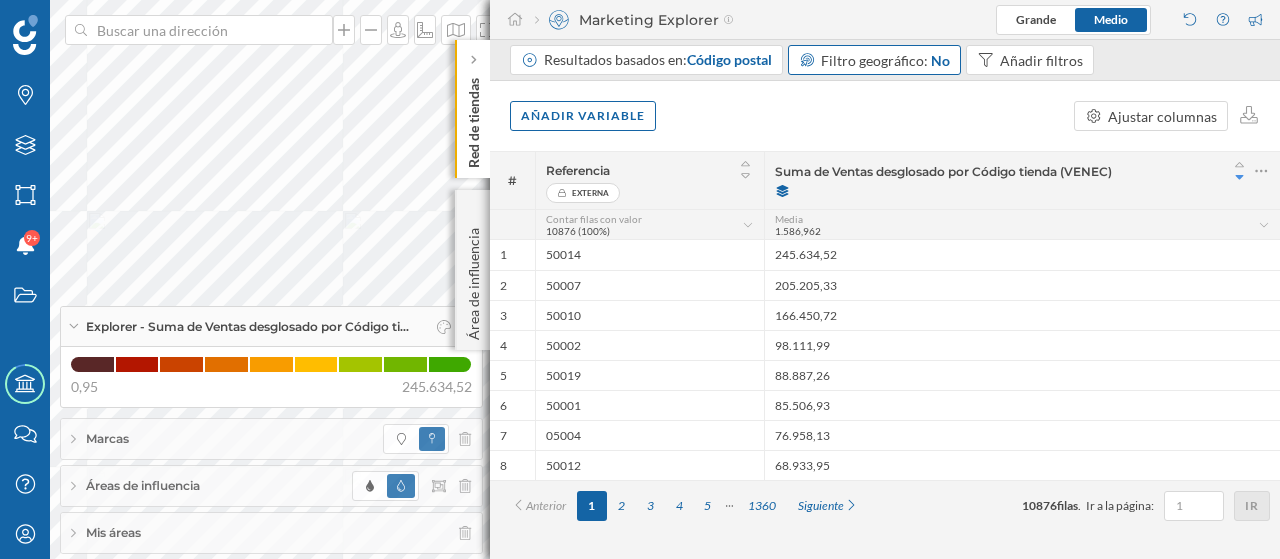 click on "Red de tiendas" 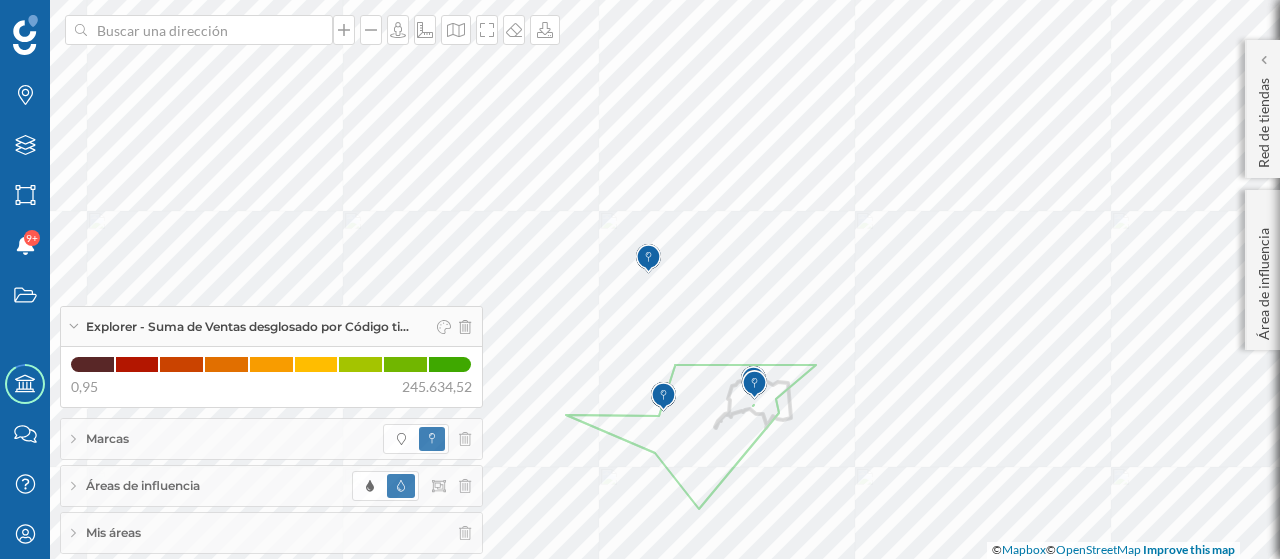 click on "Explorer - Suma de Ventas desglosado por Código ti…" at bounding box center [247, 327] 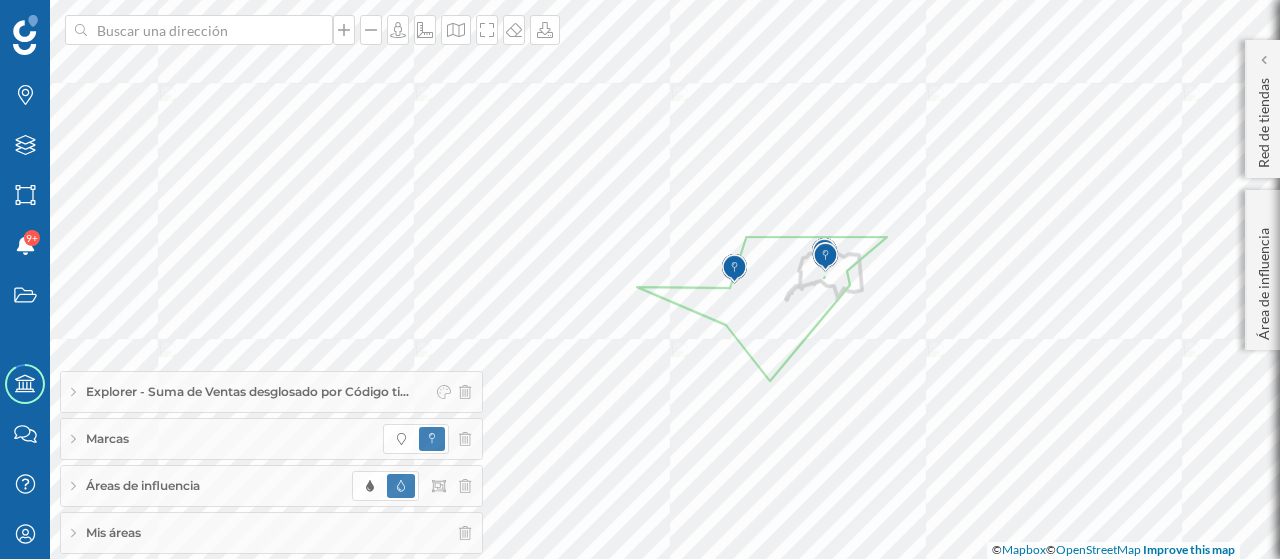 click on "Mis áreas" at bounding box center [271, 533] 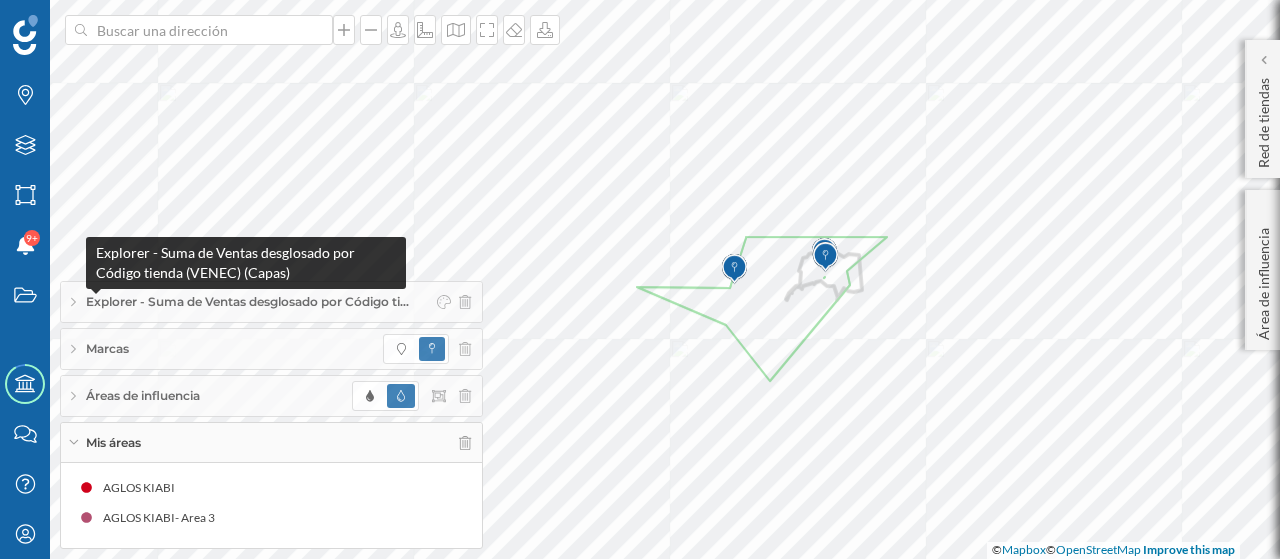 click on "Explorer - Suma de Ventas desglosado por Código ti…" at bounding box center (247, 302) 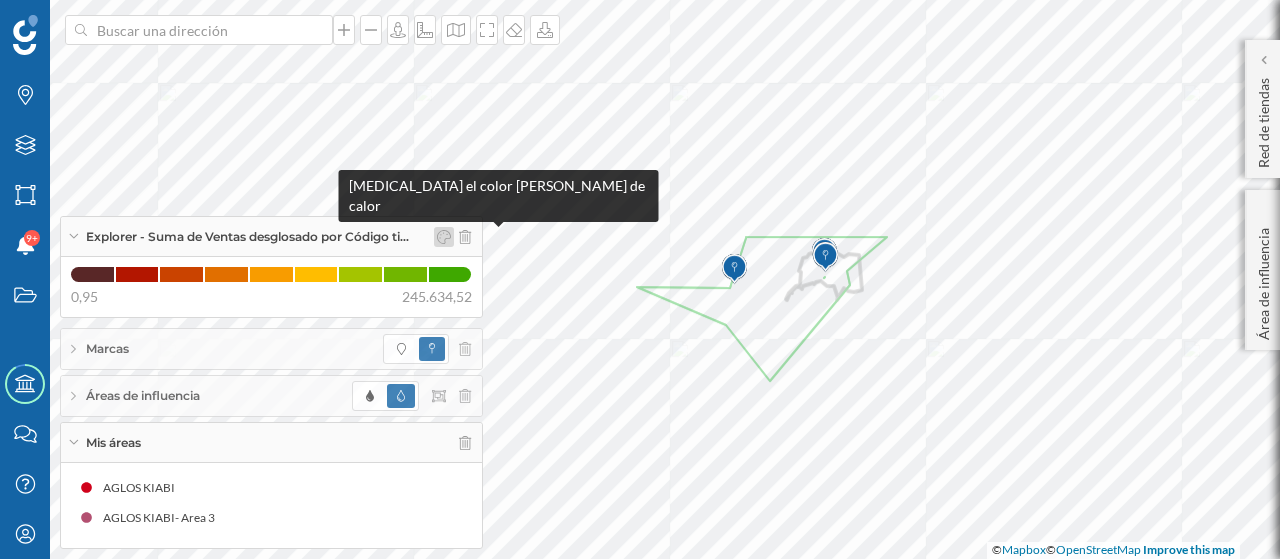click at bounding box center [444, 237] 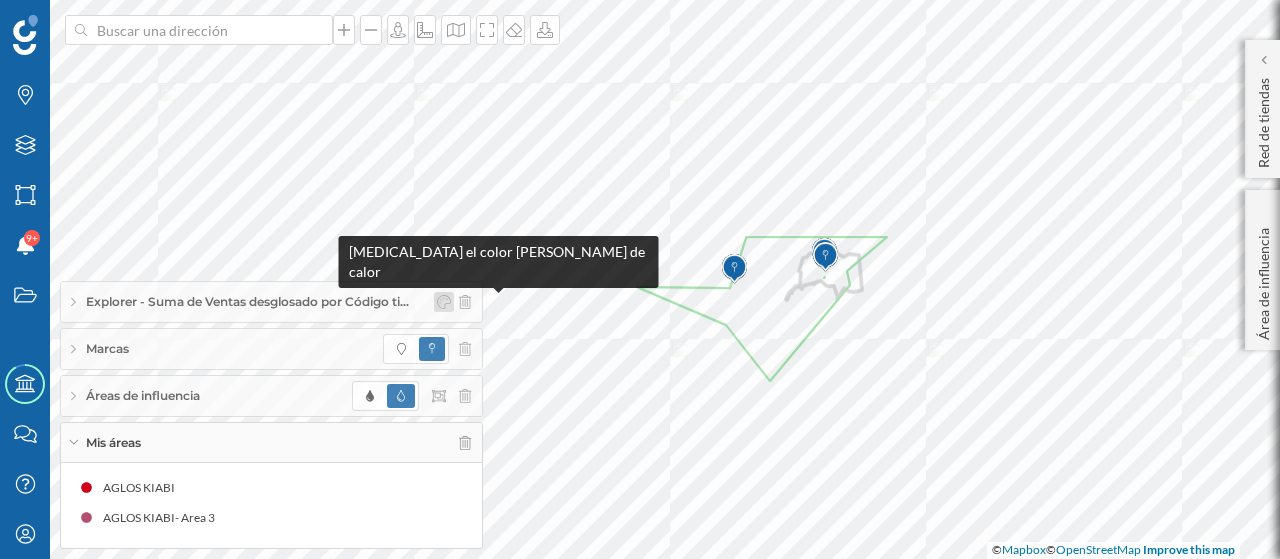 click at bounding box center (444, 302) 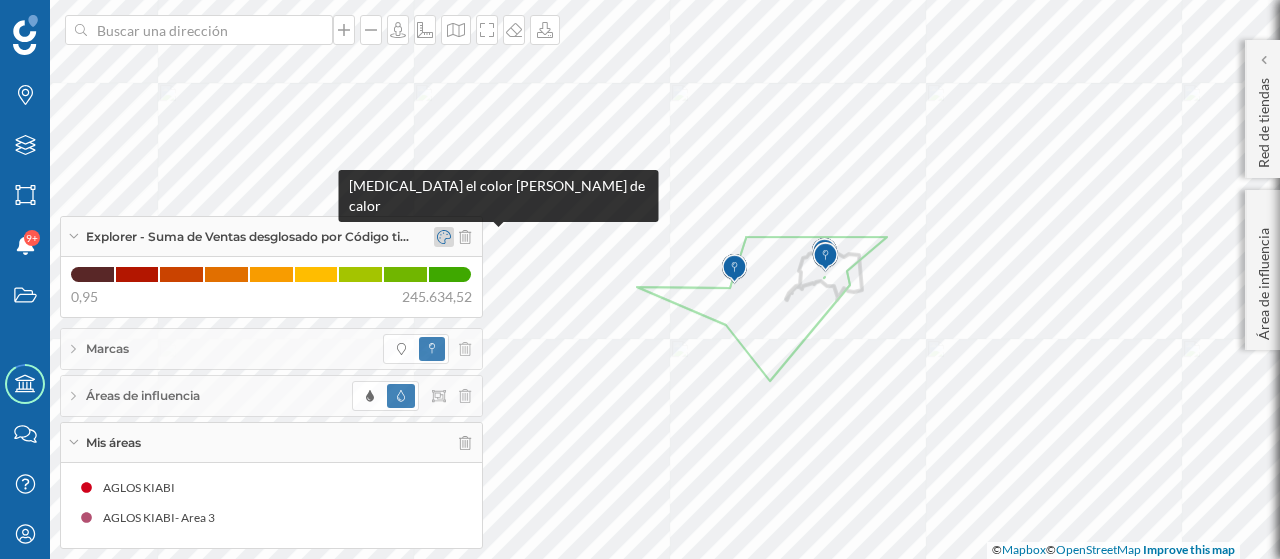 click 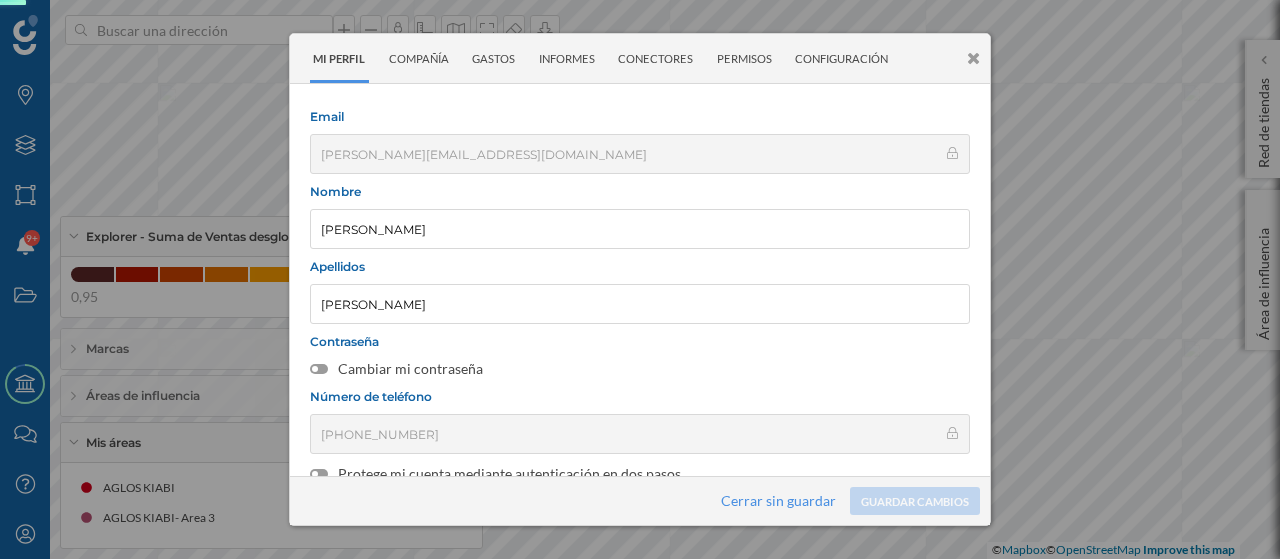 scroll, scrollTop: 344, scrollLeft: 0, axis: vertical 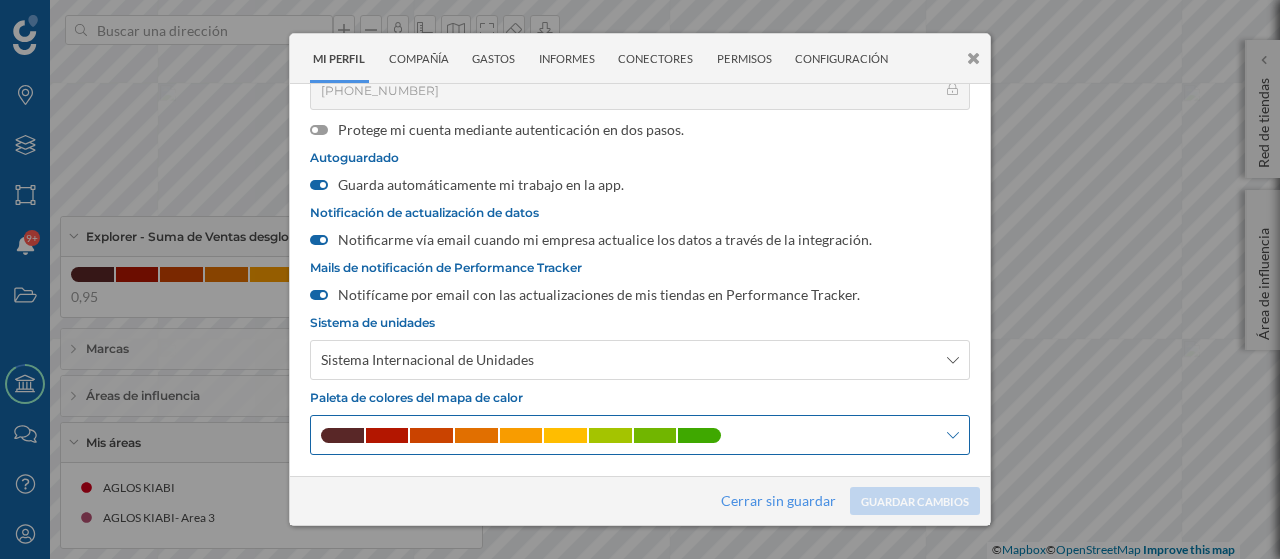 click at bounding box center (640, 435) 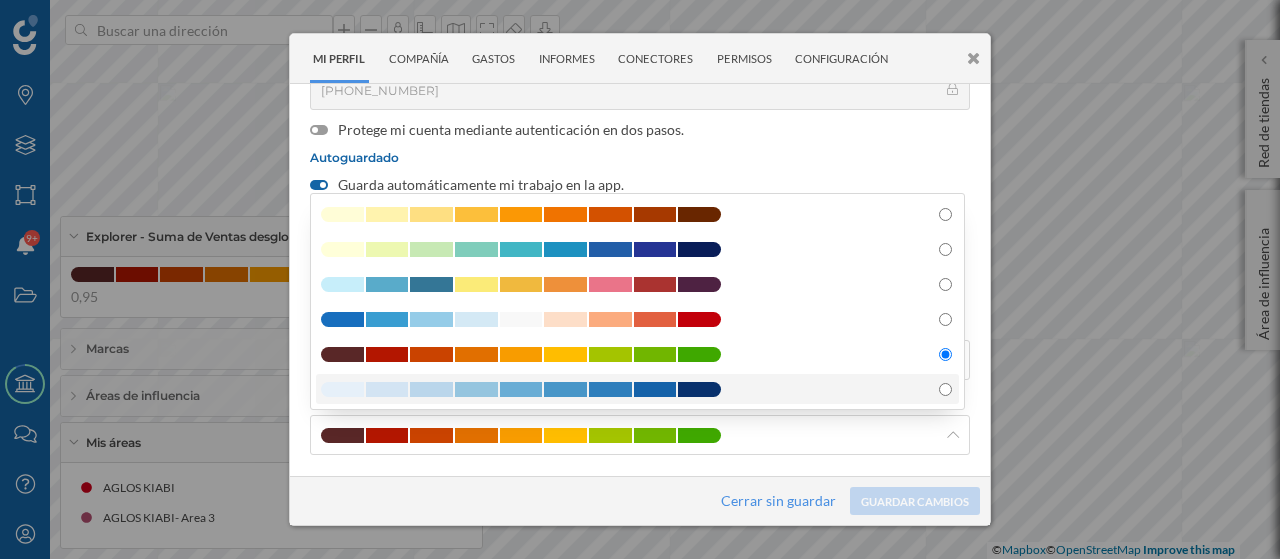 click at bounding box center [636, 389] 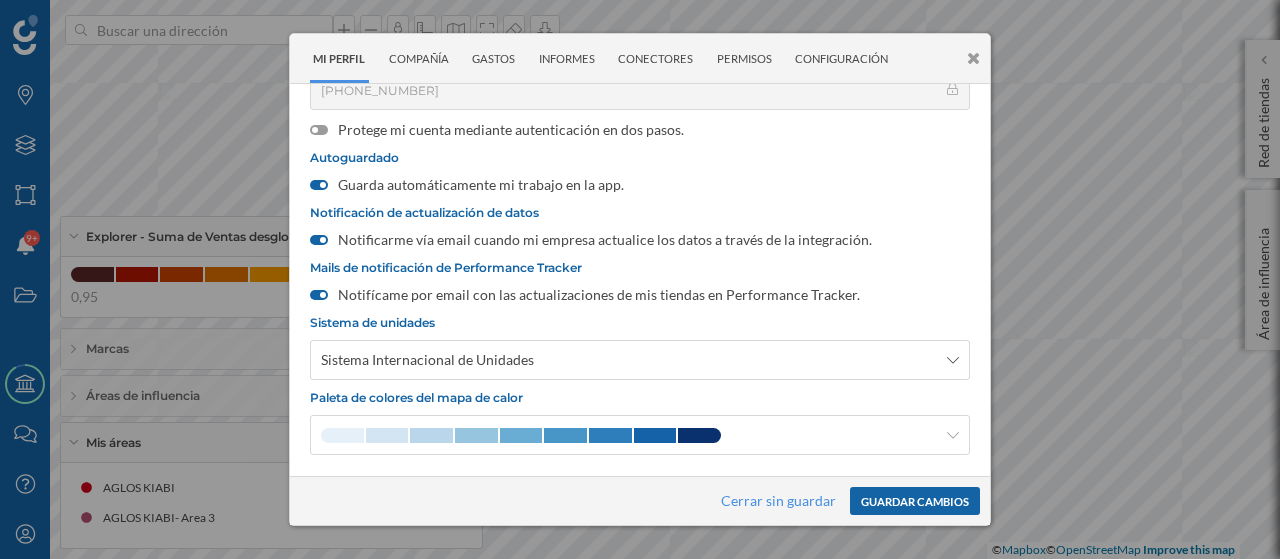 click on "Guardar cambios" at bounding box center [915, 501] 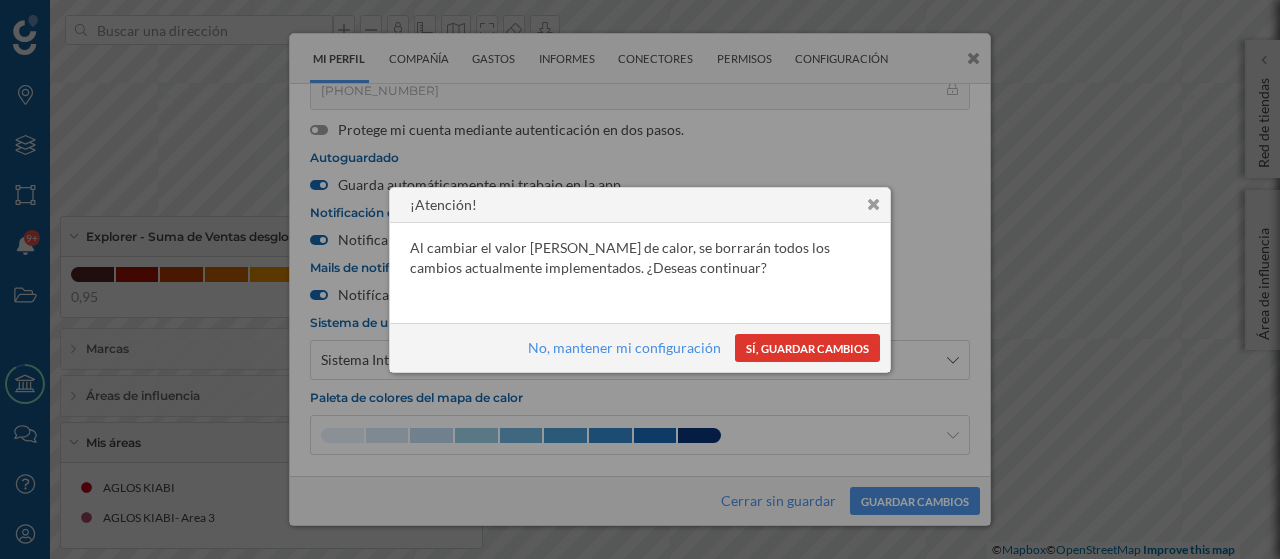 click on "Sí, guardar cambios" at bounding box center [807, 348] 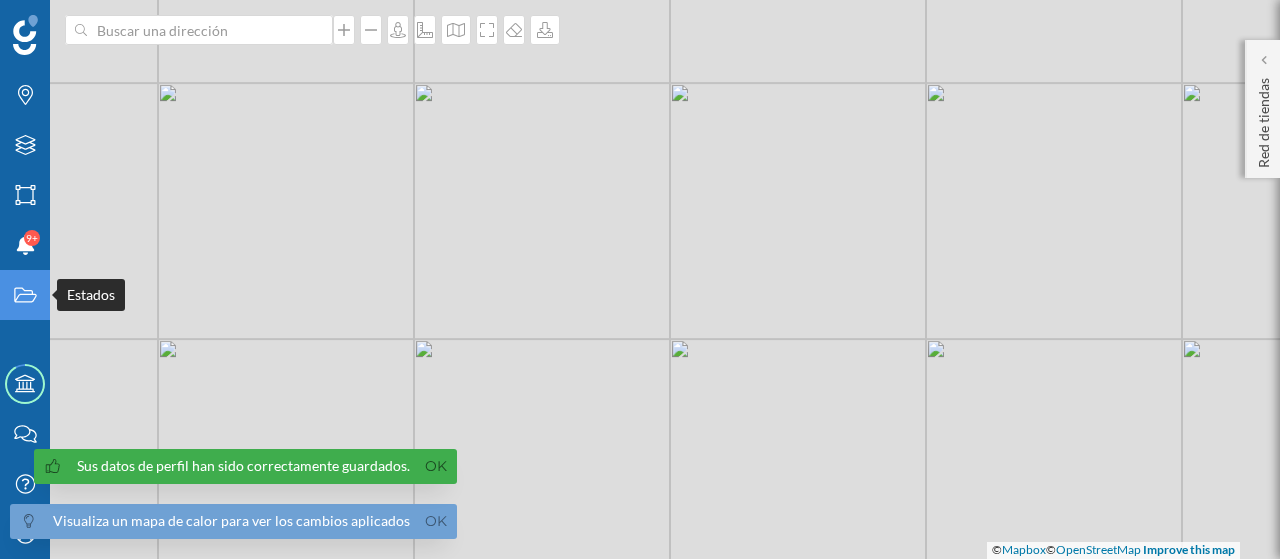 click on "Estados" 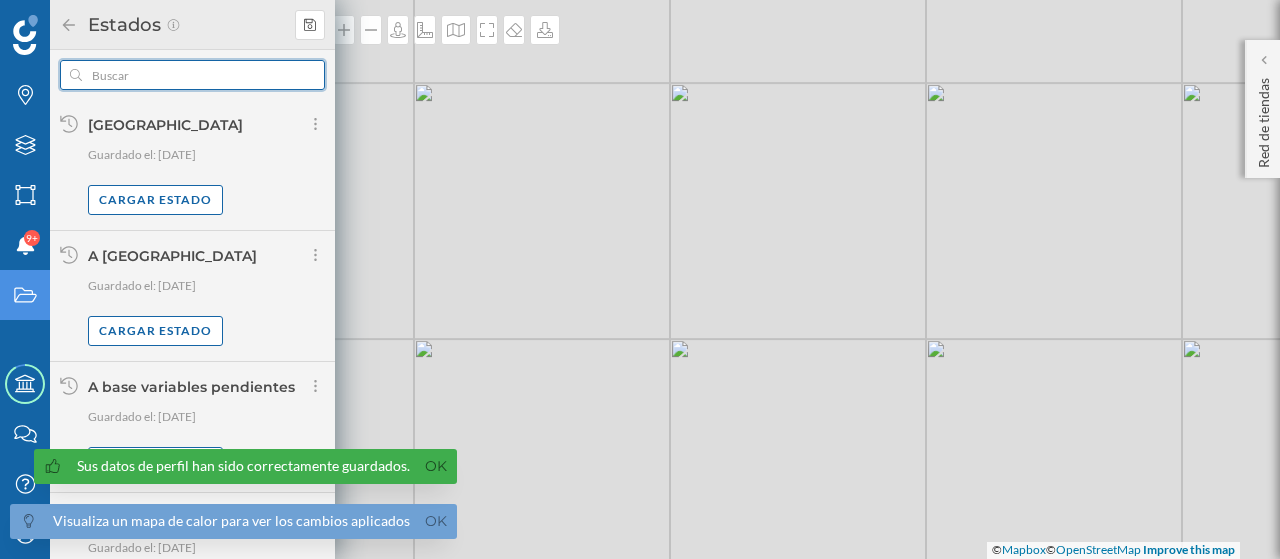 click at bounding box center (192, 75) 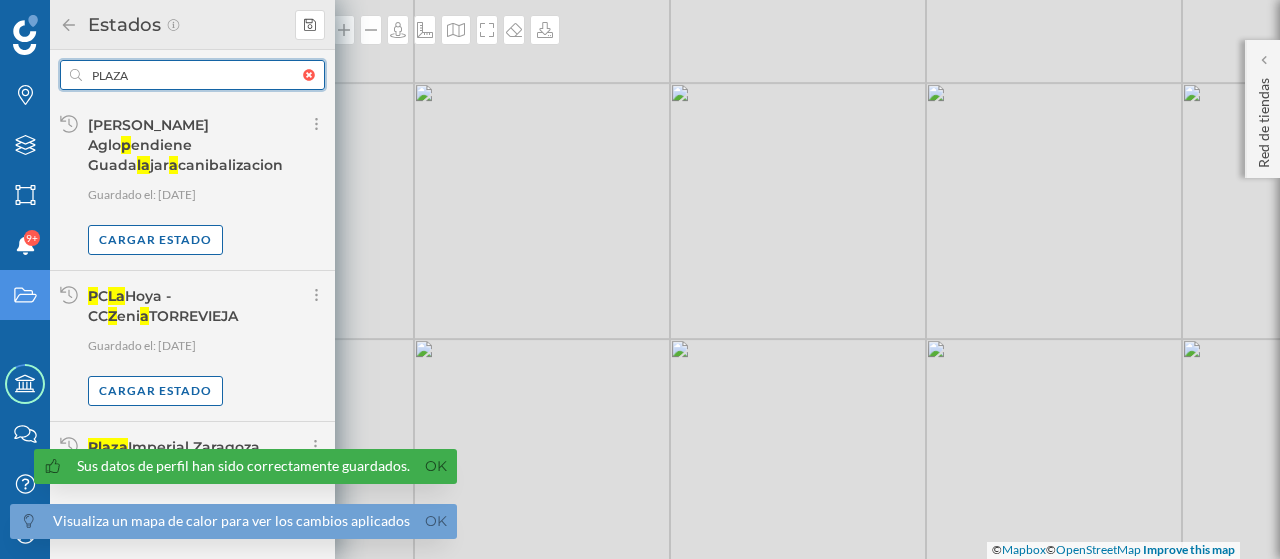 type on "PLAZA" 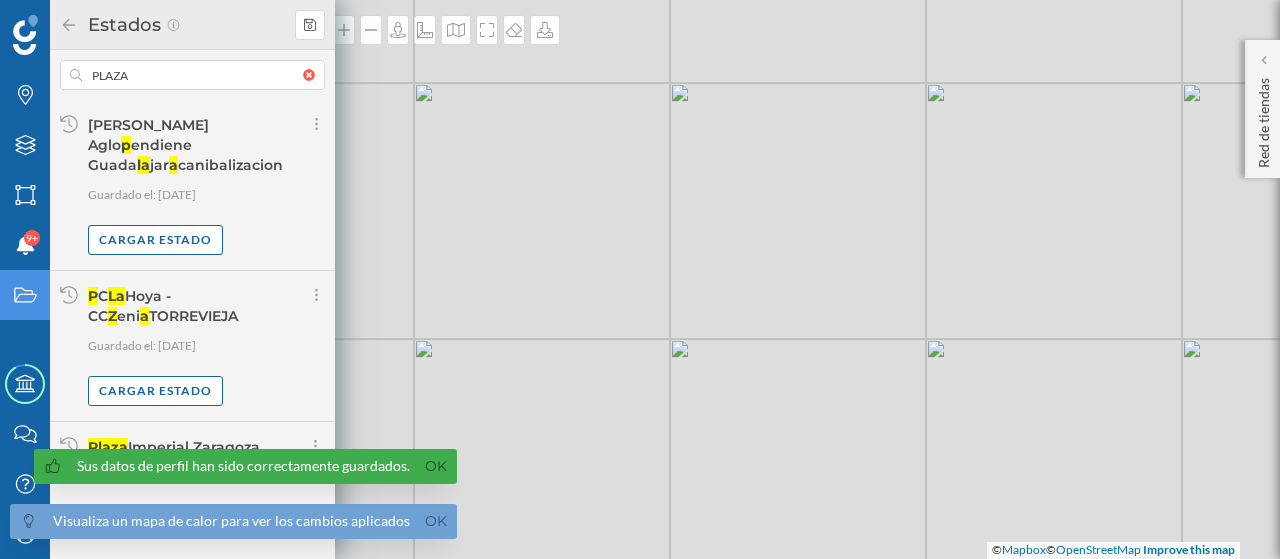 click on "Visualiza un mapa de calor para ver los cambios aplicados
Ok
Sus datos de perfil han sido correctamente guardados.
Ok" at bounding box center (228, 504) 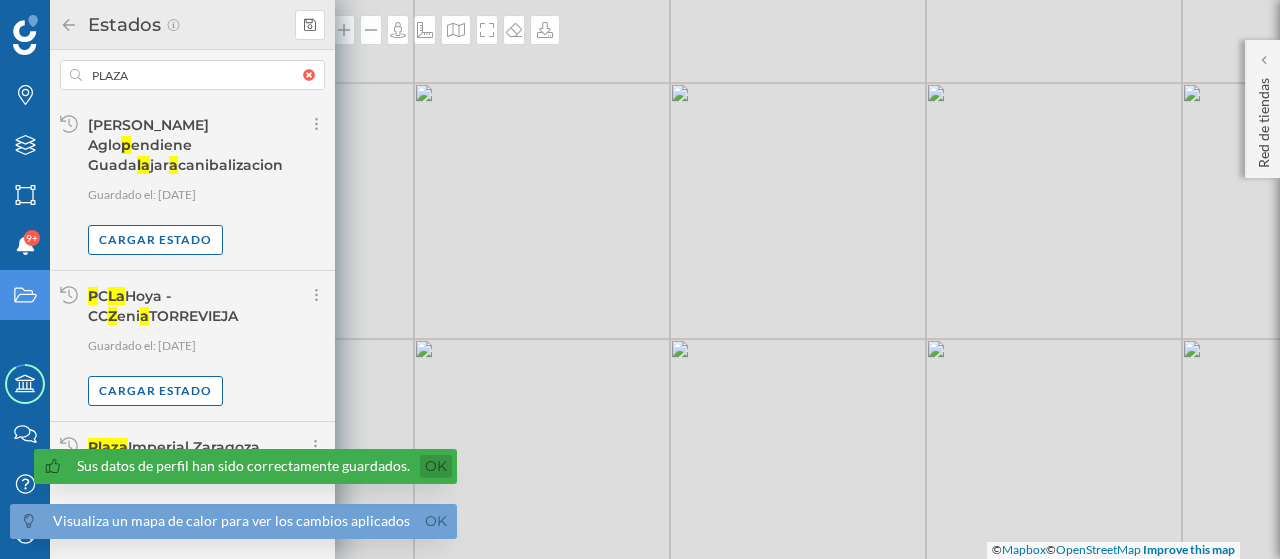 click on "Ok" at bounding box center (436, 466) 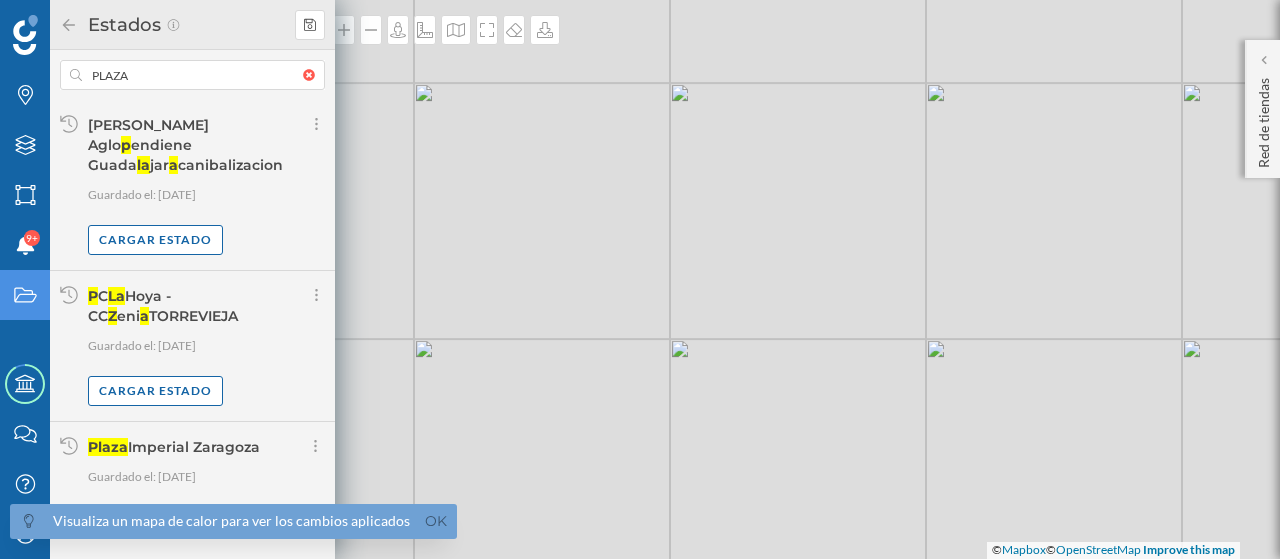 click on "Ok" at bounding box center (436, 521) 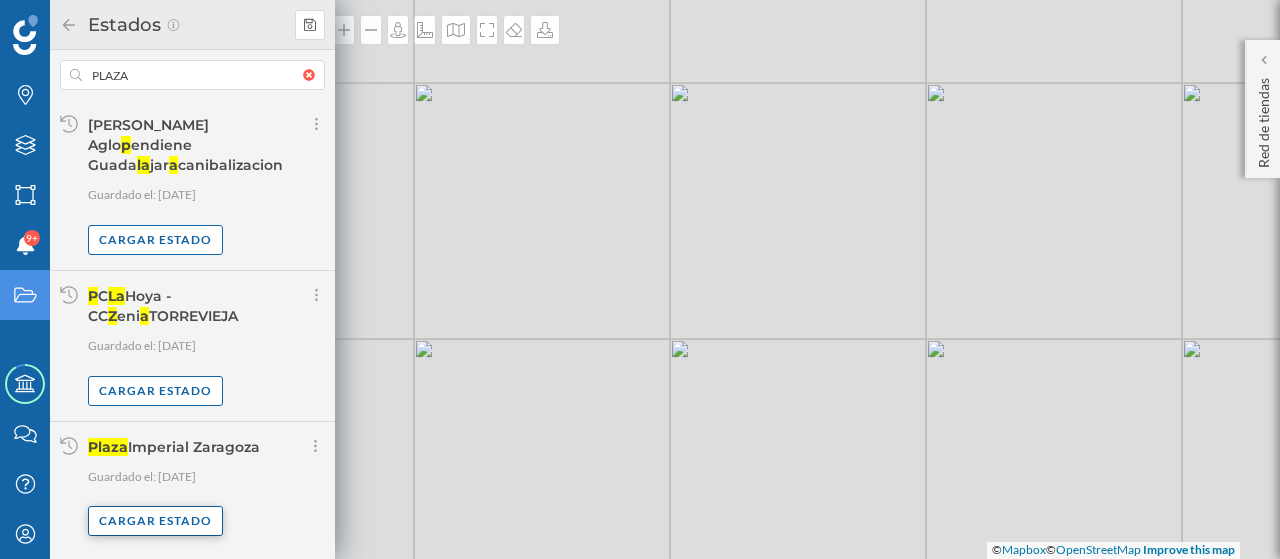 click on "Cargar estado" at bounding box center (155, 521) 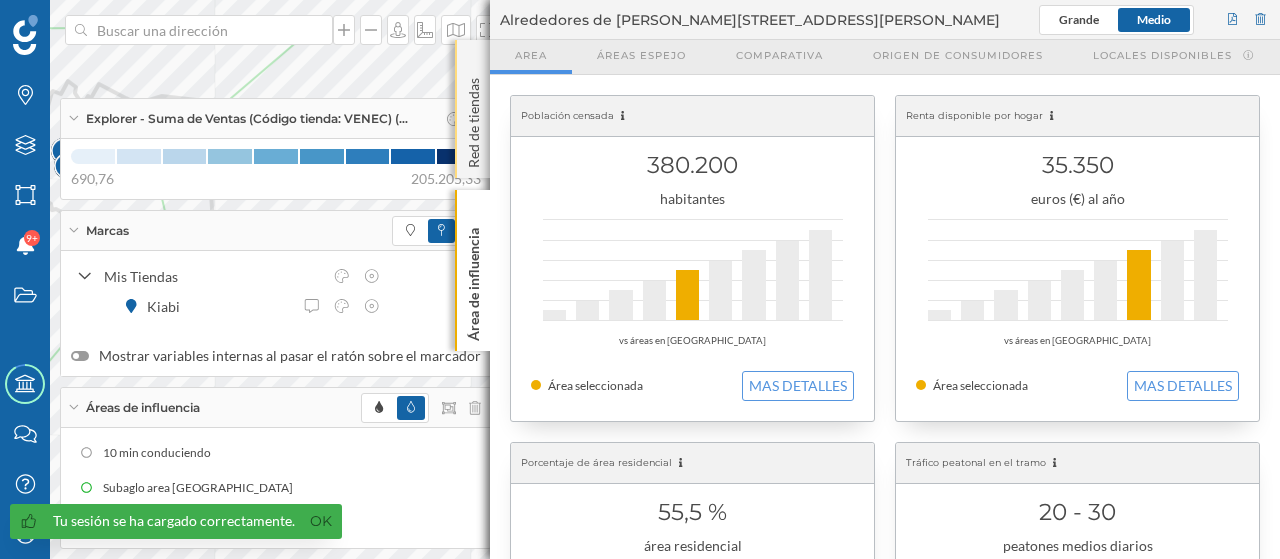 click on "Red de tiendas" 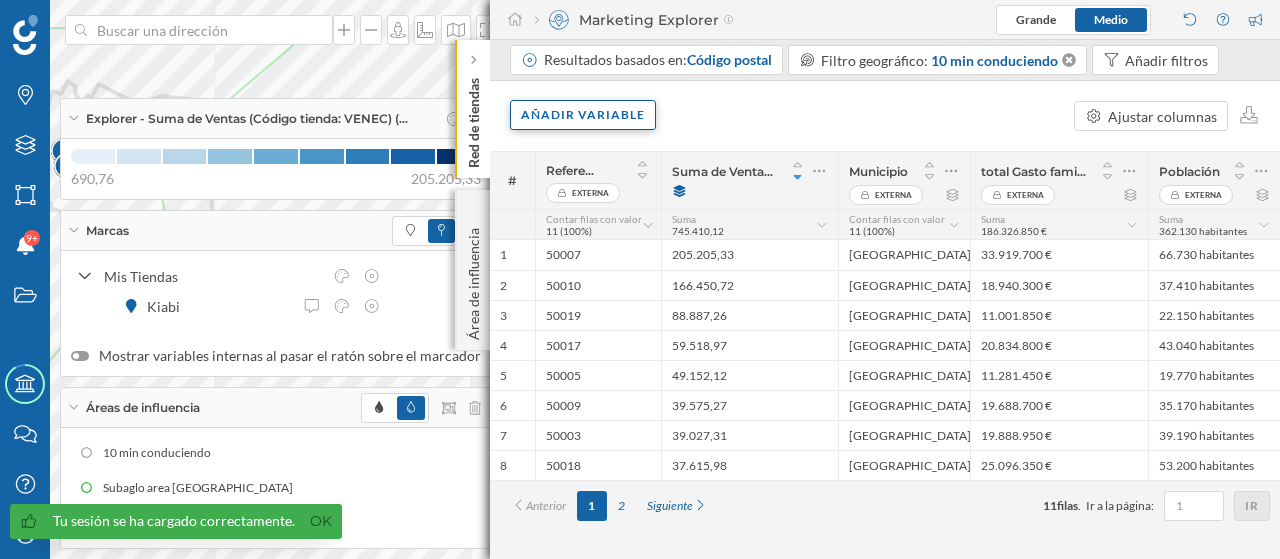 click on "Añadir variable" at bounding box center [583, 115] 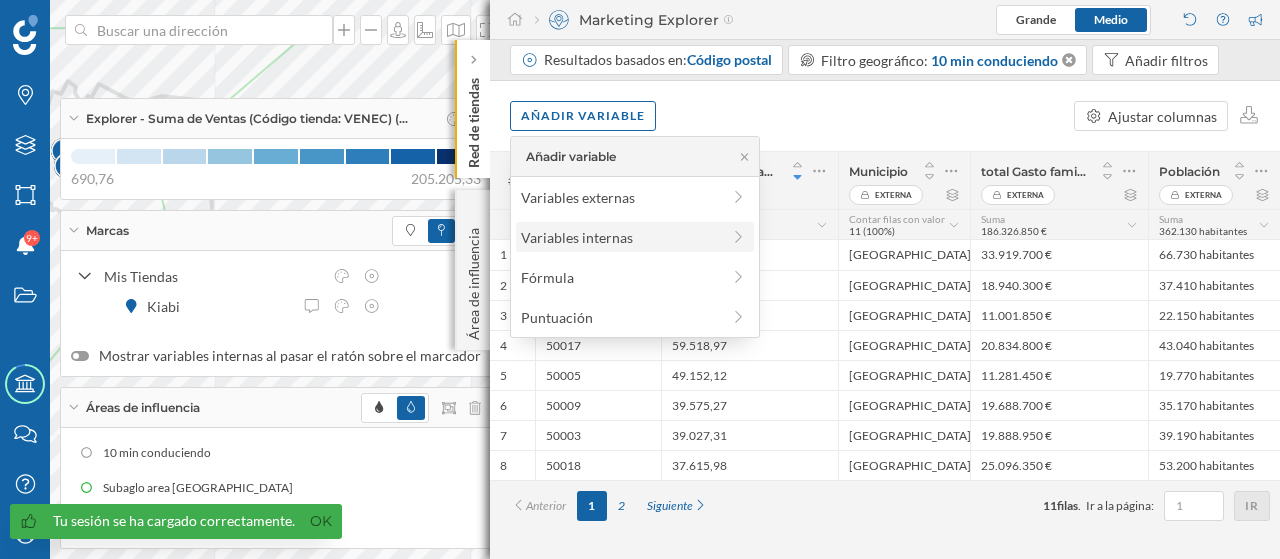 click on "Variables internas" at bounding box center (620, 237) 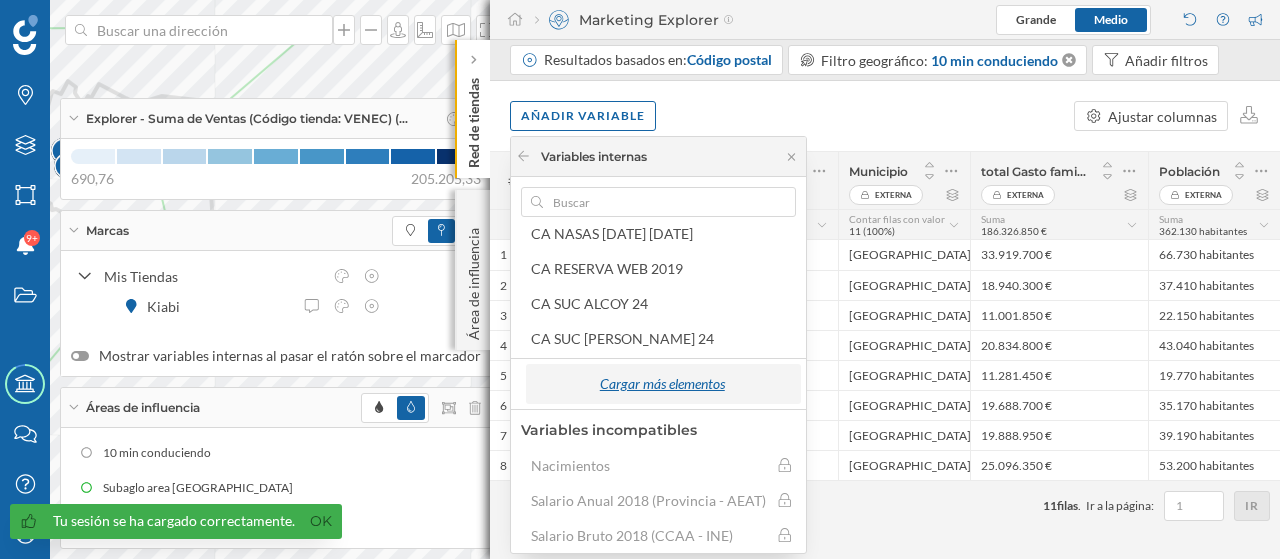 click on "Cargar más elementos" at bounding box center [662, 384] 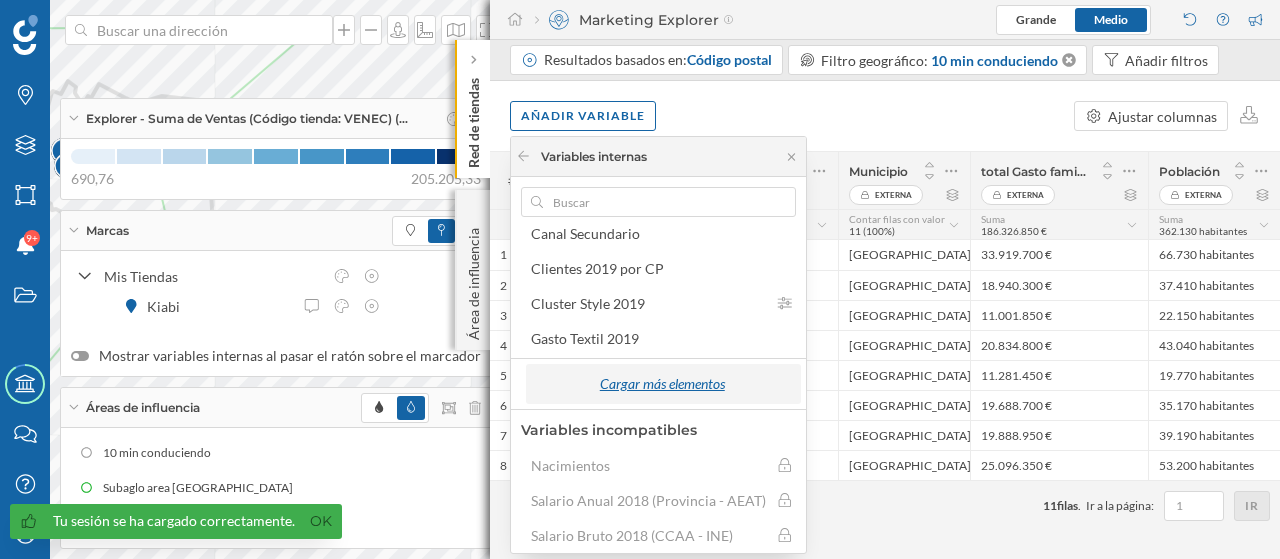 click on "Cargar más elementos" at bounding box center (662, 384) 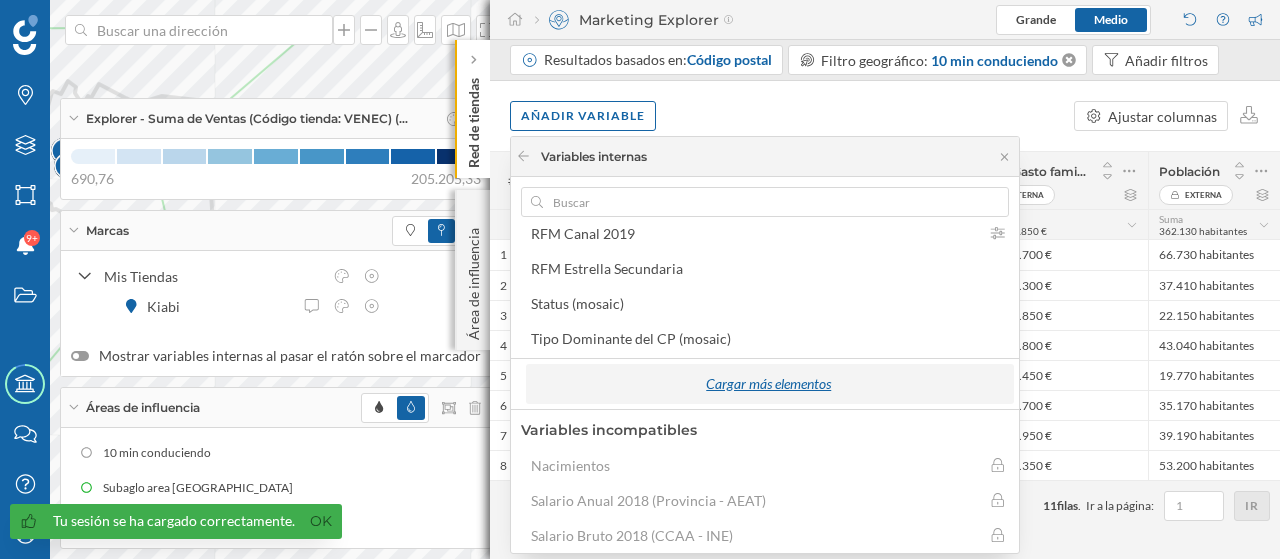 click on "Cargar más elementos" at bounding box center [769, 384] 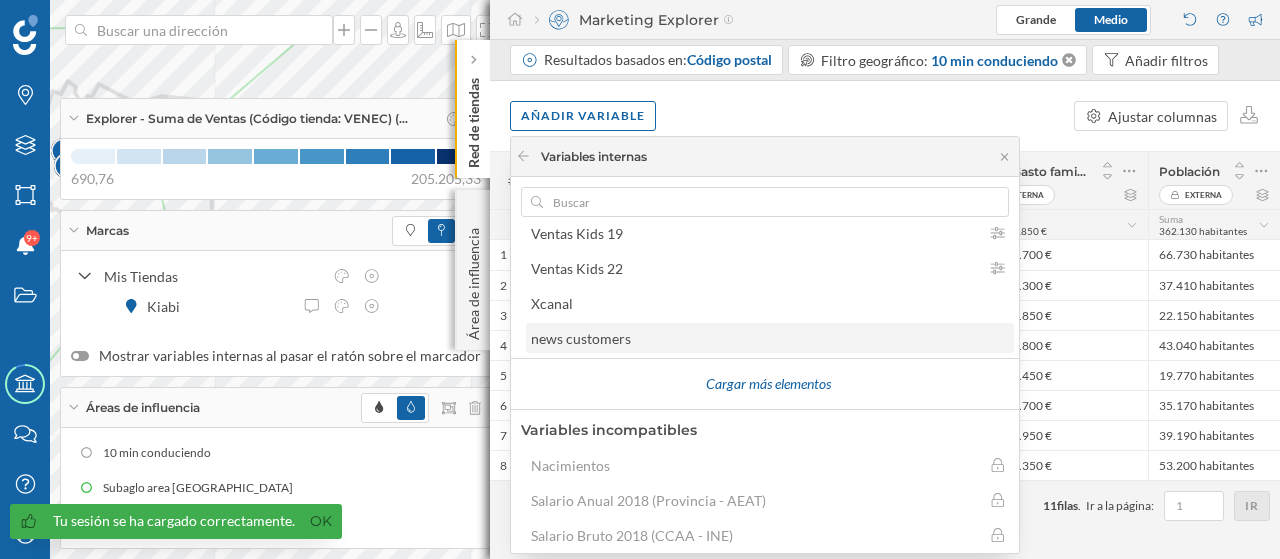 scroll, scrollTop: 1109, scrollLeft: 0, axis: vertical 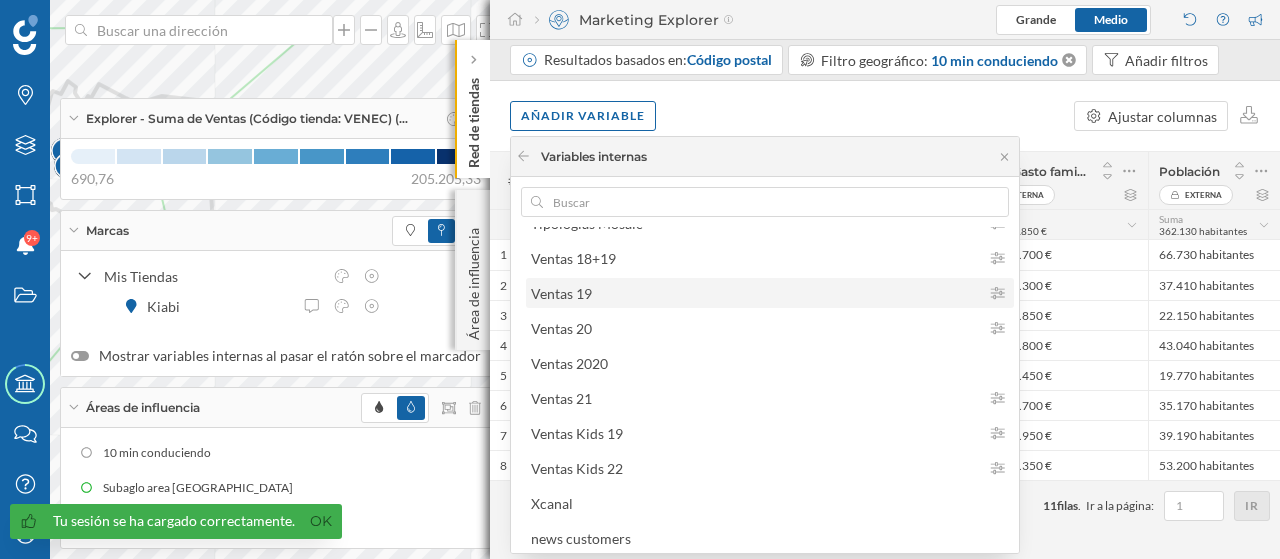 click on "Ventas 19" at bounding box center (755, 293) 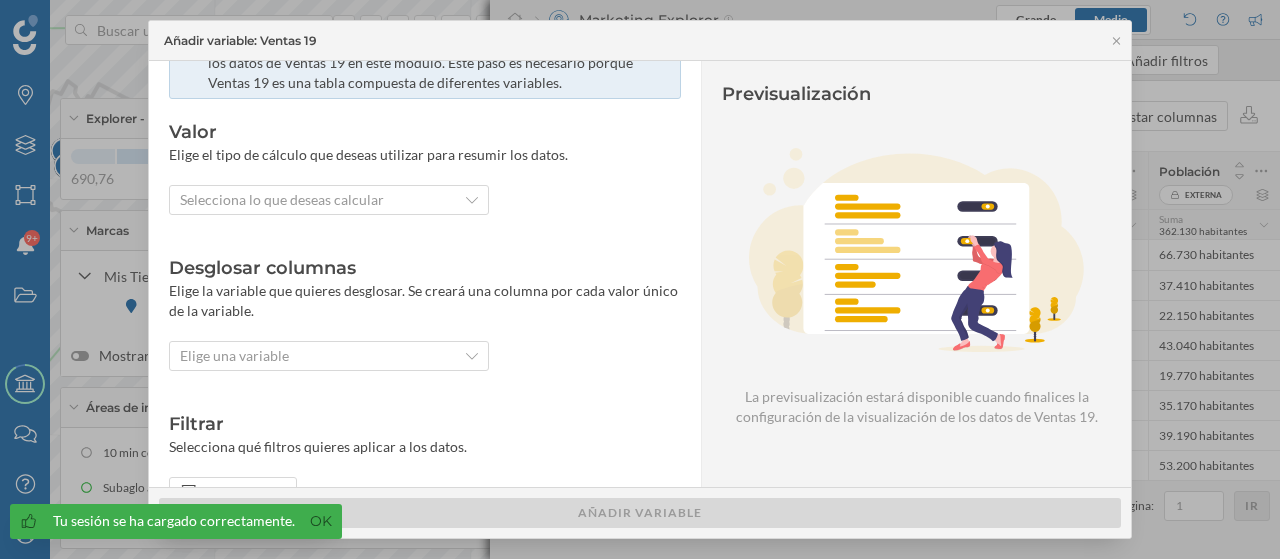scroll, scrollTop: 100, scrollLeft: 0, axis: vertical 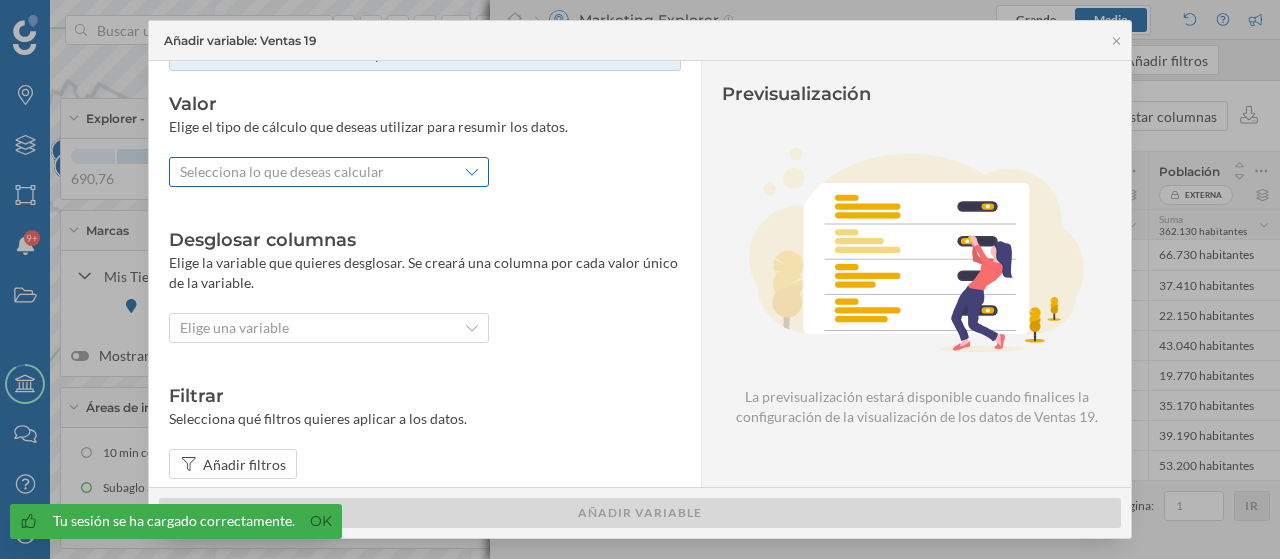 click on "Selecciona lo que deseas calcular" at bounding box center [282, 172] 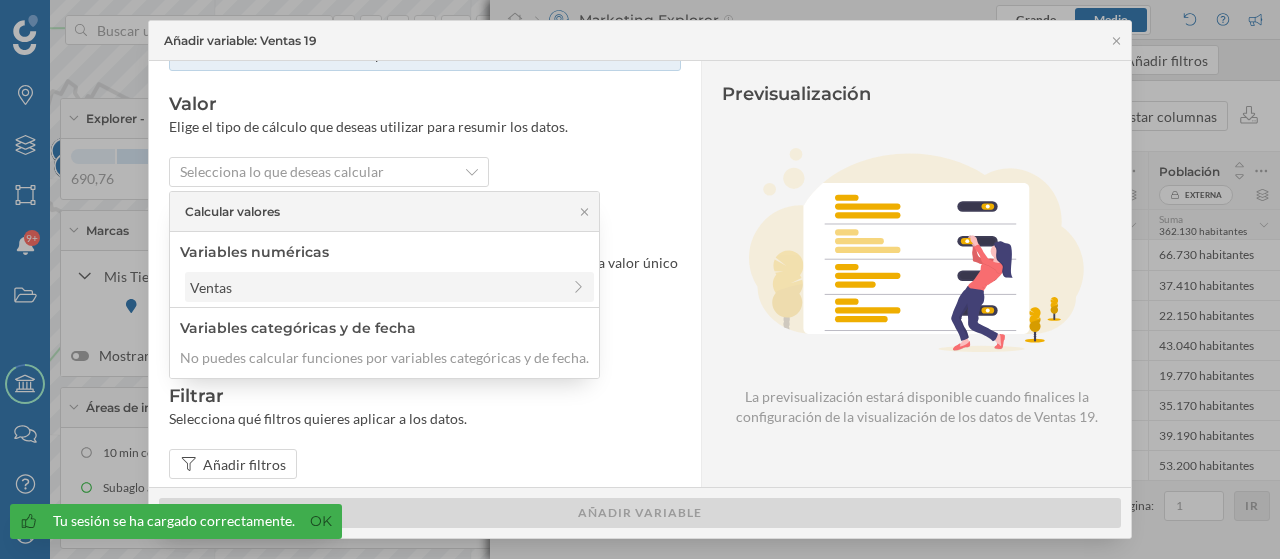 click on "Ventas" at bounding box center (375, 287) 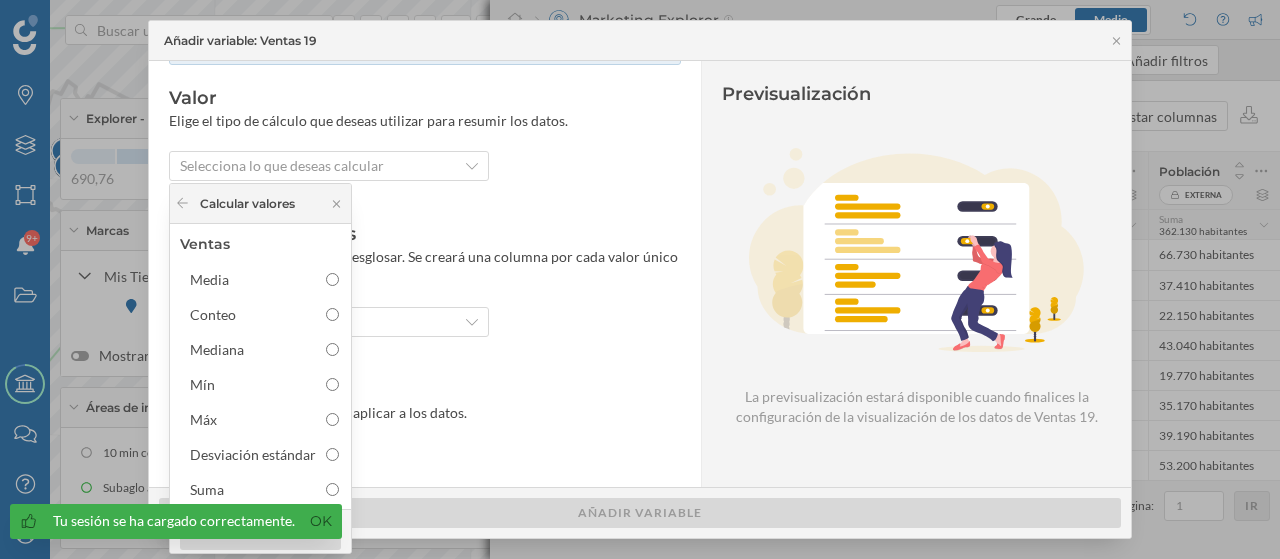 scroll, scrollTop: 110, scrollLeft: 0, axis: vertical 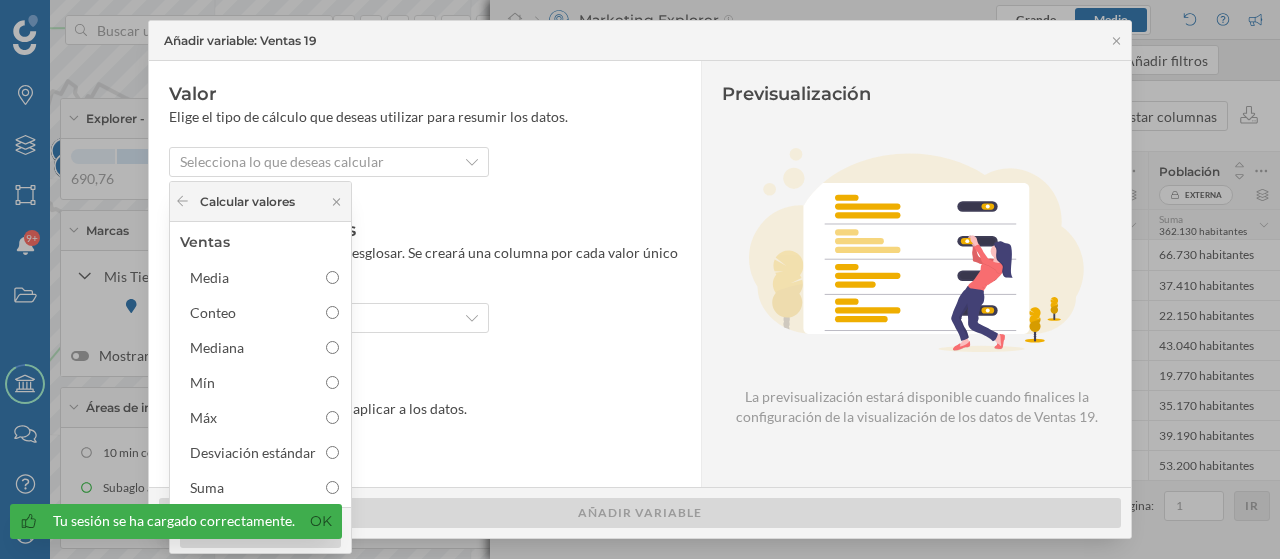click on "Ok" at bounding box center (321, 521) 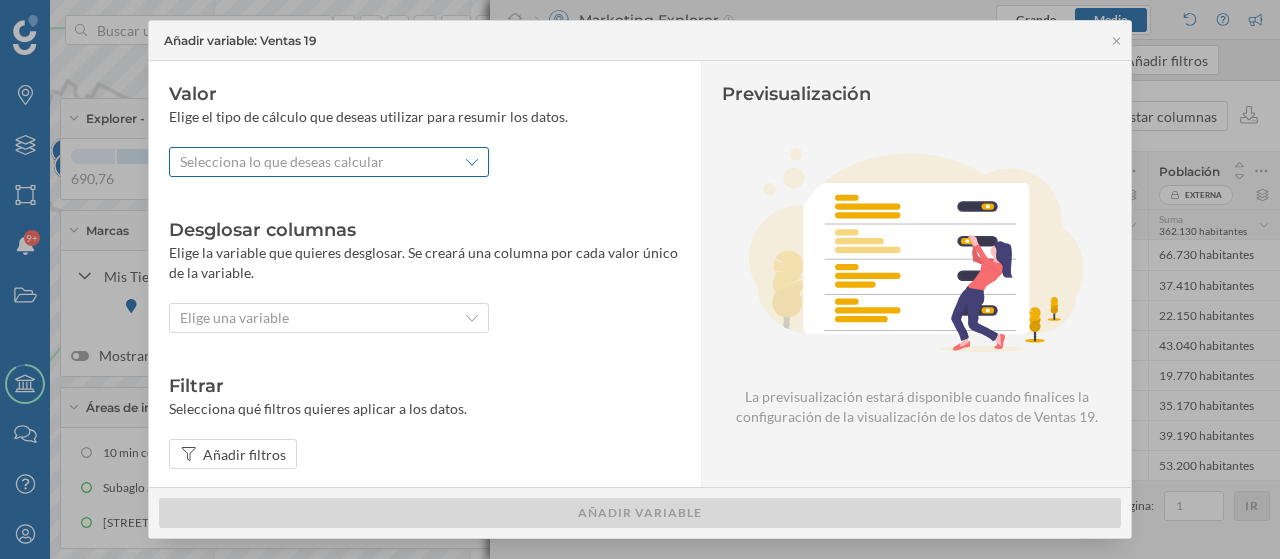 click on "Selecciona lo que deseas calcular" at bounding box center [282, 162] 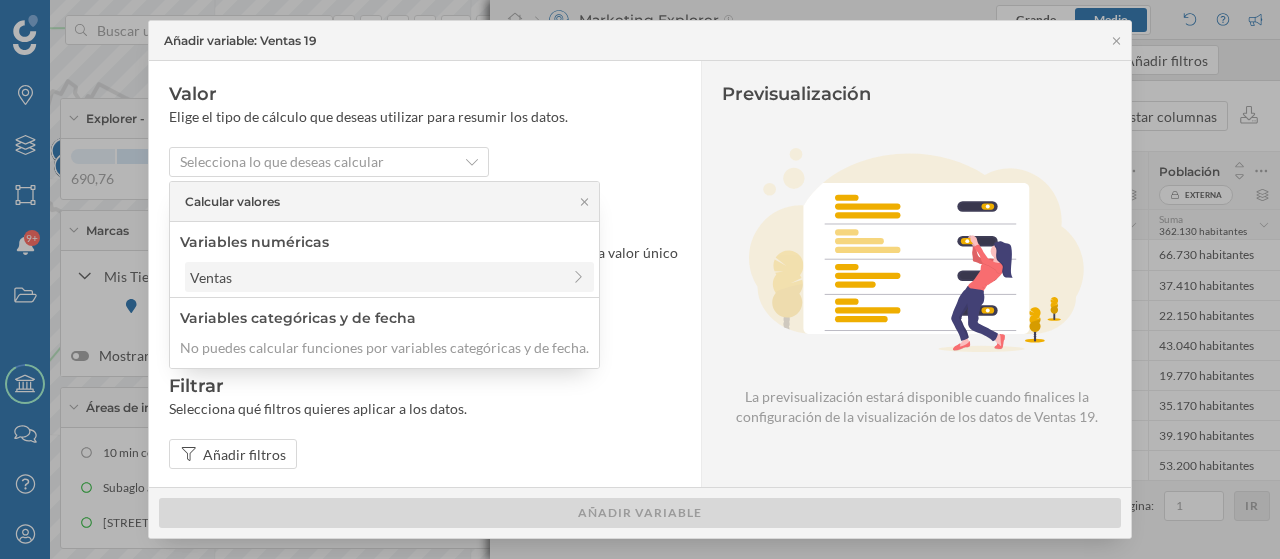 click on "Ventas" at bounding box center [375, 277] 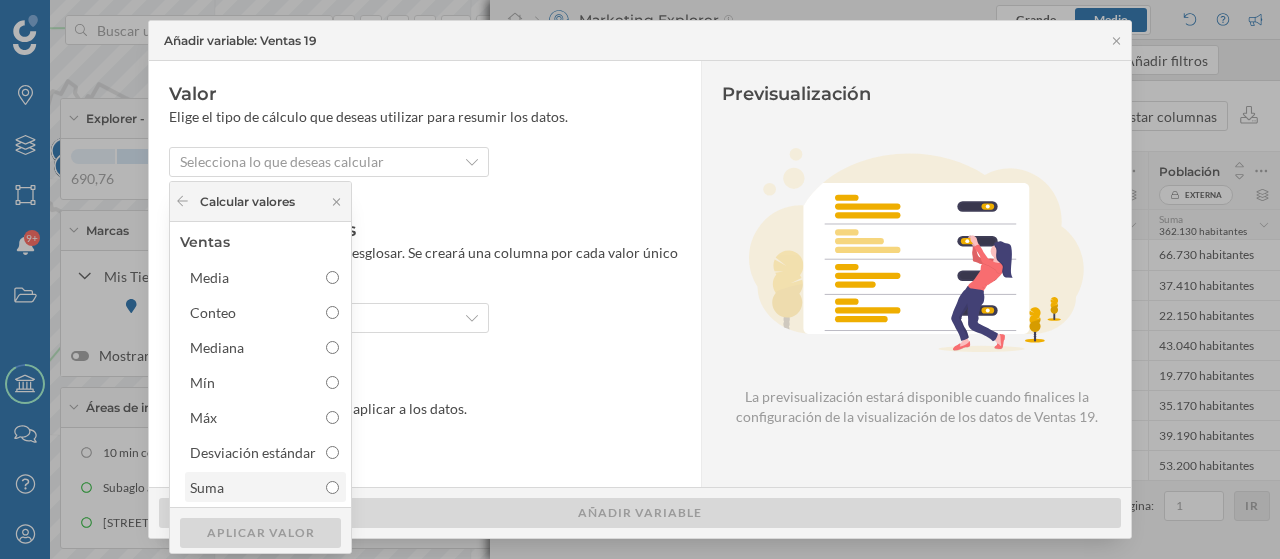 click on "Suma" at bounding box center [332, 487] 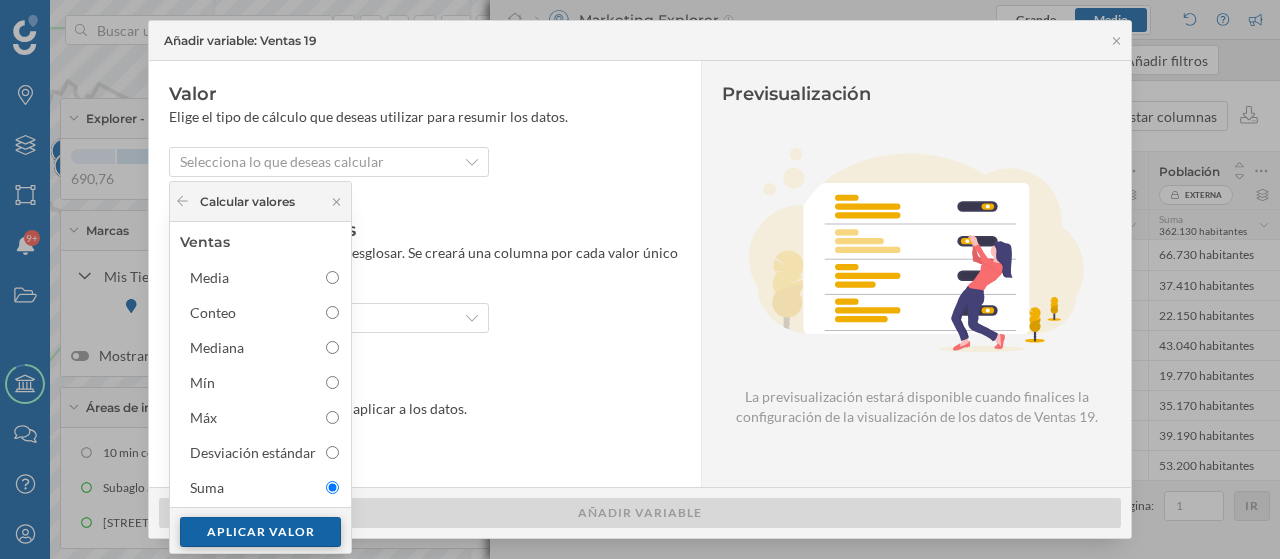 click on "Aplicar valor" at bounding box center (260, 532) 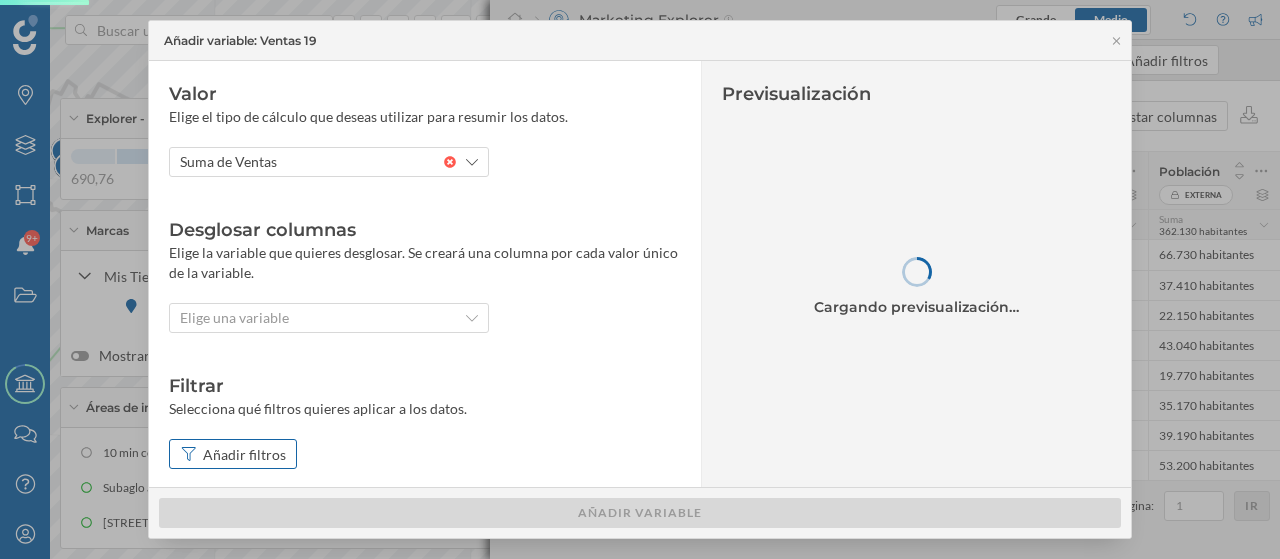 drag, startPoint x: 251, startPoint y: 461, endPoint x: 252, endPoint y: 440, distance: 21.023796 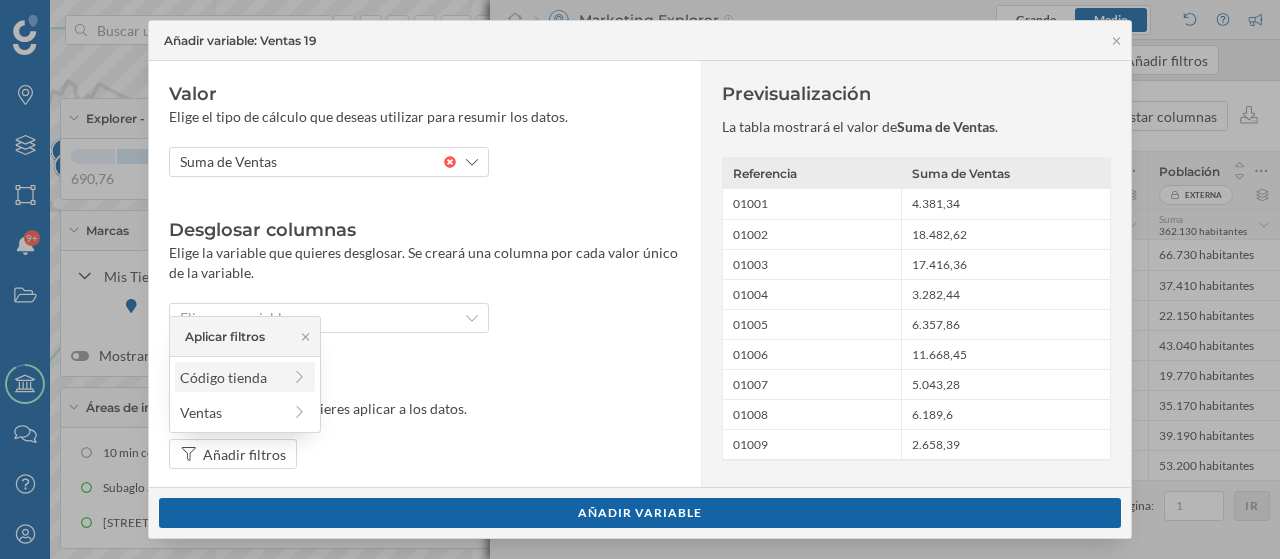 click on "Código tienda" at bounding box center (223, 377) 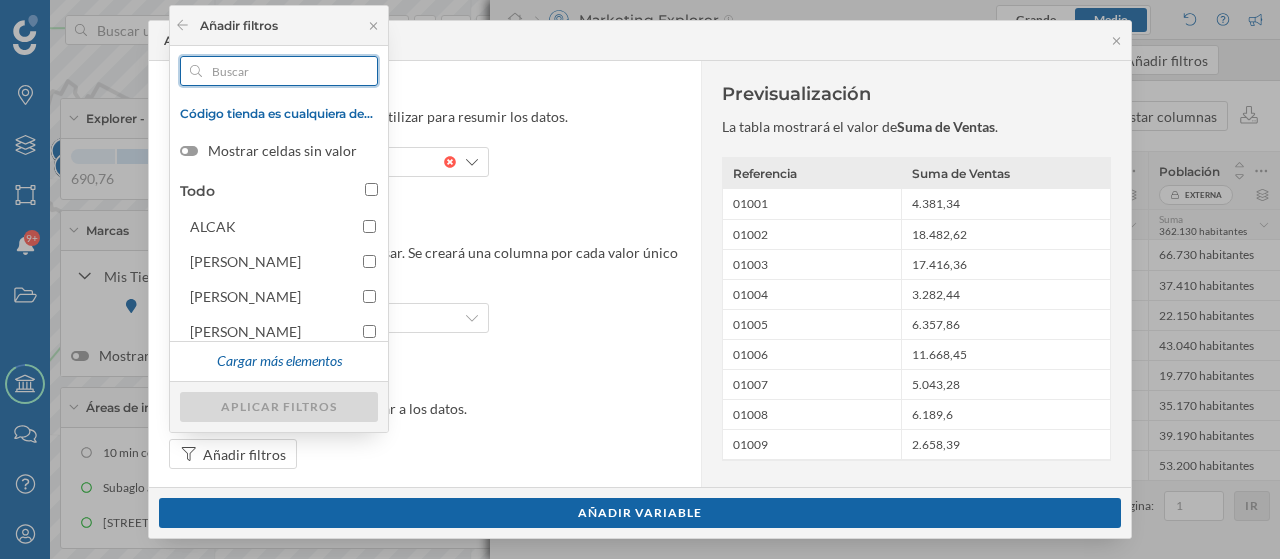 click at bounding box center [279, 71] 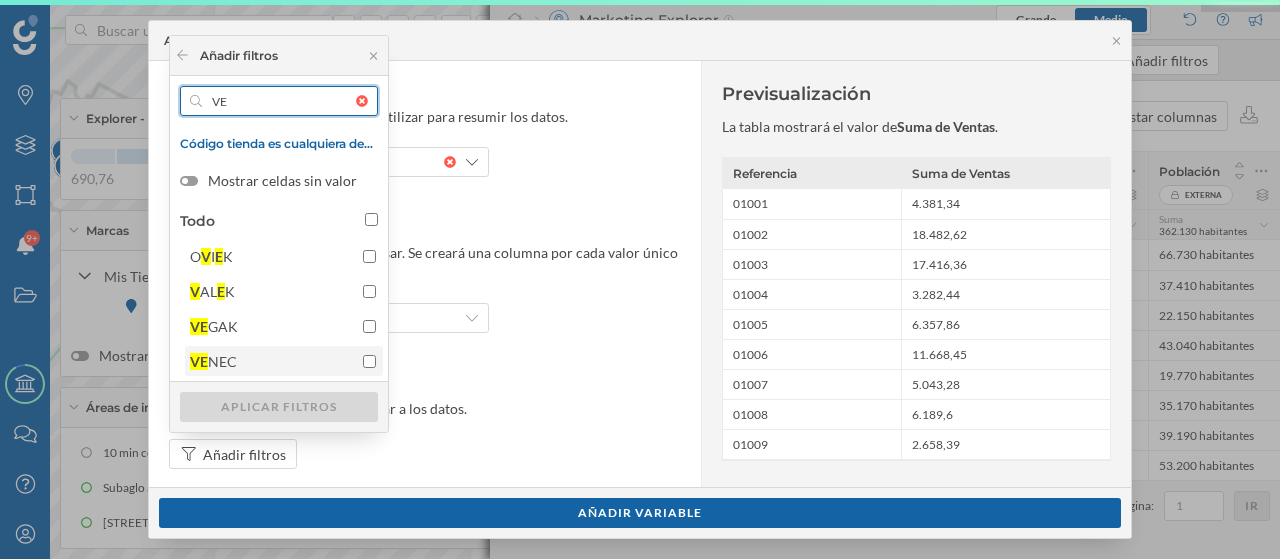type on "VE" 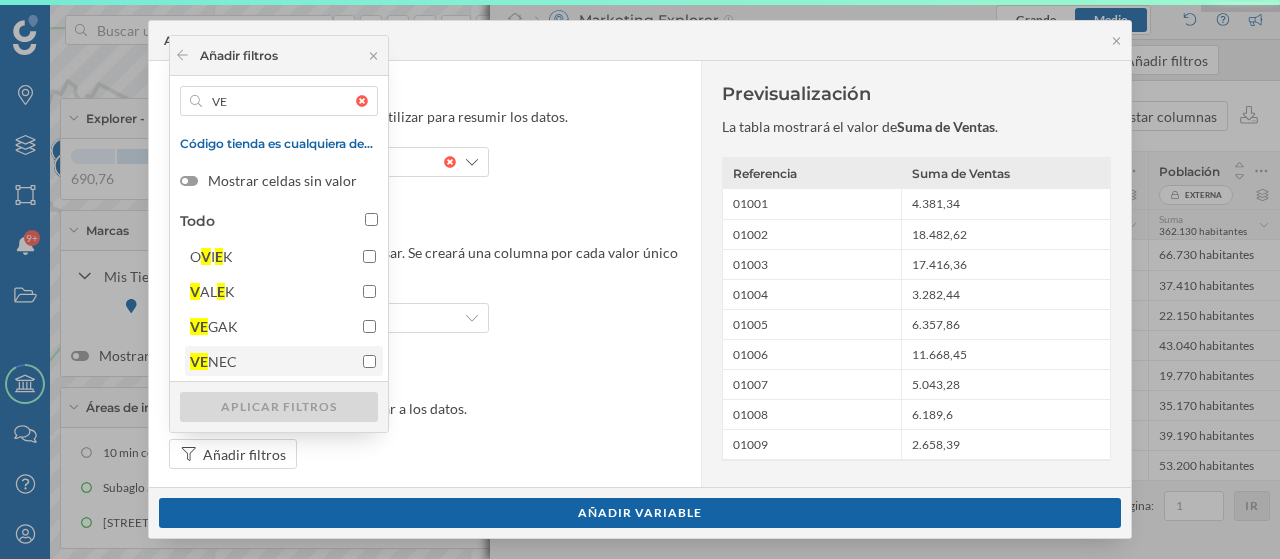 click on "NEC" at bounding box center [222, 361] 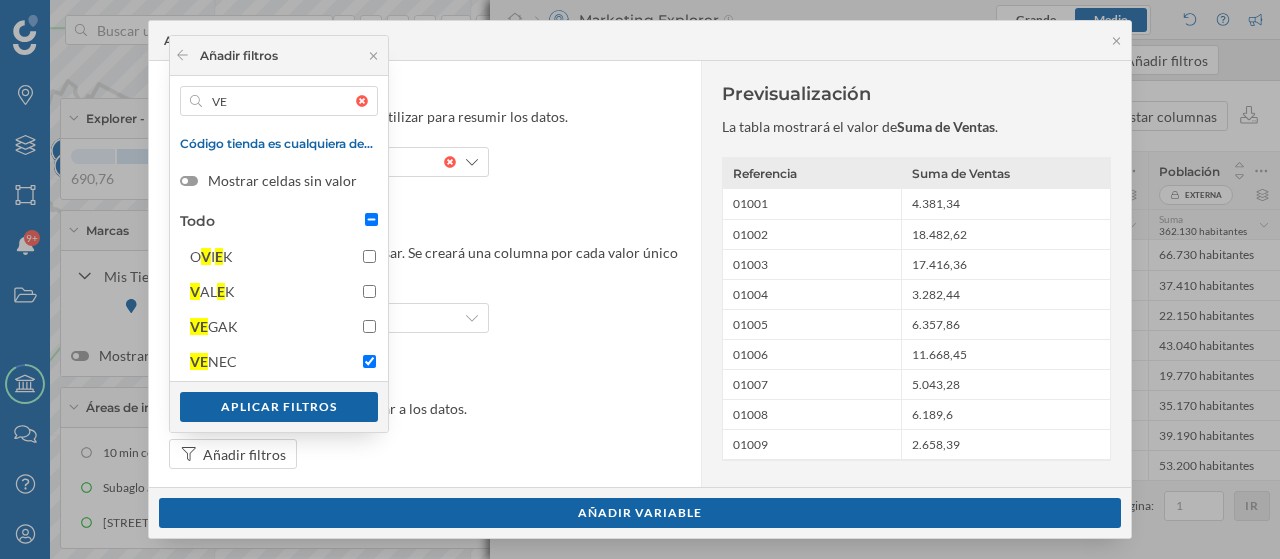 drag, startPoint x: 282, startPoint y: 397, endPoint x: 314, endPoint y: 408, distance: 33.83785 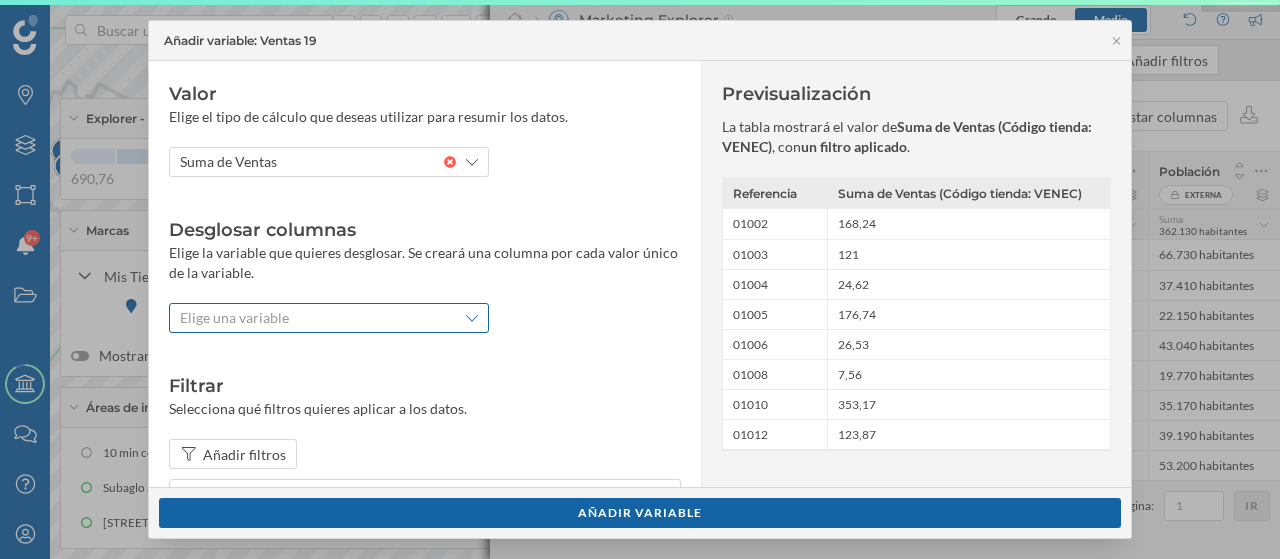 click on "Elige una variable" at bounding box center (312, 318) 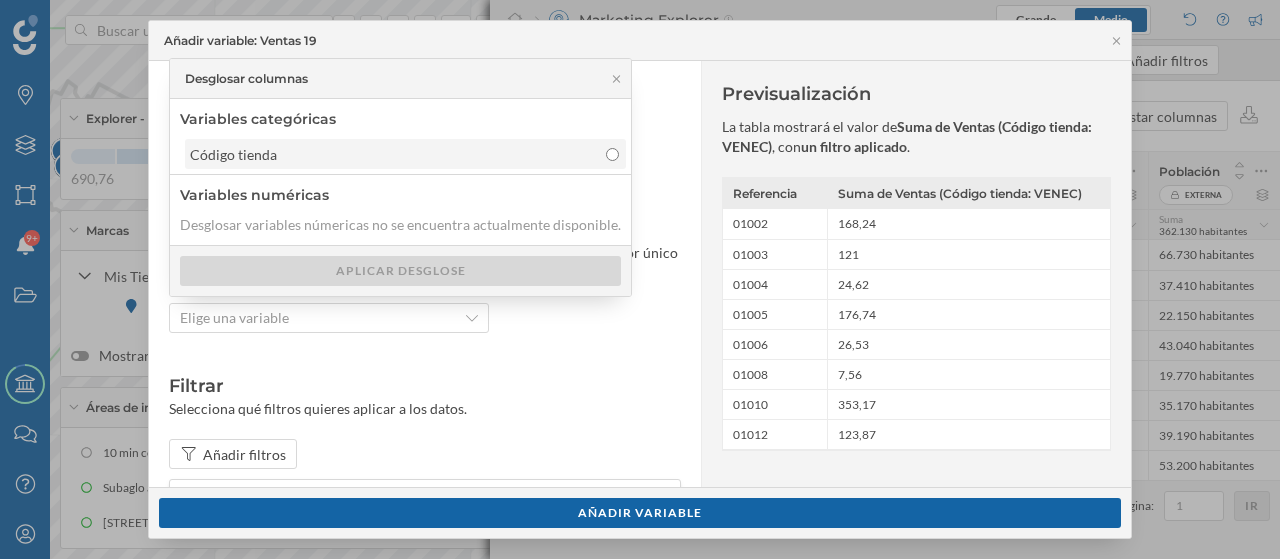 click on "Código tienda" at bounding box center (393, 154) 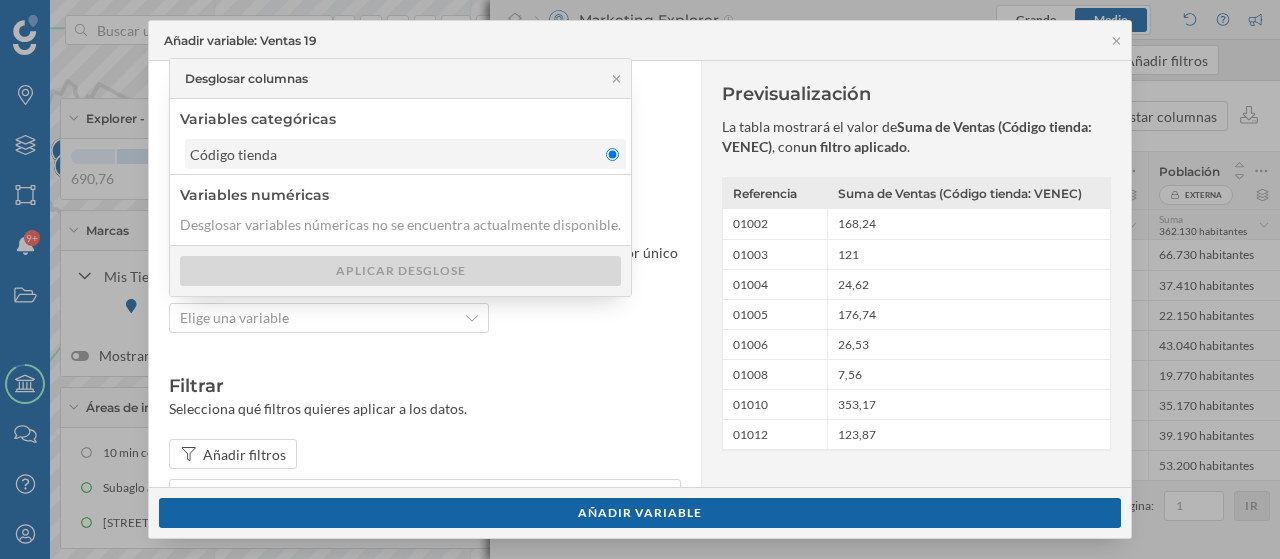 click on "Código tienda" at bounding box center (612, 154) 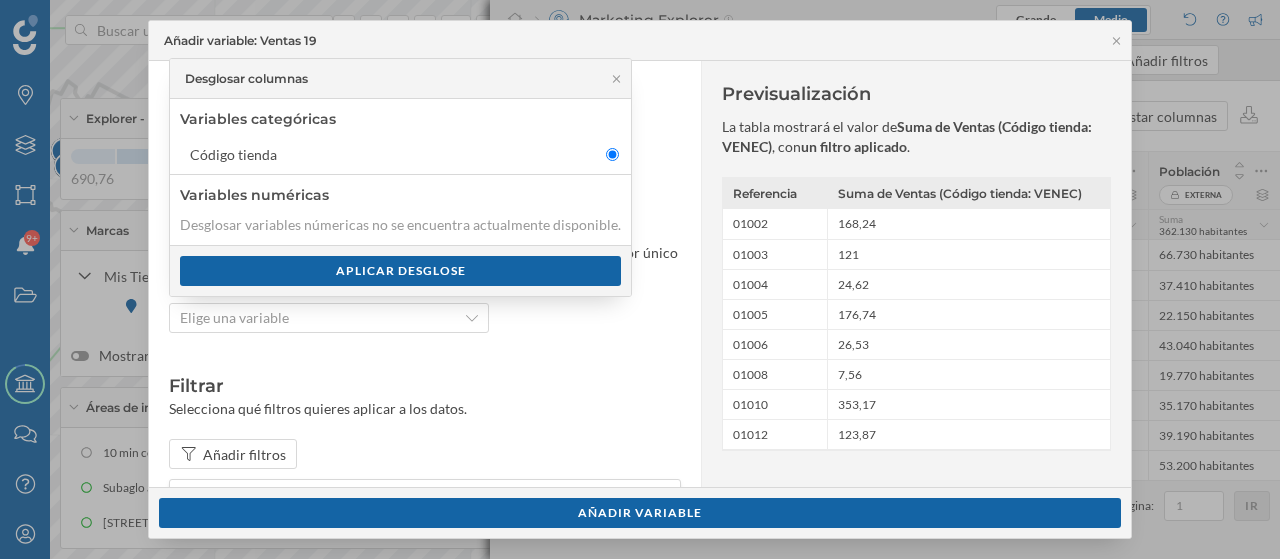 drag, startPoint x: 292, startPoint y: 270, endPoint x: 573, endPoint y: 439, distance: 327.9055 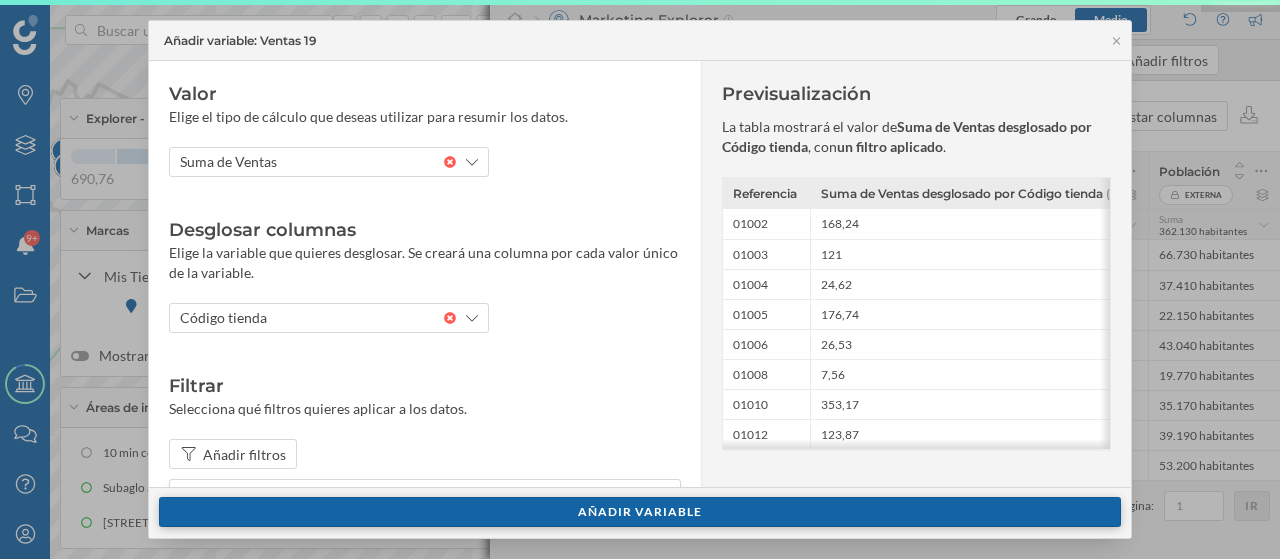click on "Añadir variable" at bounding box center [640, 512] 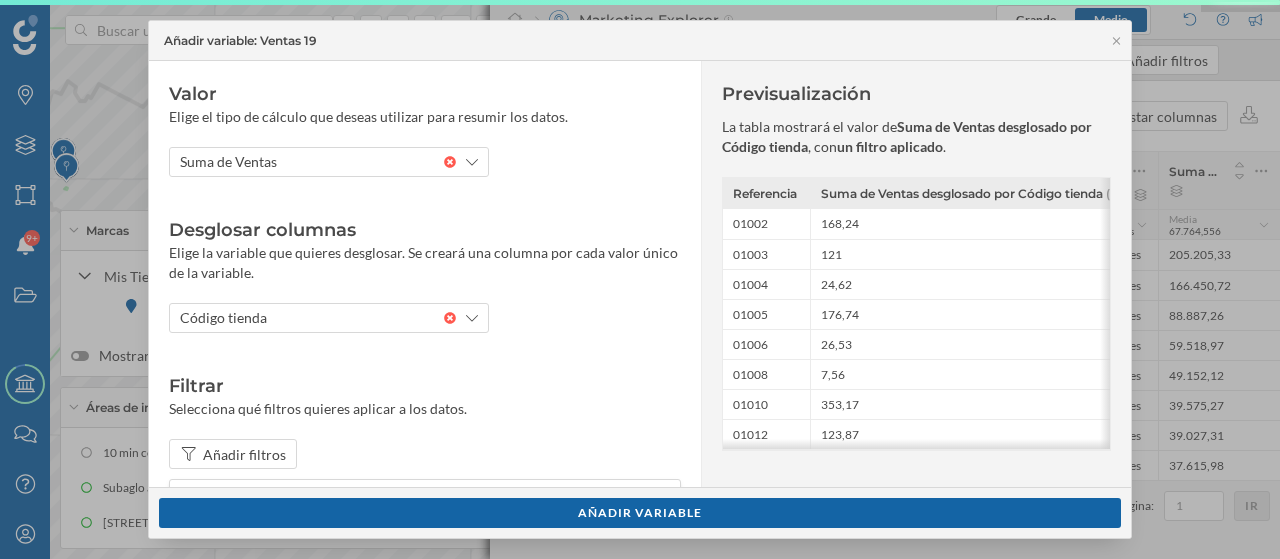 scroll, scrollTop: 0, scrollLeft: 0, axis: both 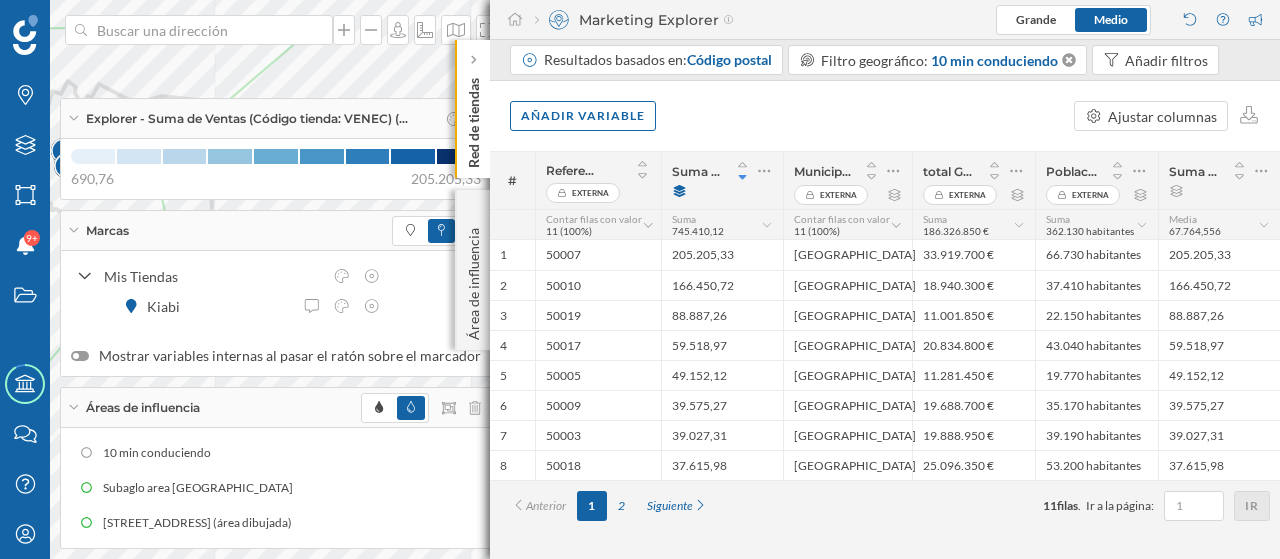 click on "Marcas" at bounding box center [276, 231] 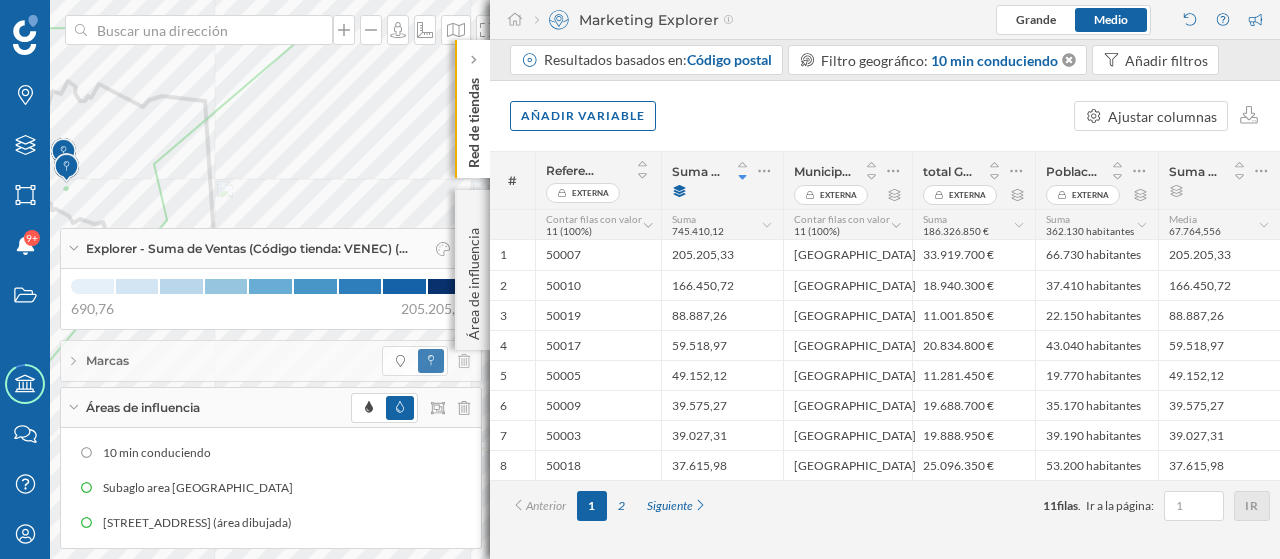 click on "Áreas de influencia" at bounding box center [271, 408] 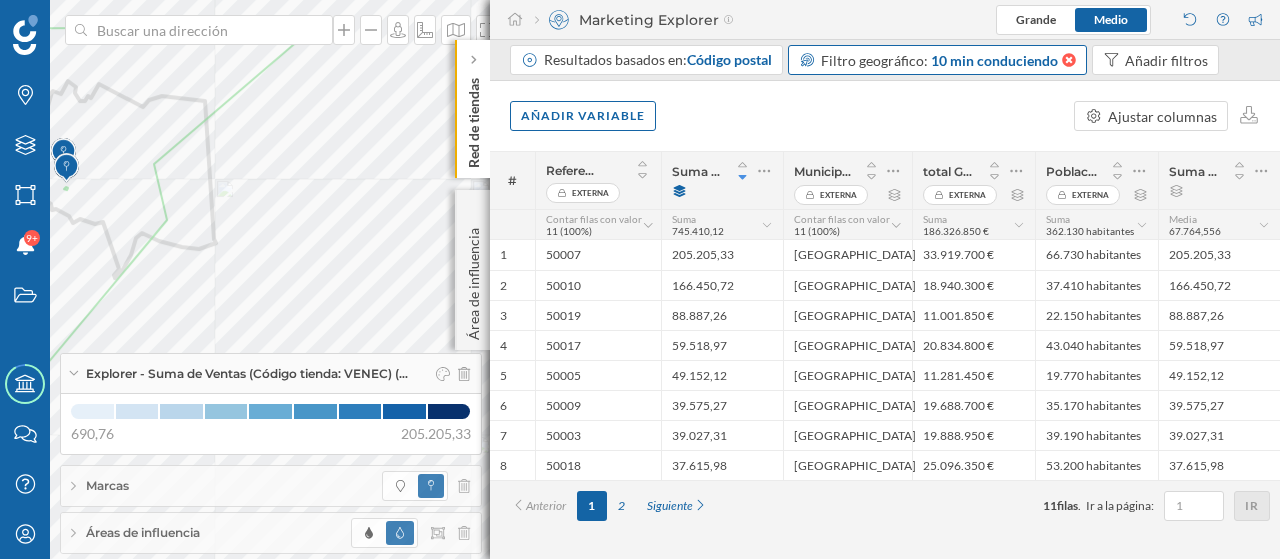 click 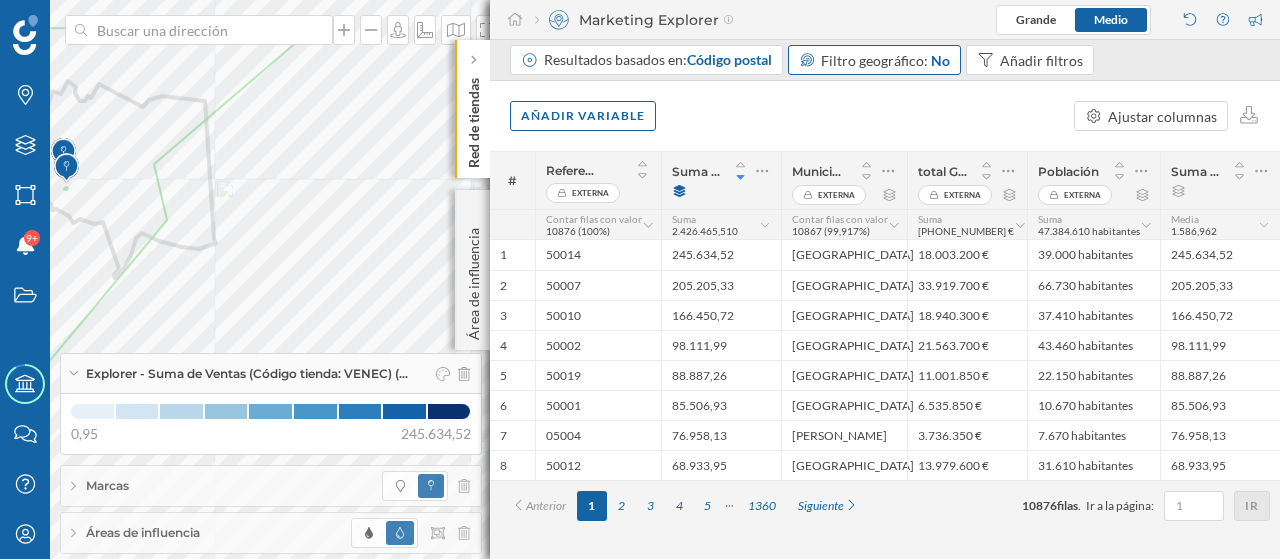 click on "Red de tiendas" 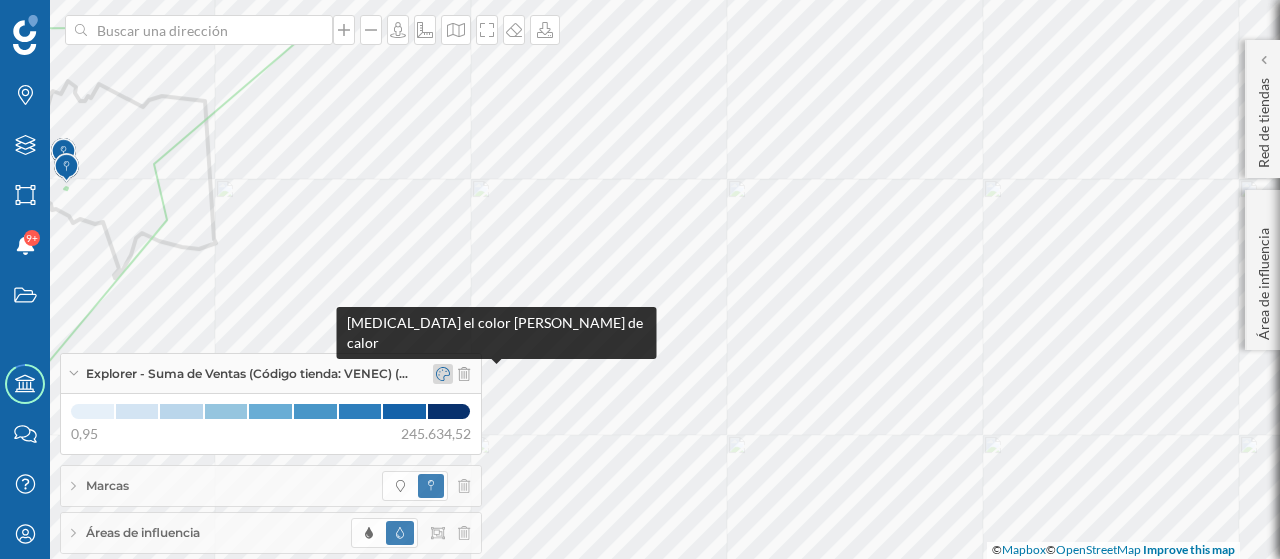 click 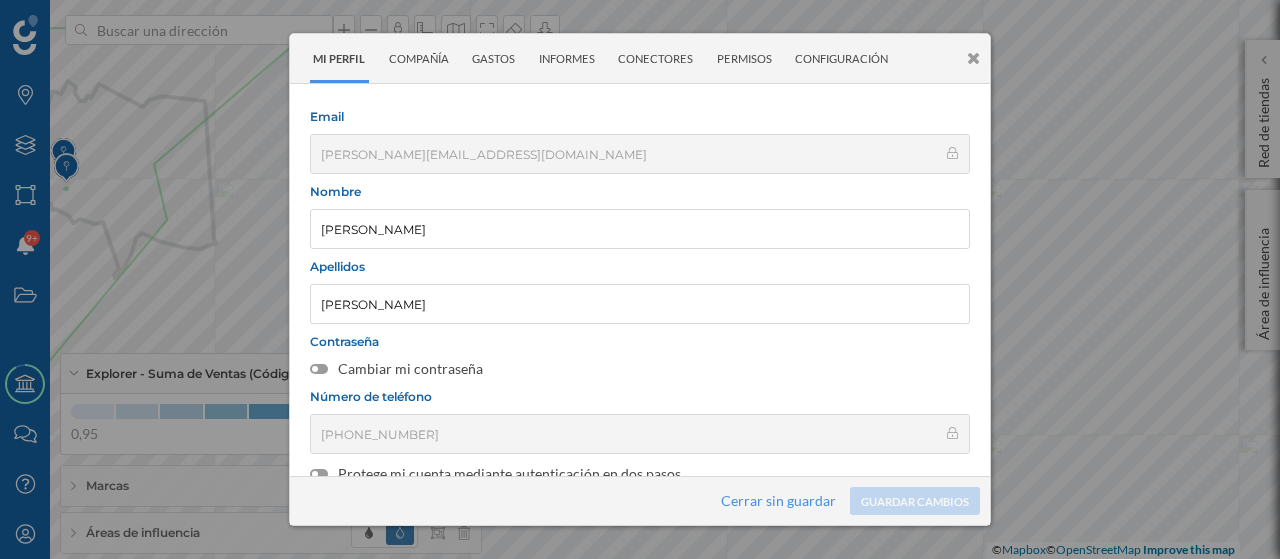 scroll, scrollTop: 344, scrollLeft: 0, axis: vertical 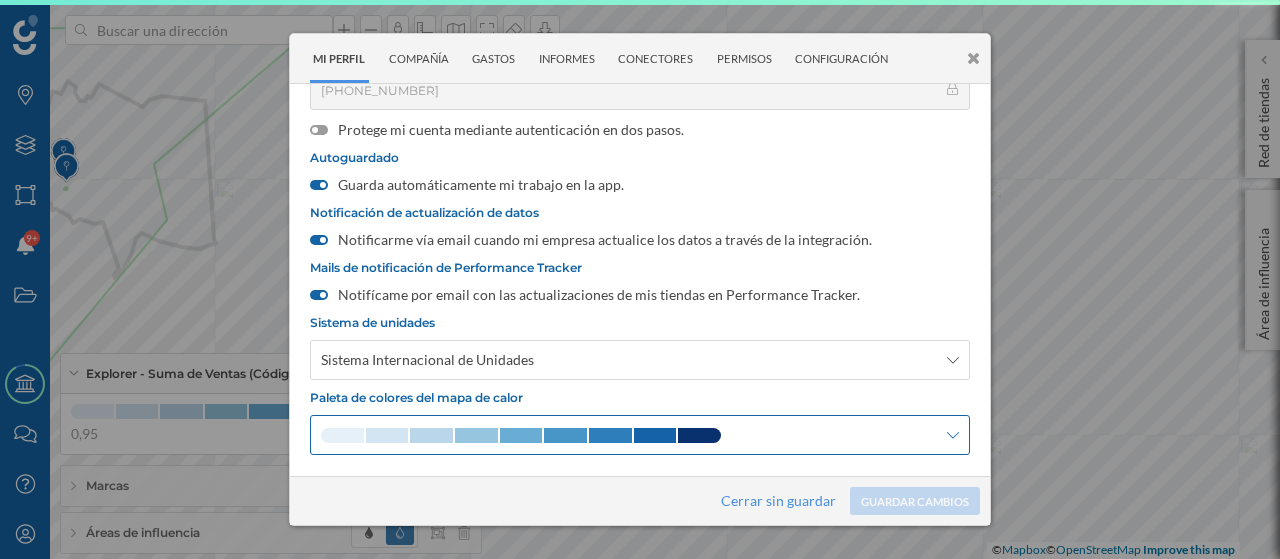 click at bounding box center [640, 435] 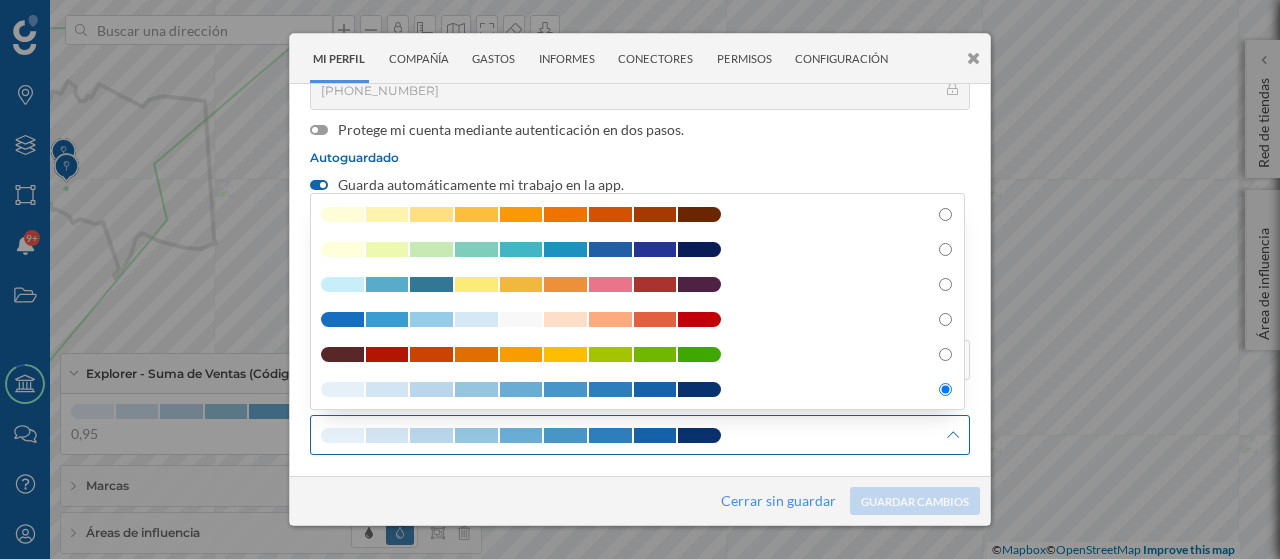 click at bounding box center (640, 435) 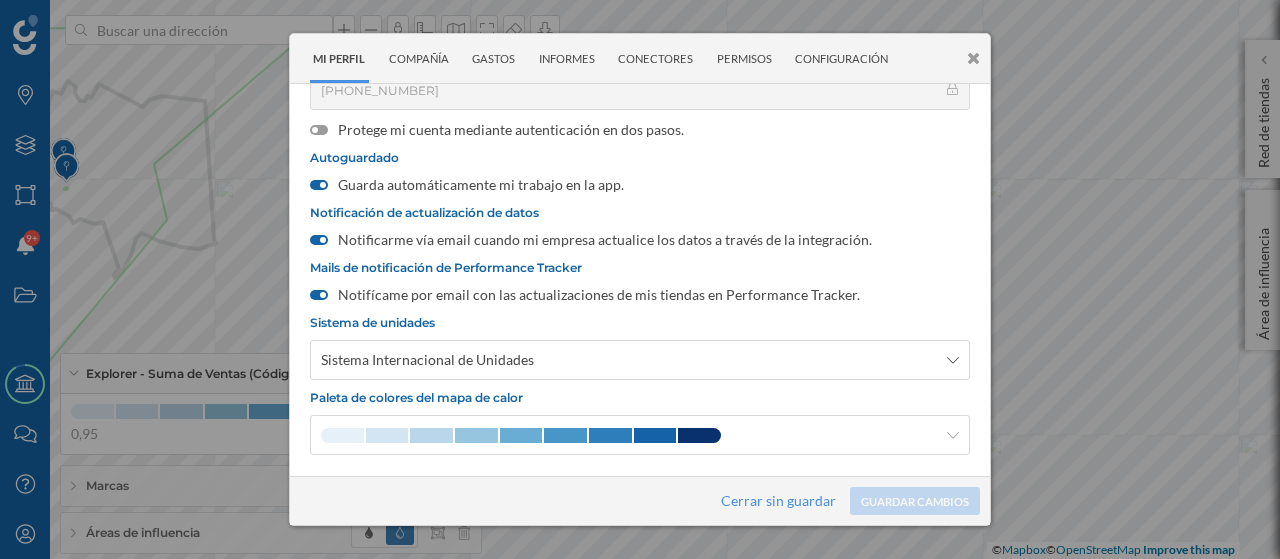 click at bounding box center [640, 279] 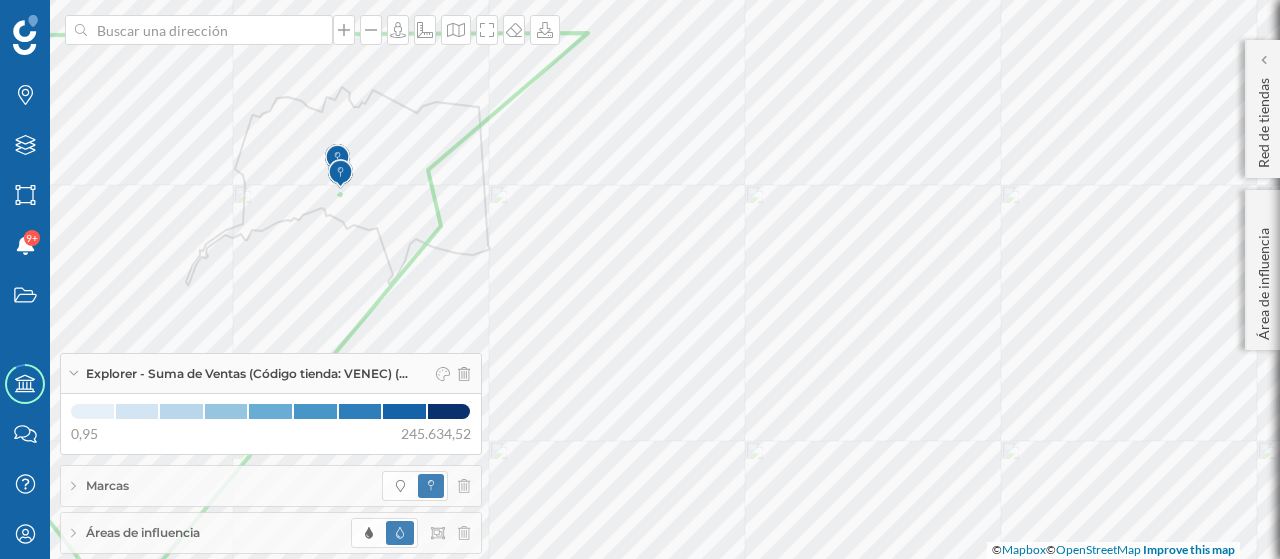 click on "Explorer - Suma de Ventas (Código tienda: VENEC) (…" at bounding box center [271, 374] 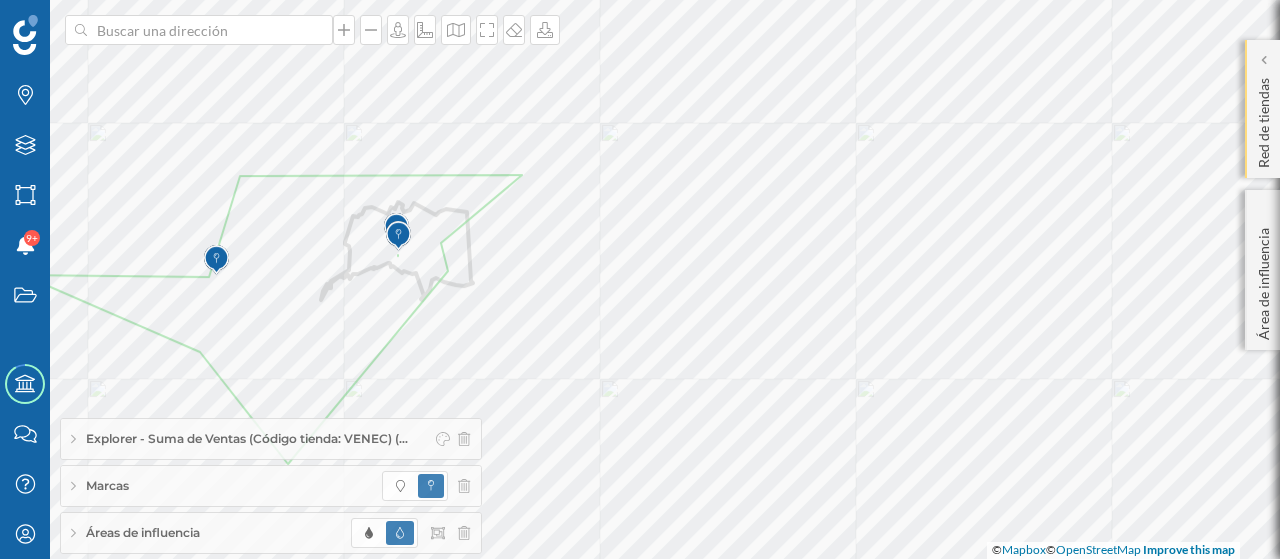 click on "Red de tiendas" 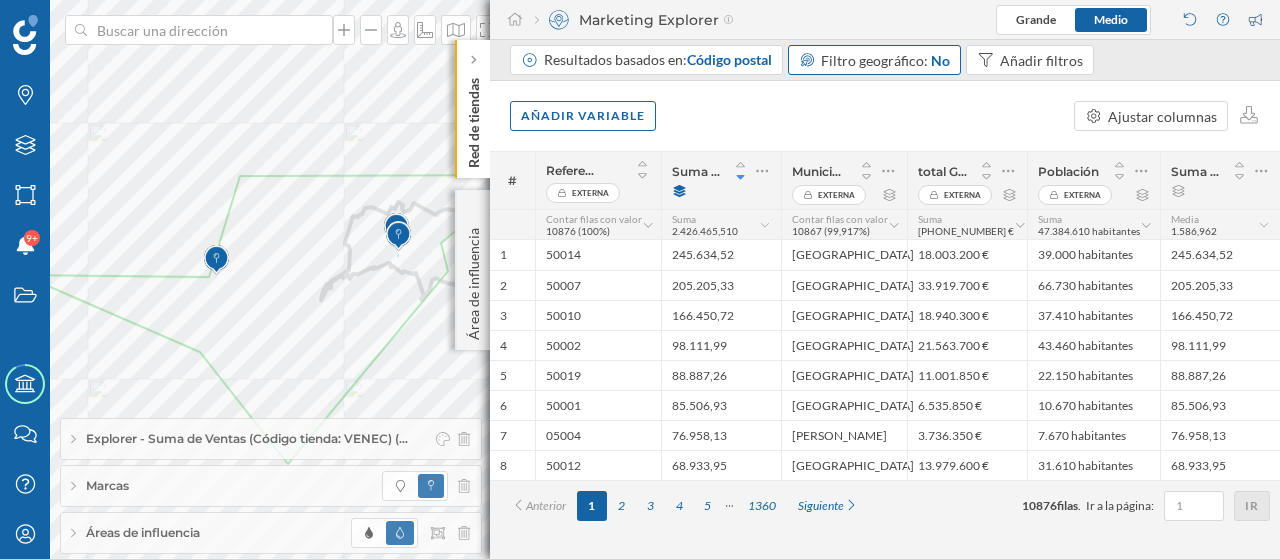 click on "Resultados basados en:
Código postal
Filtro geográfico:   No
Añadir filtros" at bounding box center [806, 62] 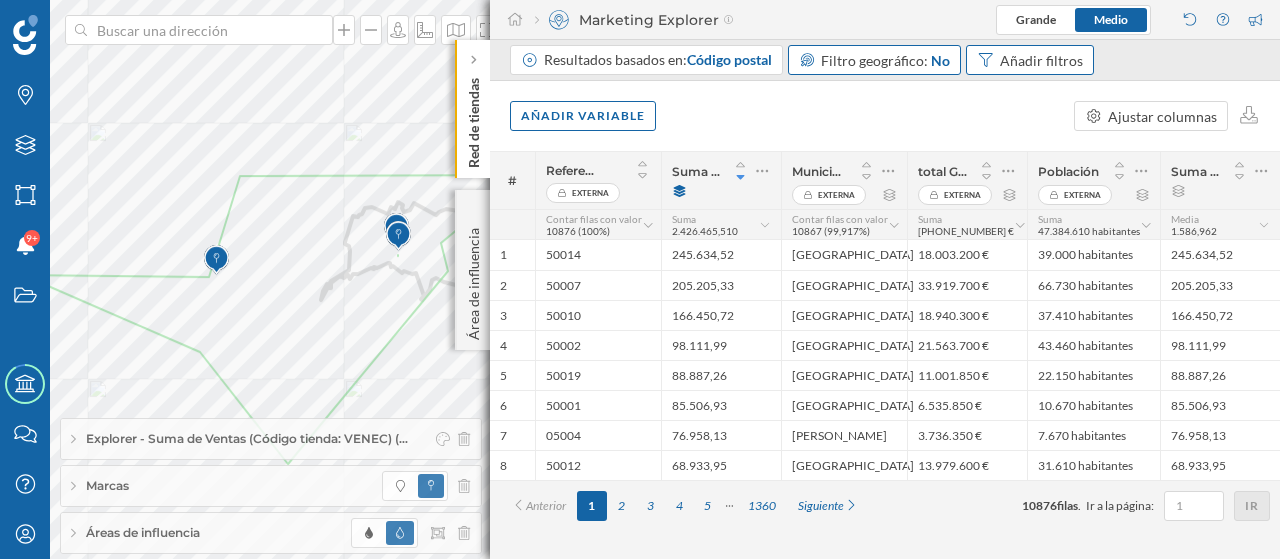 click on "Añadir filtros" at bounding box center [1041, 60] 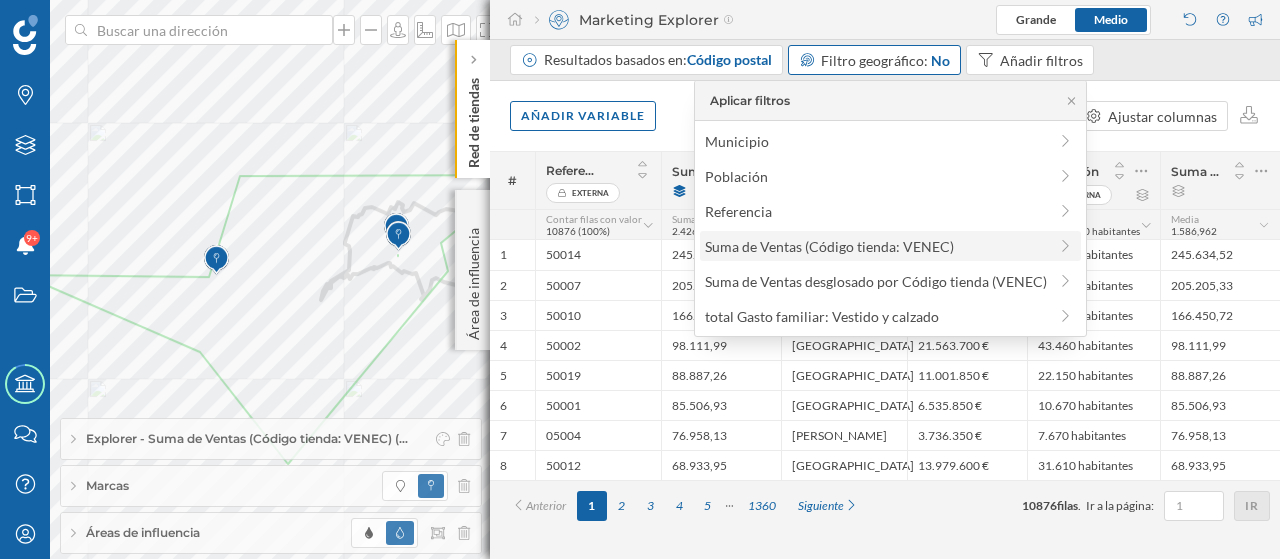 click on "Suma de Ventas (Código tienda: VENEC)" at bounding box center (829, 246) 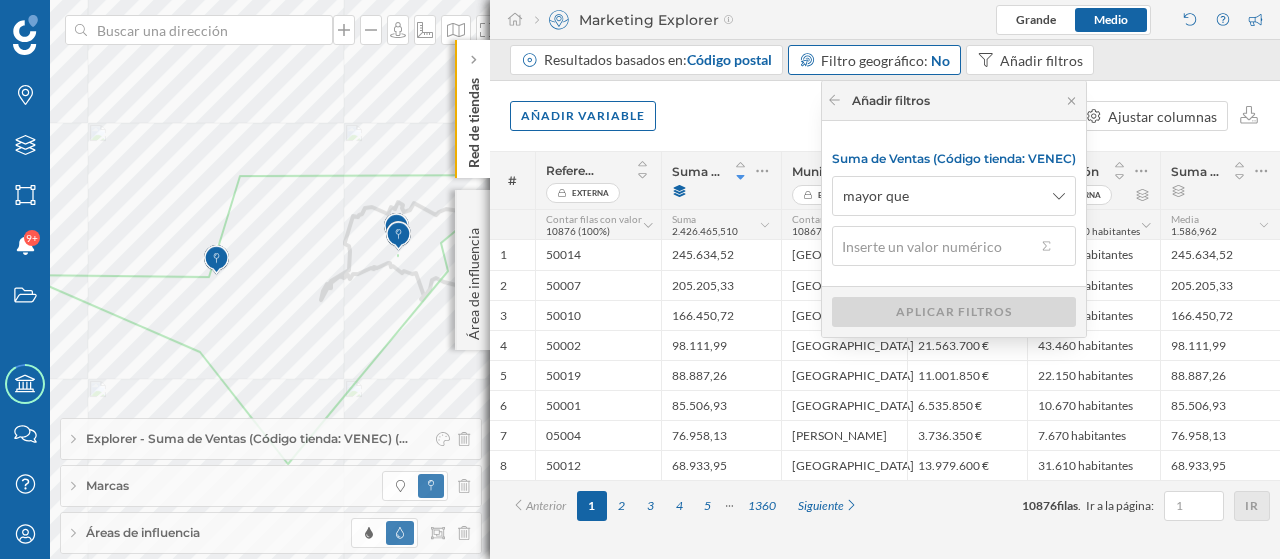 click at bounding box center [934, 246] 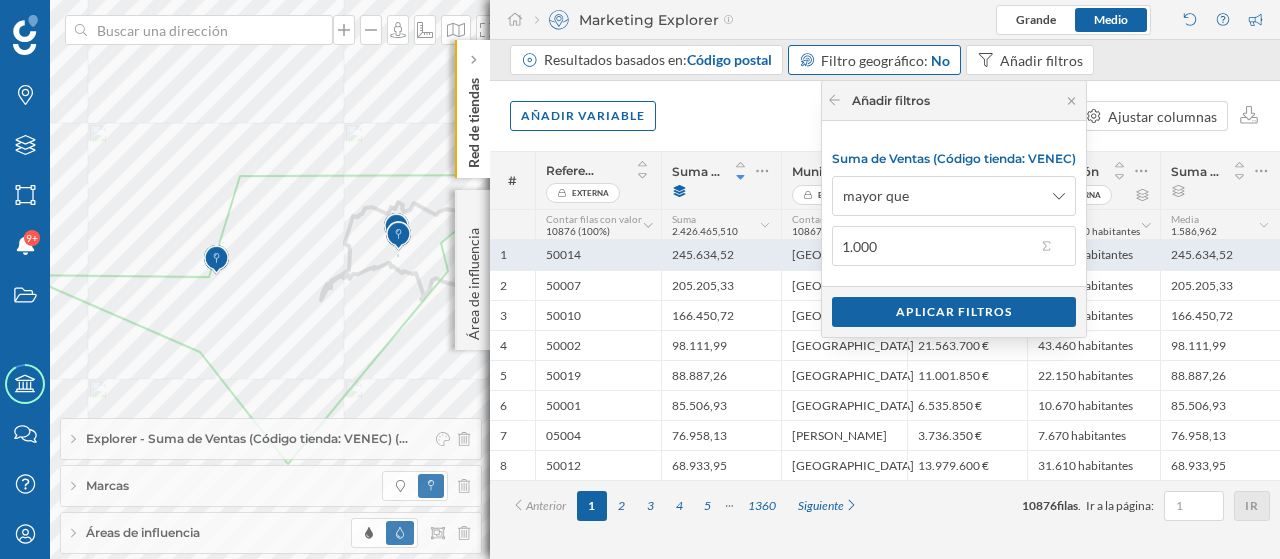type on "1.000" 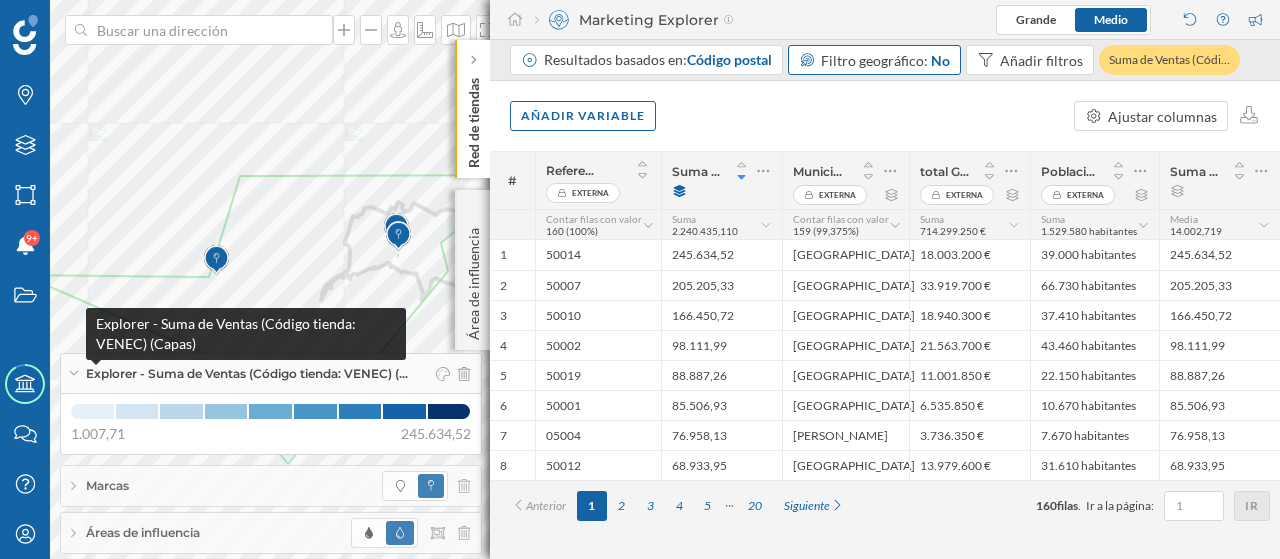 click on "Explorer - Suma de Ventas (Código tienda: VENEC) (…" at bounding box center (247, 374) 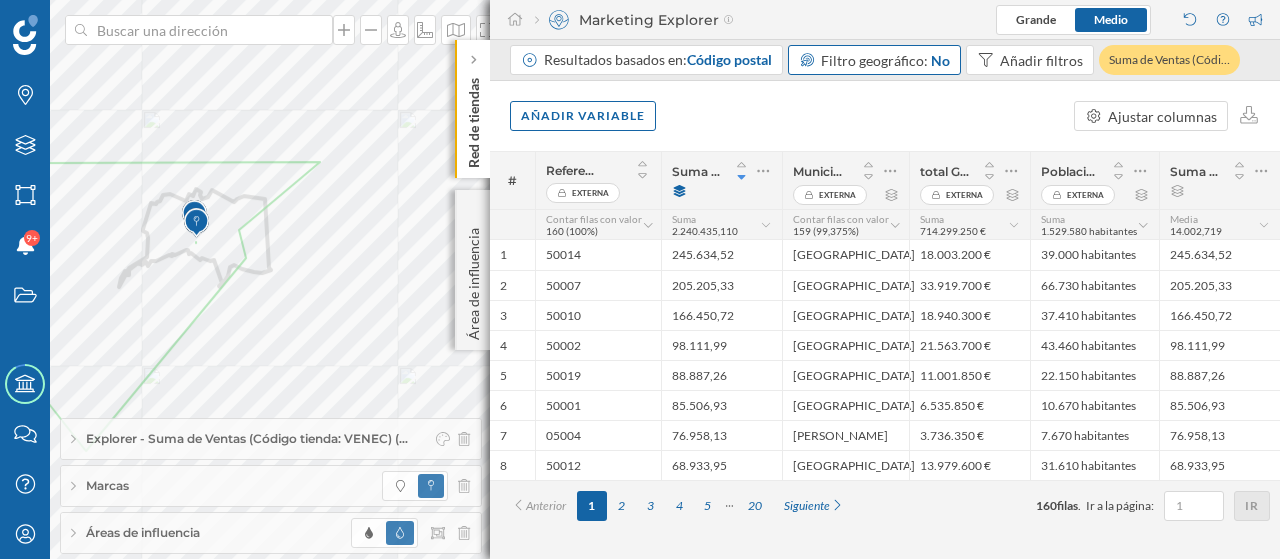 click on "Red de tiendas" 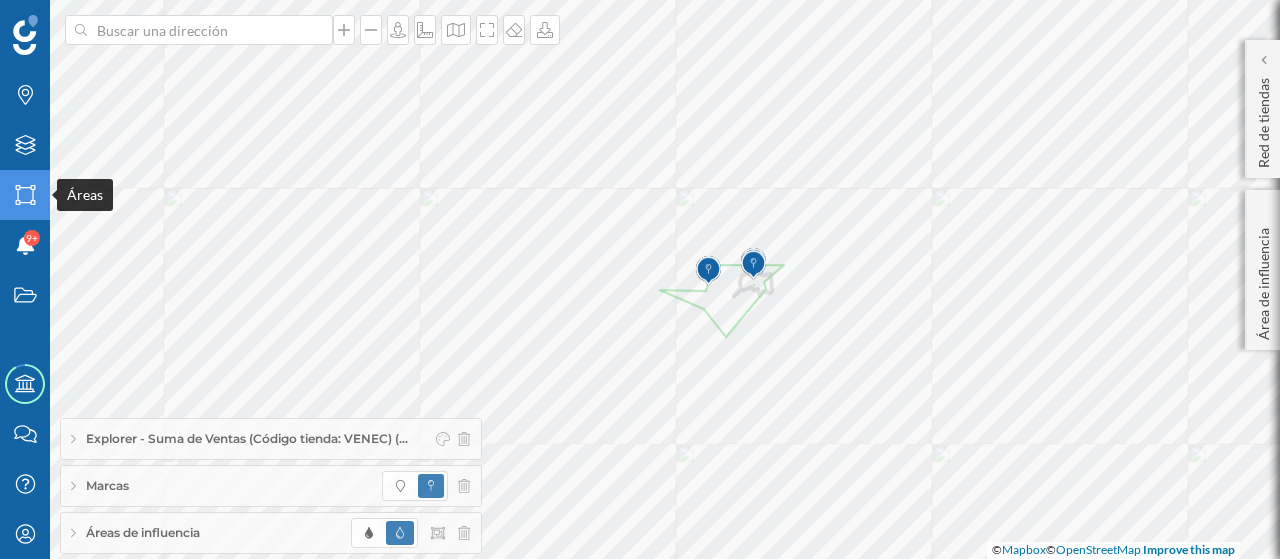 click on "Áreas" 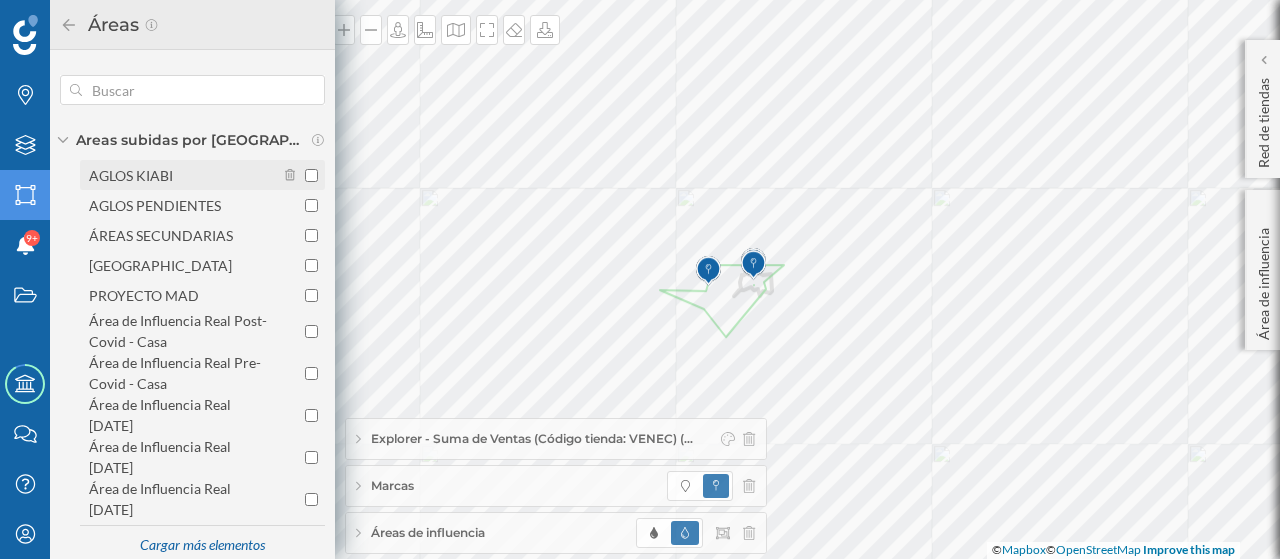 click on "AGLOS KIABI" at bounding box center [131, 175] 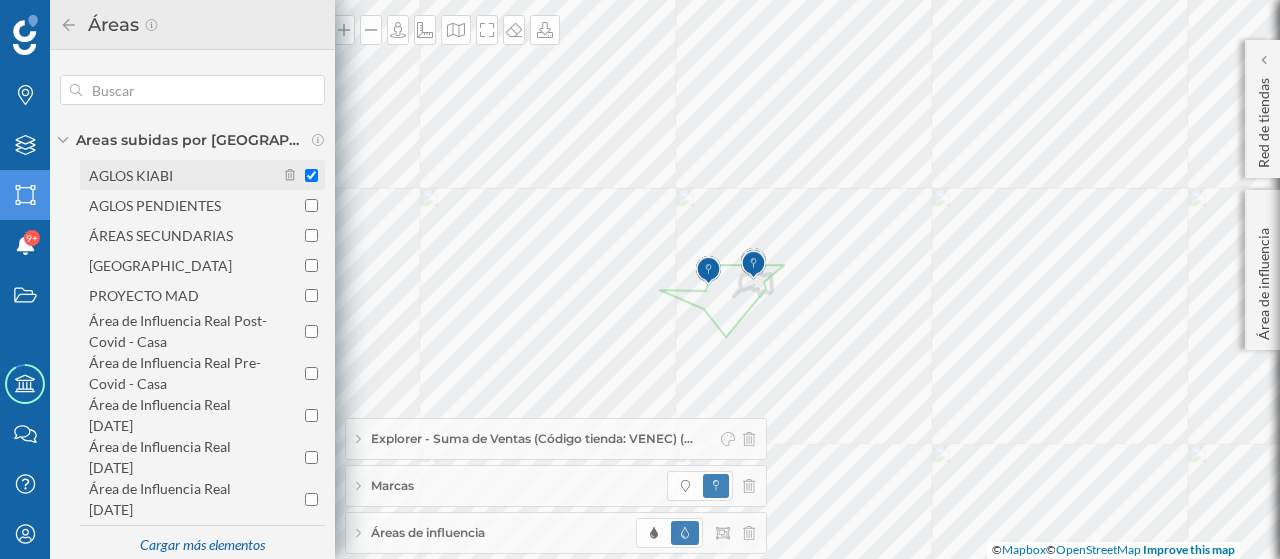 checkbox on "true" 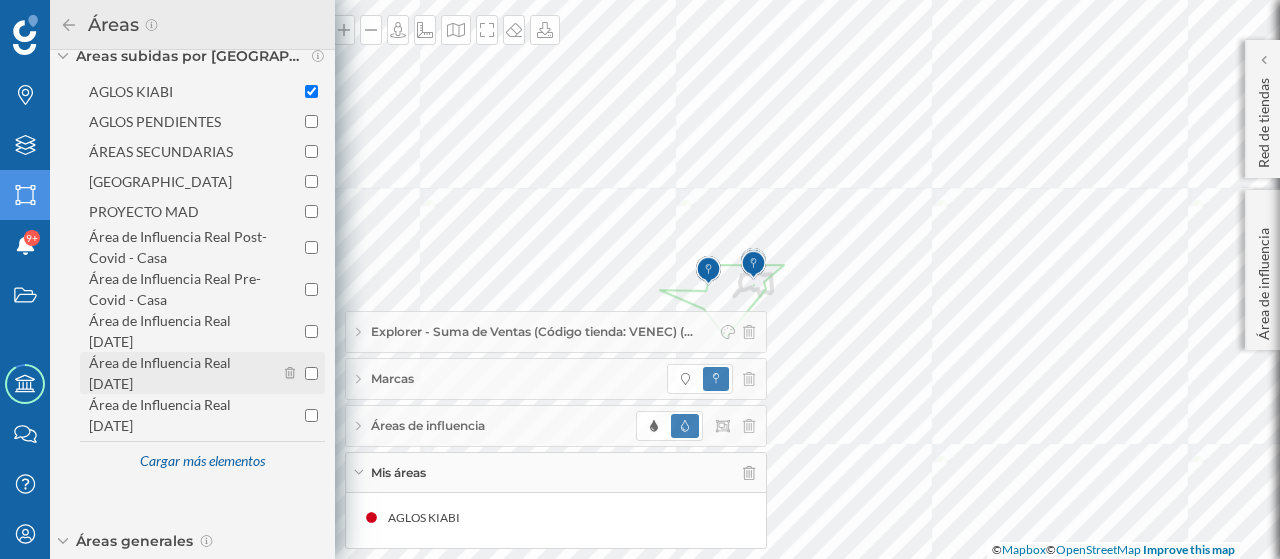 scroll, scrollTop: 140, scrollLeft: 0, axis: vertical 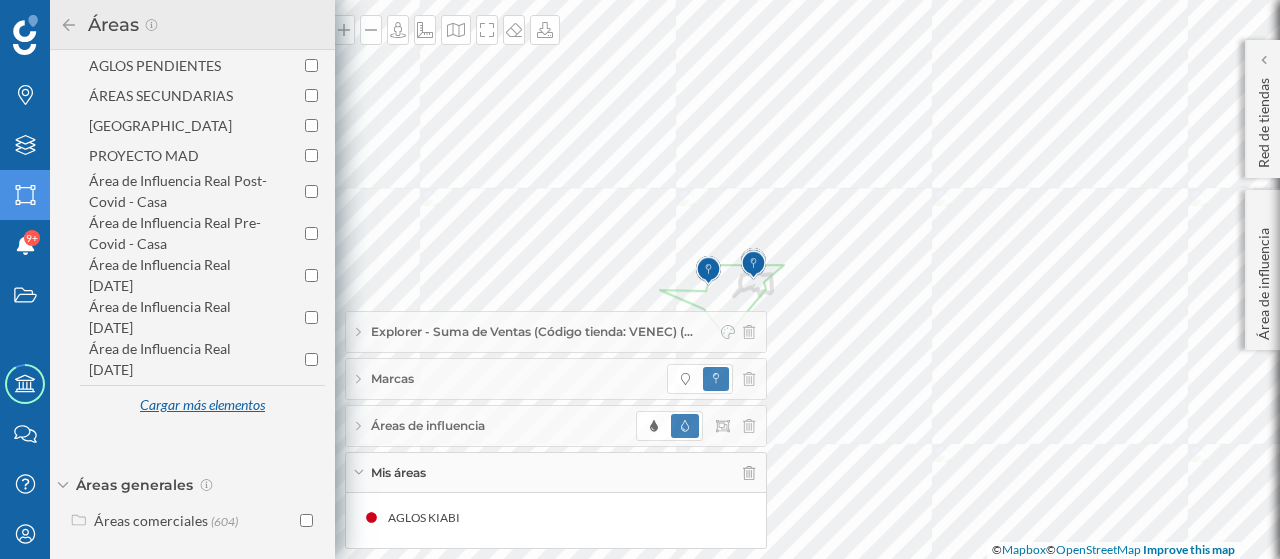 click on "Cargar más elementos" at bounding box center [202, 406] 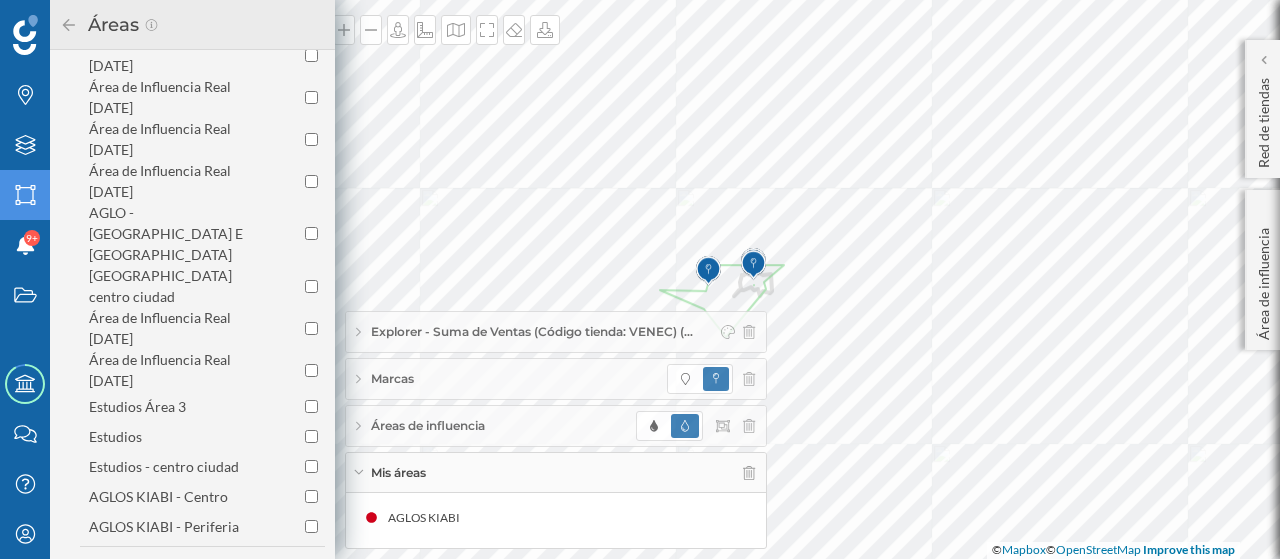 scroll, scrollTop: 476, scrollLeft: 0, axis: vertical 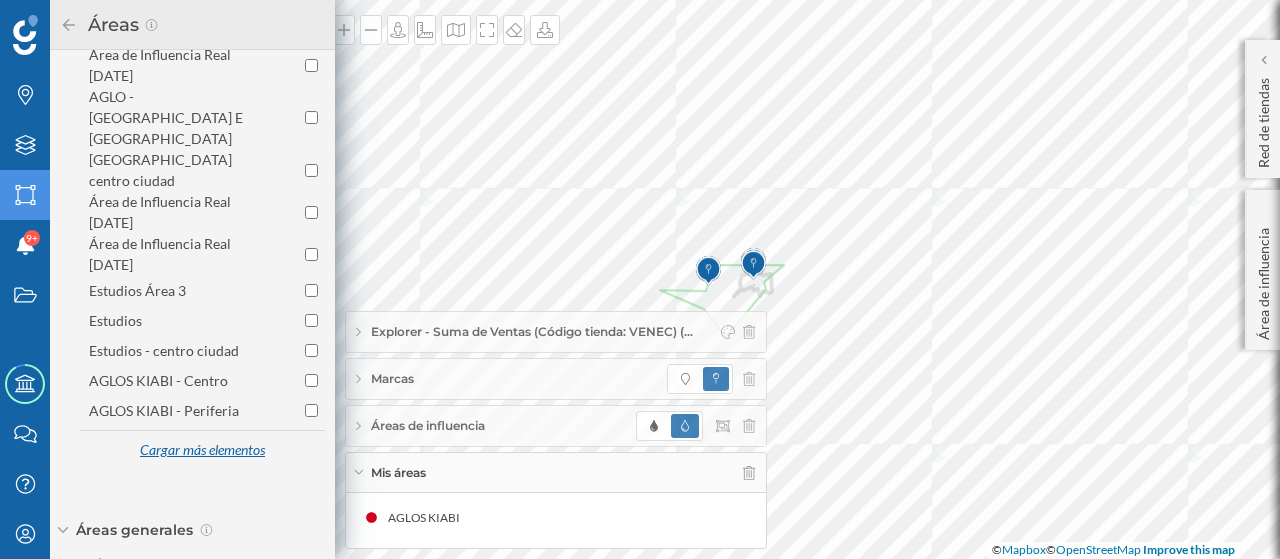 click on "Cargar más elementos" at bounding box center [202, 451] 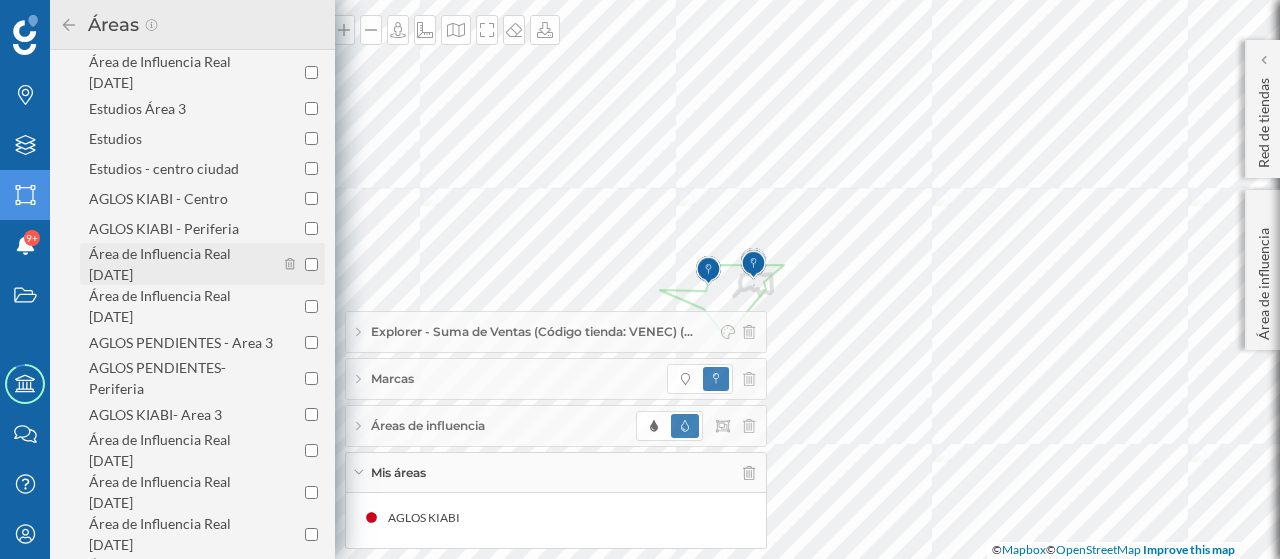 scroll, scrollTop: 776, scrollLeft: 0, axis: vertical 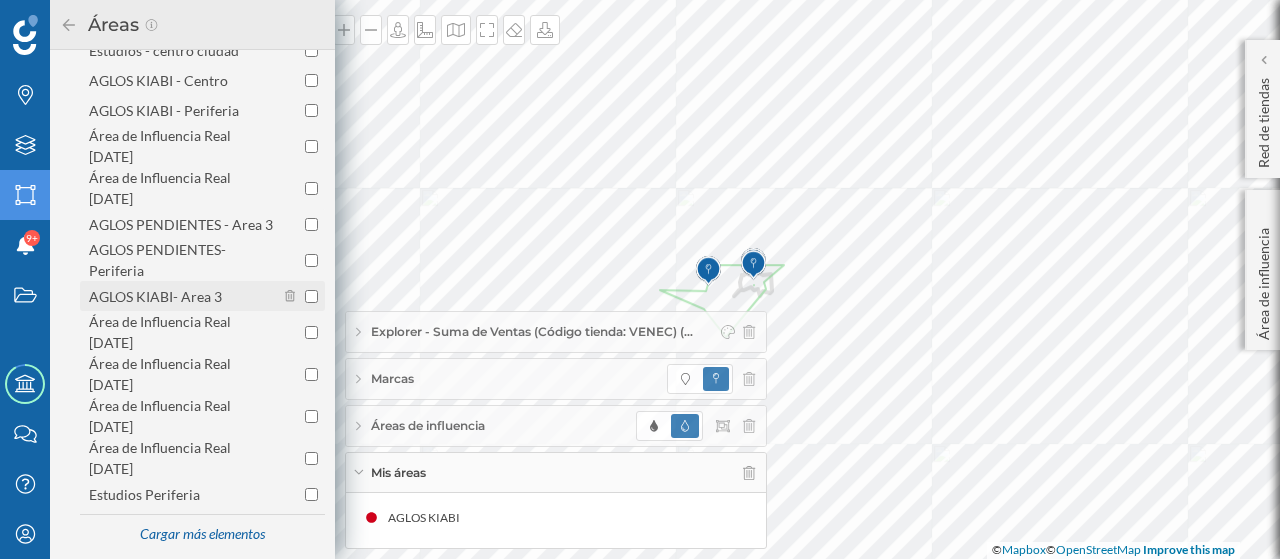 click on "AGLOS KIABI- Area 3" at bounding box center (155, 296) 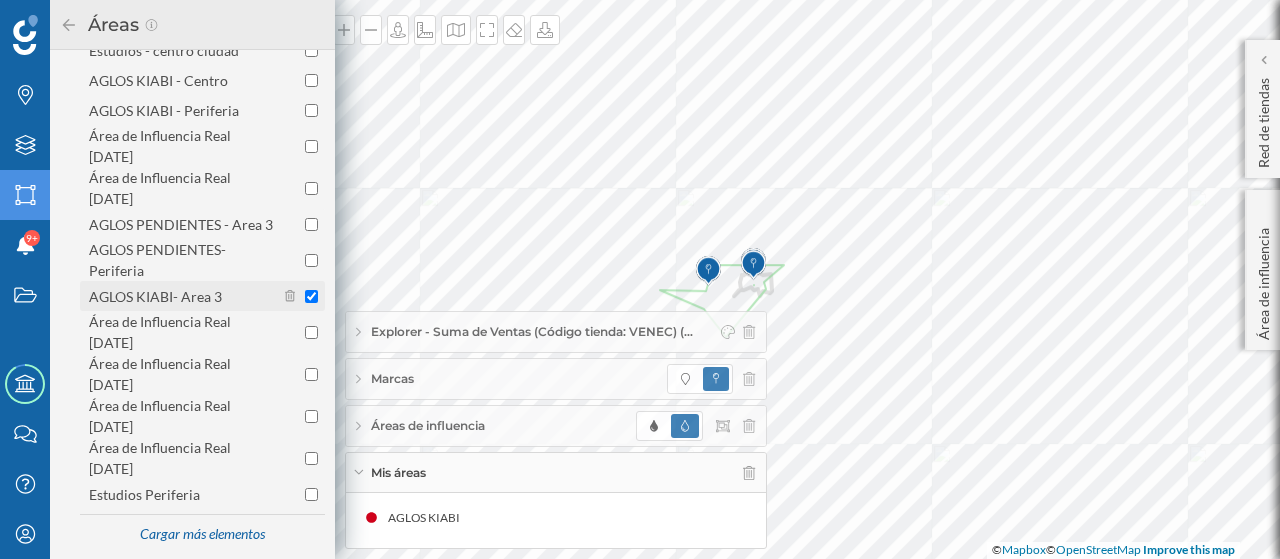 checkbox on "true" 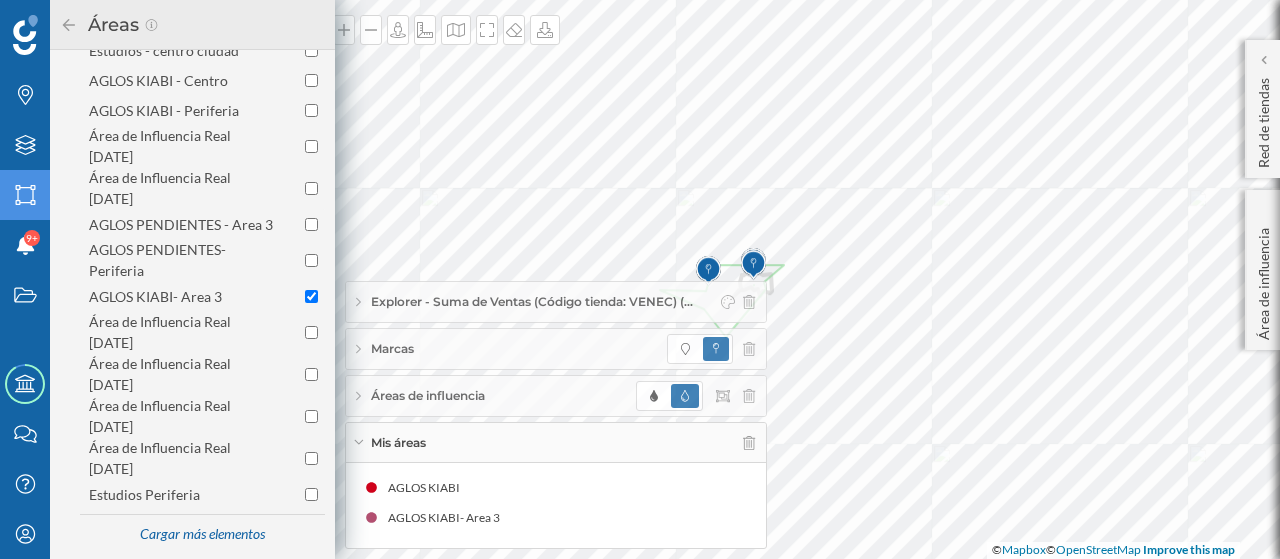 click 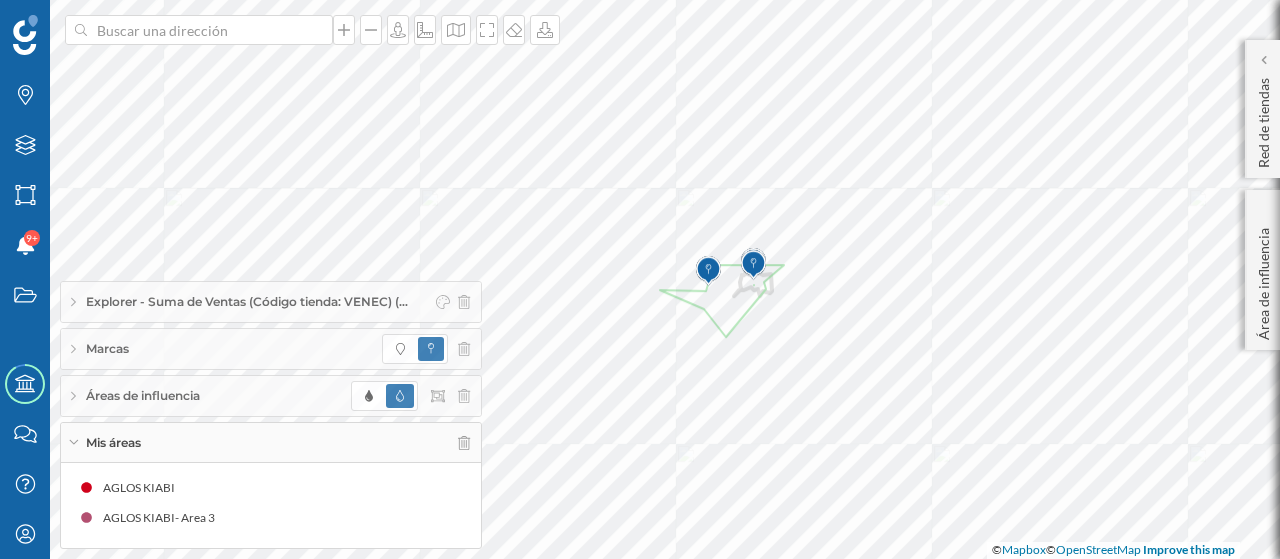 click on "Mis áreas" at bounding box center [271, 443] 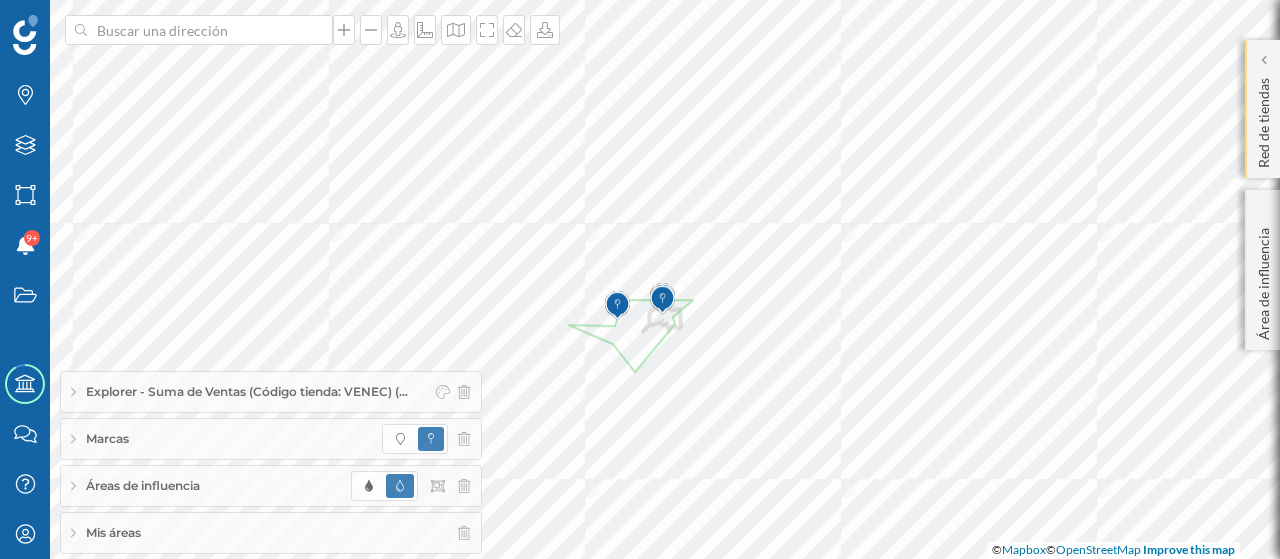 click on "Red de tiendas" 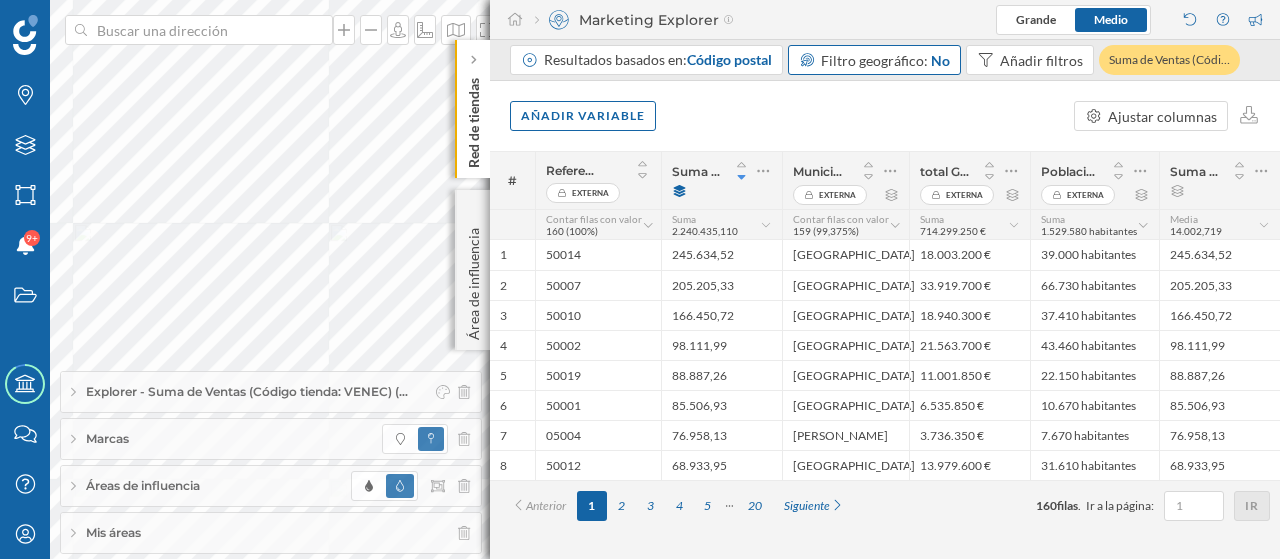 click on "Red de tiendas" 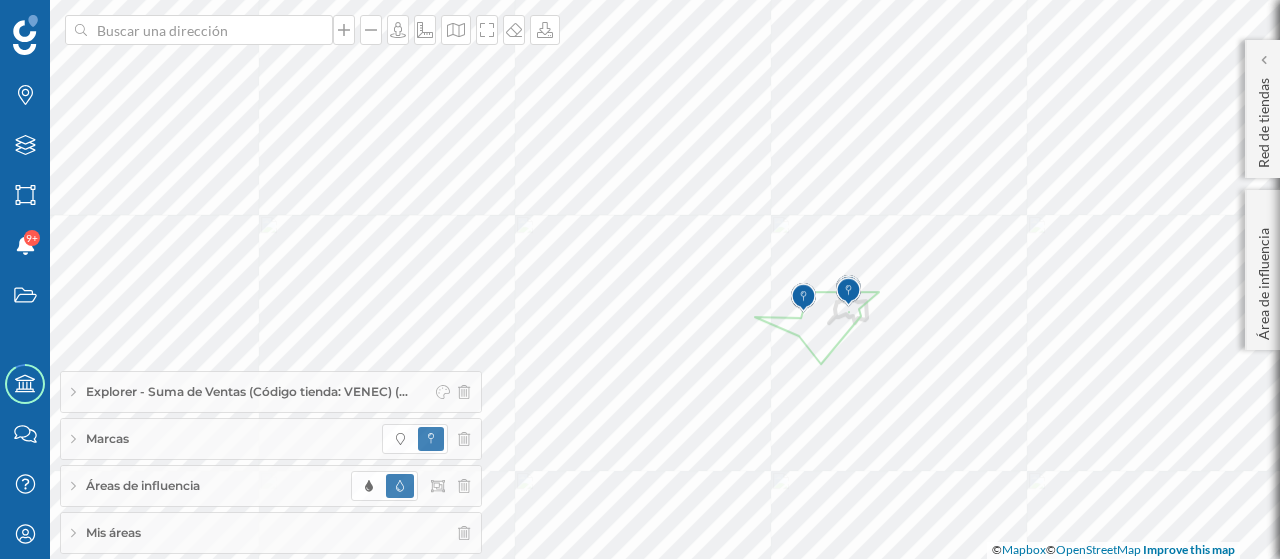 click on "Mis áreas" at bounding box center [271, 533] 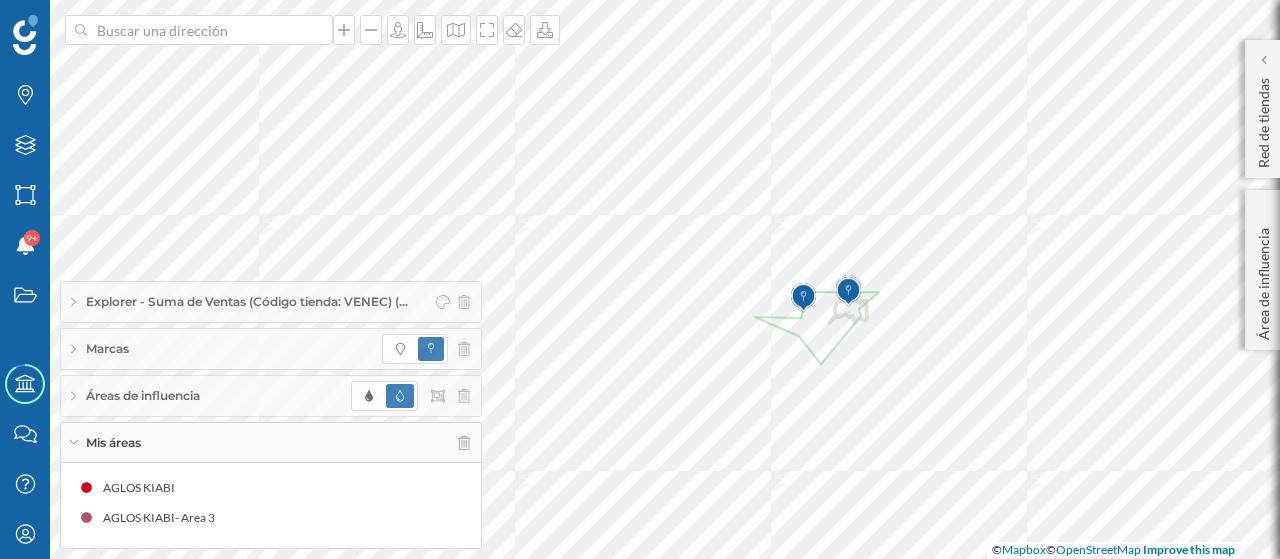 click on "Áreas de influencia" at bounding box center [271, 396] 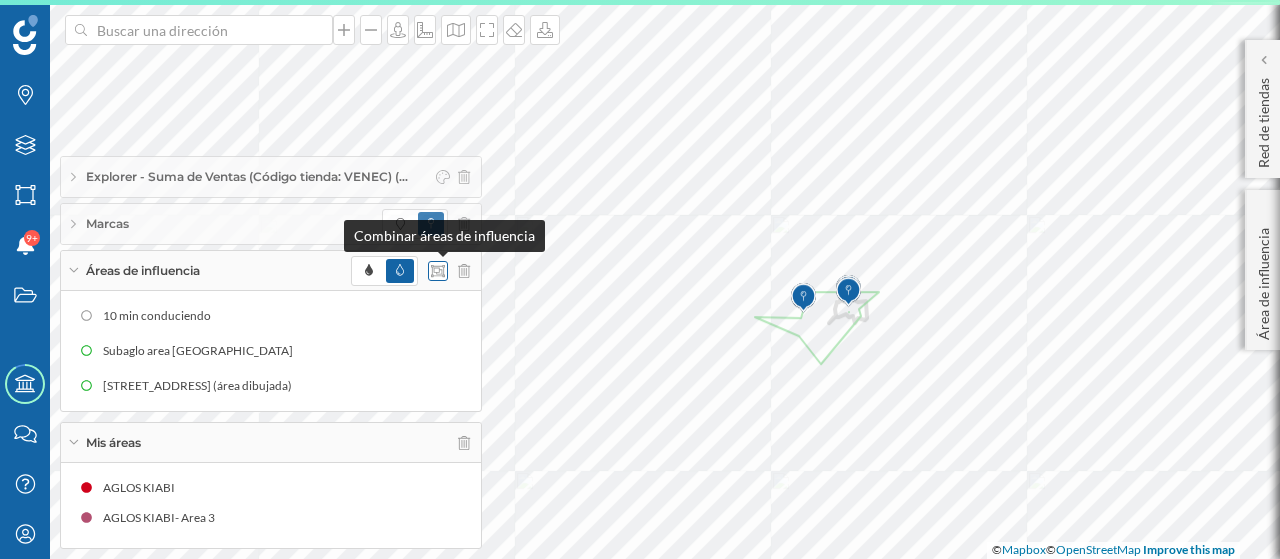 click 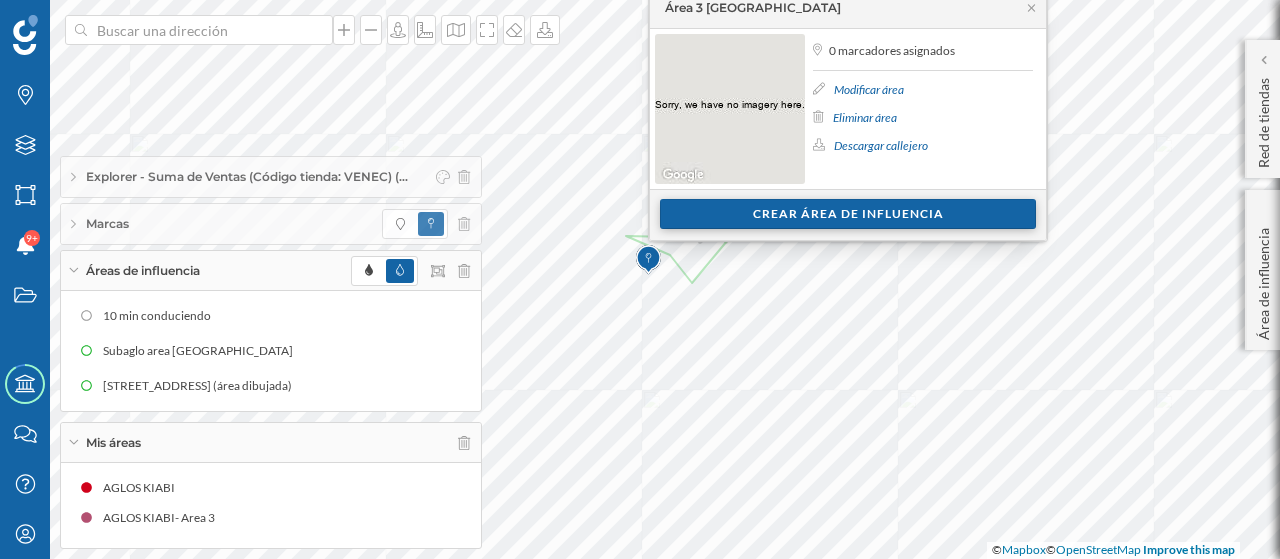 click on "Crear área de influencia" at bounding box center (848, 214) 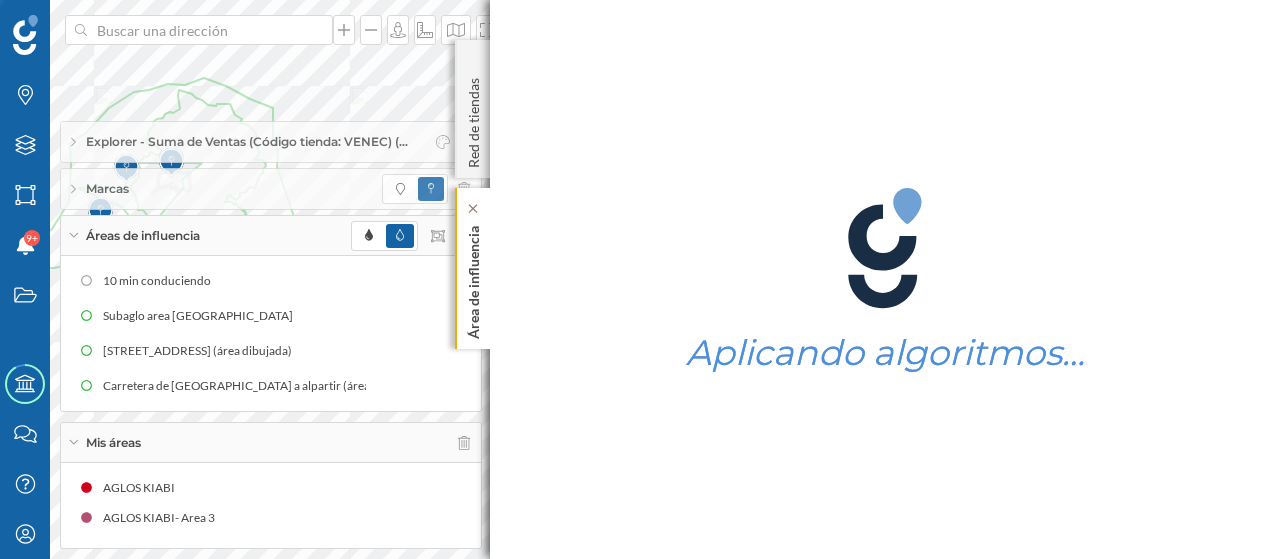click on "Área de influencia" 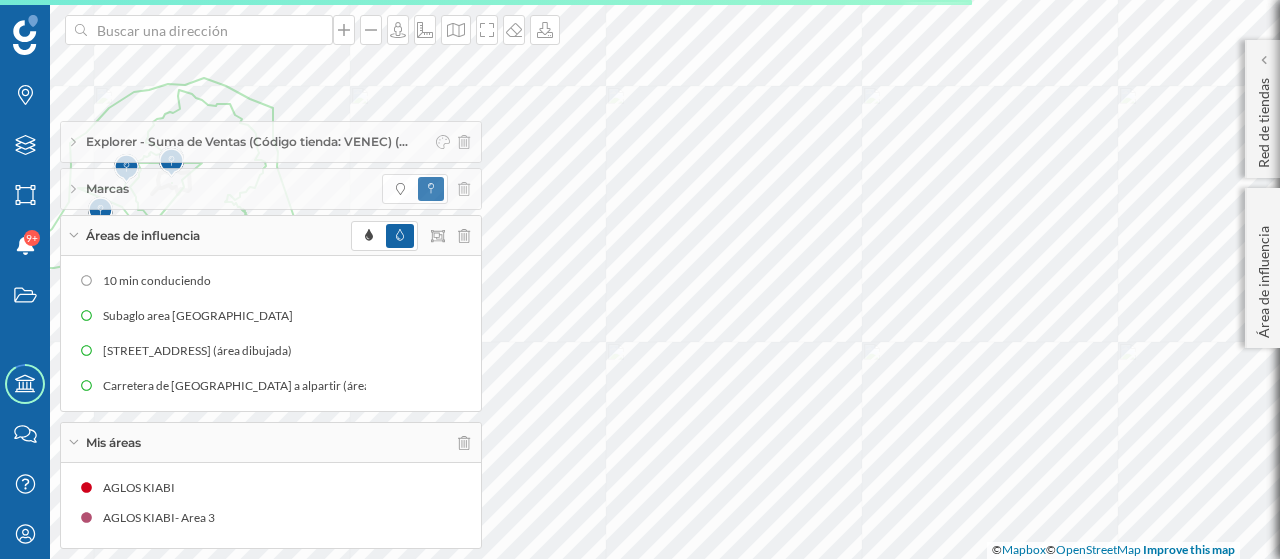 click on "Mis áreas" at bounding box center [271, 443] 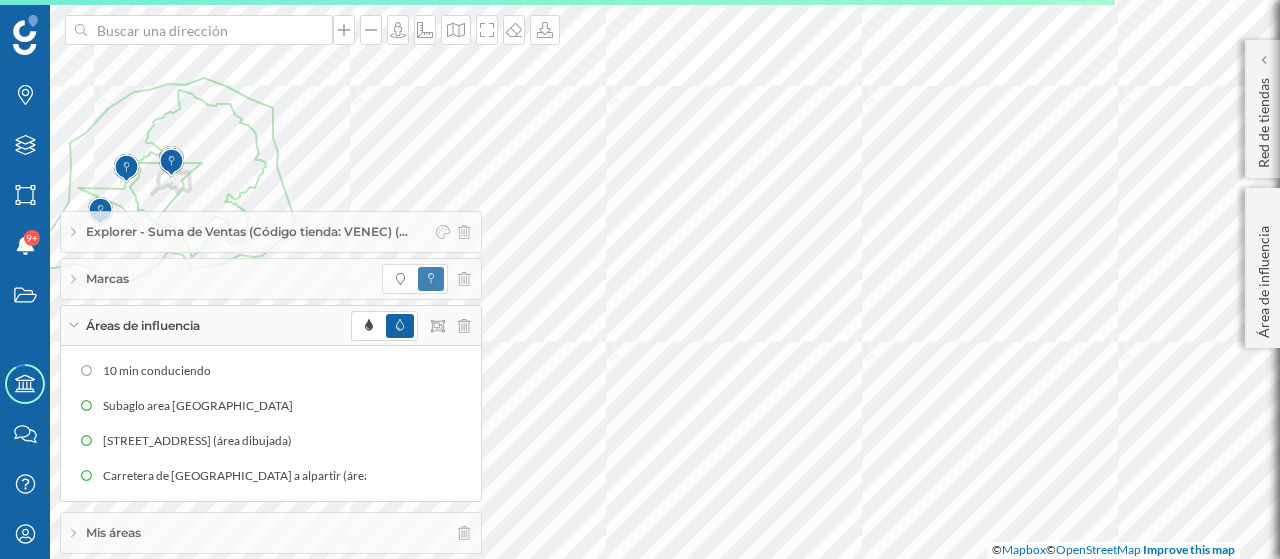 click on "Áreas de influencia" at bounding box center [271, 326] 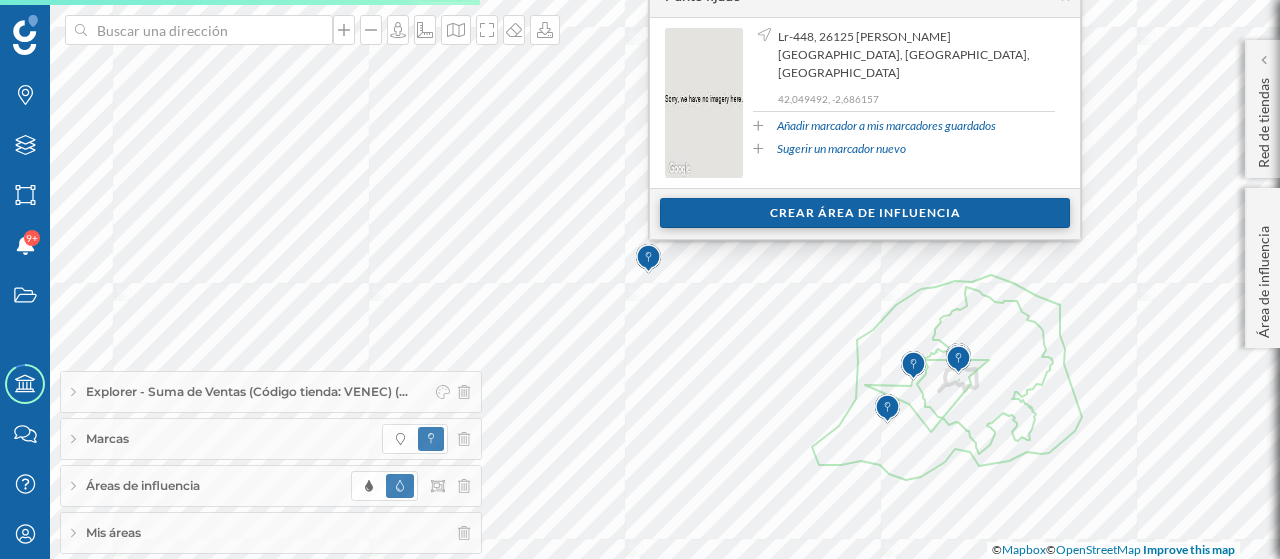 click on "Crear área de influencia" at bounding box center [865, 213] 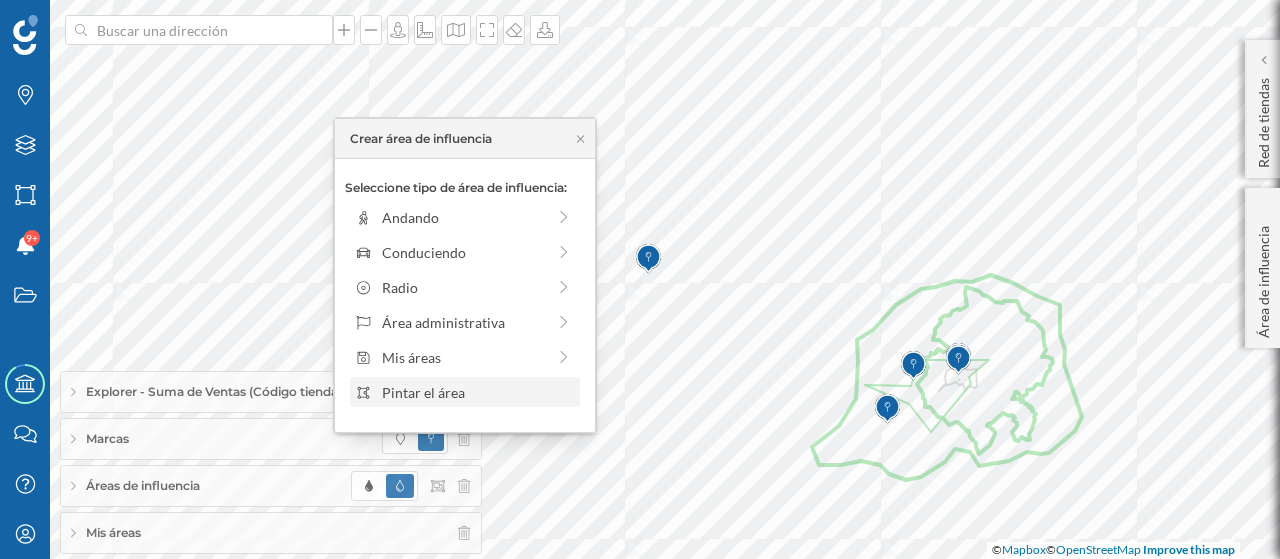click on "Pintar el área" at bounding box center (477, 392) 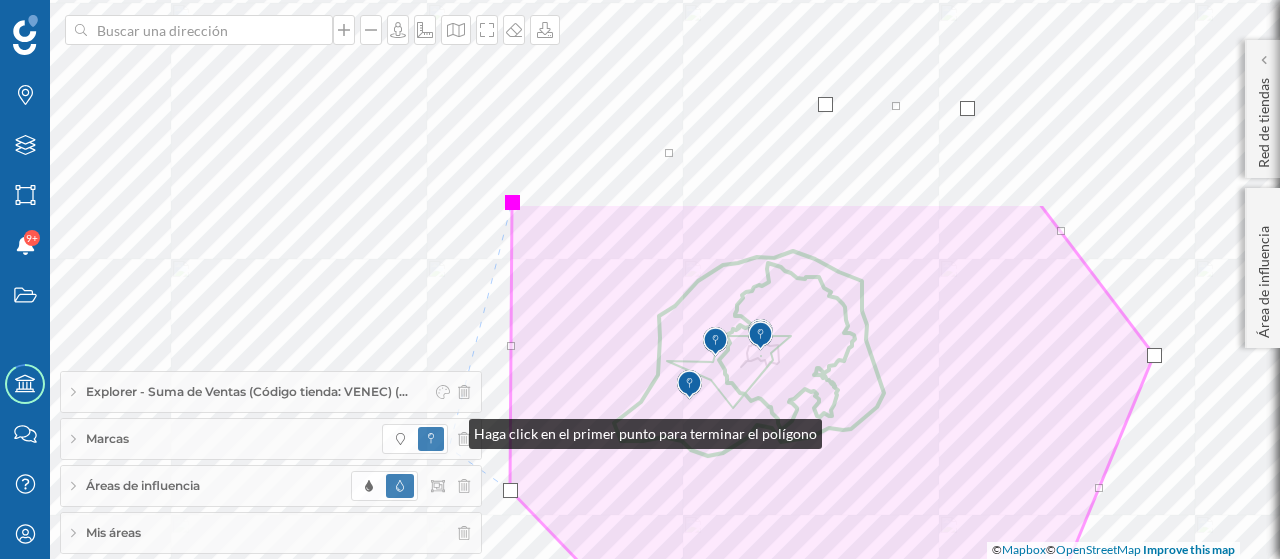 click on "Marcas         Capas         Áreas         Notificaciones
9+
Estados                     Academy       Contacta con nosotros       Centro de ayuda       Mi perfil
Explorer - Suma de Ventas (Código tienda: VENEC) (…
Marcas
Áreas de influencia
Mis áreas
Red de tiendas
Marketing Explorer
[GEOGRAPHIC_DATA]
Resultados basados en:
Código postal
Filtro geográfico:   No
Añadir filtros
Suma de Ventas (Códi…
Añadir variable
Ajustar columnas" at bounding box center [640, 279] 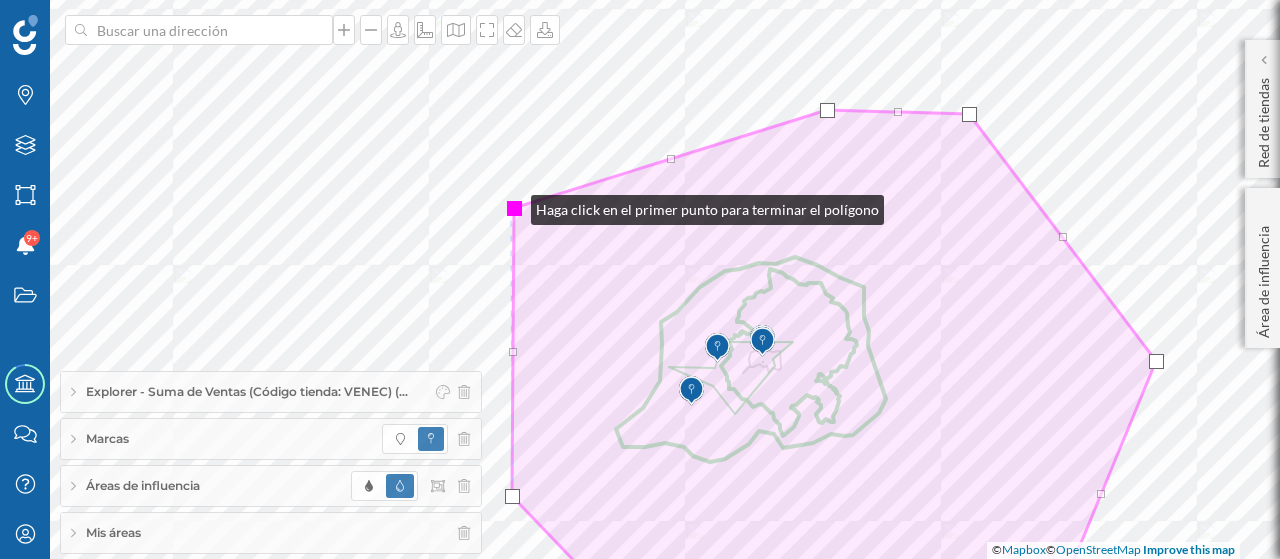 drag, startPoint x: 511, startPoint y: 205, endPoint x: 483, endPoint y: 175, distance: 41.036568 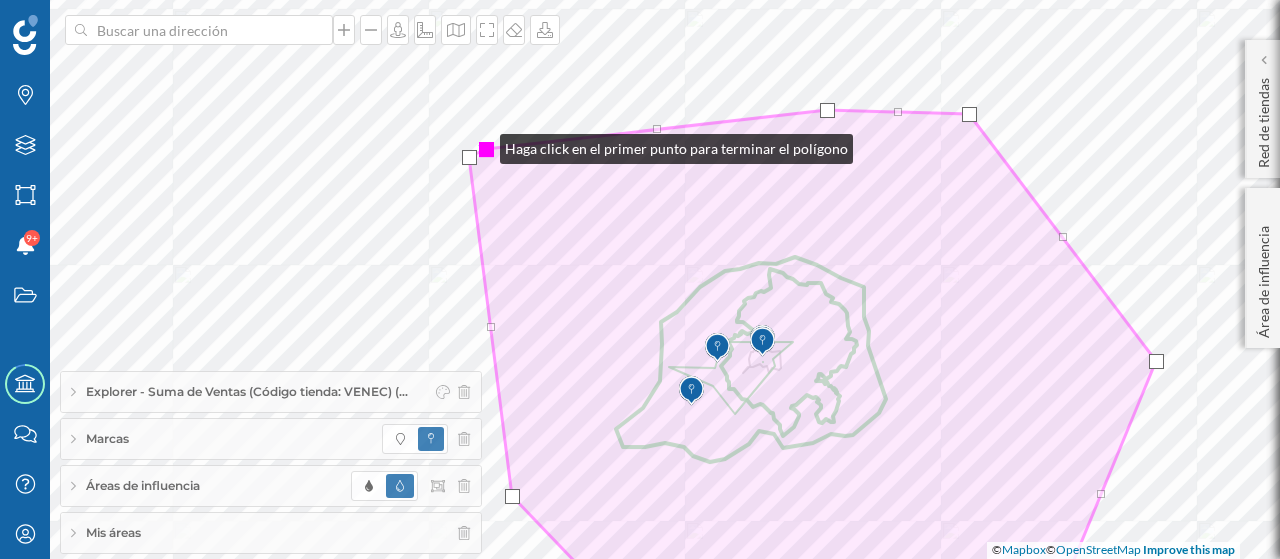 drag, startPoint x: 483, startPoint y: 177, endPoint x: 480, endPoint y: 144, distance: 33.13608 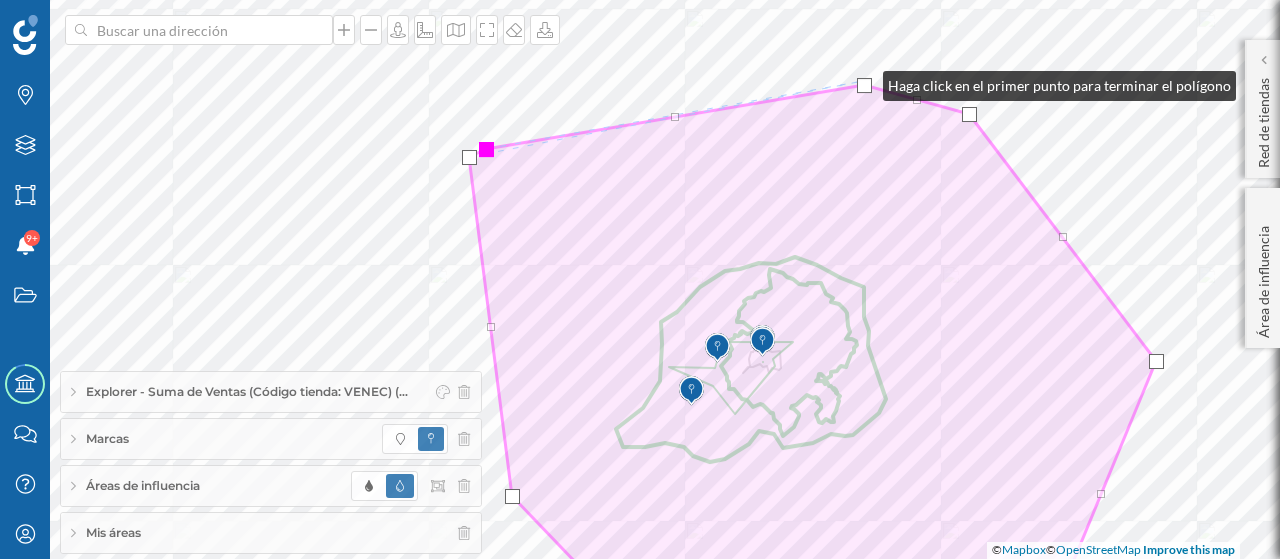 drag, startPoint x: 826, startPoint y: 106, endPoint x: 863, endPoint y: 80, distance: 45.221676 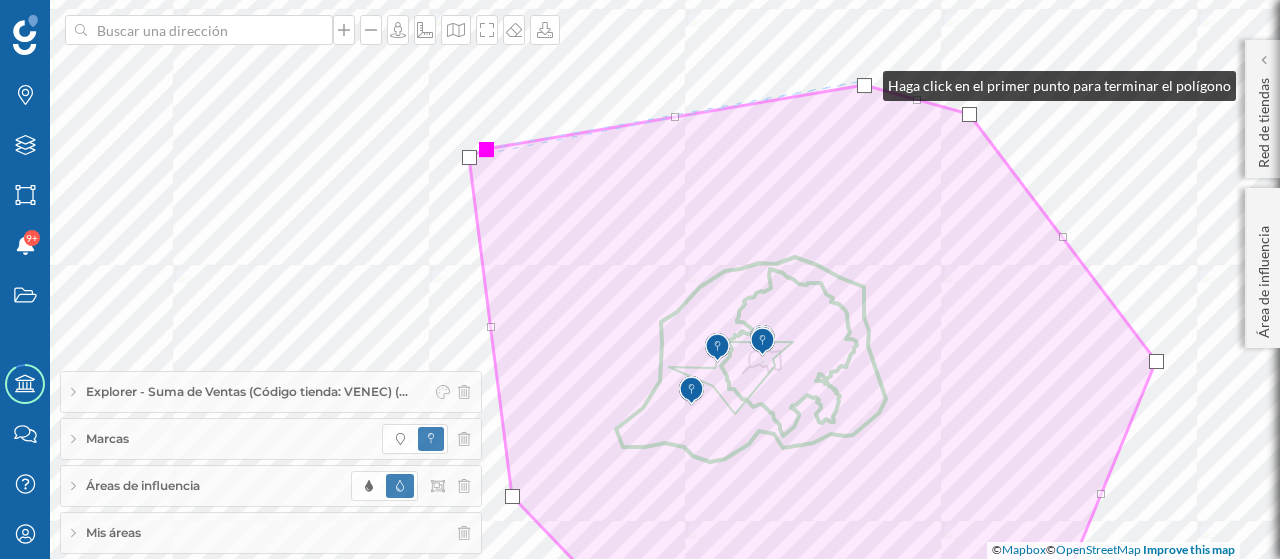 click at bounding box center [864, 85] 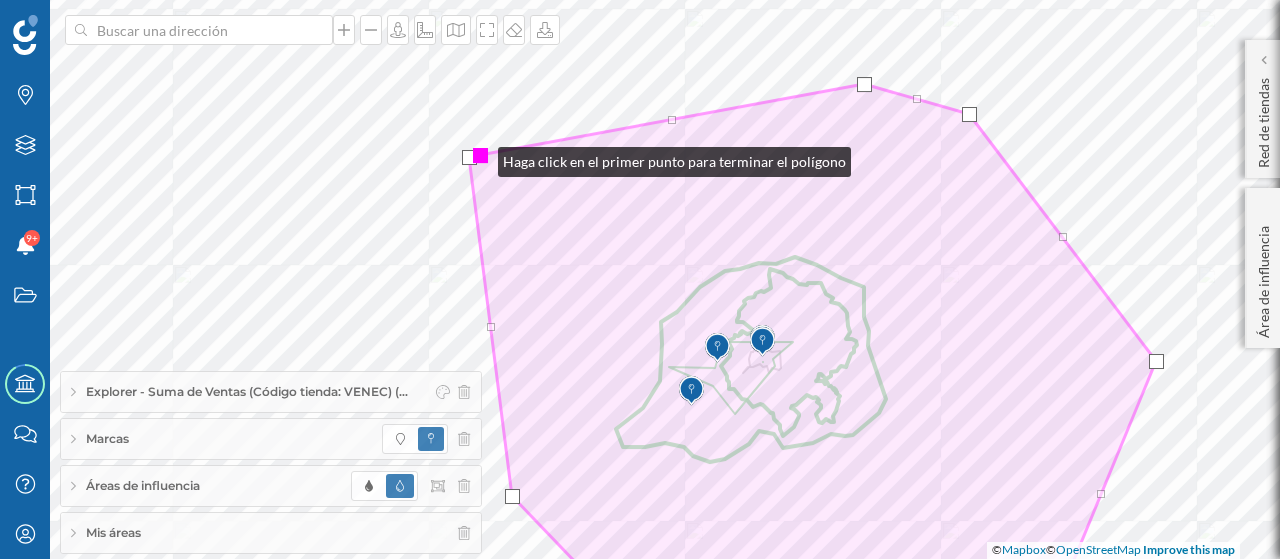 drag, startPoint x: 484, startPoint y: 151, endPoint x: 476, endPoint y: 158, distance: 10.630146 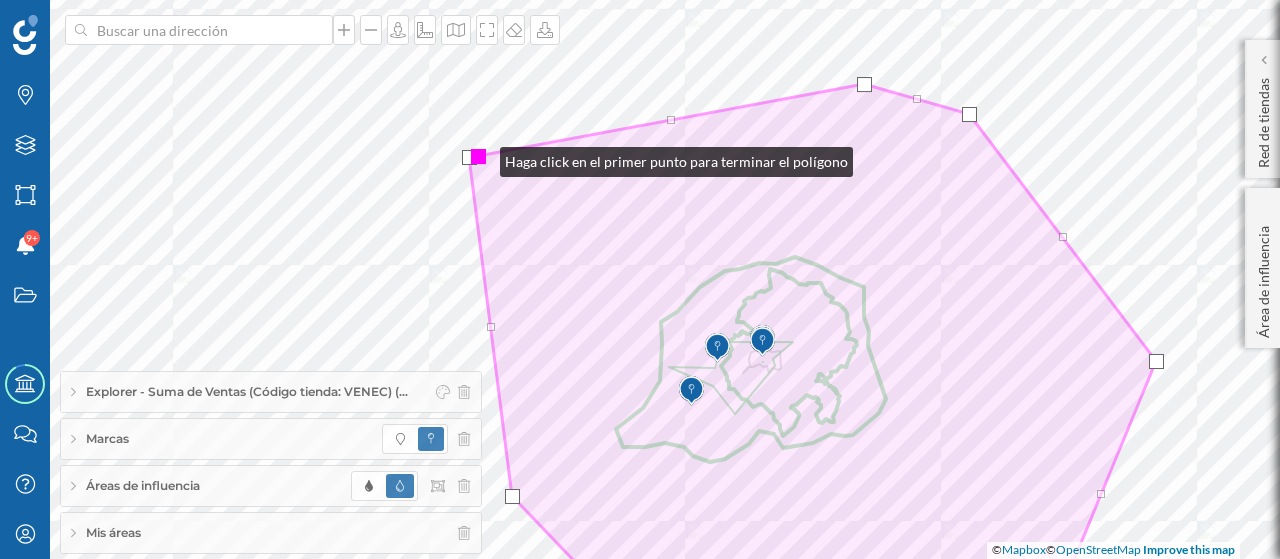 click at bounding box center [478, 156] 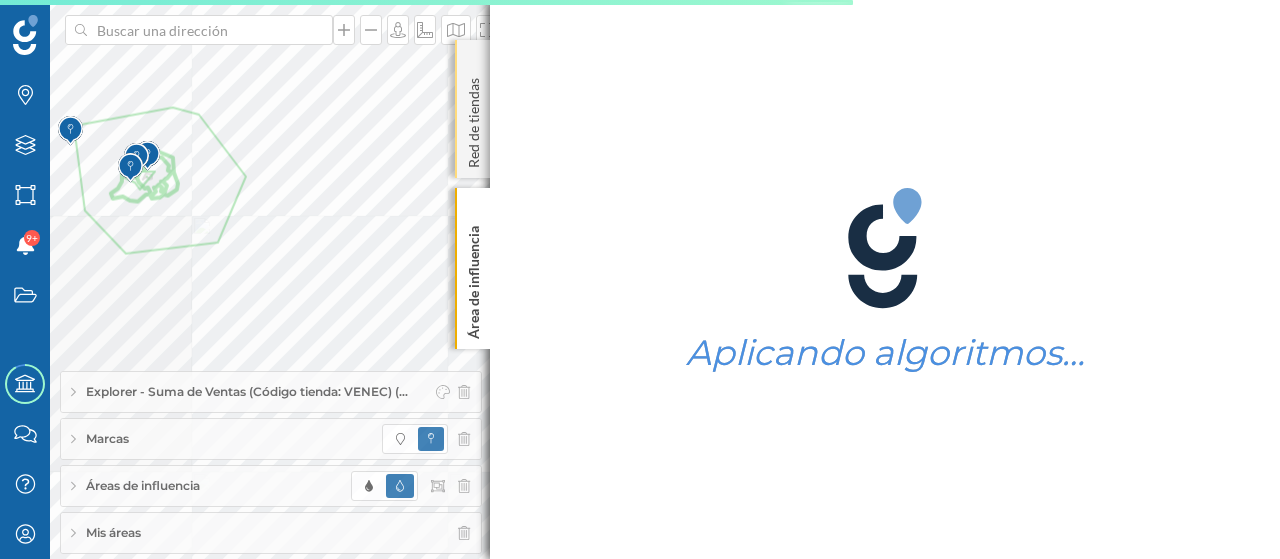 click on "Red de tiendas" 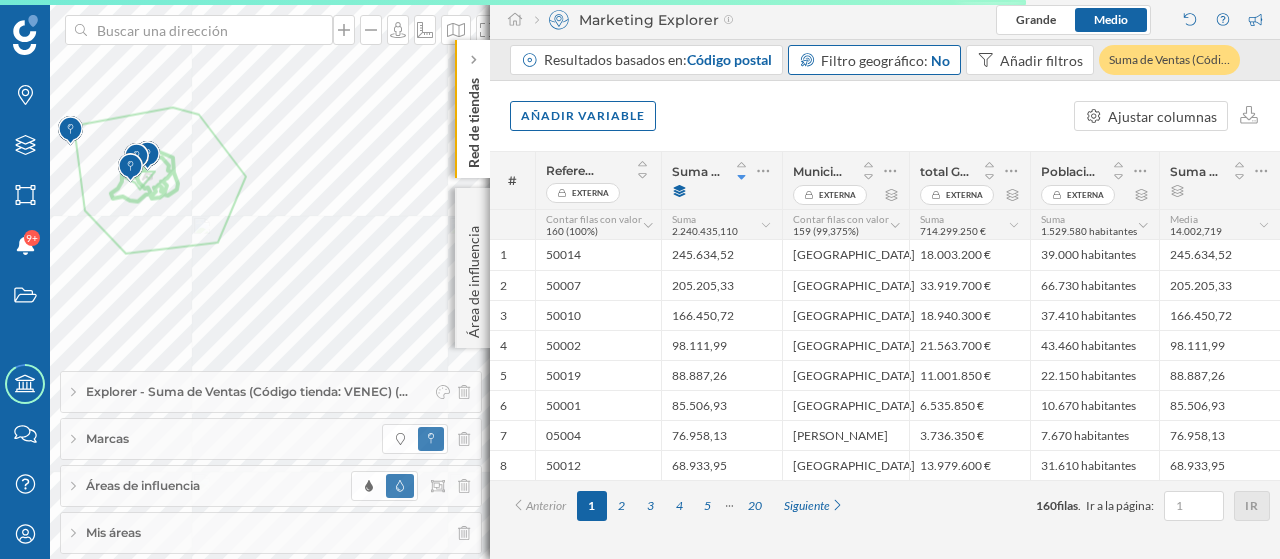 click on "Áreas de influencia" at bounding box center (143, 486) 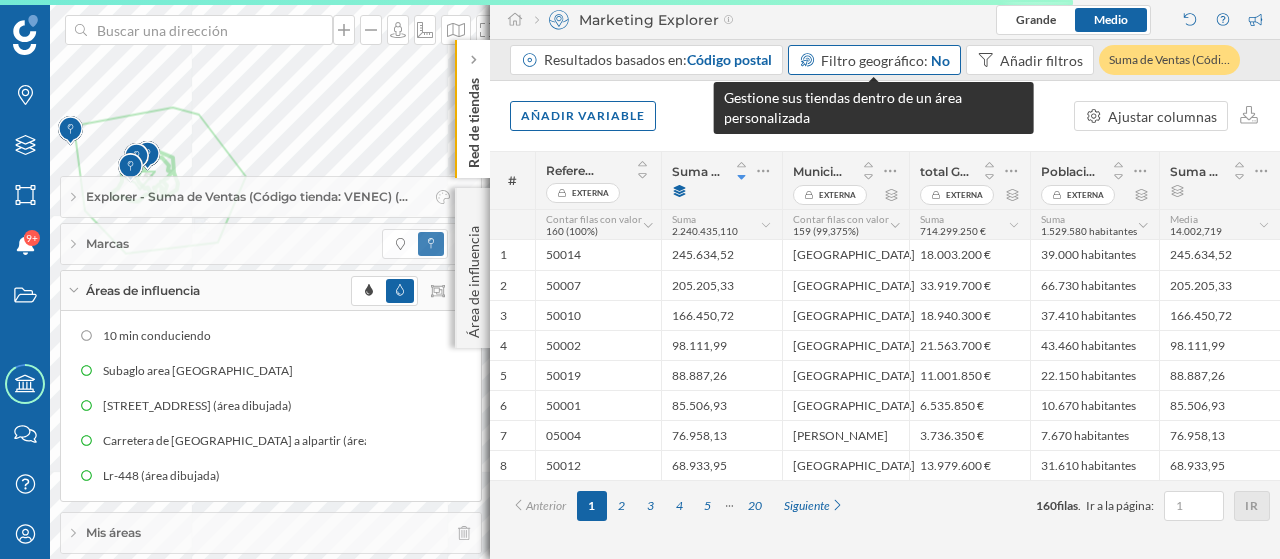 click on "Filtro geográfico:" at bounding box center (874, 60) 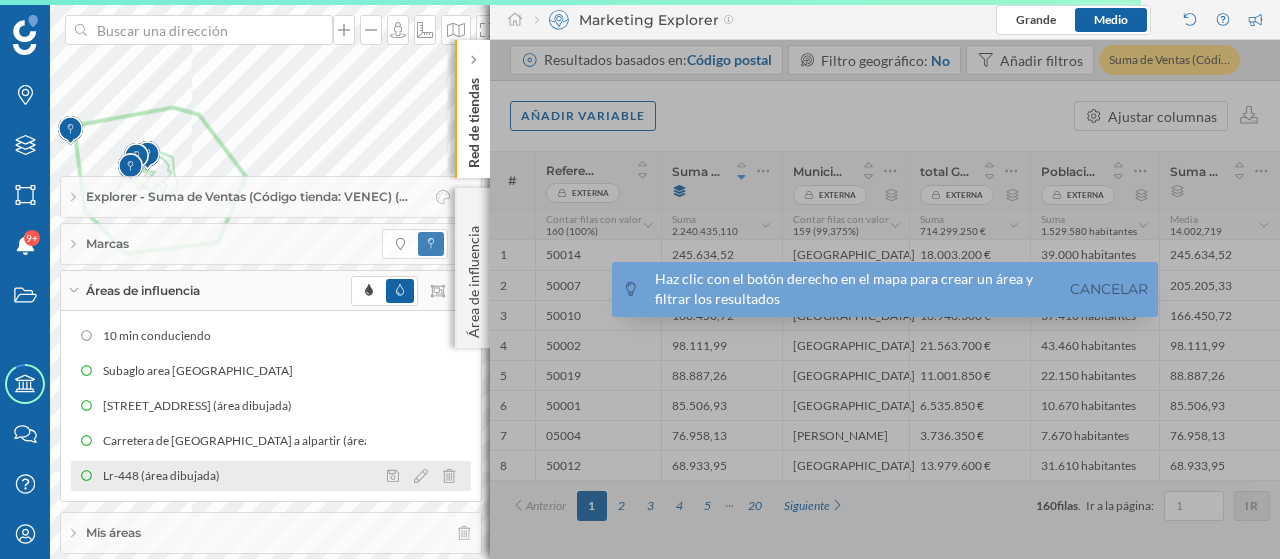 click on "Lr-448 (área dibujada)" at bounding box center [166, 476] 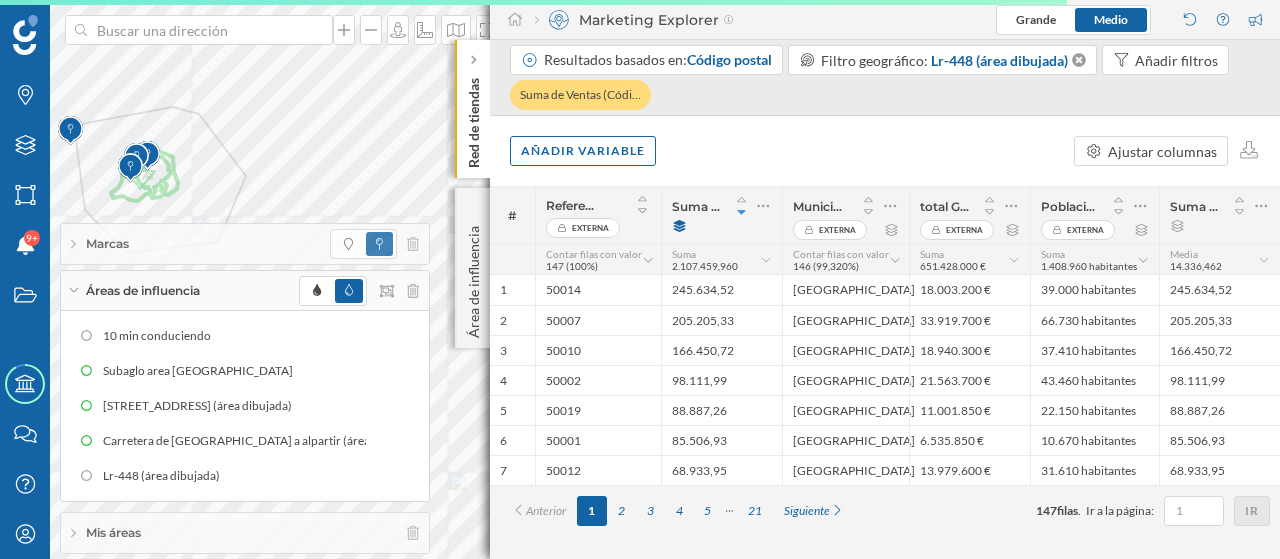 click on "Áreas de influencia" at bounding box center [245, 291] 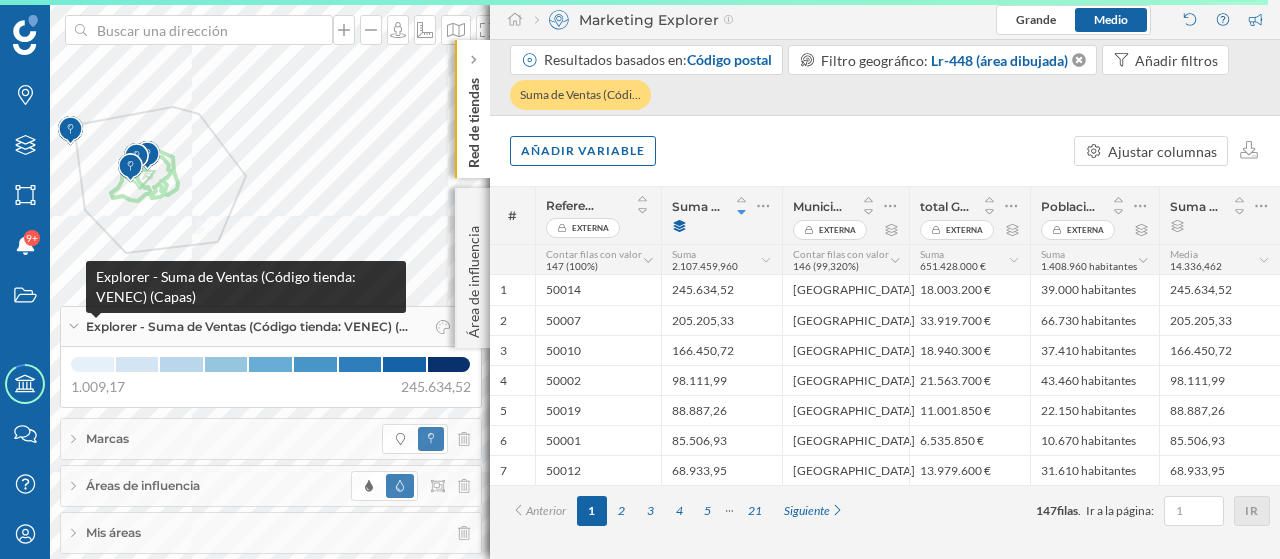 click on "Explorer - Suma de Ventas (Código tienda: VENEC) (…" at bounding box center (247, 327) 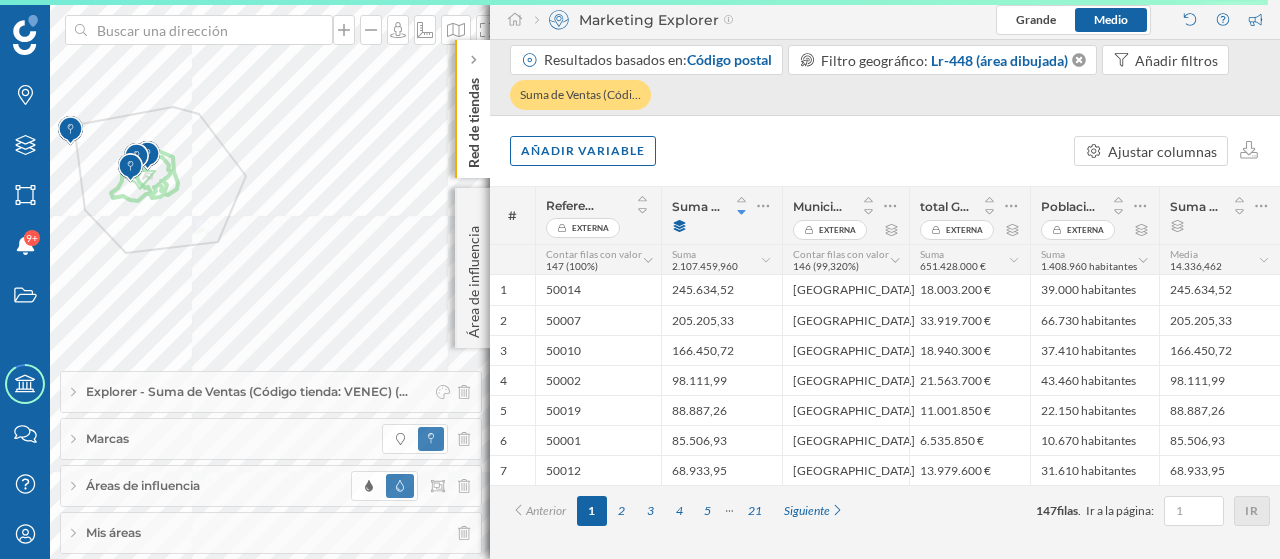 click on "Red de tiendas" 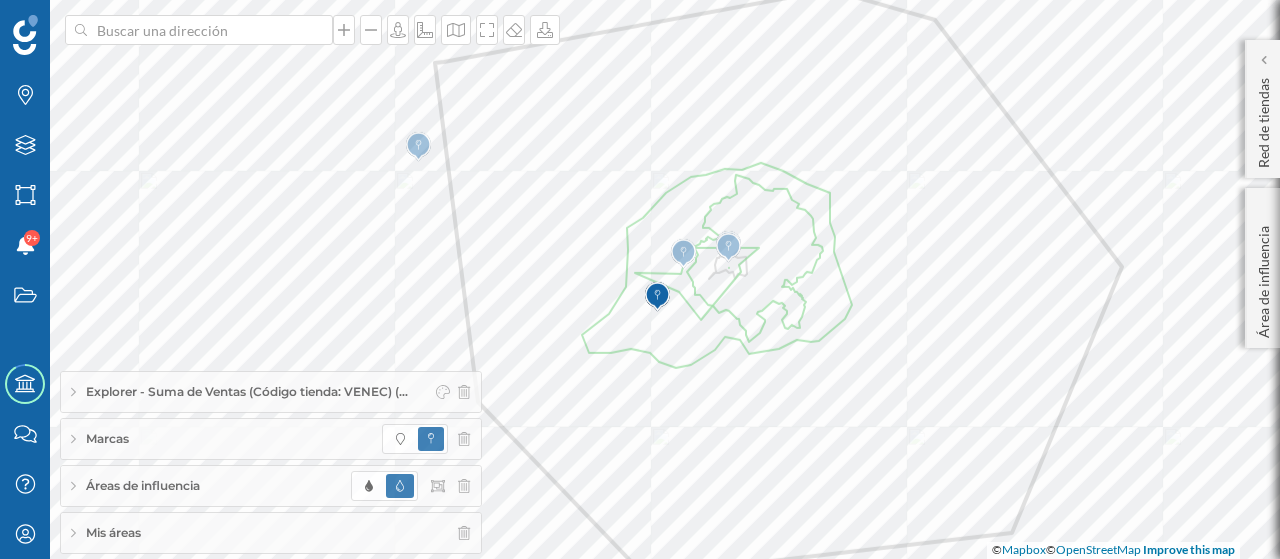 click on "Áreas de influencia" at bounding box center [271, 486] 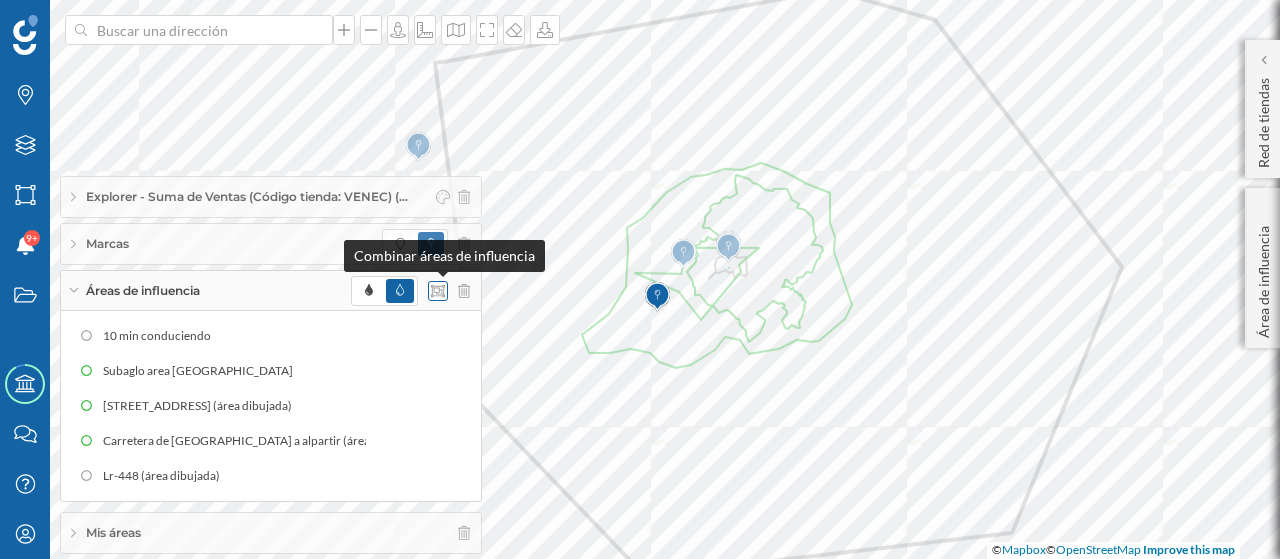 click 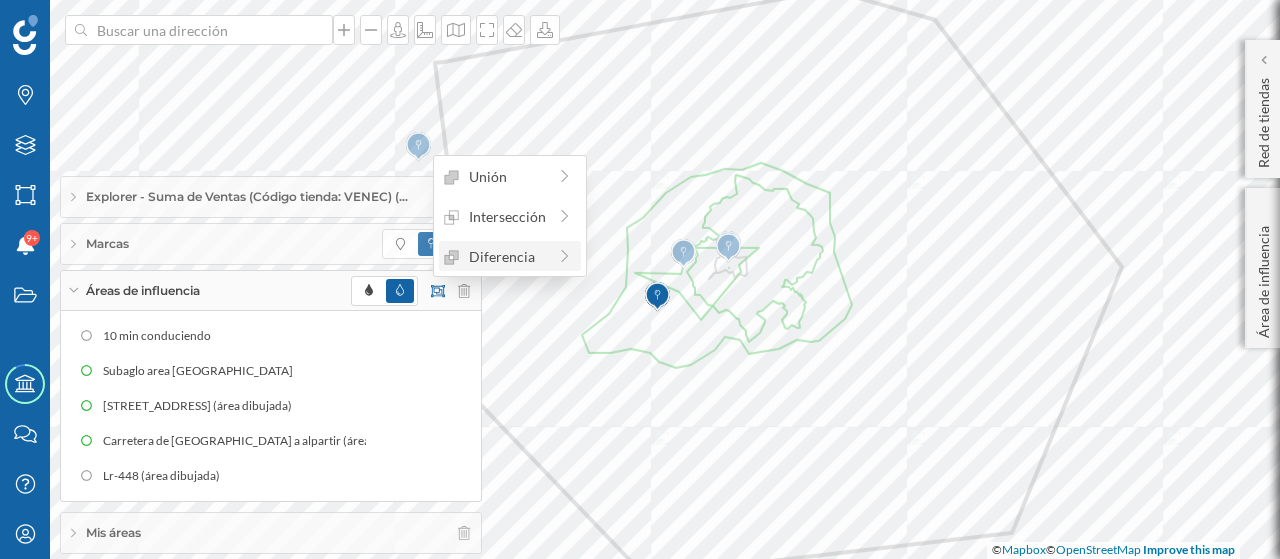 click on "Diferencia" at bounding box center (495, 256) 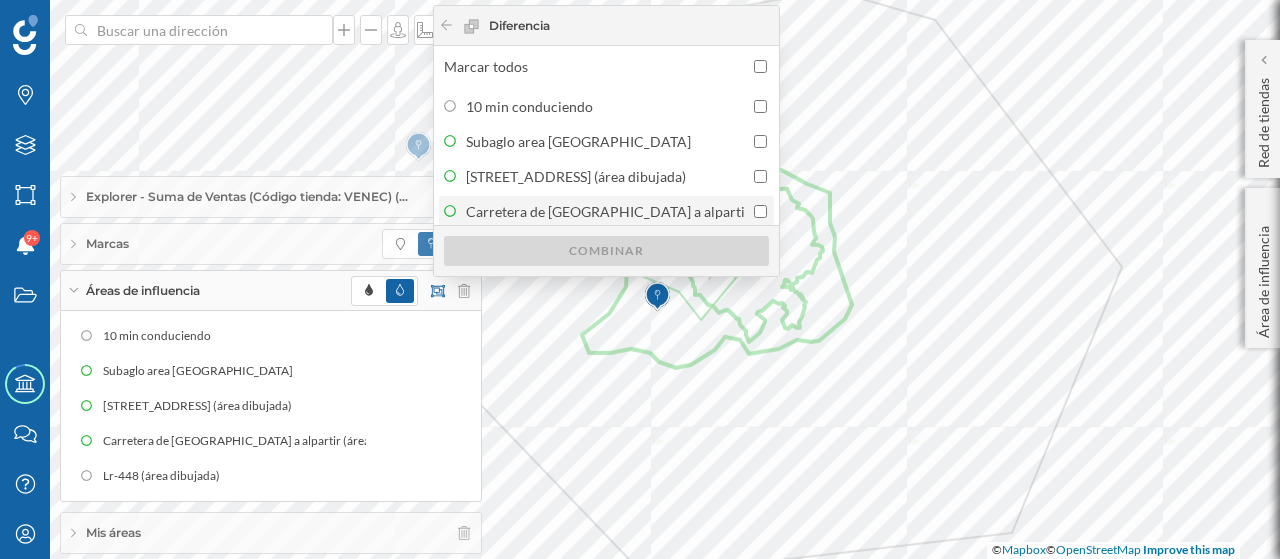 click on "Carretera de [GEOGRAPHIC_DATA] a alpartir (área dibujada)" at bounding box center (608, 211) 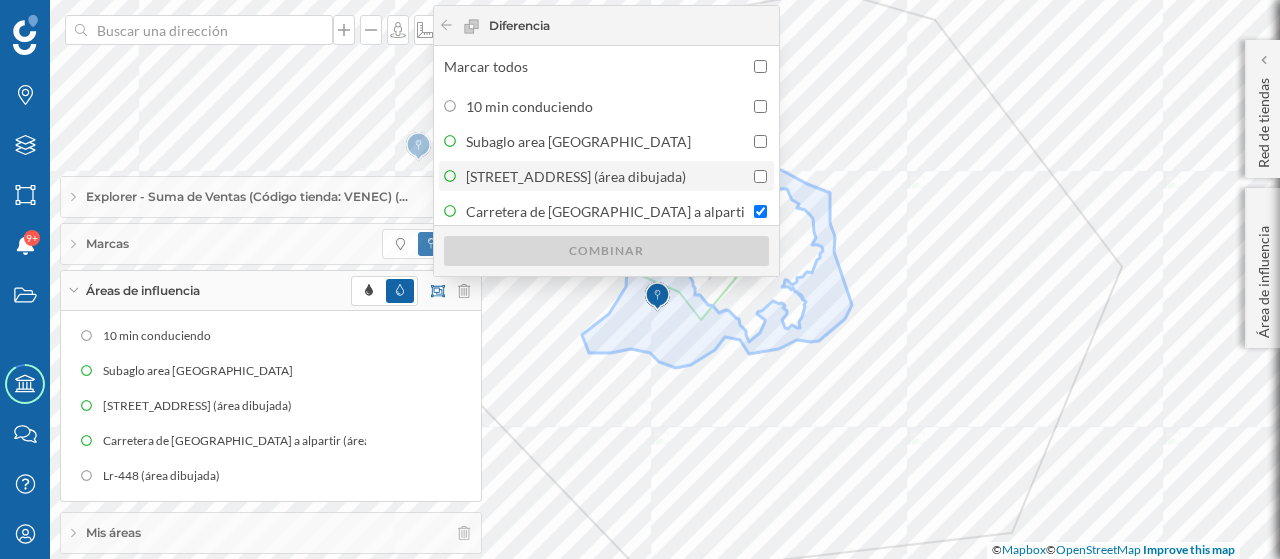 click on "[STREET_ADDRESS] (área dibujada)" at bounding box center (581, 176) 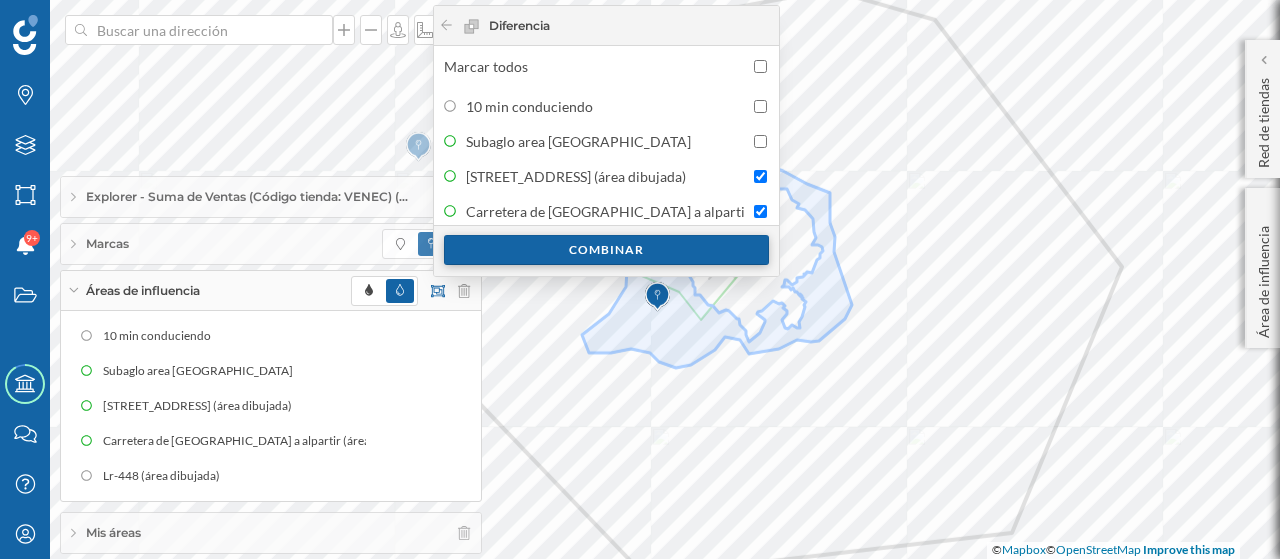 click on "Combinar" at bounding box center [606, 250] 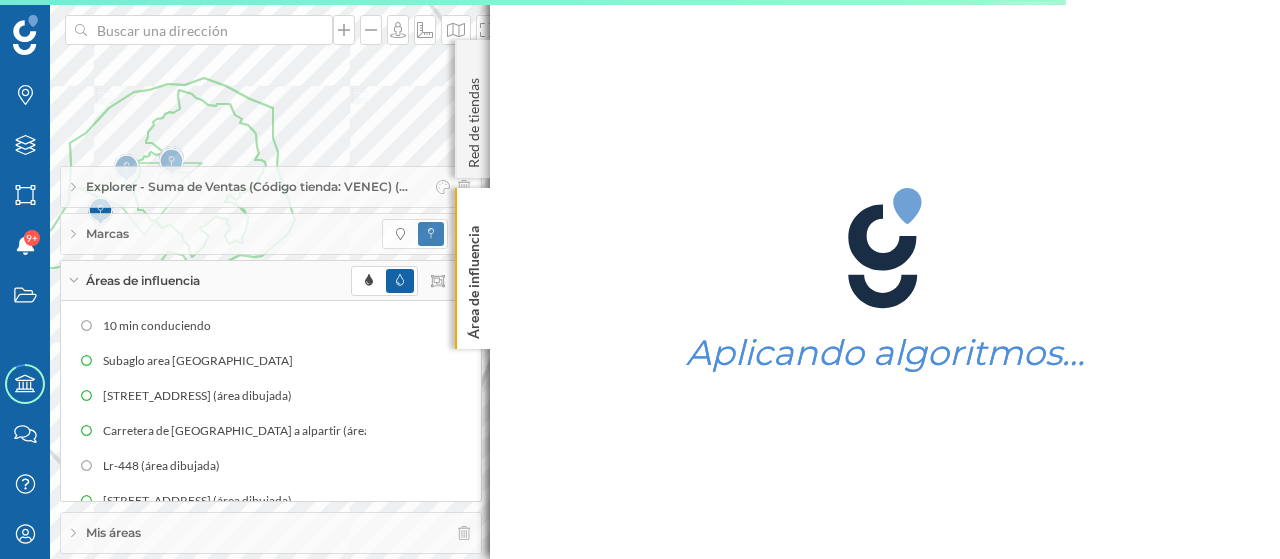 click on "Áreas de influencia" at bounding box center [271, 281] 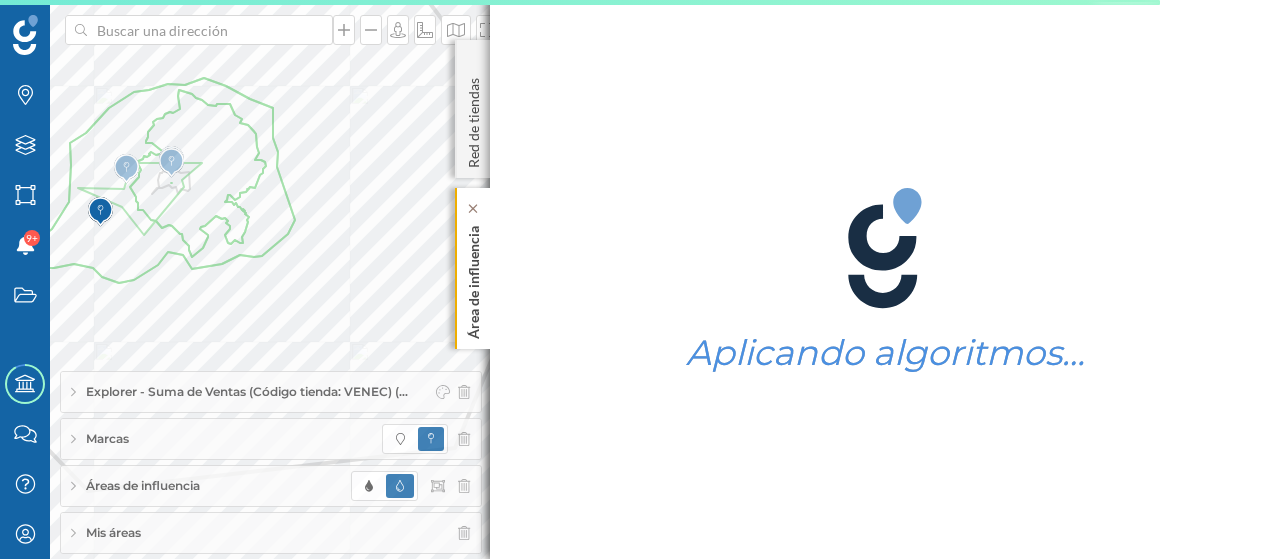 click on "Área de influencia" 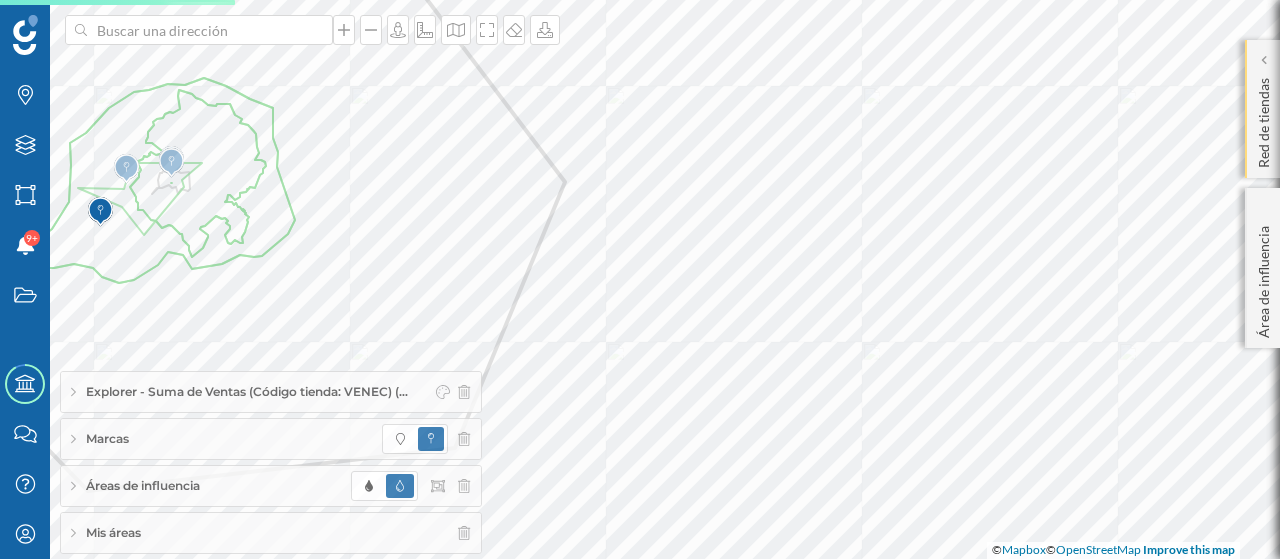 click on "Red de tiendas" 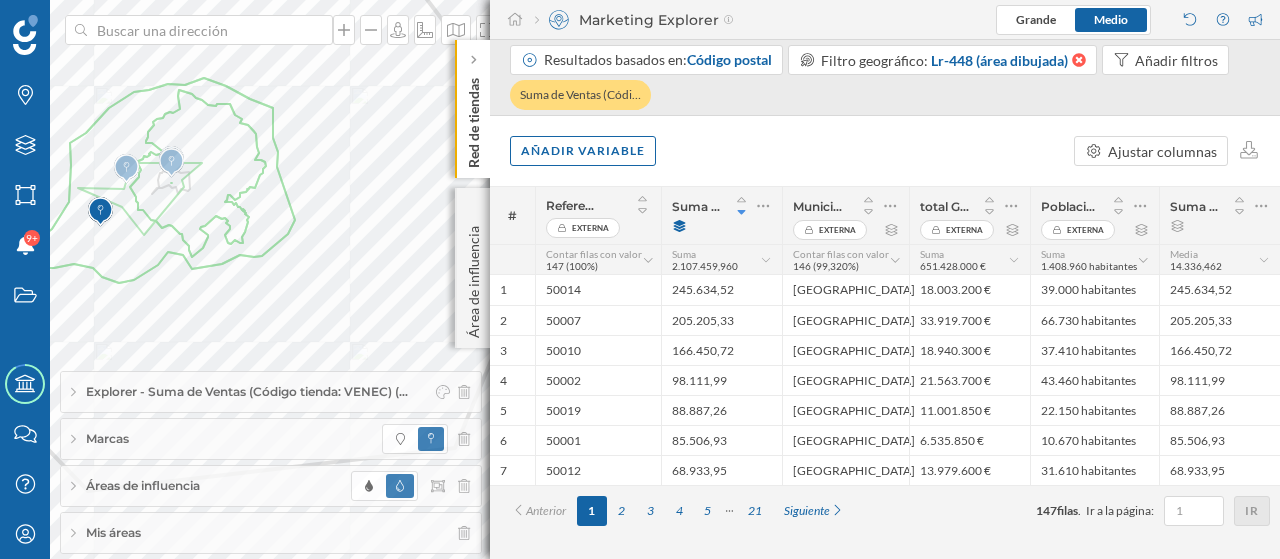 click 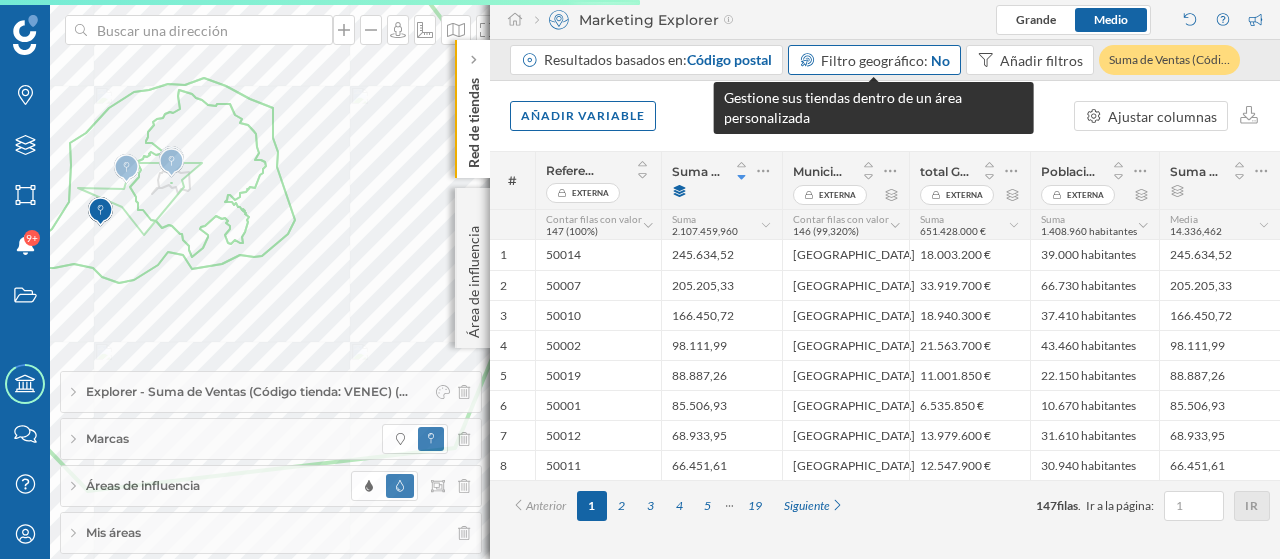 click on "Filtro geográfico:" at bounding box center (874, 60) 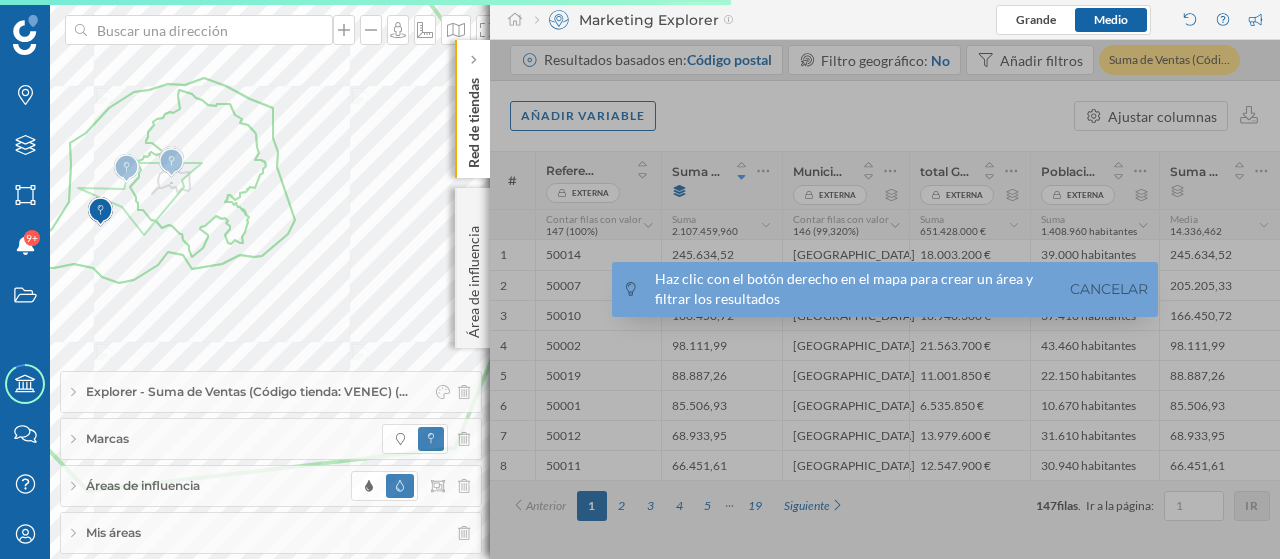 click on "Áreas de influencia" at bounding box center (143, 486) 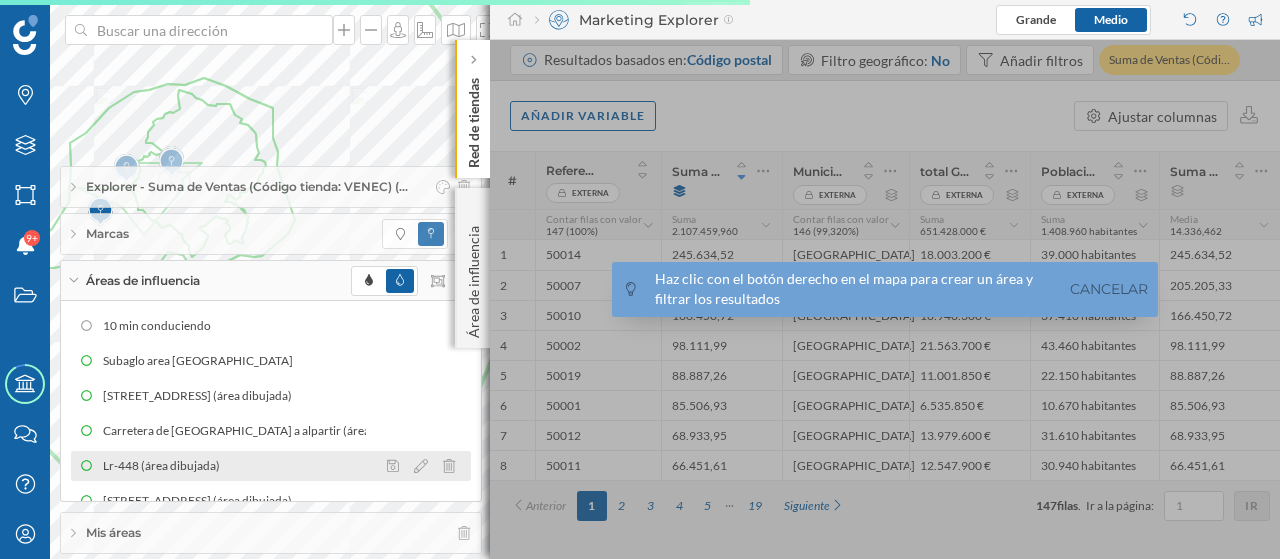 scroll, scrollTop: 24, scrollLeft: 0, axis: vertical 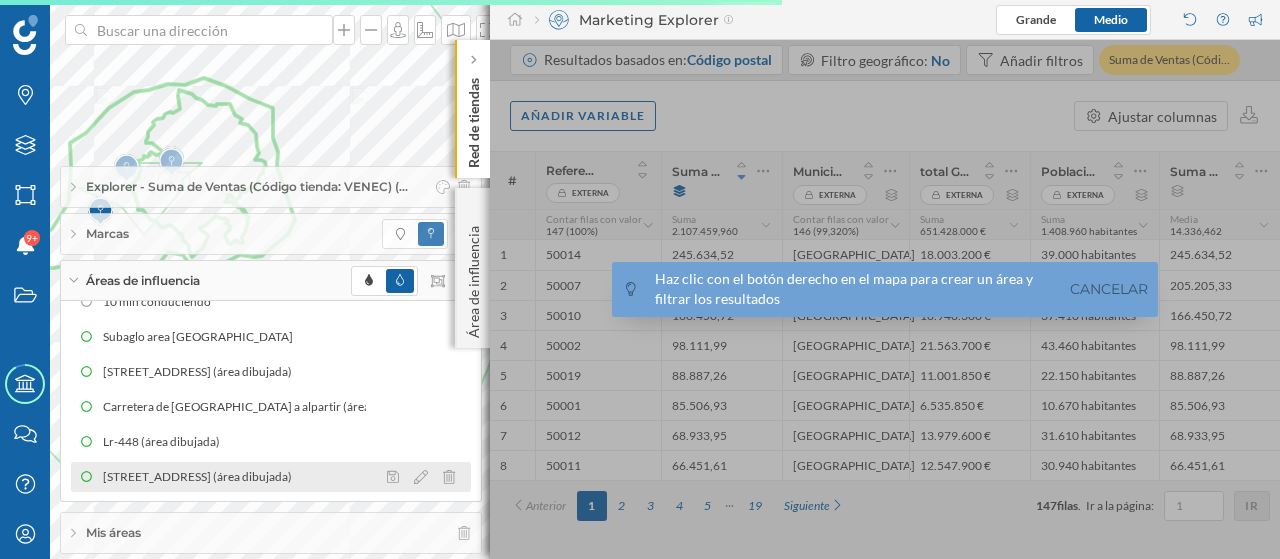 click on "[STREET_ADDRESS] (área dibujada)" at bounding box center [202, 477] 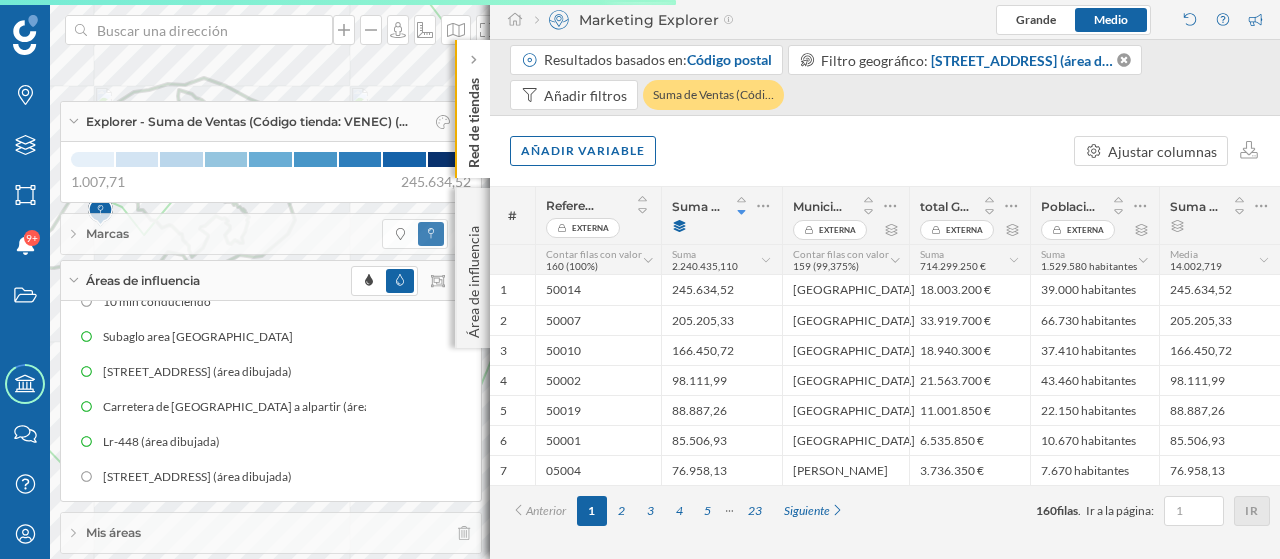 click on "Áreas de influencia" at bounding box center (271, 281) 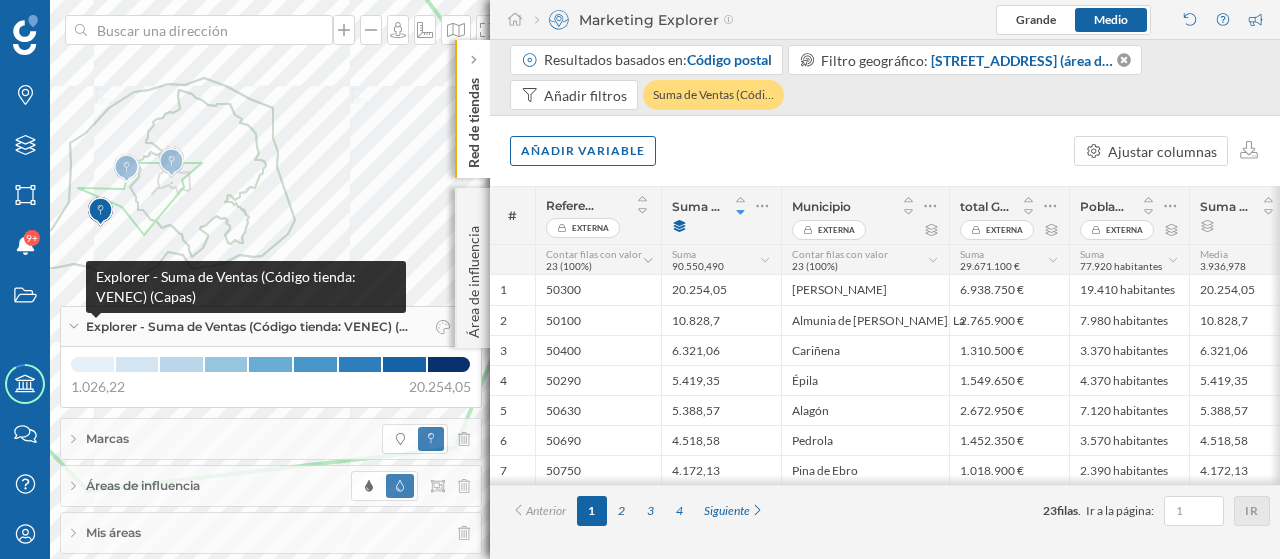click on "Explorer - Suma de Ventas (Código tienda: VENEC) (…" at bounding box center (247, 327) 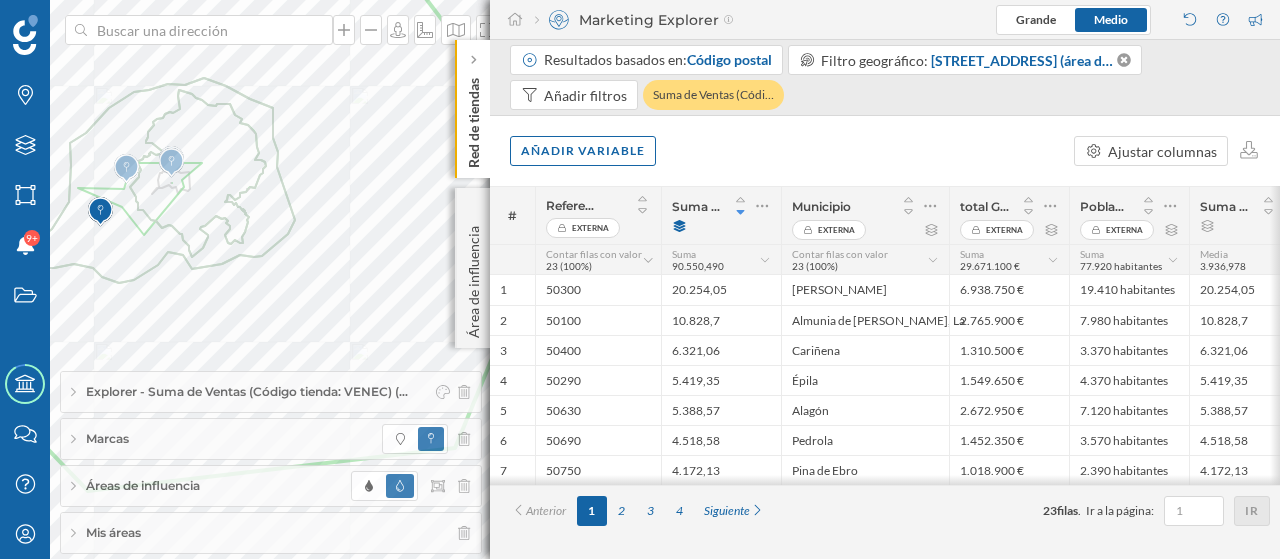 click on "Red de tiendas" 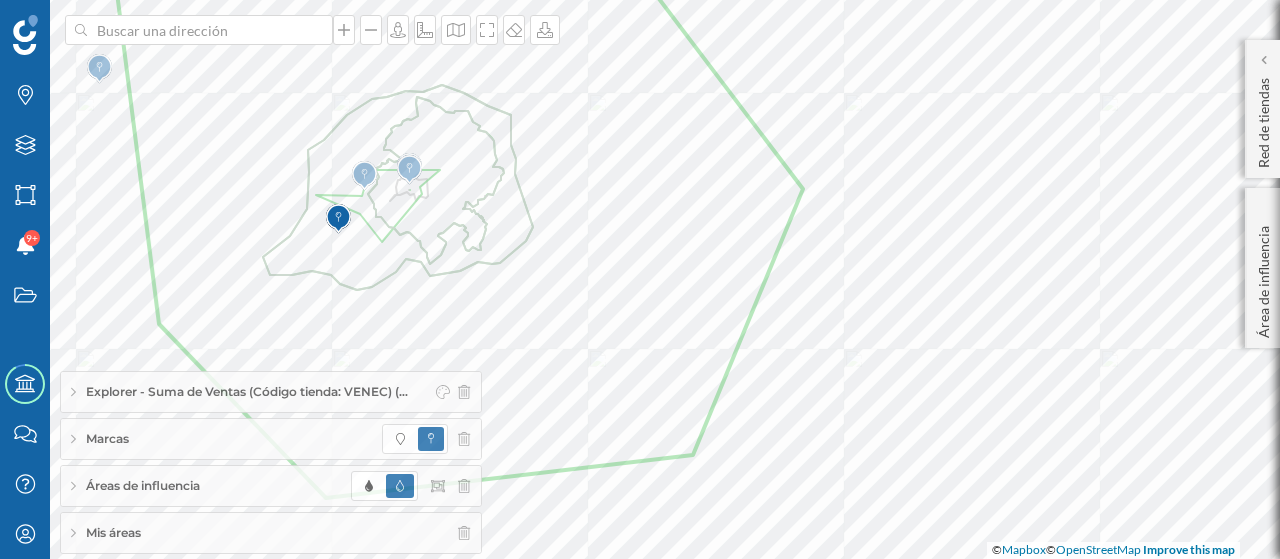 click on "Mis áreas" at bounding box center (271, 533) 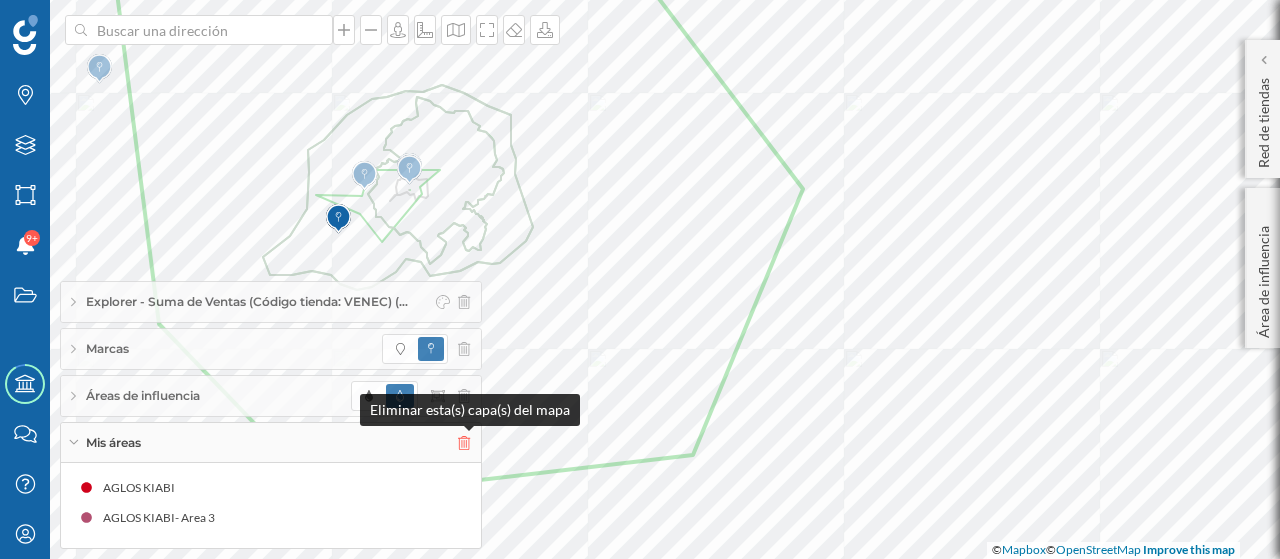 click 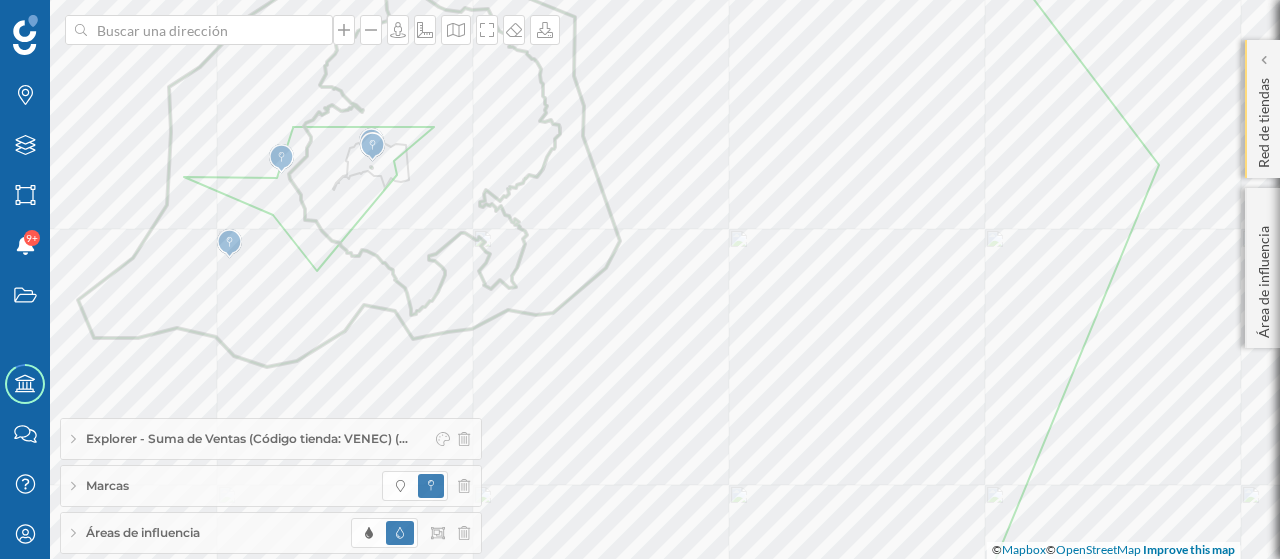 click on "Red de tiendas" 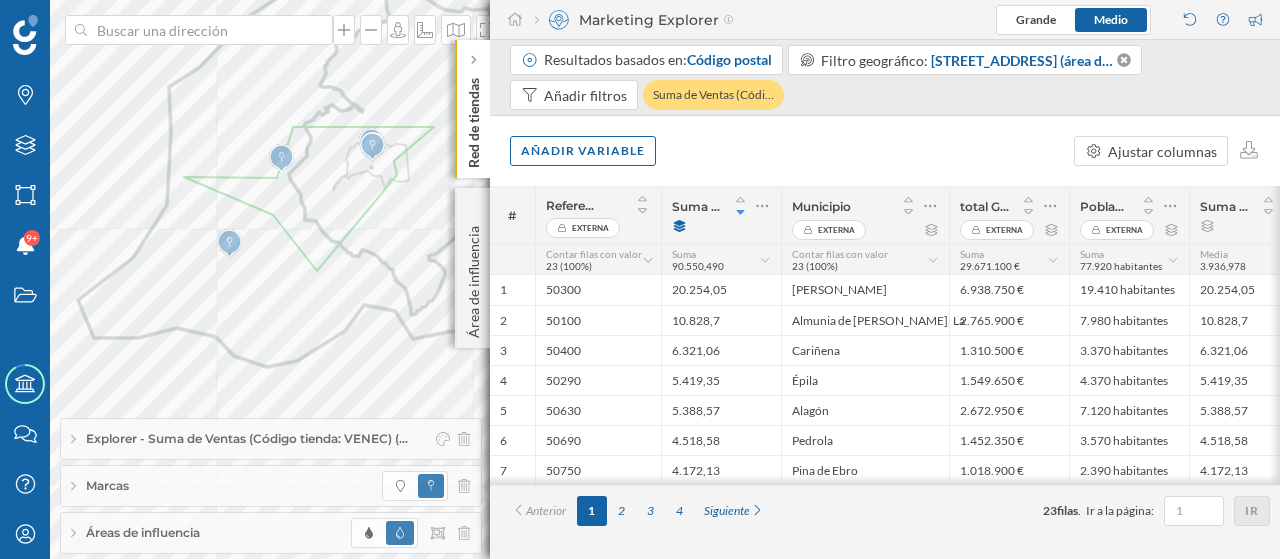 click on "Red de tiendas" 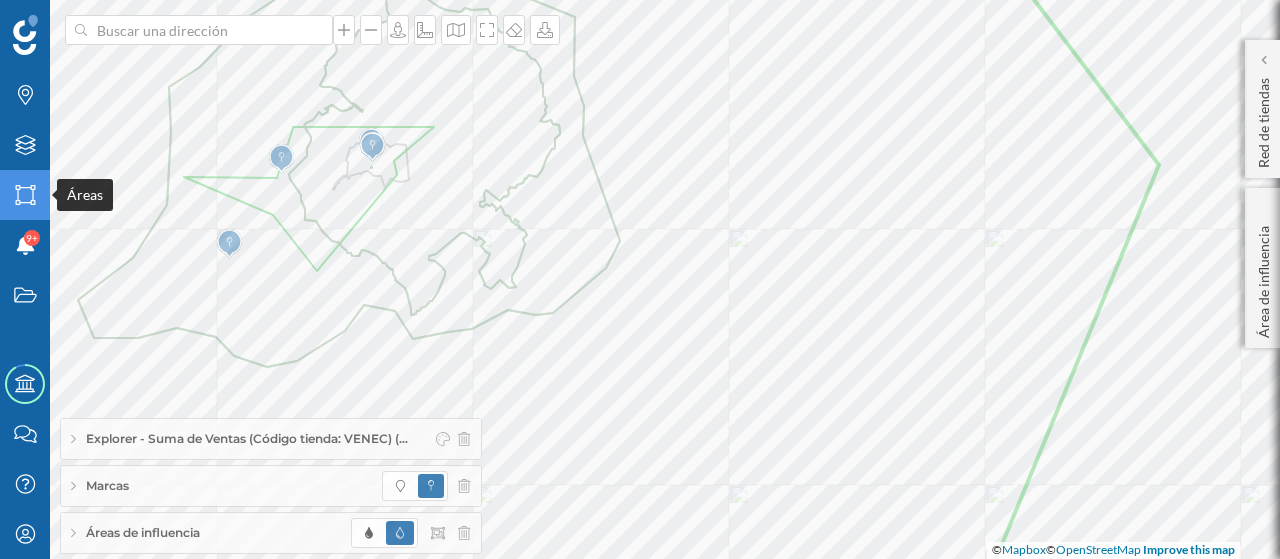 click on "Áreas" 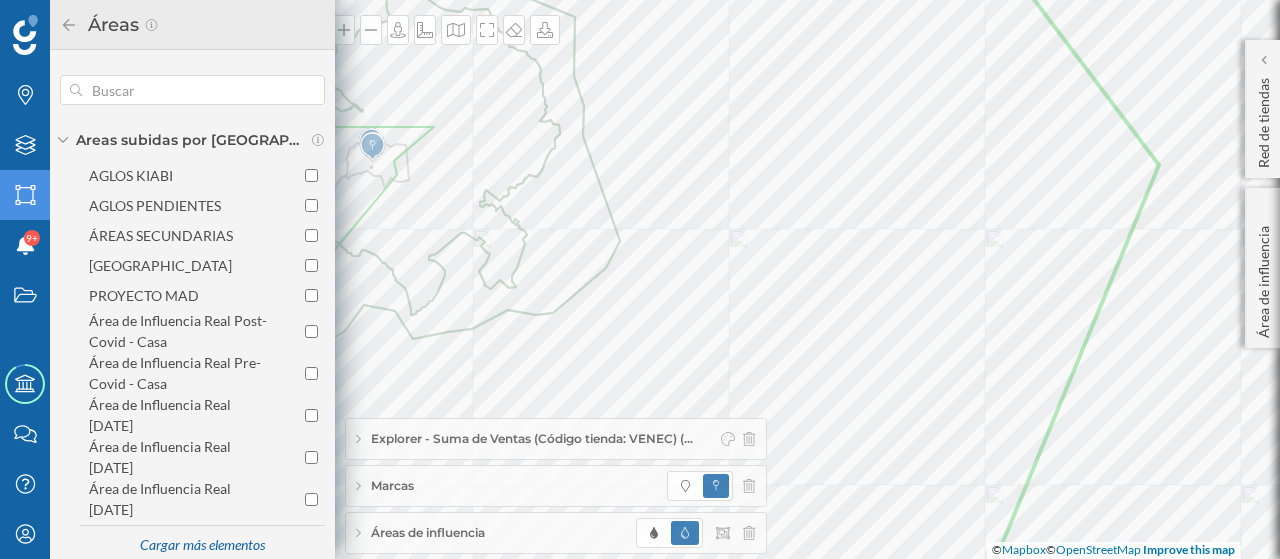 scroll, scrollTop: 140, scrollLeft: 0, axis: vertical 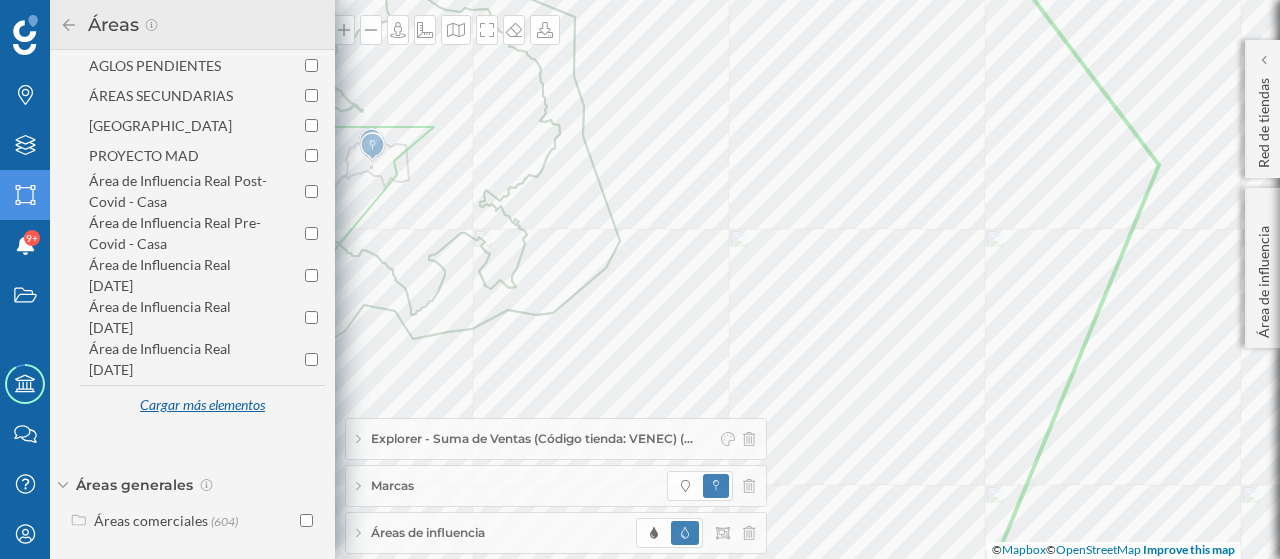 click on "Cargar más elementos" at bounding box center (202, 406) 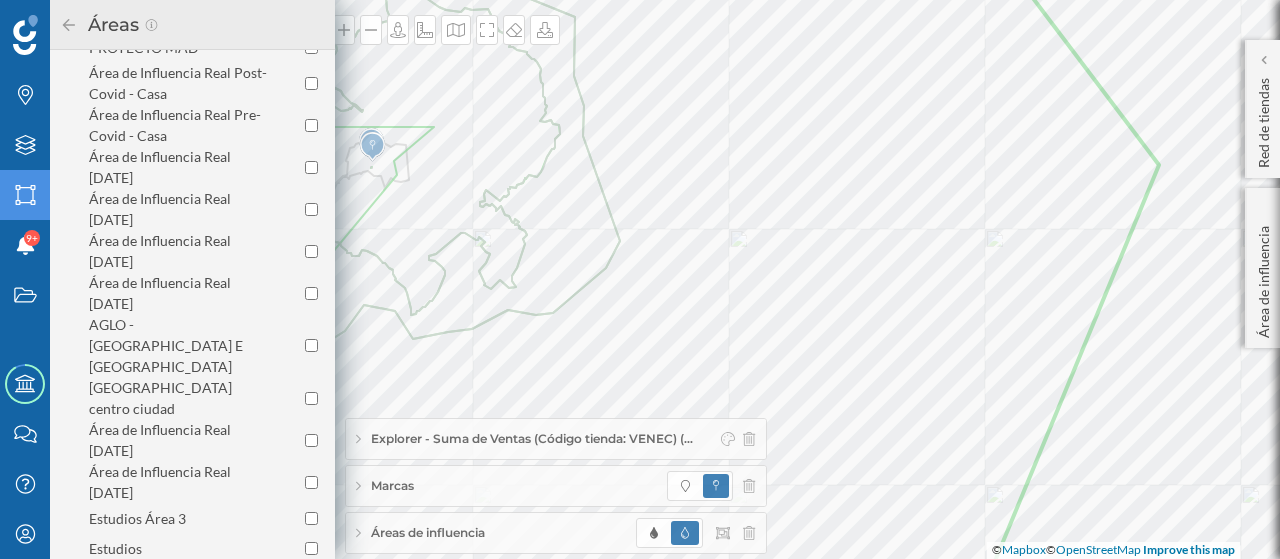 scroll, scrollTop: 476, scrollLeft: 0, axis: vertical 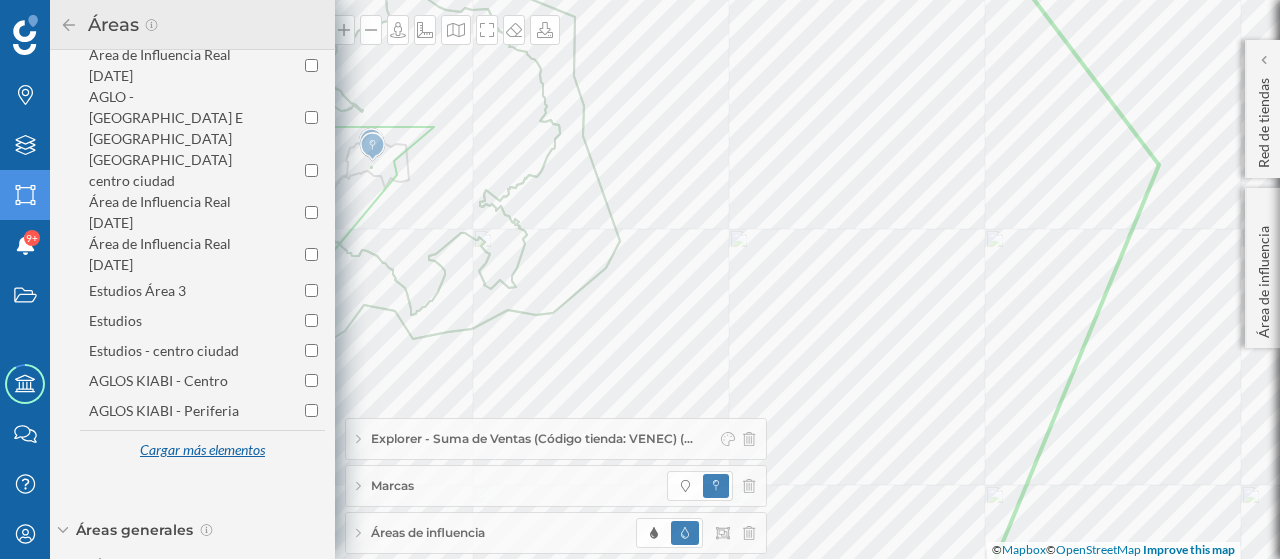 click on "Cargar más elementos" at bounding box center (202, 451) 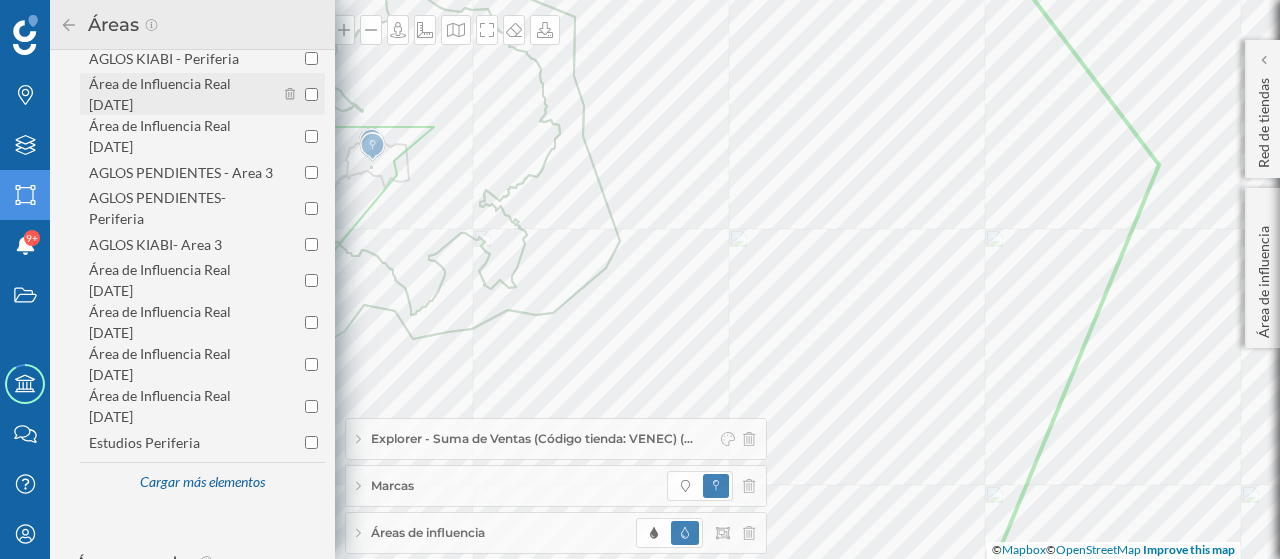 scroll, scrollTop: 872, scrollLeft: 0, axis: vertical 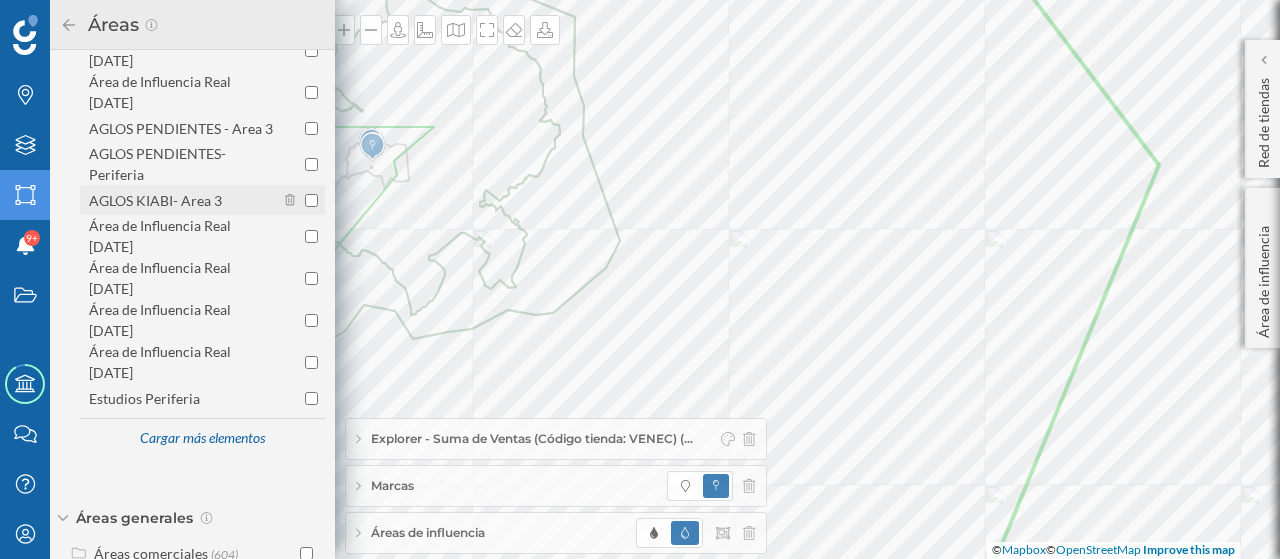 click on "AGLOS KIABI- Area 3" at bounding box center [155, 200] 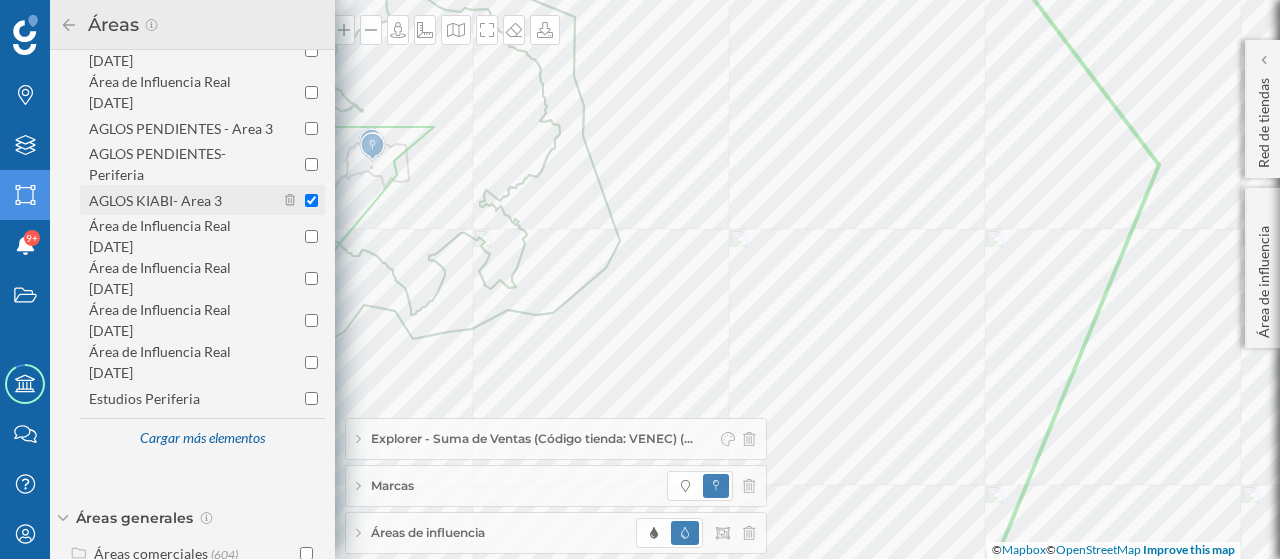 checkbox on "true" 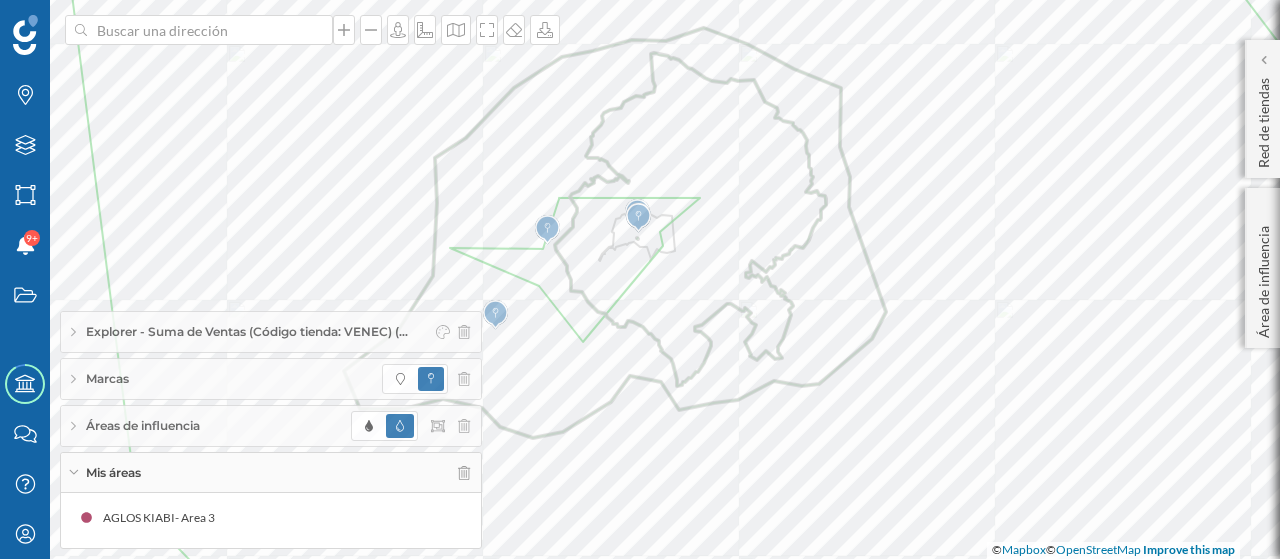 click on "Áreas de influencia" at bounding box center [271, 426] 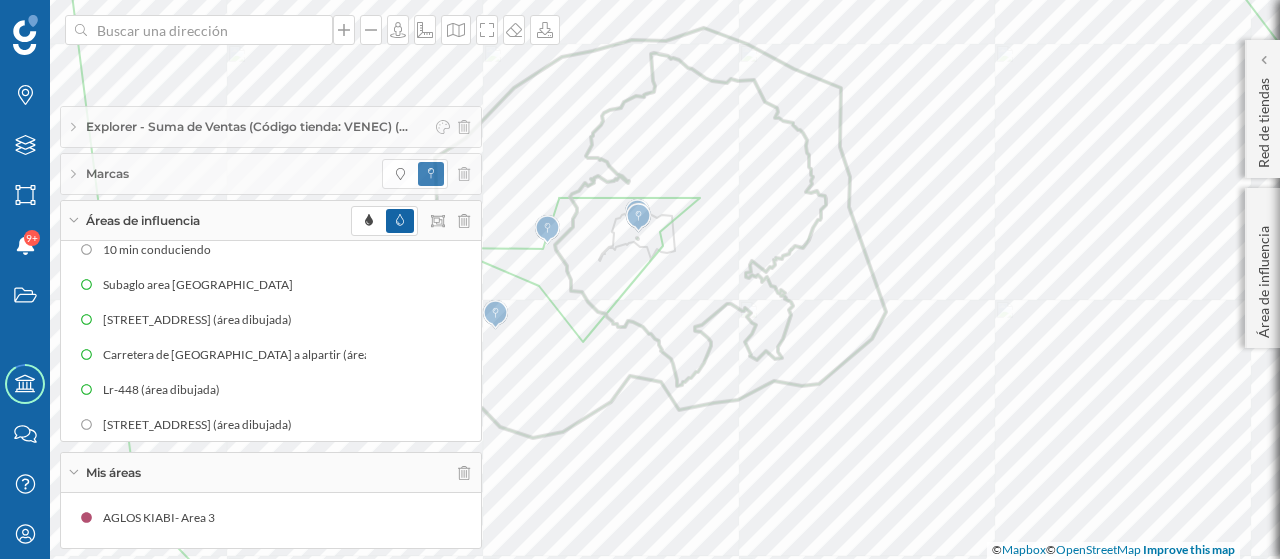 scroll, scrollTop: 24, scrollLeft: 0, axis: vertical 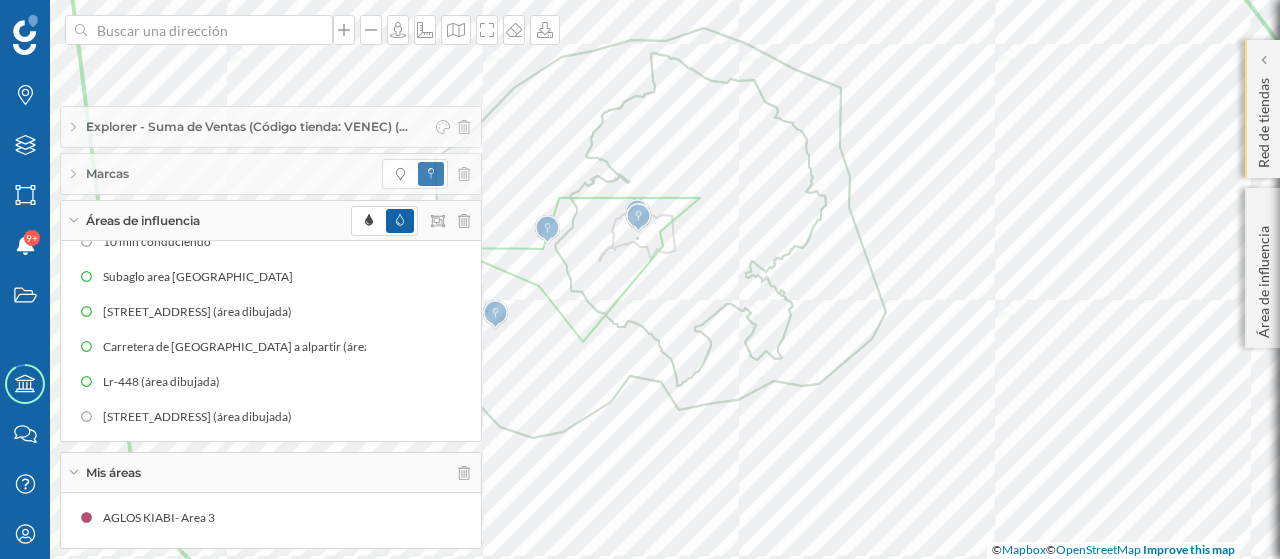 click on "Red de tiendas" 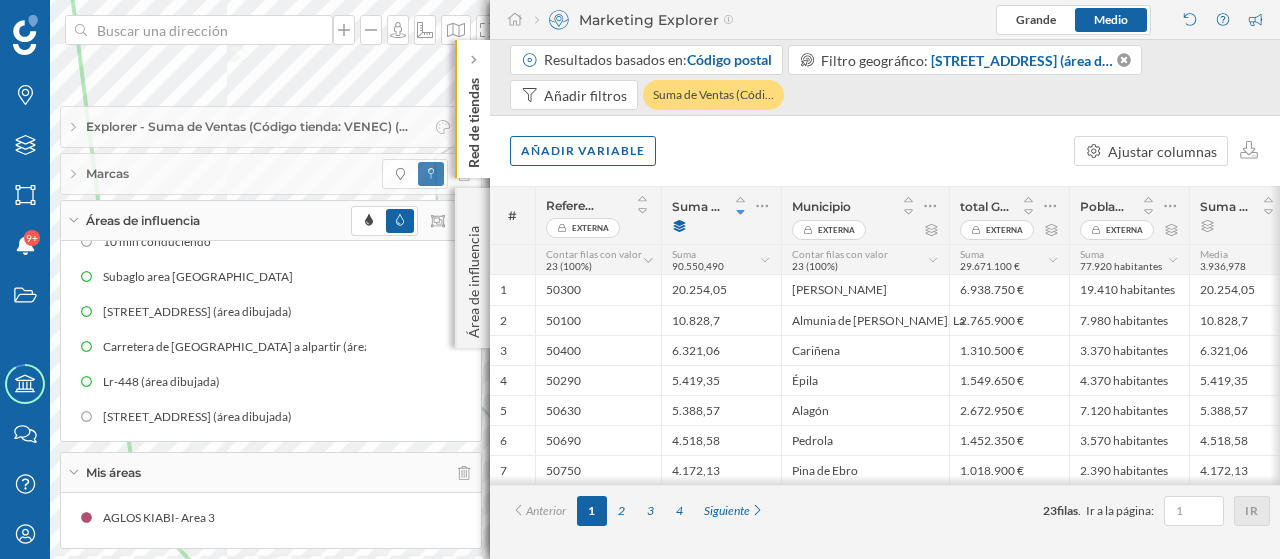 click on "Áreas de influencia" at bounding box center [271, 221] 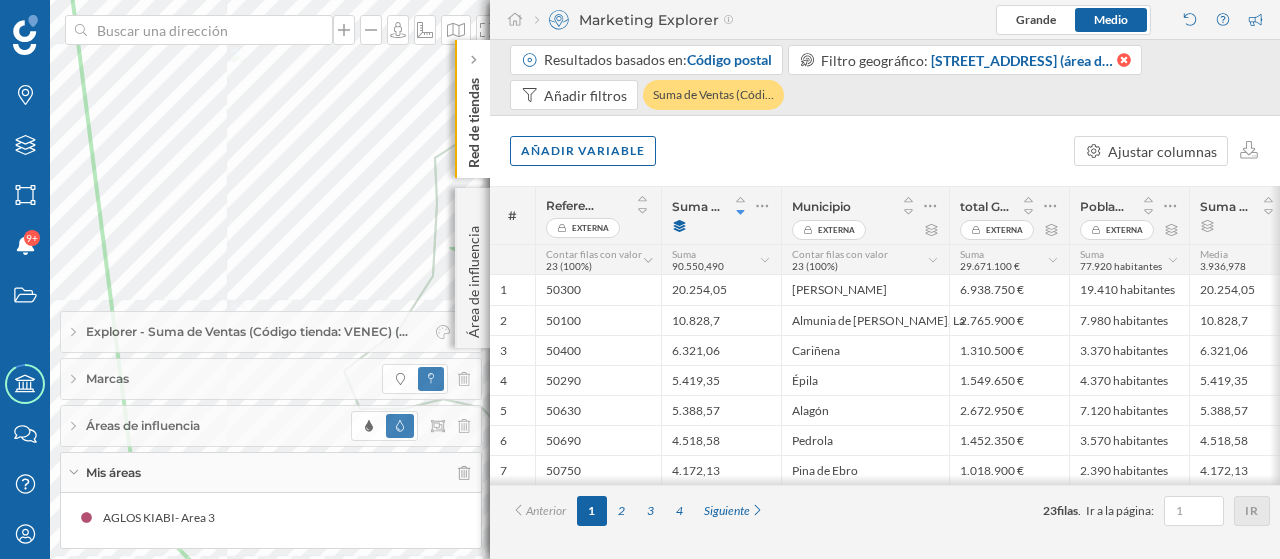 click 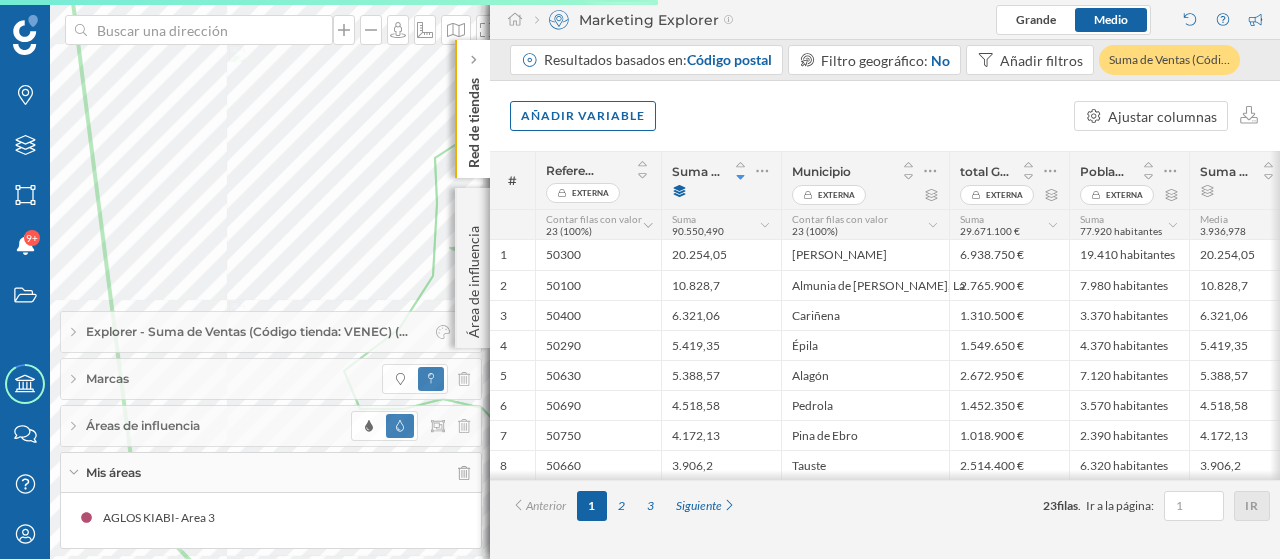 click on "Áreas de influencia" at bounding box center [143, 426] 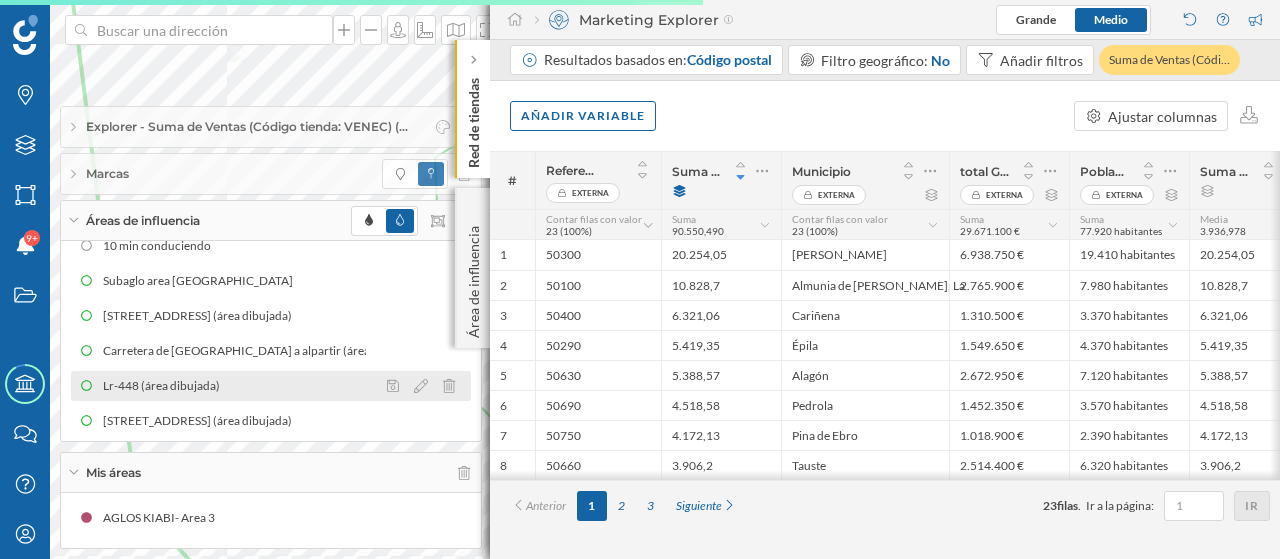 scroll, scrollTop: 24, scrollLeft: 0, axis: vertical 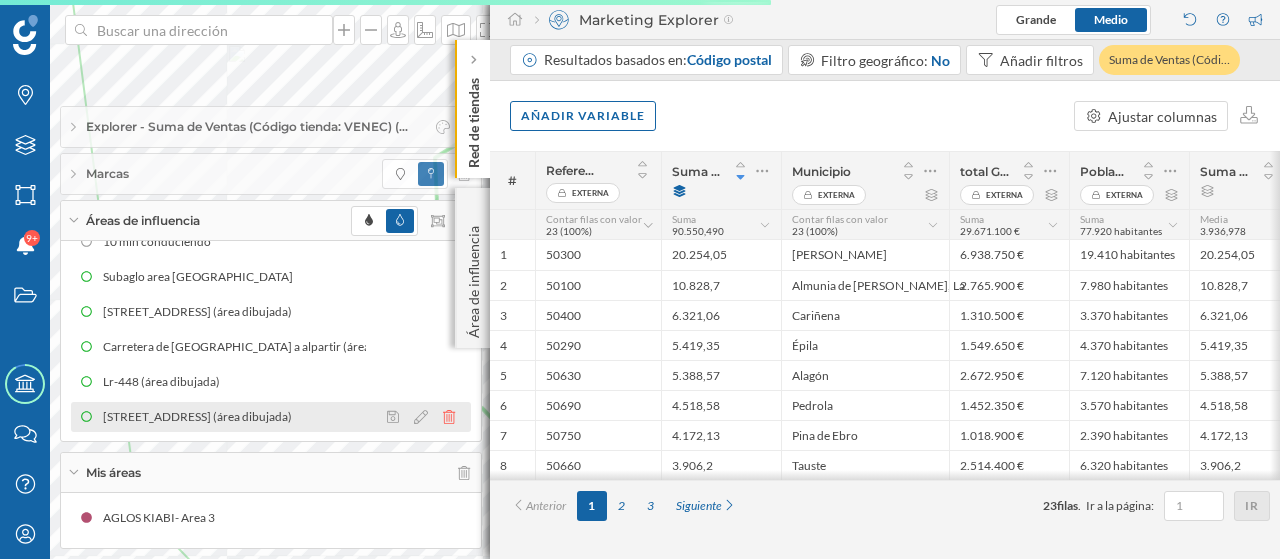 click 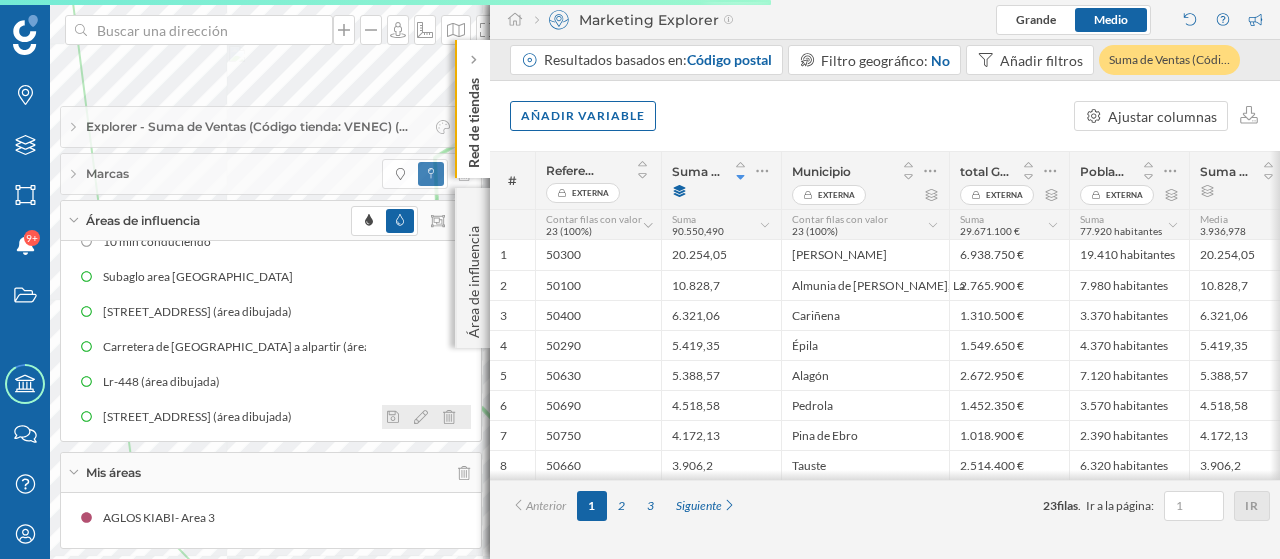 scroll, scrollTop: 0, scrollLeft: 0, axis: both 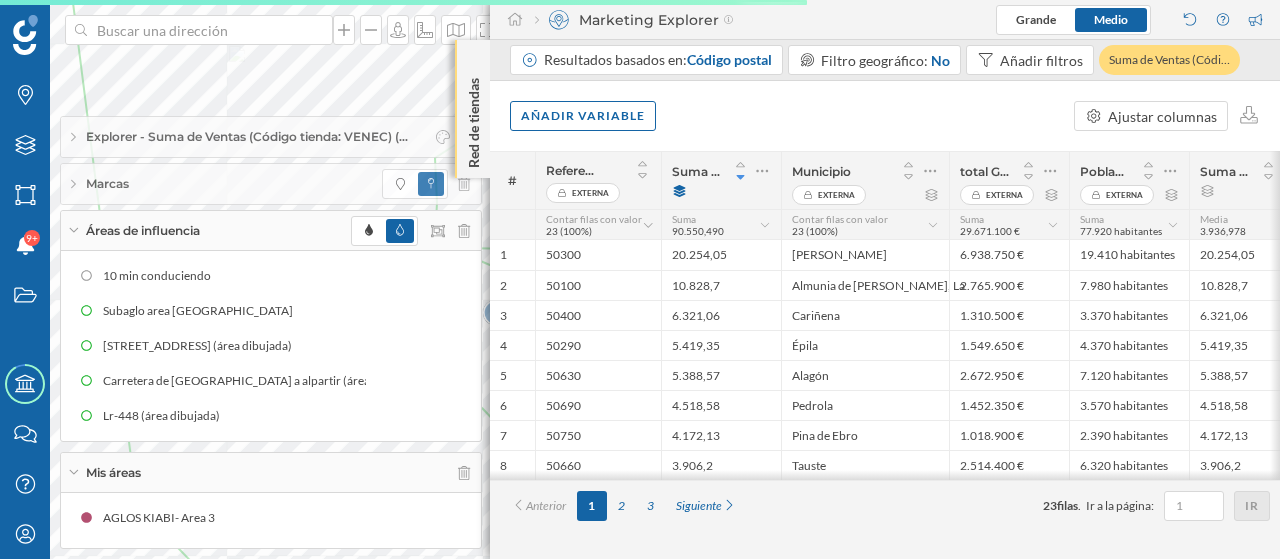 click on "Red de tiendas" 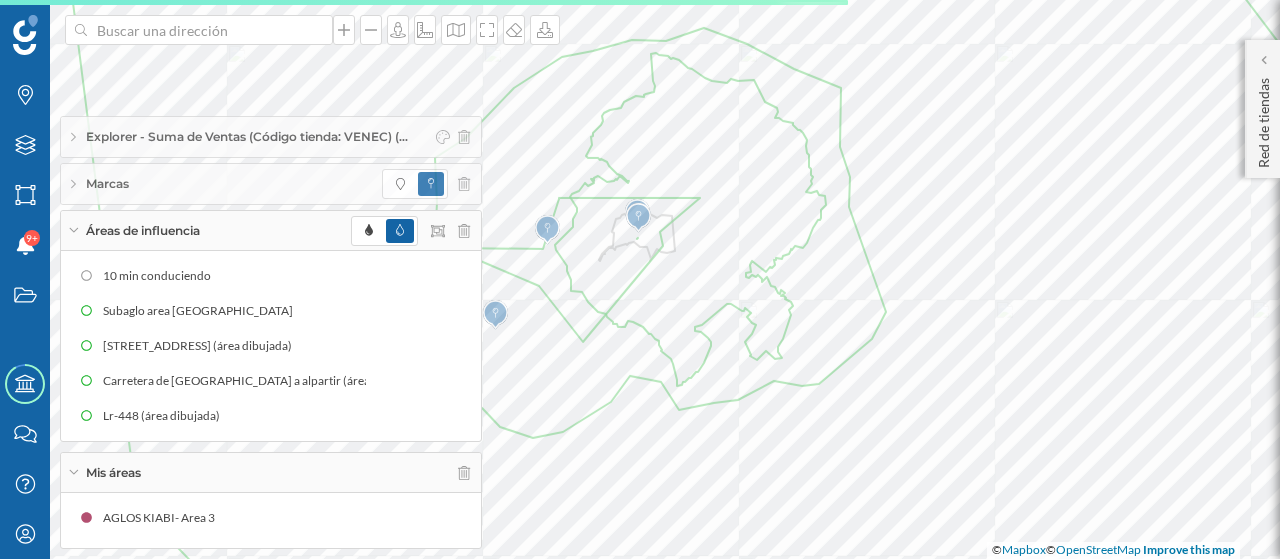 click on "Áreas de influencia" at bounding box center [271, 231] 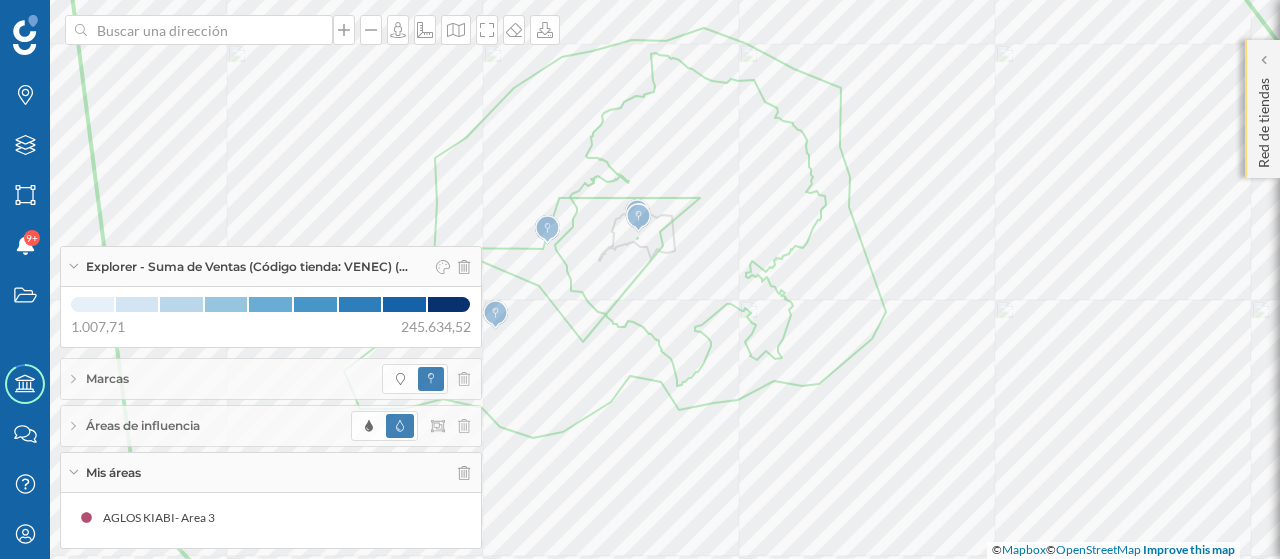 click on "Red de tiendas" 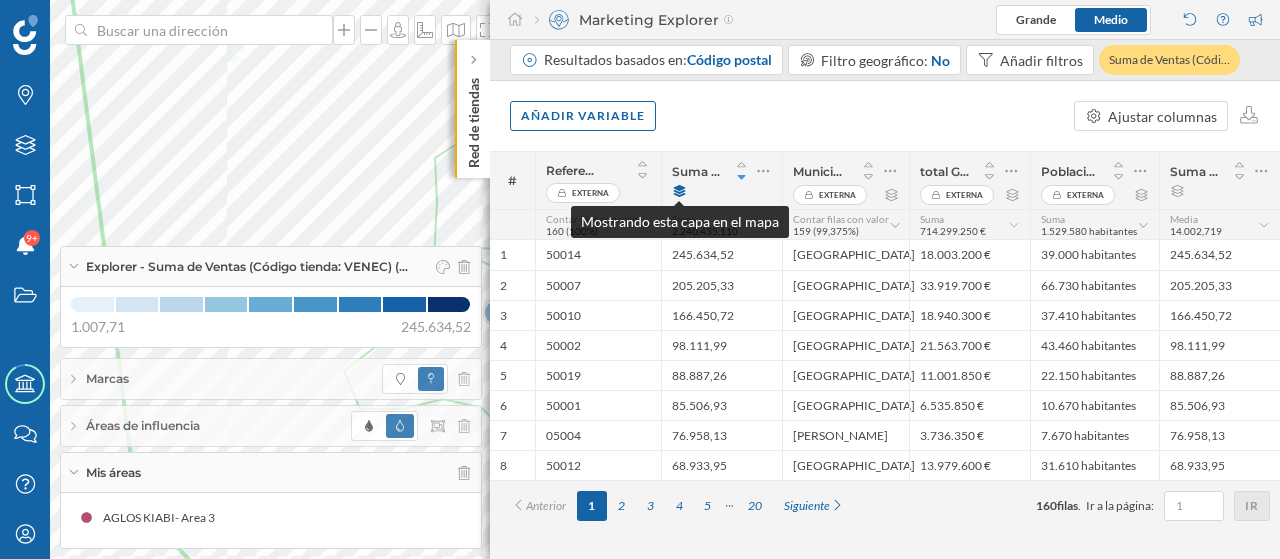 click 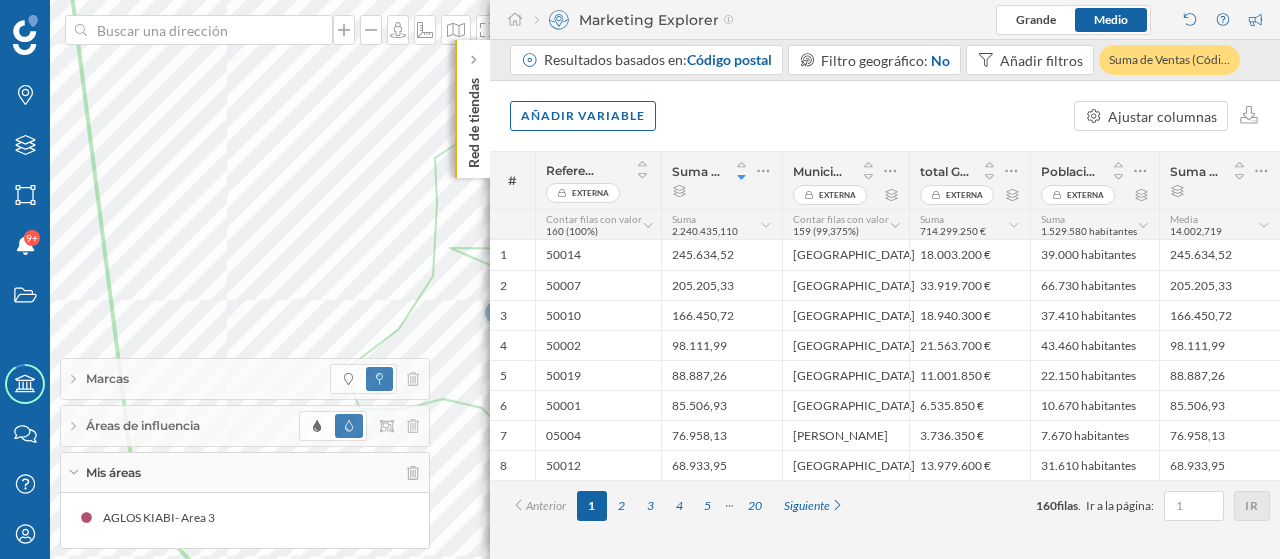 click on "Red de tiendas" 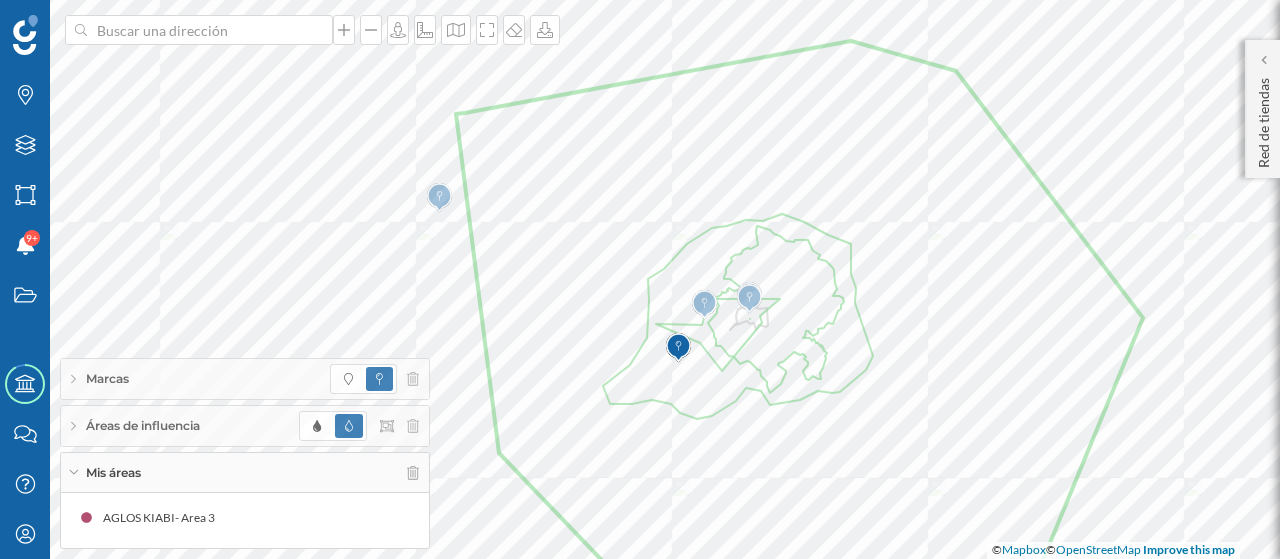 click on "Mis áreas" at bounding box center [245, 473] 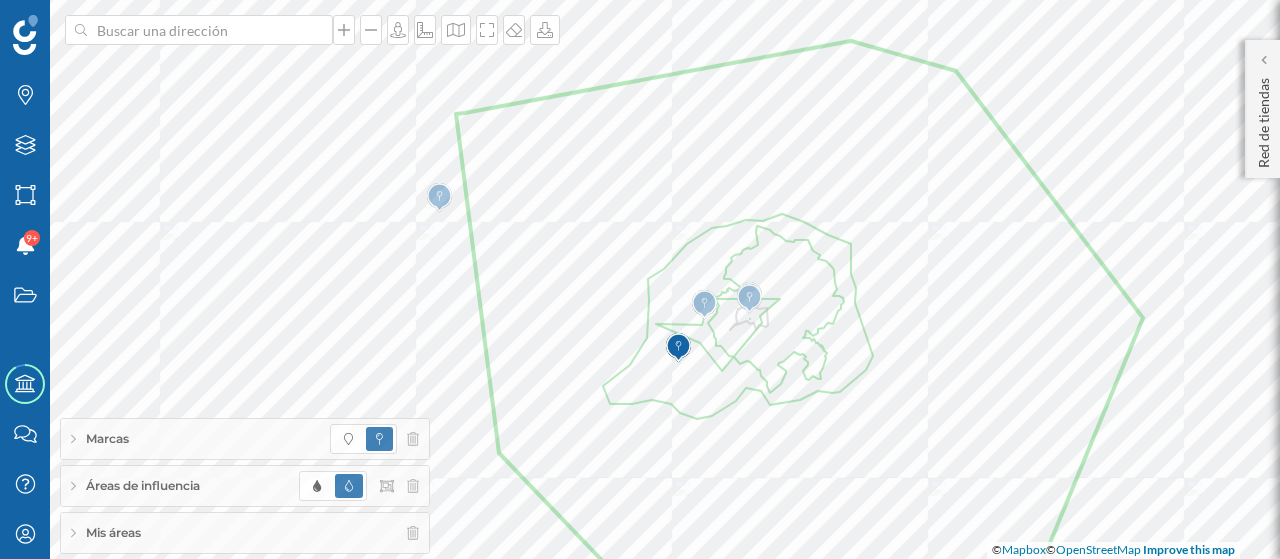 click on "Áreas de influencia" at bounding box center [143, 486] 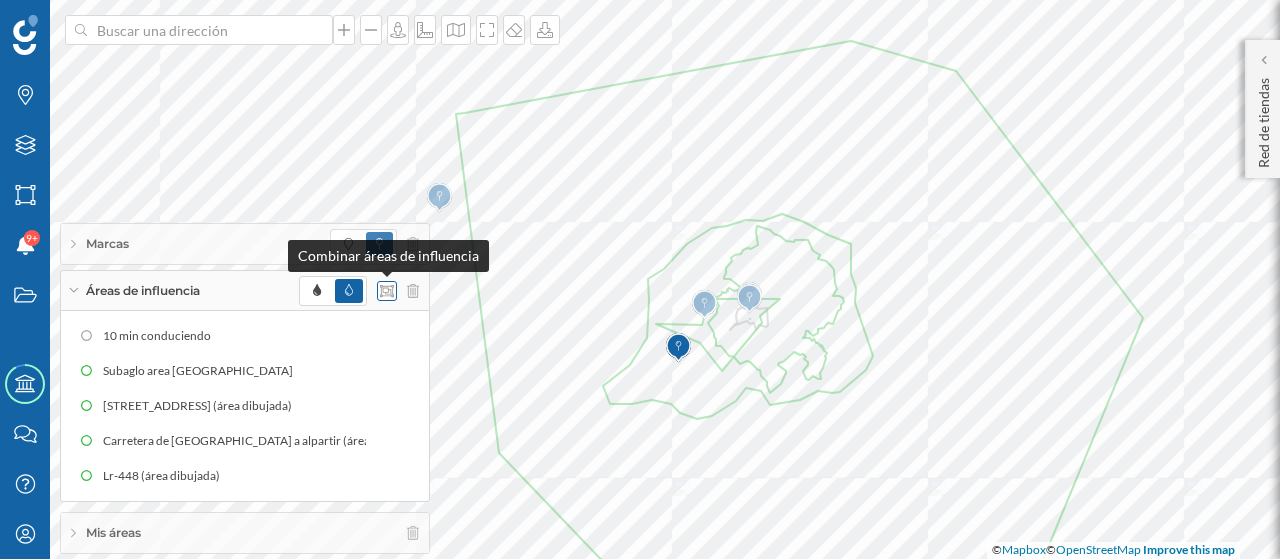 click 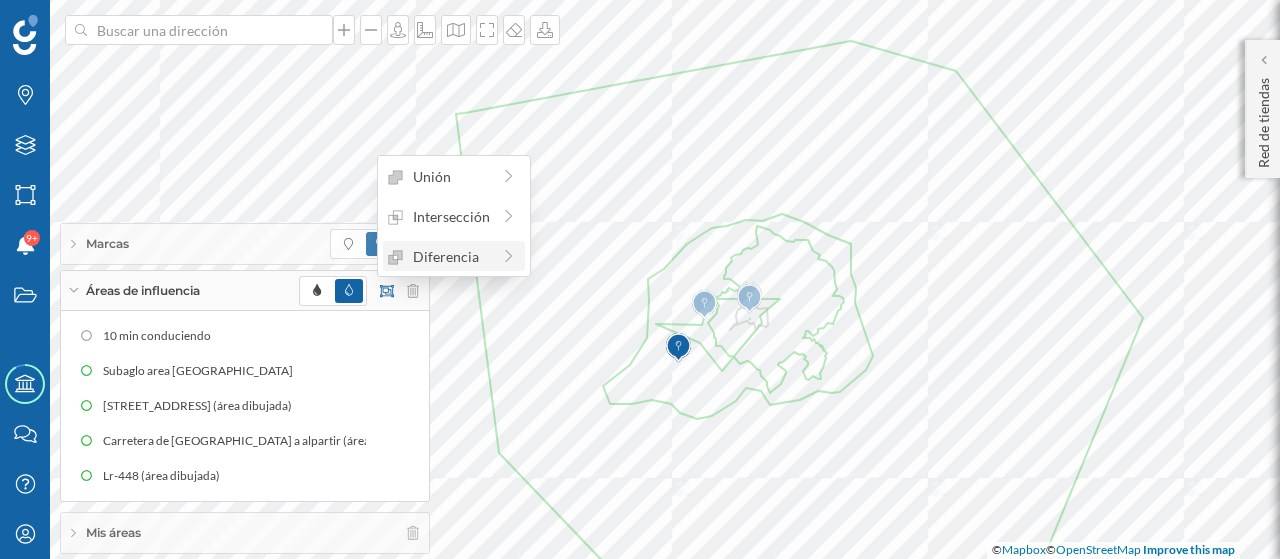 click on "Diferencia" at bounding box center [454, 256] 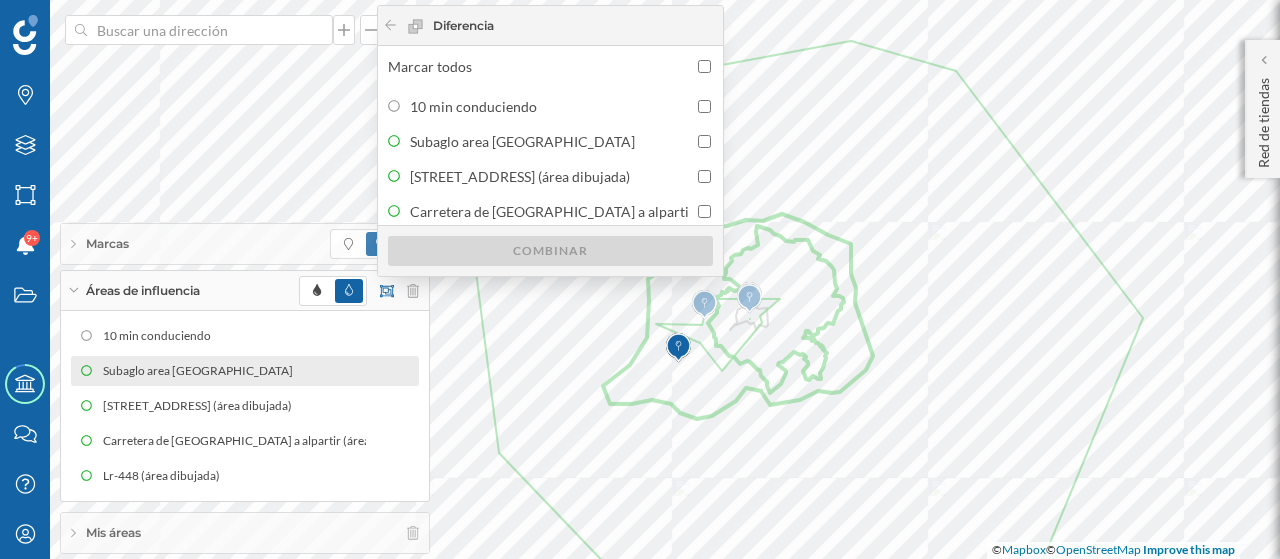 scroll, scrollTop: 40, scrollLeft: 0, axis: vertical 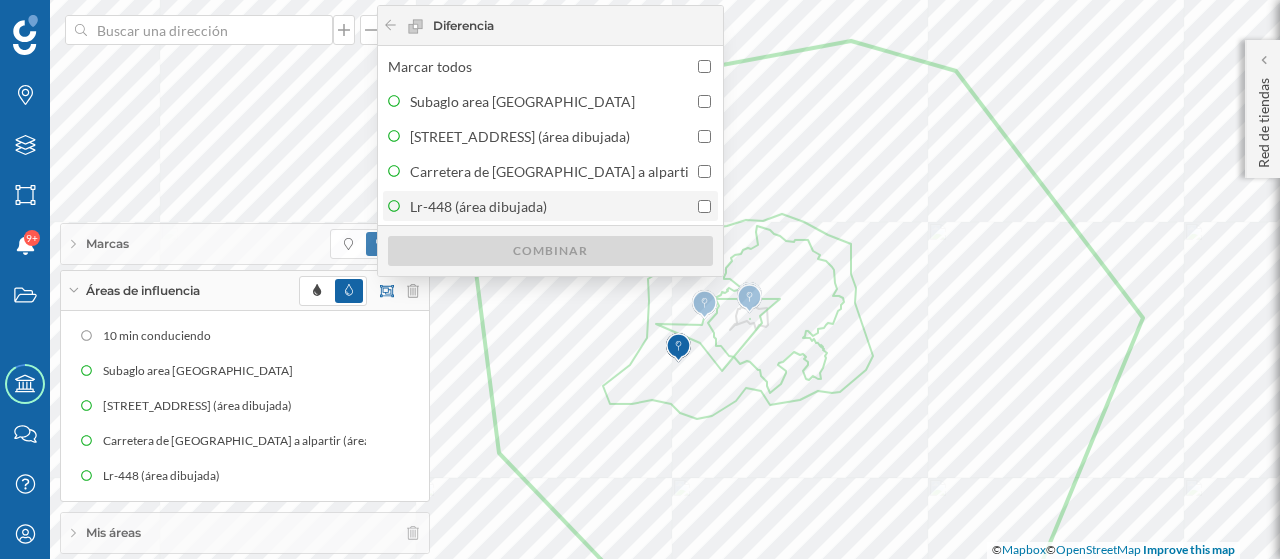click on "Lr-448 (área dibujada)" at bounding box center (549, 206) 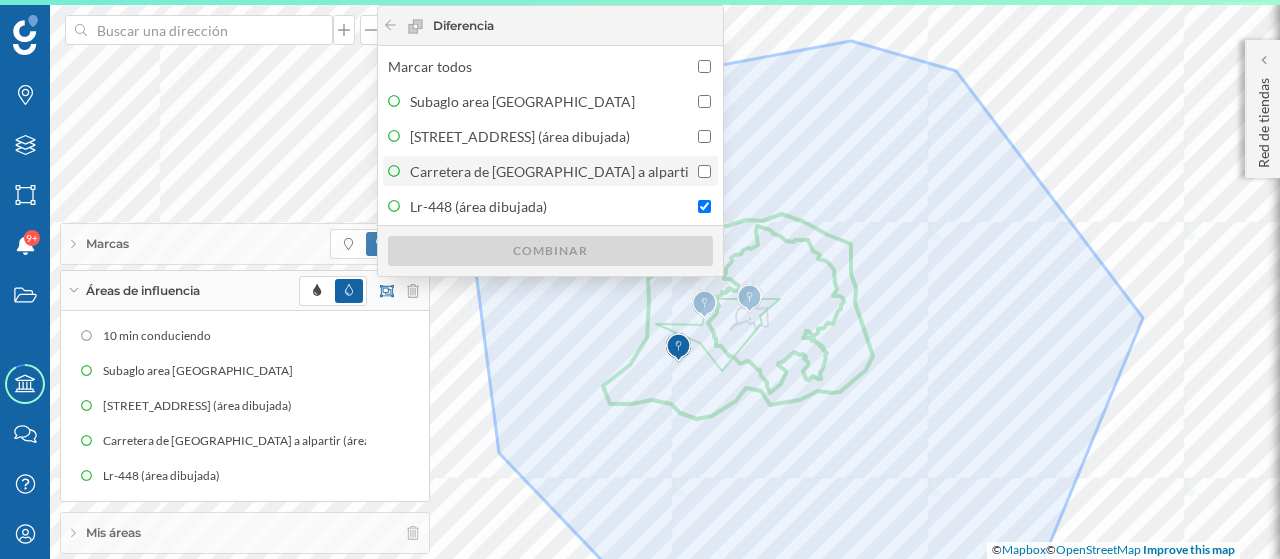 click on "Carretera de [GEOGRAPHIC_DATA] a alpartir (área dibujada)" at bounding box center [995, 171] 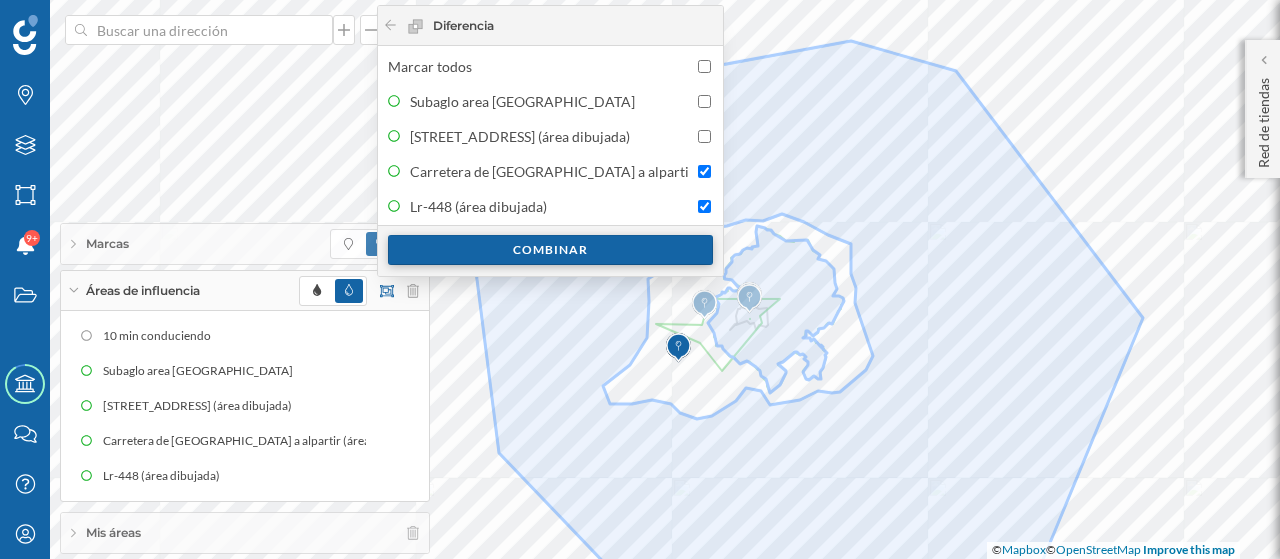 click on "Combinar" at bounding box center [550, 250] 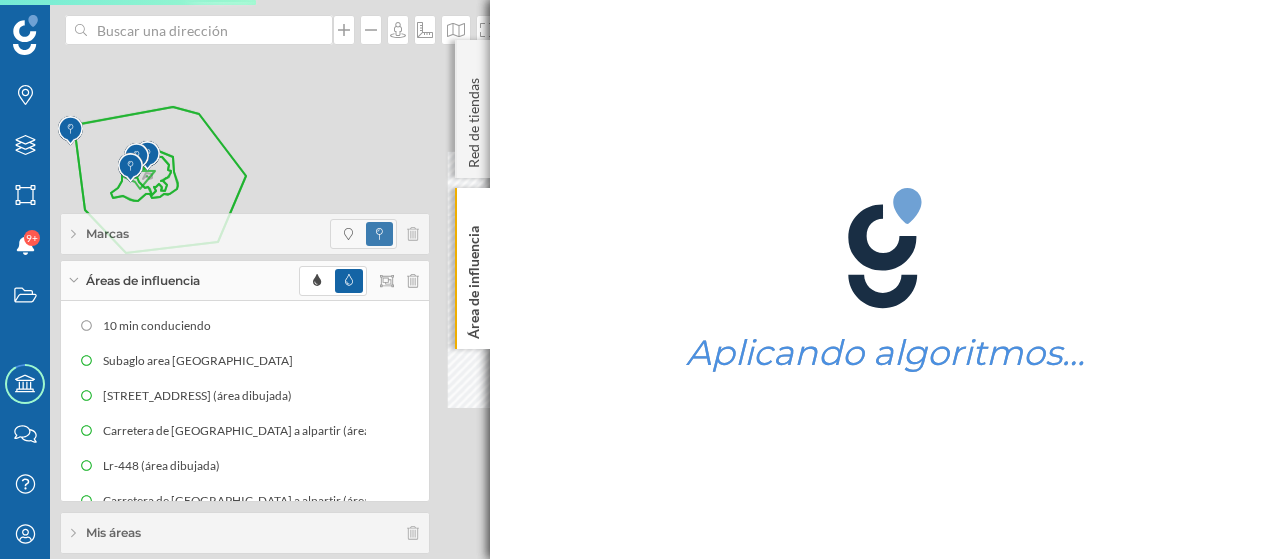 click on "Áreas de influencia" at bounding box center (245, 281) 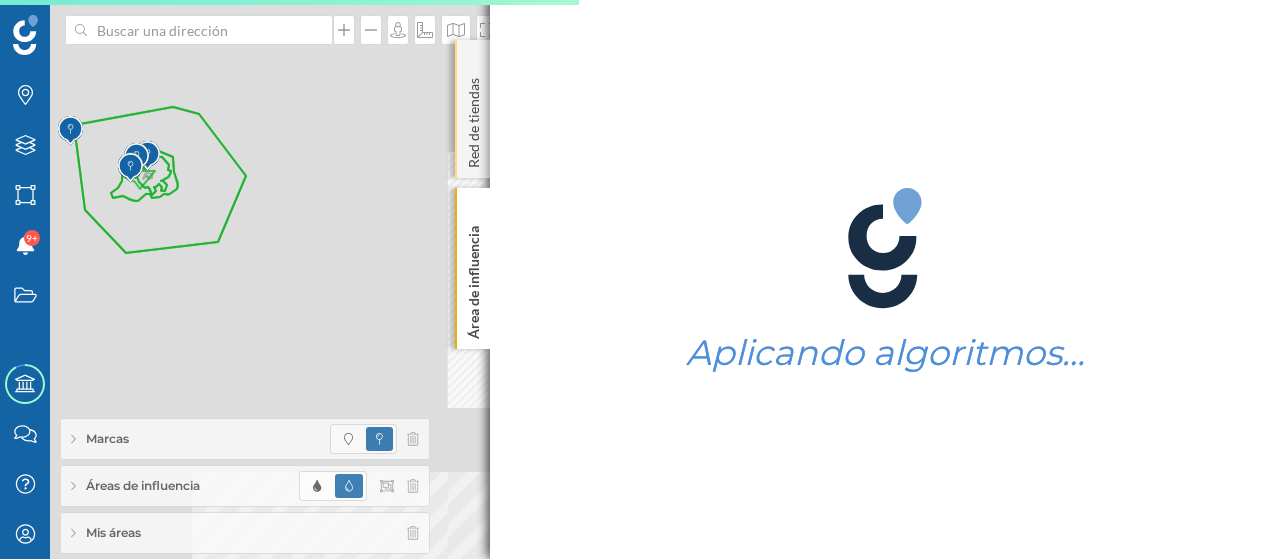 click on "Red de tiendas" 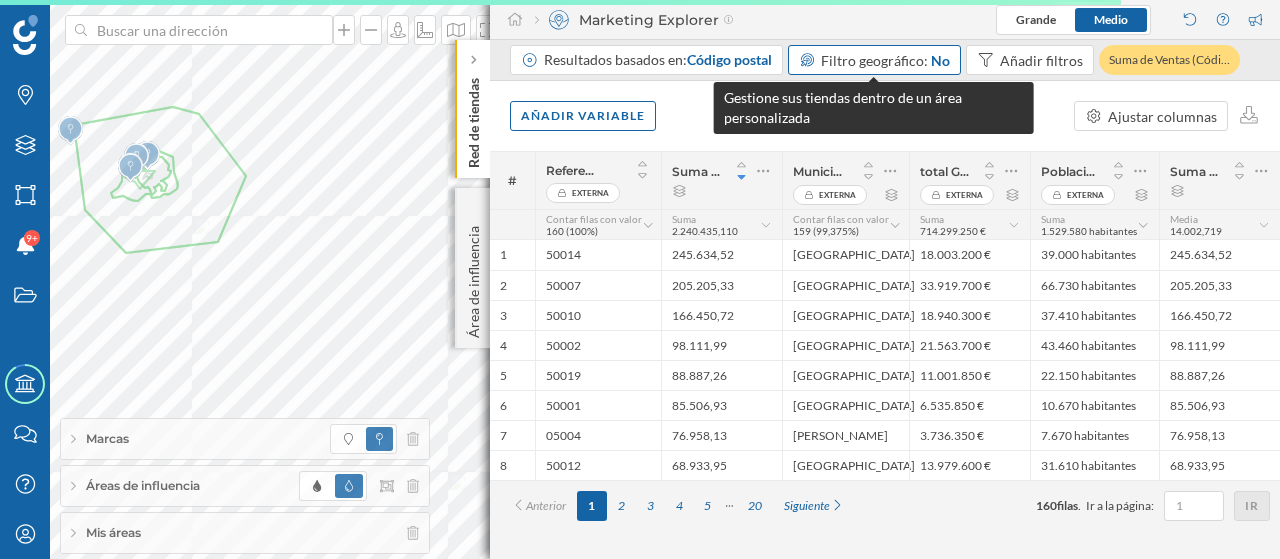 click on "Filtro geográfico:" at bounding box center (874, 60) 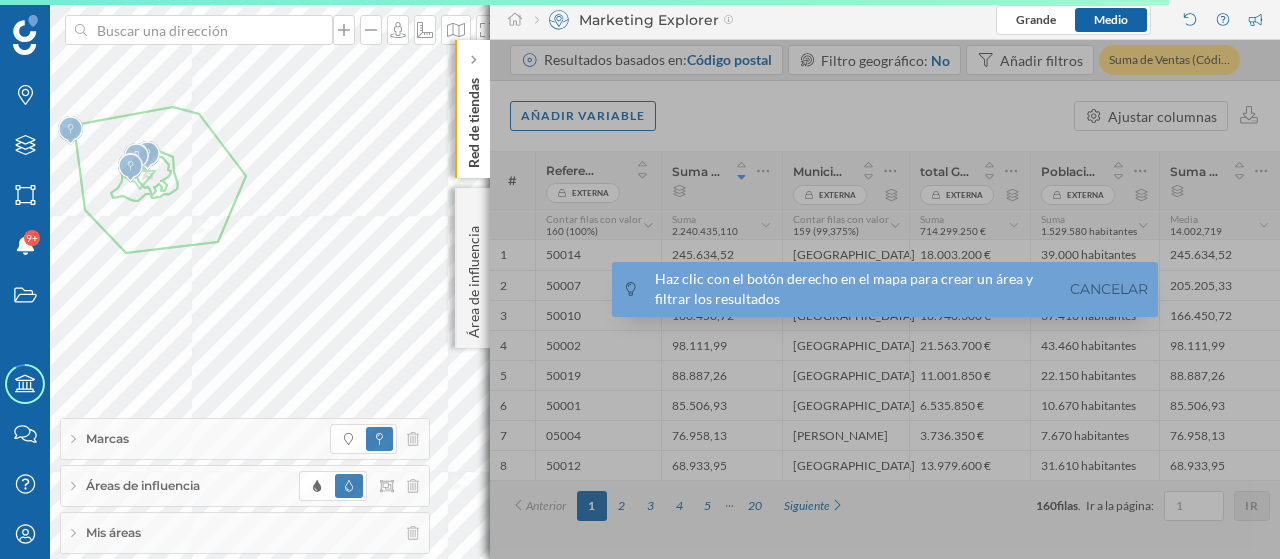 click on "Mis áreas" at bounding box center (245, 533) 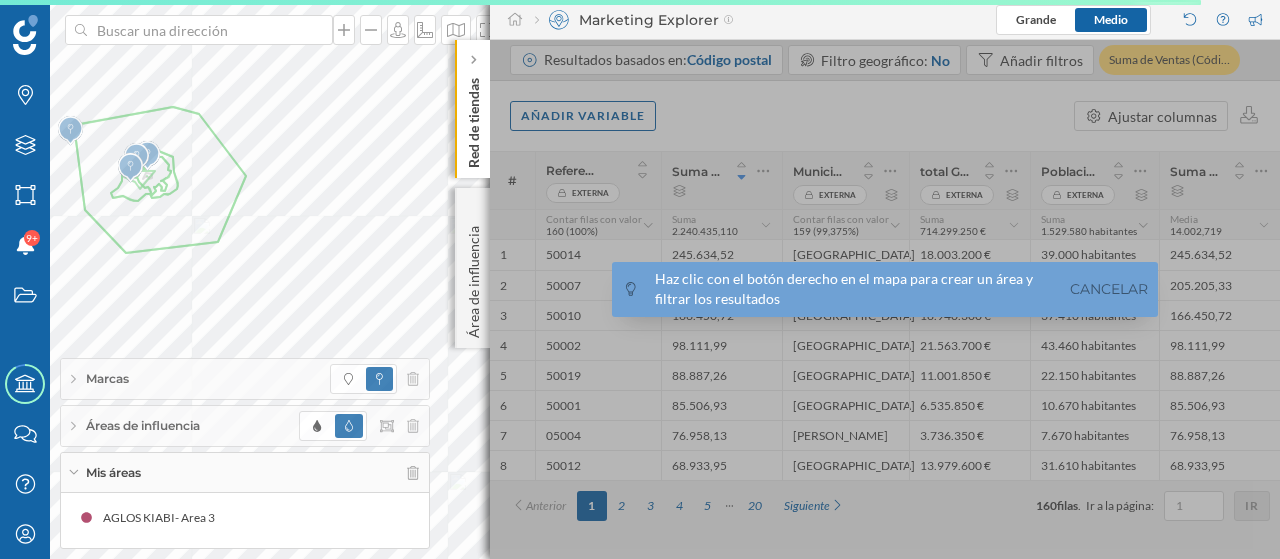 click on "Áreas de influencia" at bounding box center (245, 426) 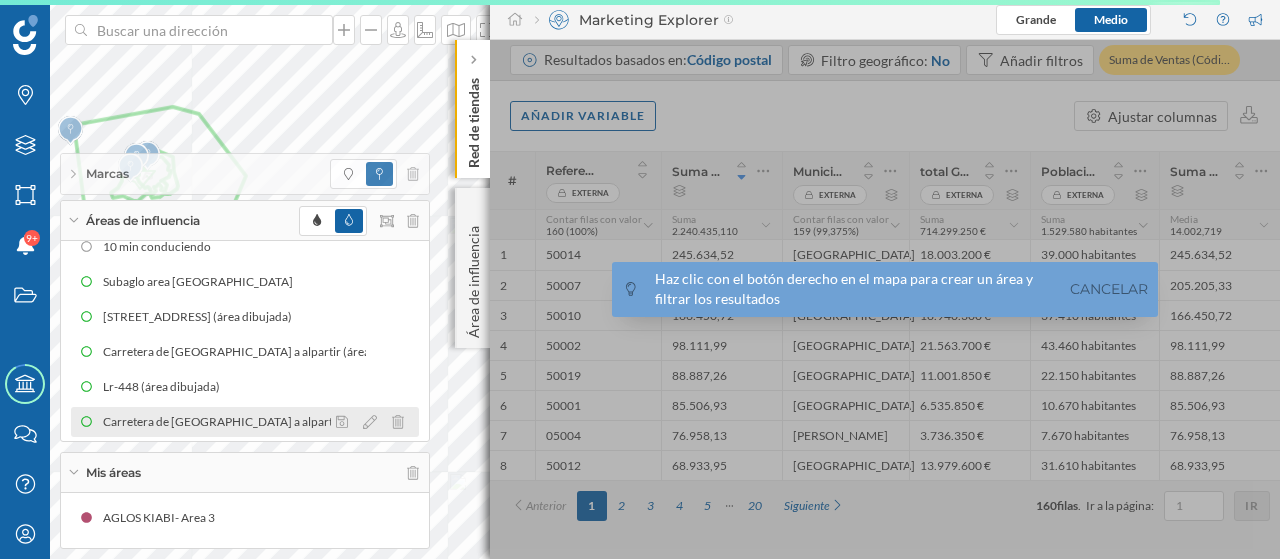 scroll, scrollTop: 24, scrollLeft: 0, axis: vertical 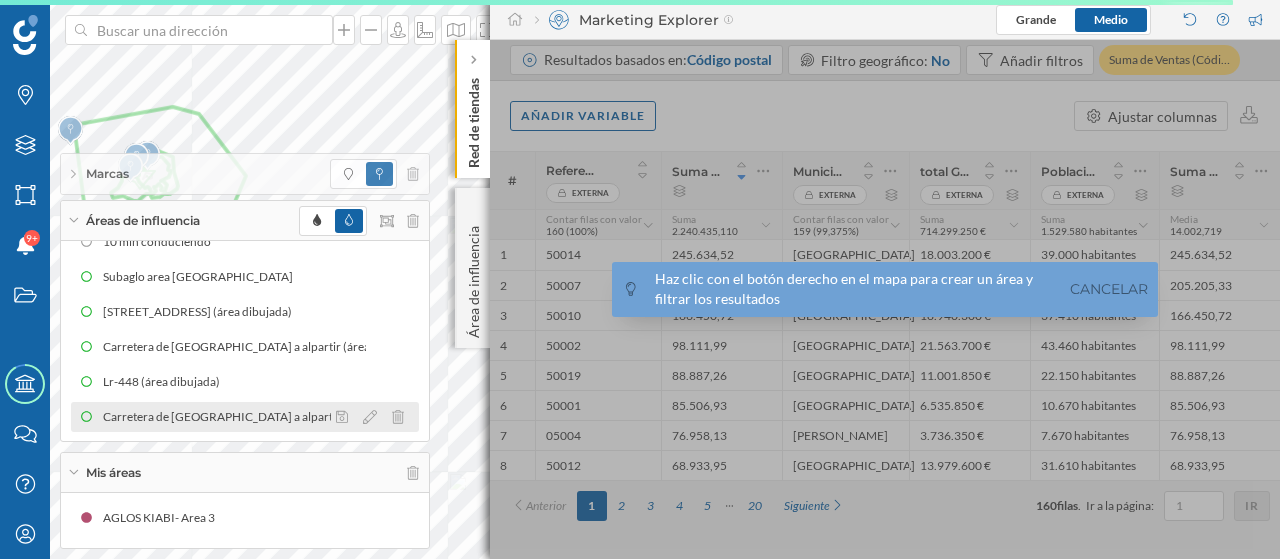click on "Carretera de [GEOGRAPHIC_DATA] a alpartir (área dibujada)" at bounding box center (267, 417) 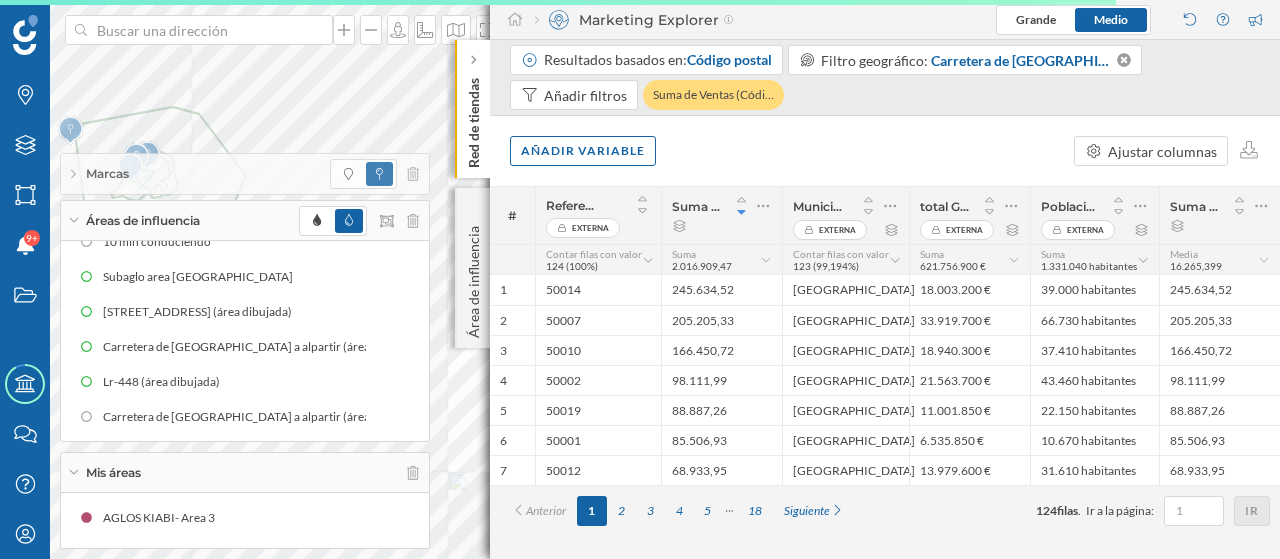 click on "Mis áreas" at bounding box center (245, 473) 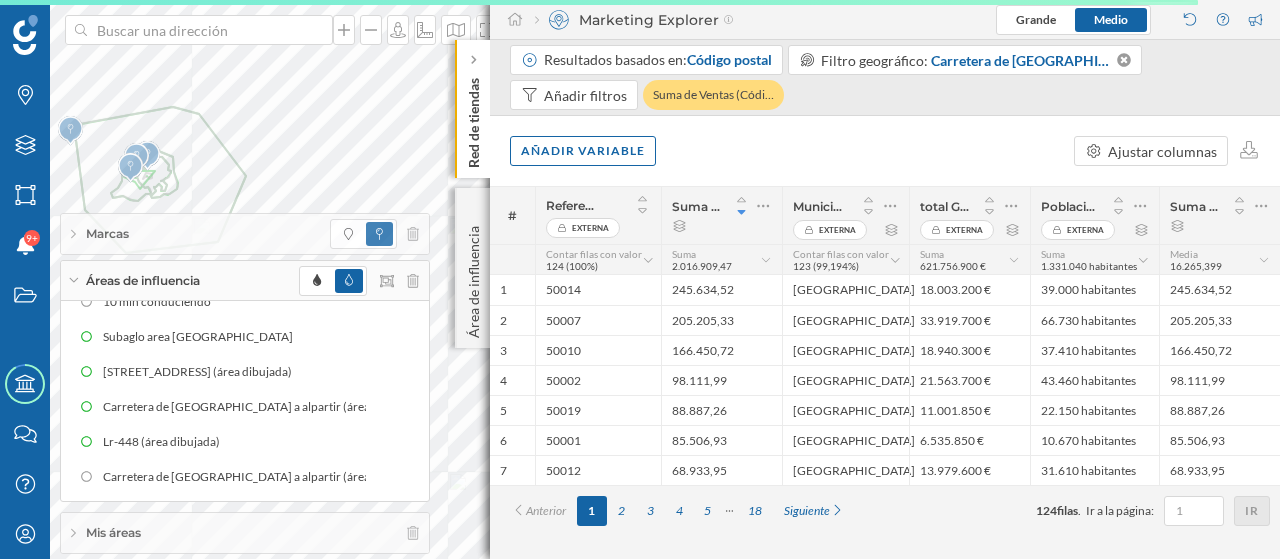 click on "Mis áreas" at bounding box center [245, 533] 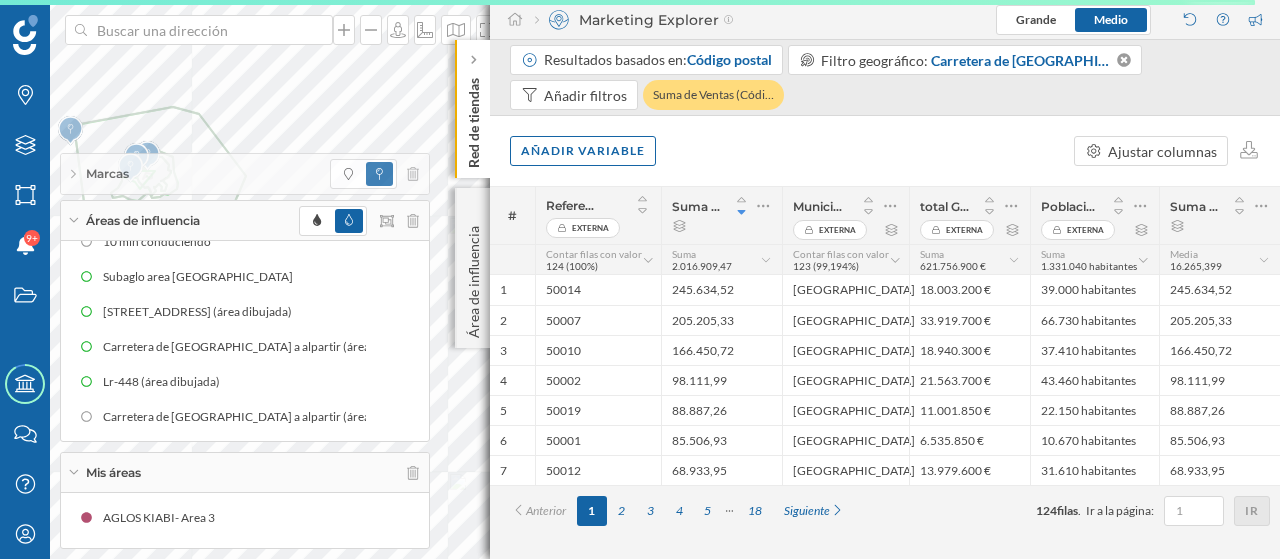 click on "Mis áreas" at bounding box center [245, 473] 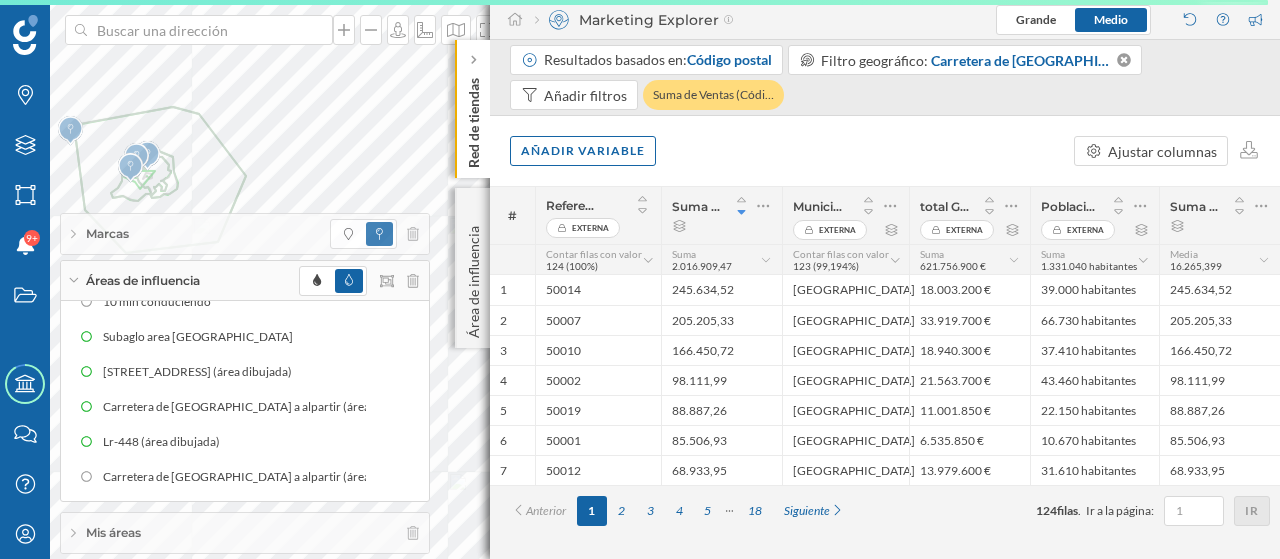 click on "Áreas de influencia" at bounding box center [245, 281] 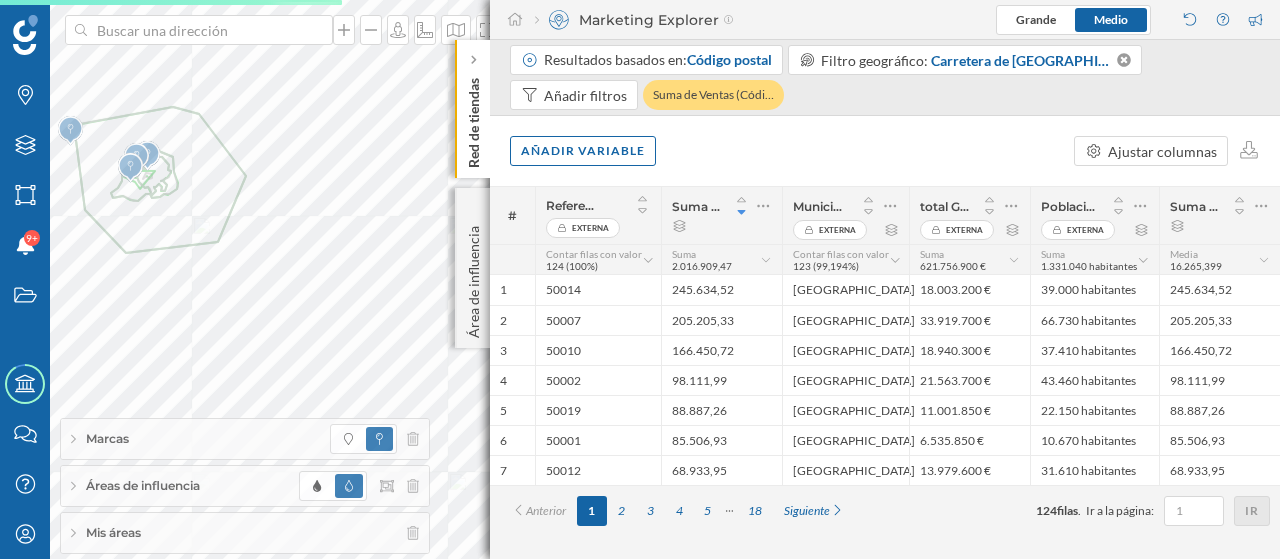 click on "Red de tiendas" 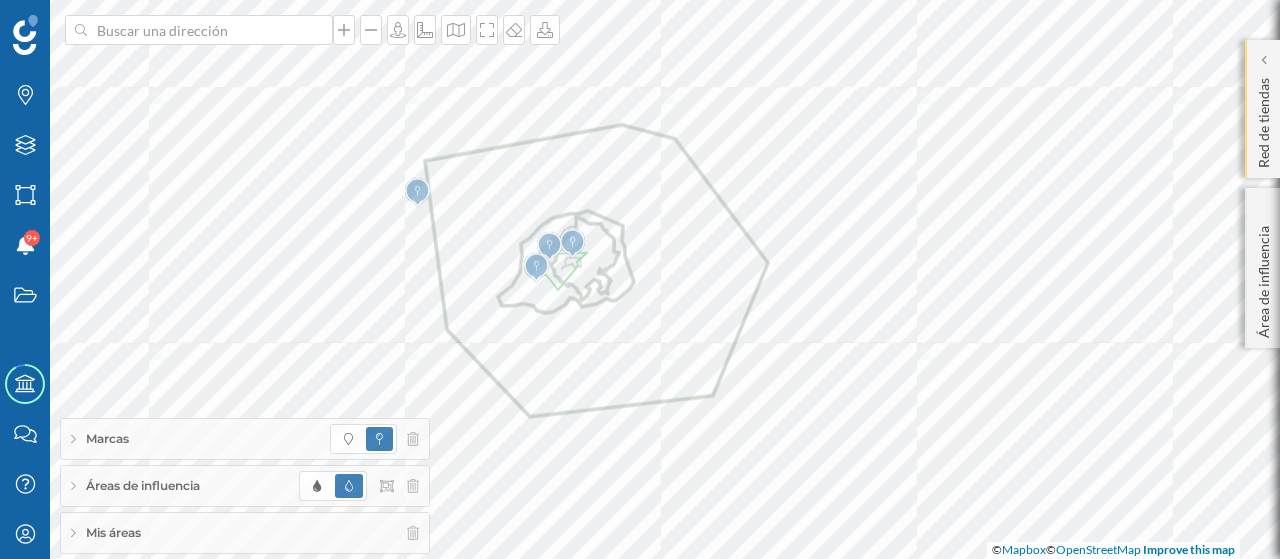 click on "Red de tiendas" 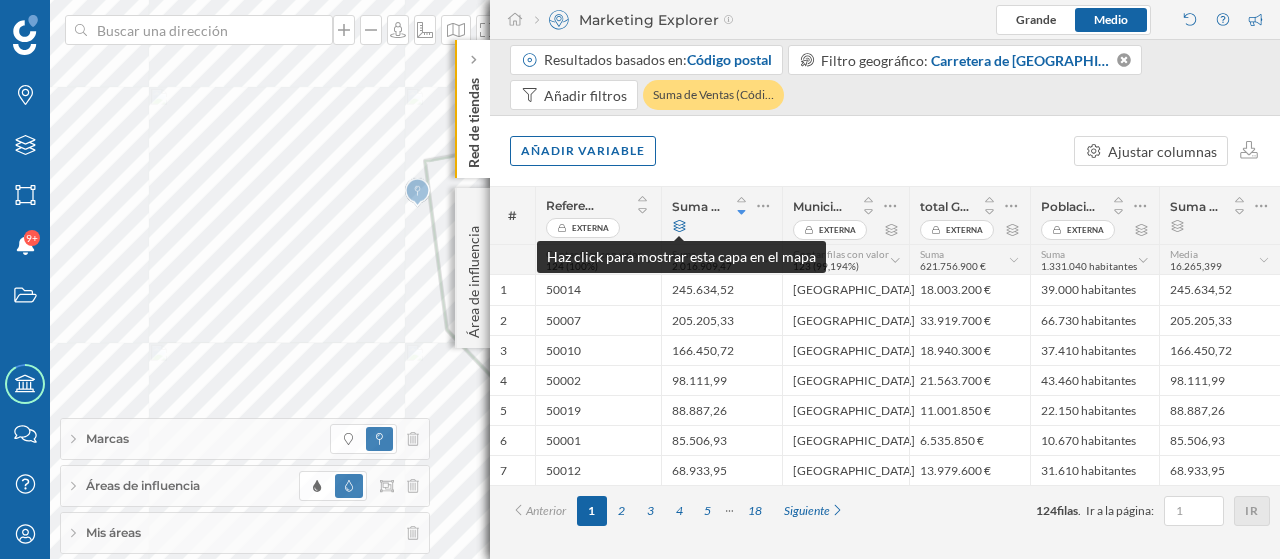 click 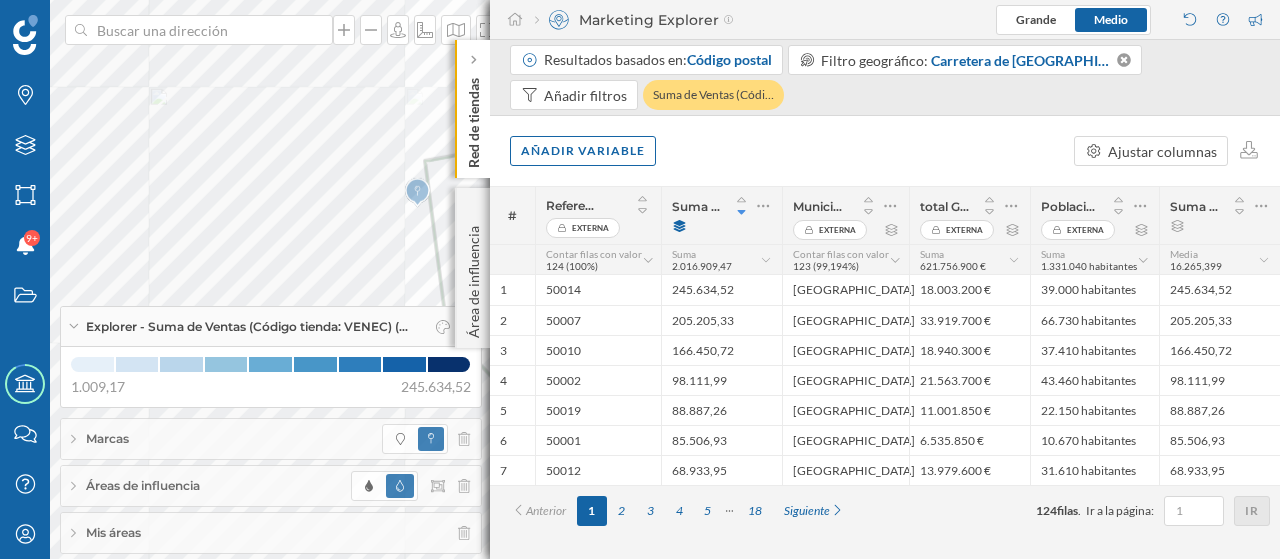 click on "Red de tiendas" 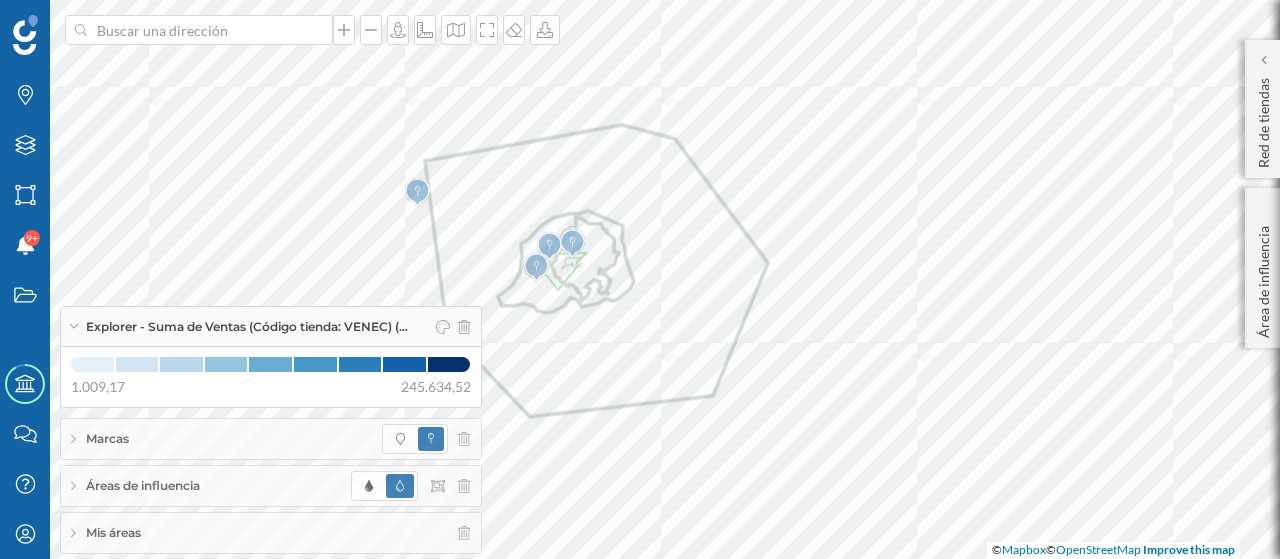 click on "Áreas de influencia" at bounding box center (271, 486) 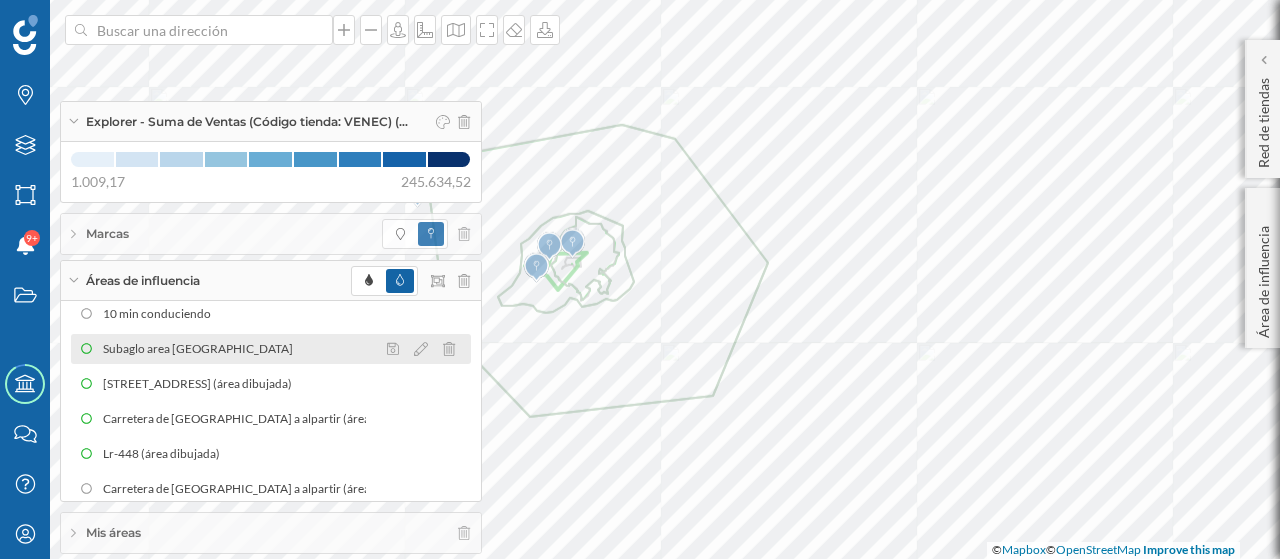 scroll, scrollTop: 0, scrollLeft: 0, axis: both 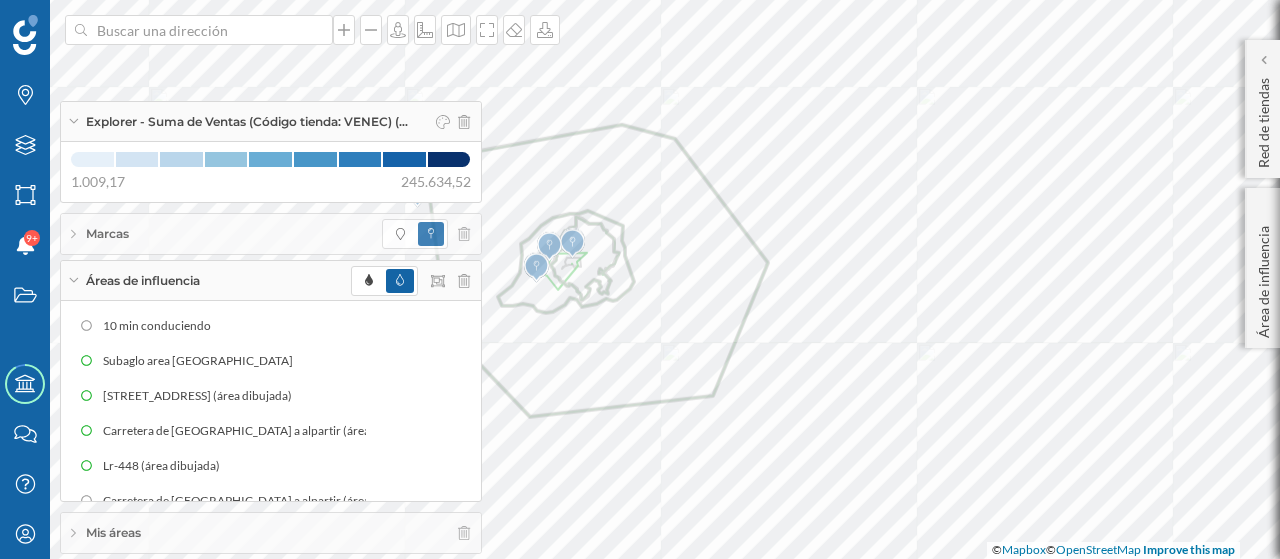 click on "Mis áreas" at bounding box center (271, 533) 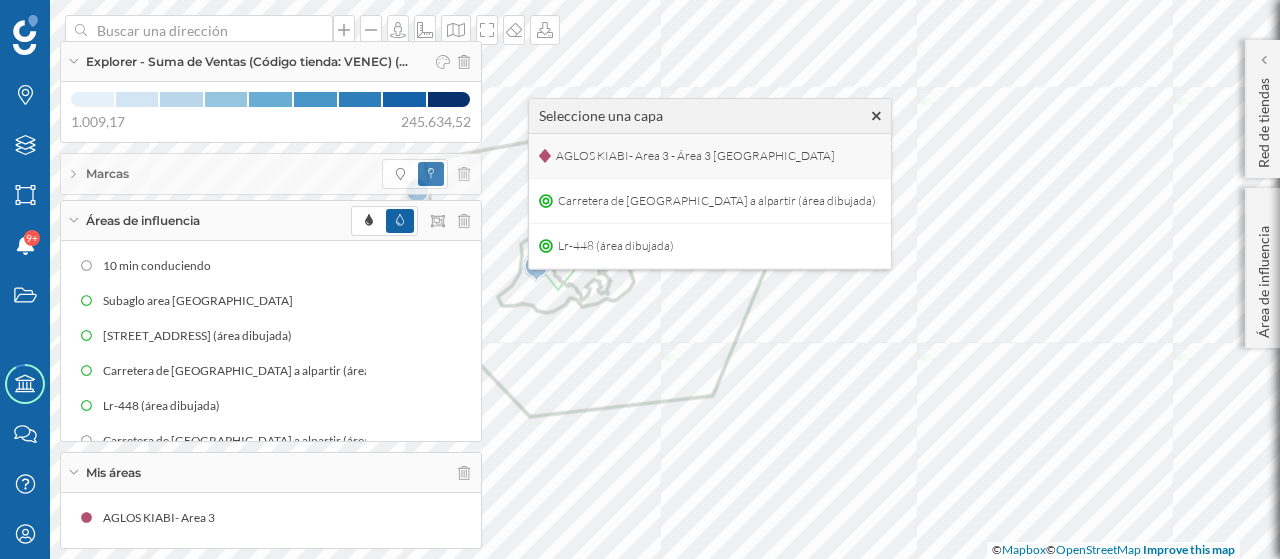 click on "AGLOS KIABI- Area 3 - Área 3 [GEOGRAPHIC_DATA]" 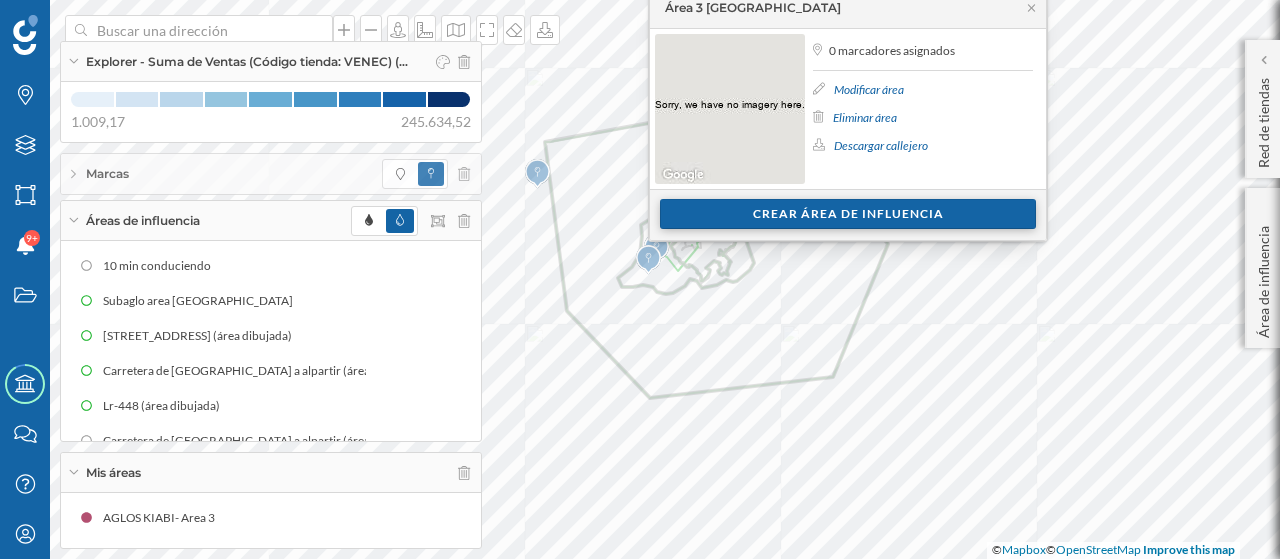click on "Crear área de influencia" at bounding box center (848, 214) 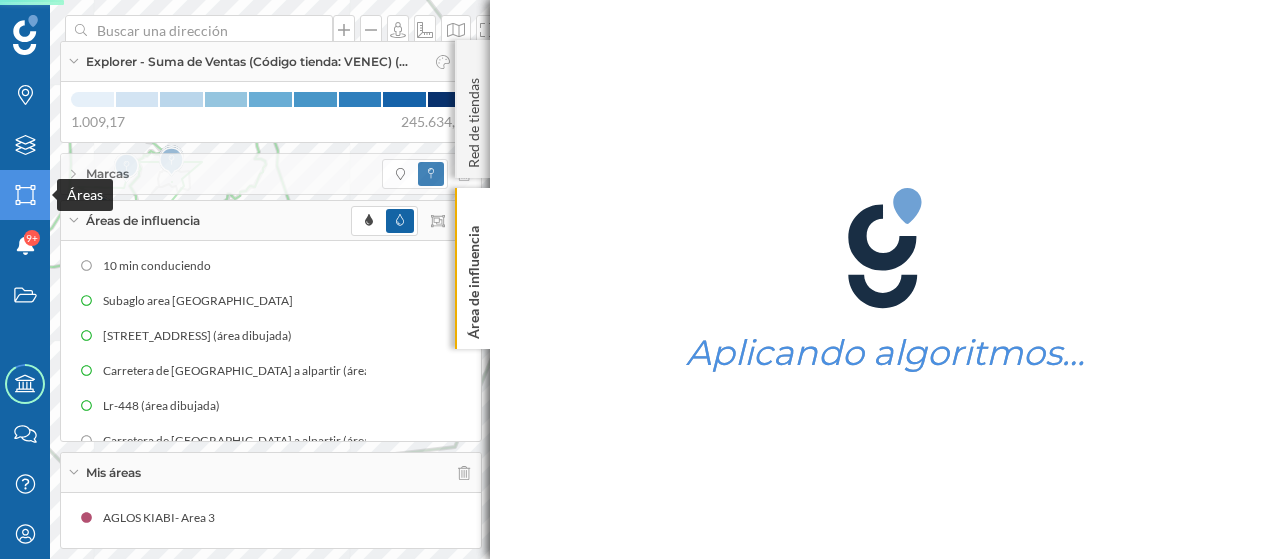 click on "Áreas" 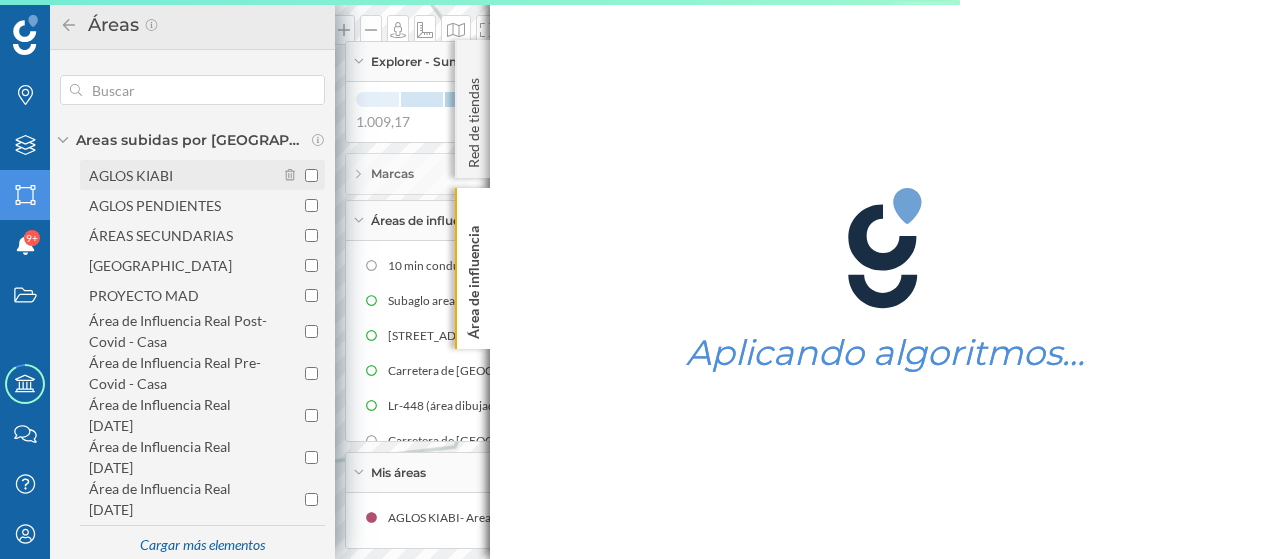 click on "AGLOS KIABI" at bounding box center (131, 175) 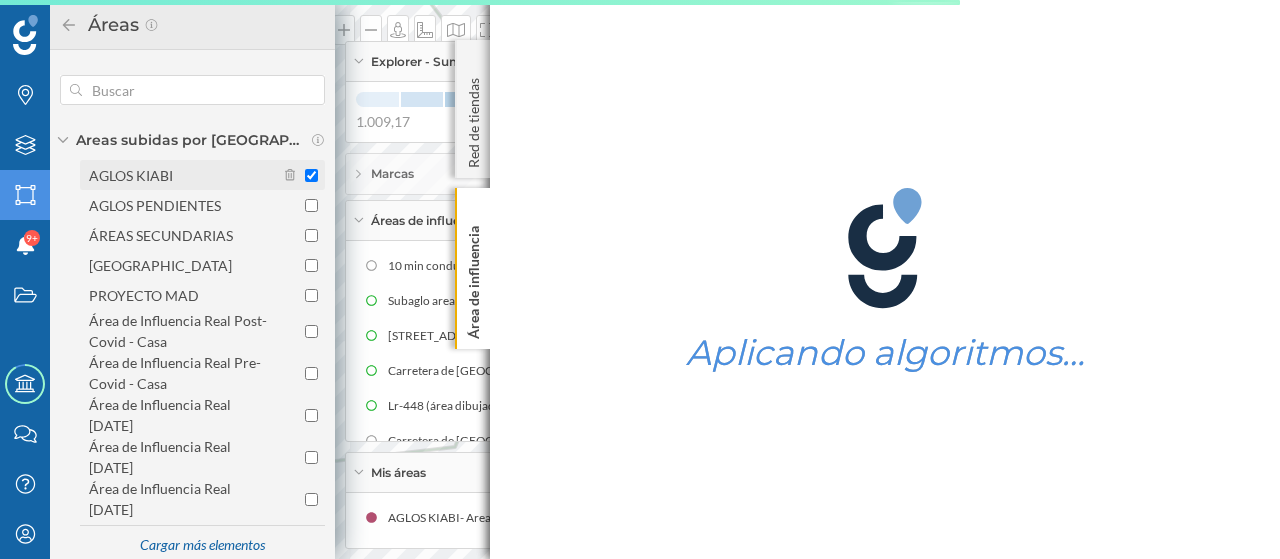 checkbox on "true" 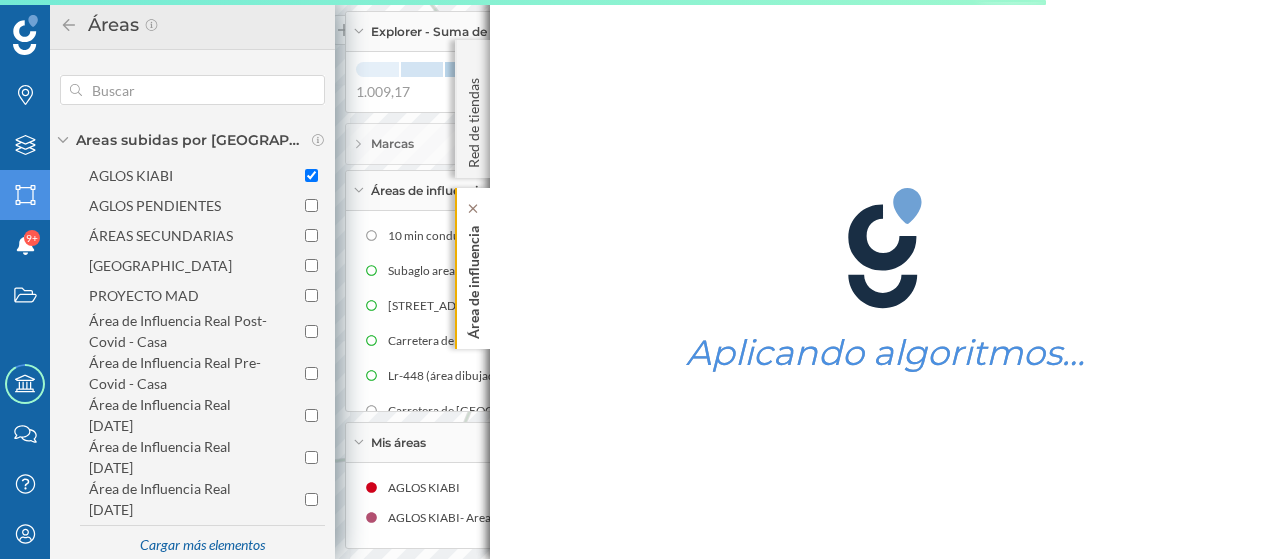 click on "Área de influencia" 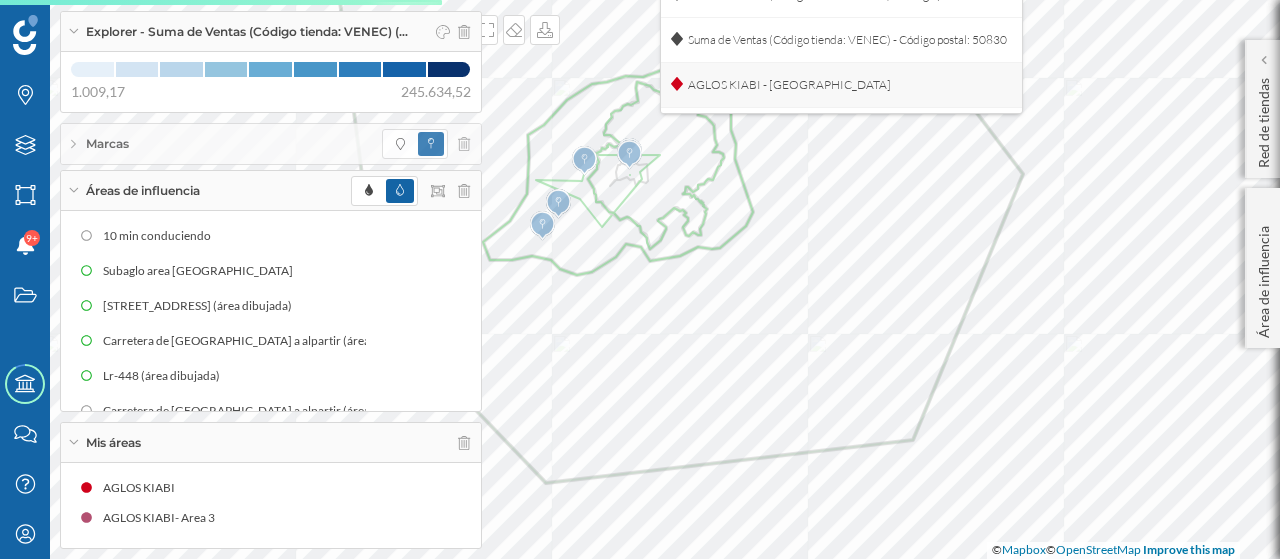 click on "AGLOS KIABI - [GEOGRAPHIC_DATA]" 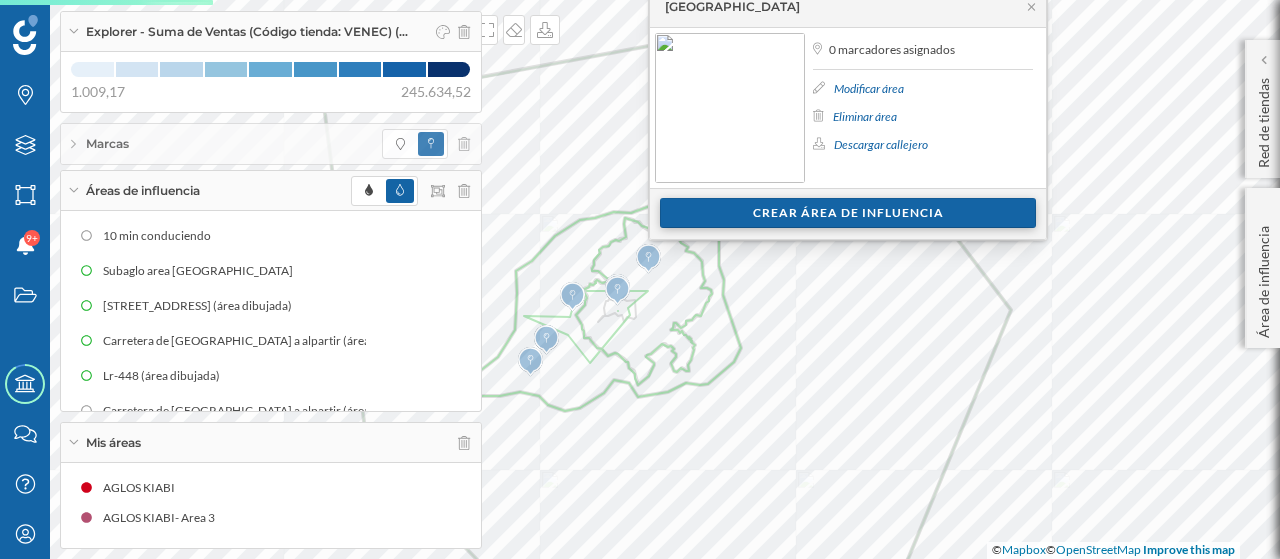 click on "Crear área de influencia" at bounding box center (848, 213) 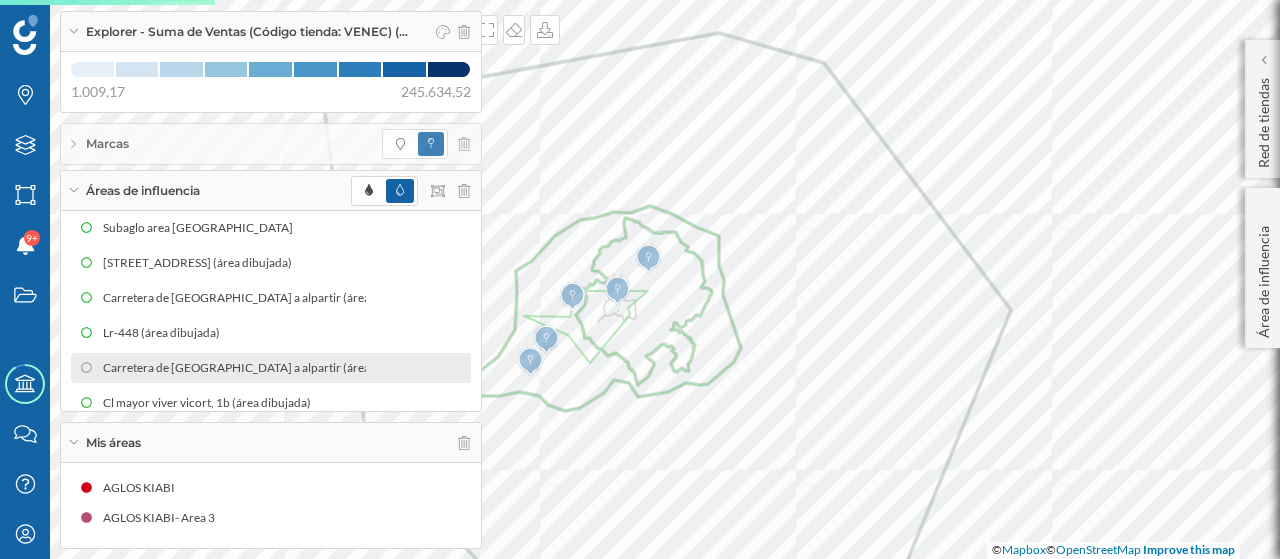scroll, scrollTop: 60, scrollLeft: 0, axis: vertical 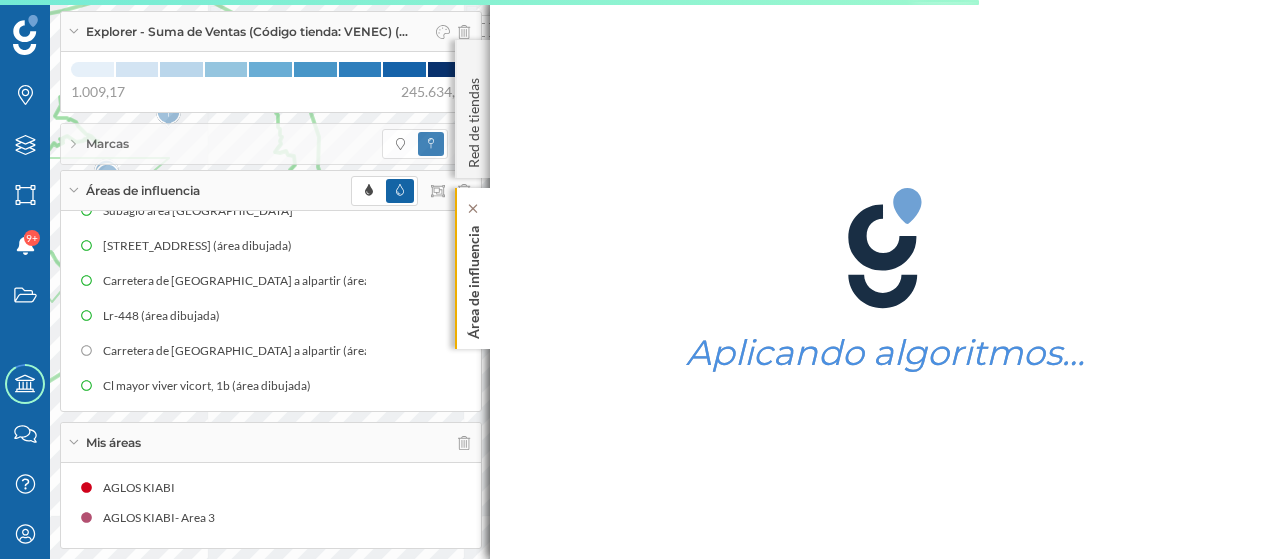 click on "Área de influencia" 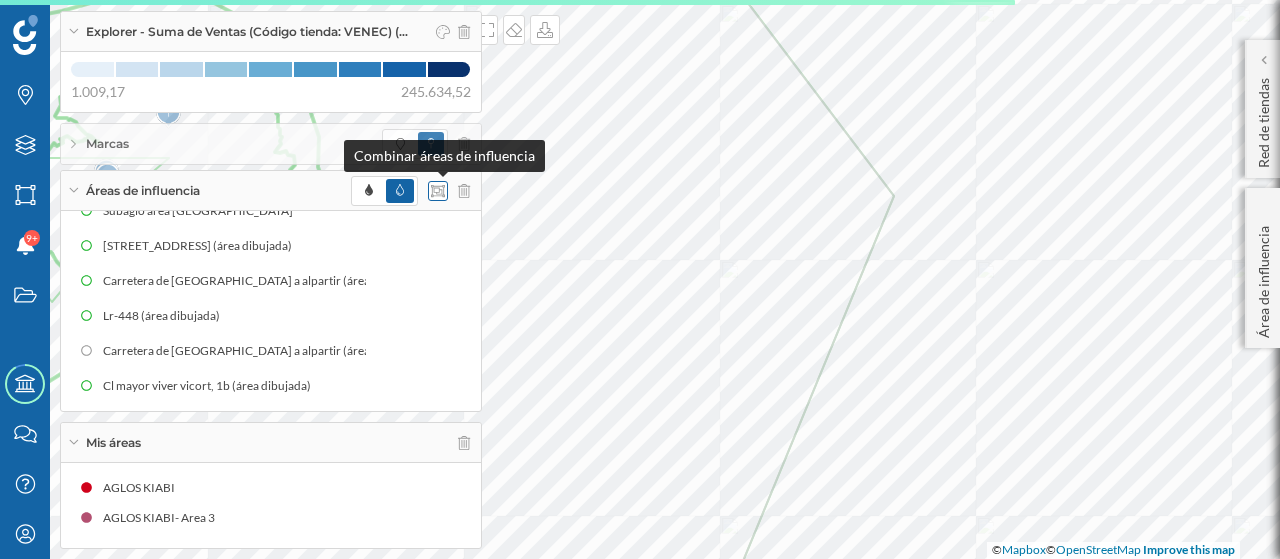 click 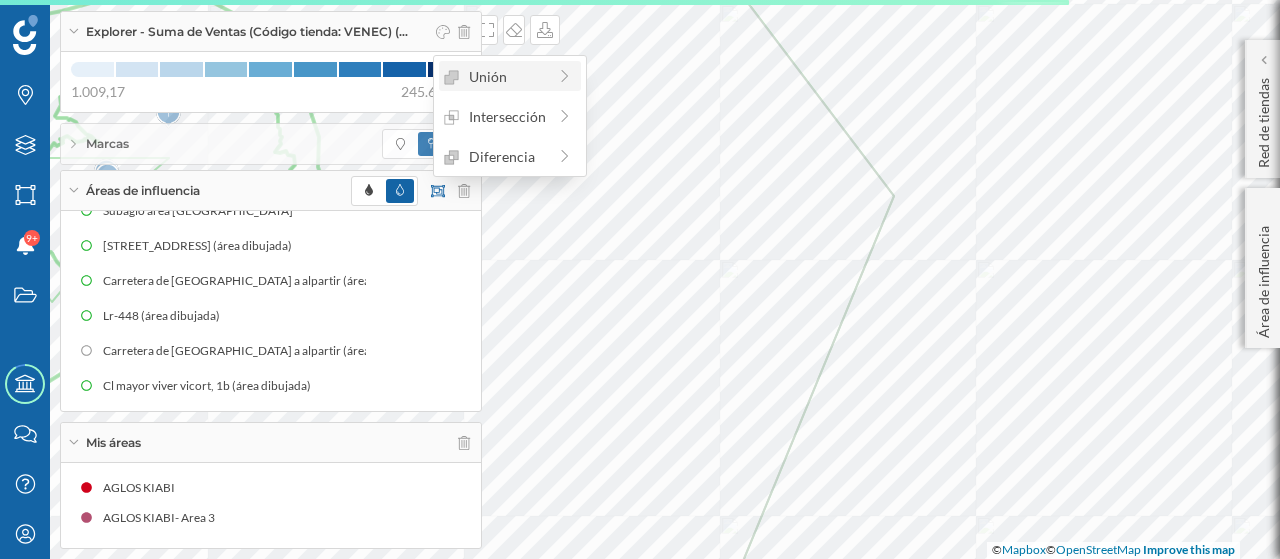 click on "Unión" at bounding box center (495, 76) 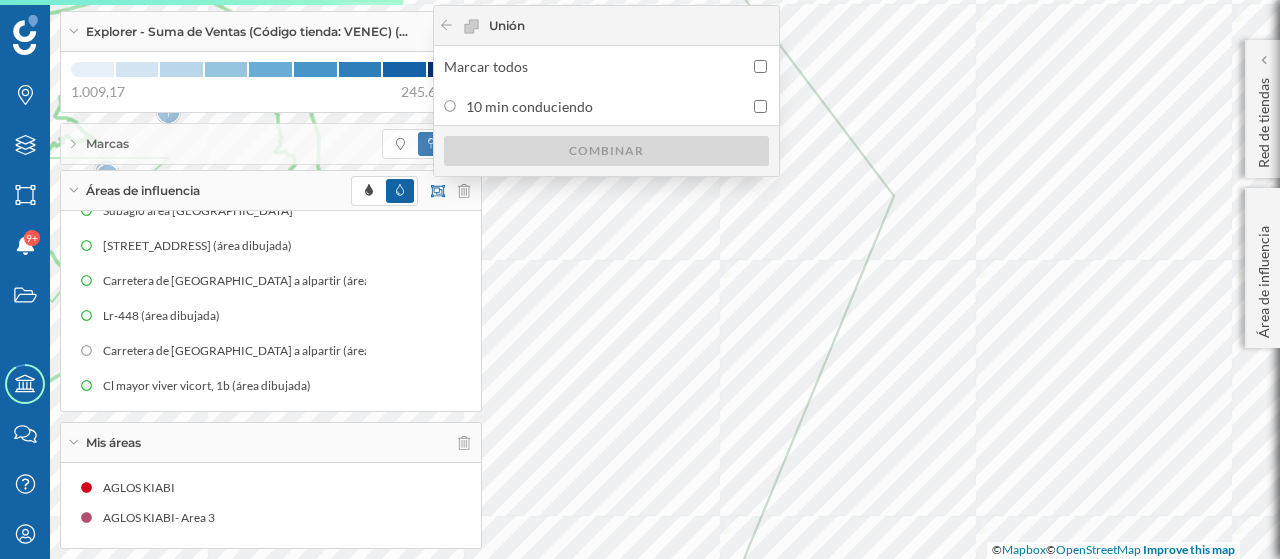 scroll, scrollTop: 245, scrollLeft: 0, axis: vertical 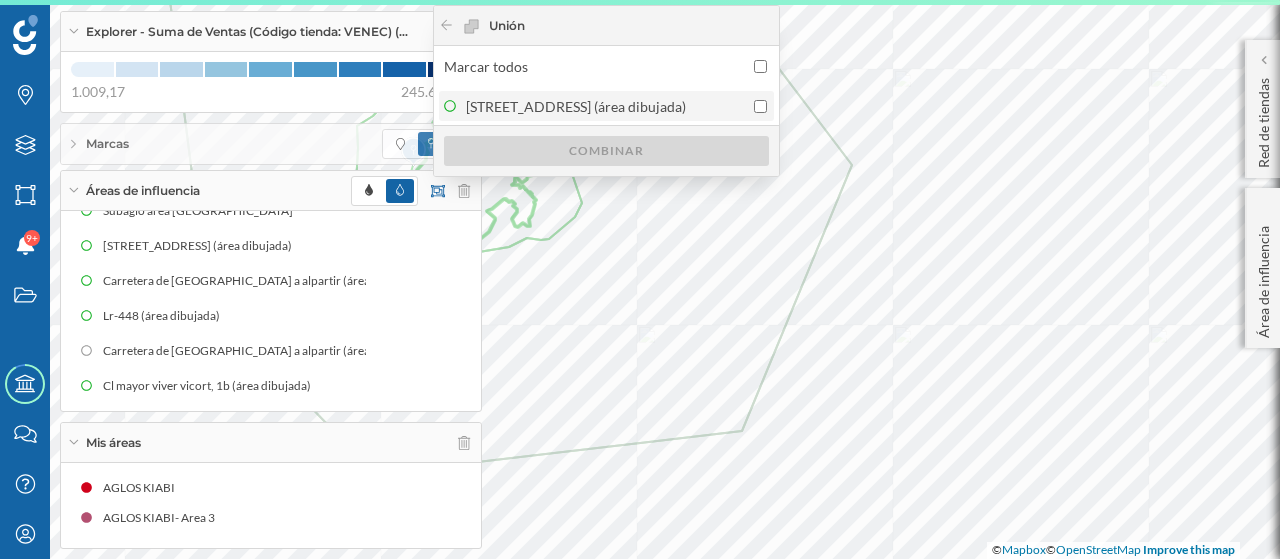 click at bounding box center (760, 106) 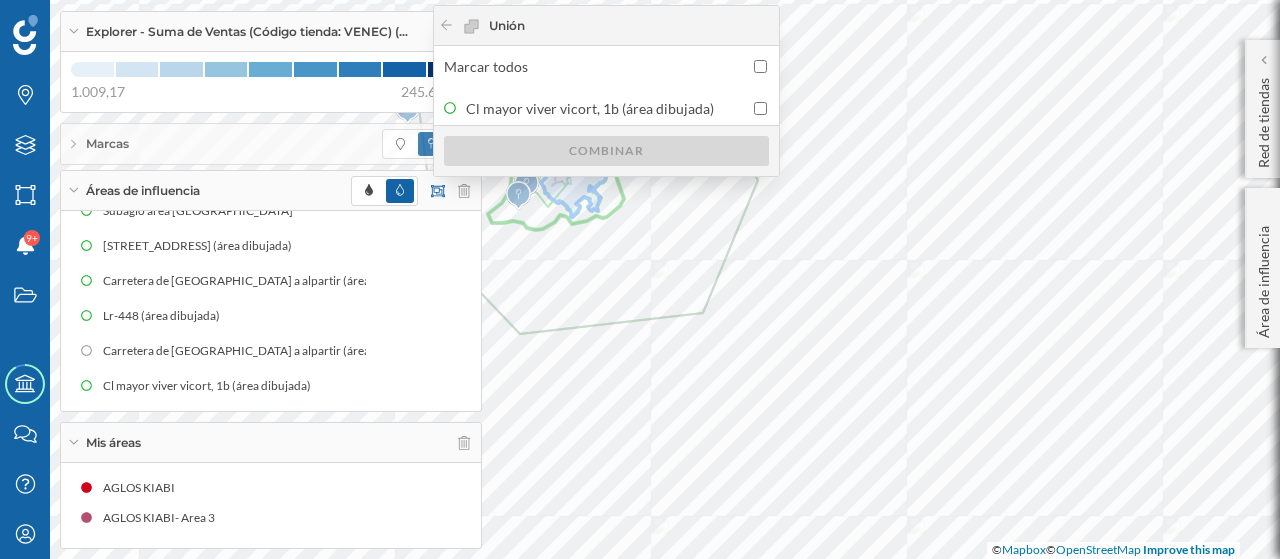 scroll, scrollTop: 205, scrollLeft: 0, axis: vertical 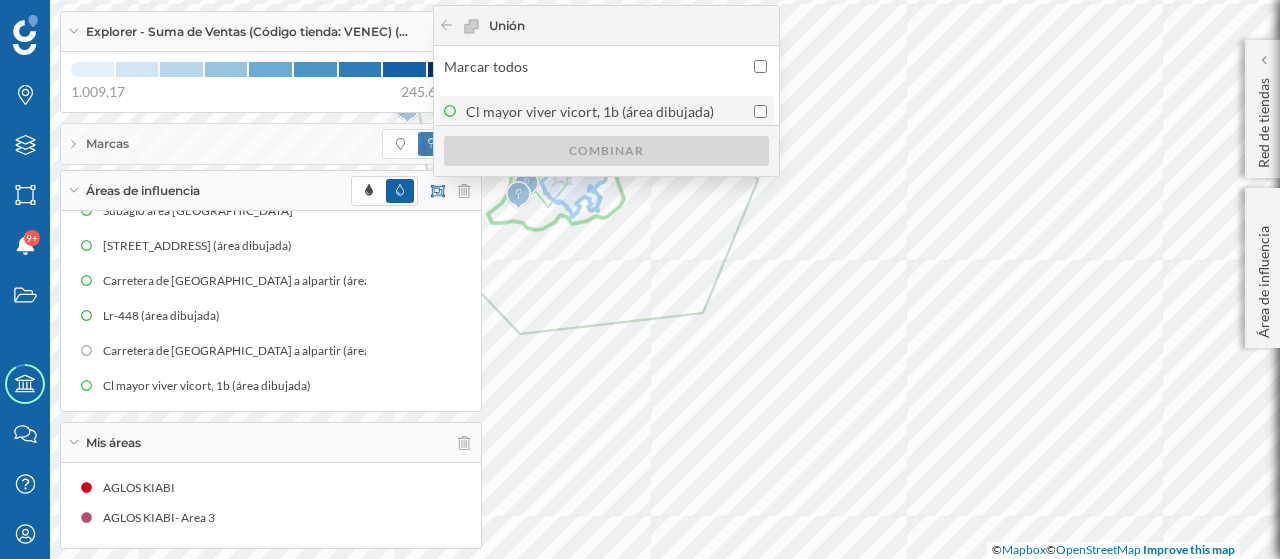click at bounding box center (760, 111) 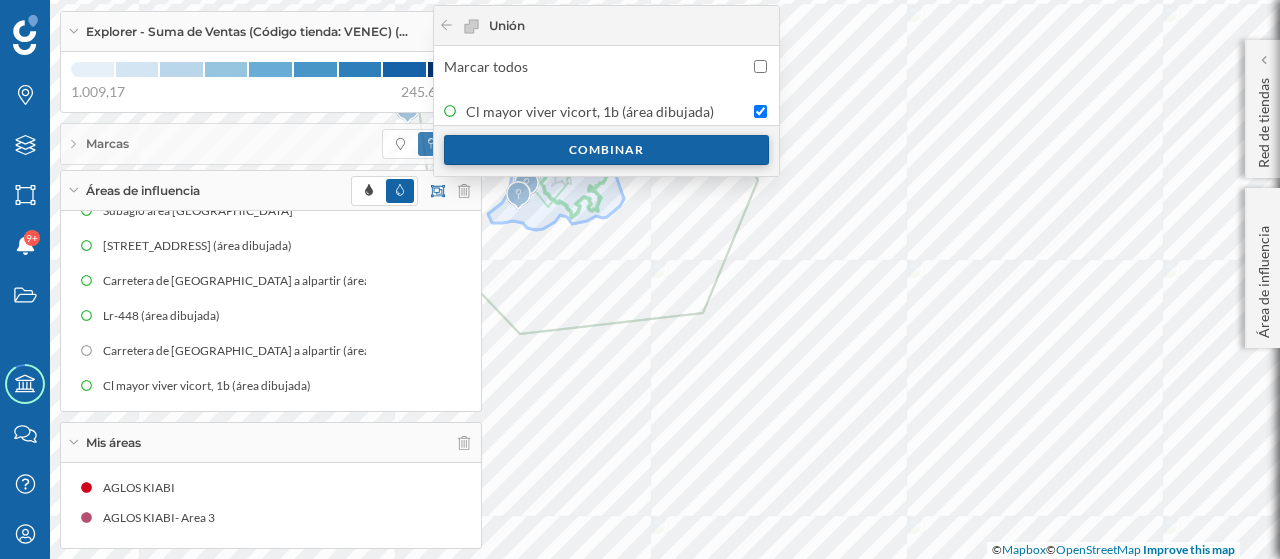 click on "Combinar" at bounding box center [606, 150] 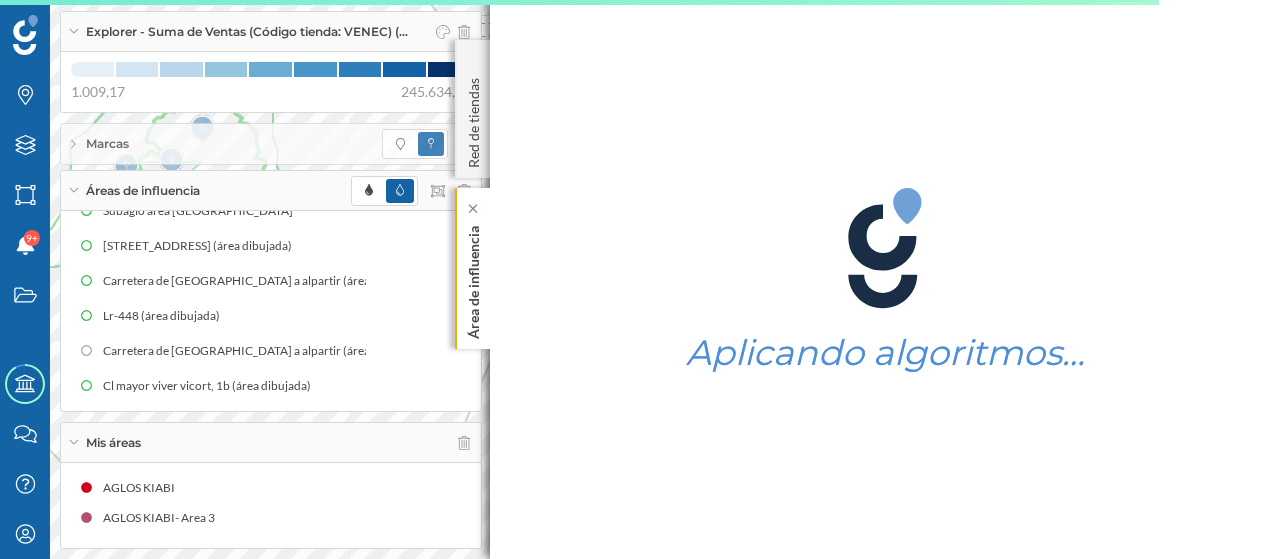 click on "Área de influencia" 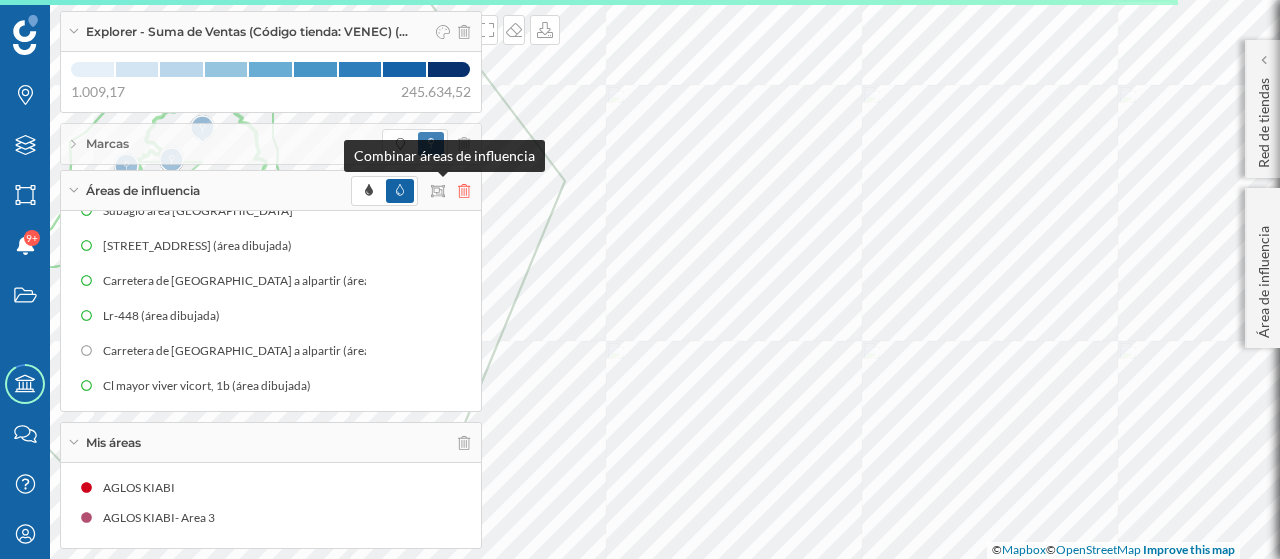 drag, startPoint x: 444, startPoint y: 195, endPoint x: 474, endPoint y: 188, distance: 30.805843 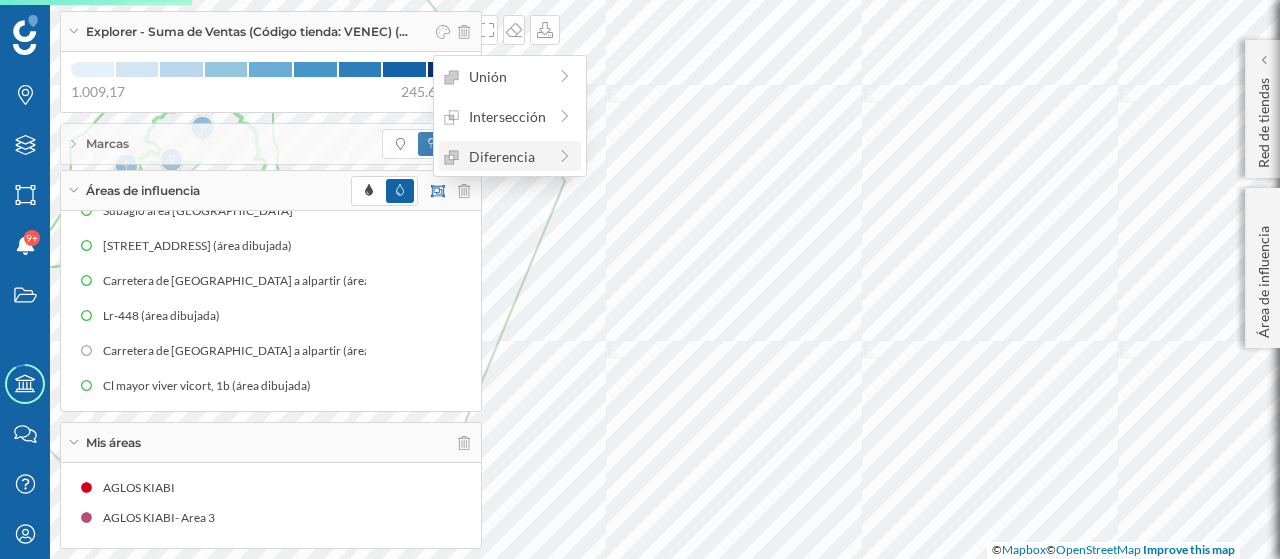 click on "Diferencia" at bounding box center [495, 156] 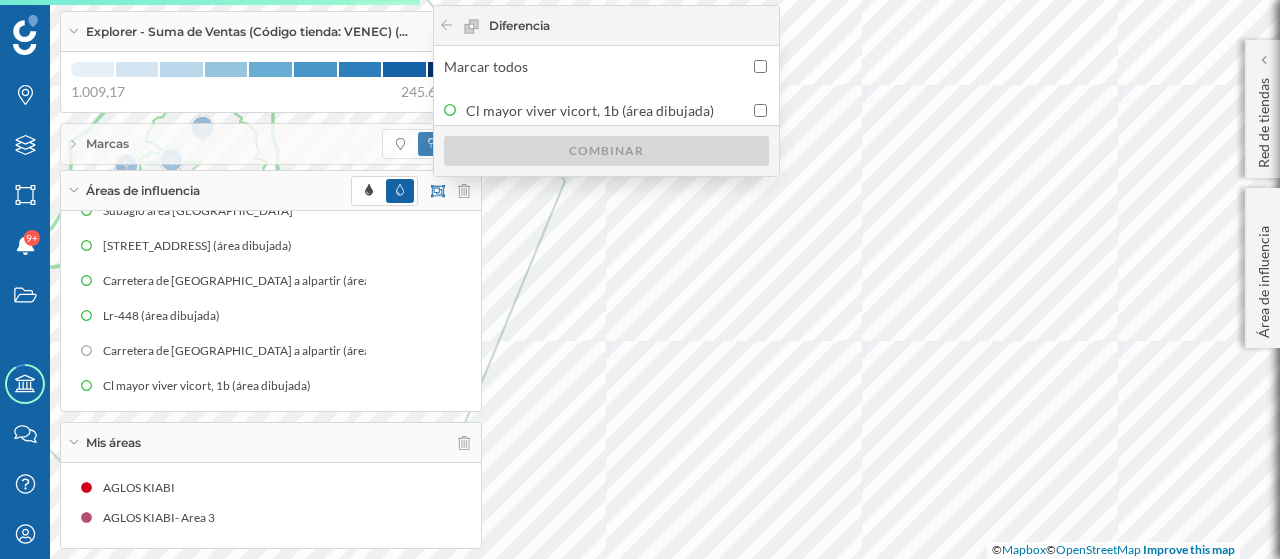 scroll, scrollTop: 280, scrollLeft: 0, axis: vertical 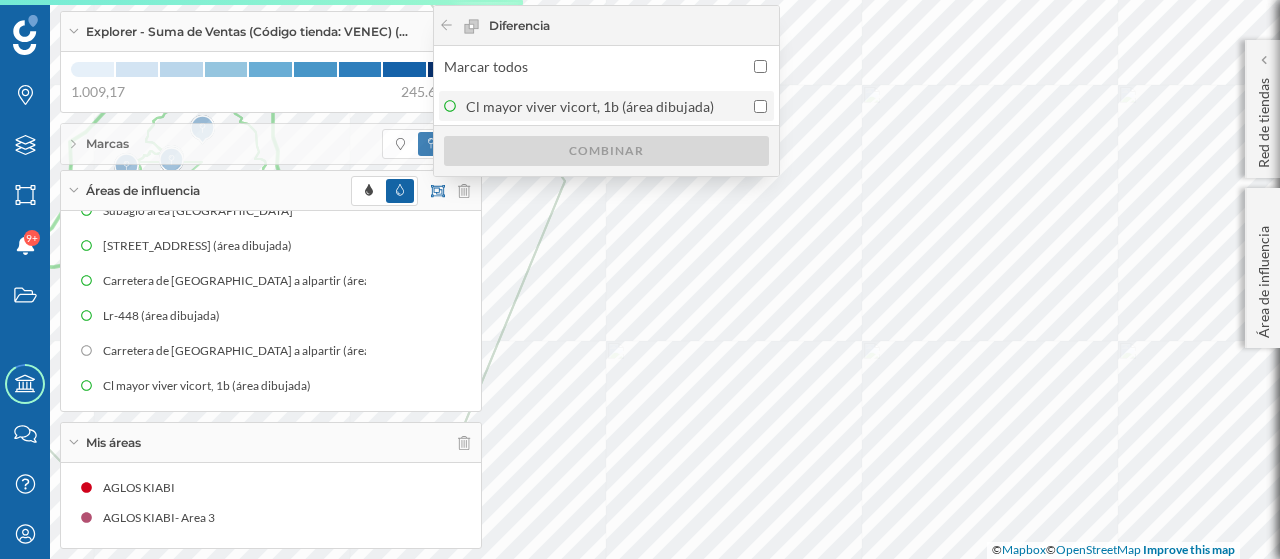 click at bounding box center (760, 106) 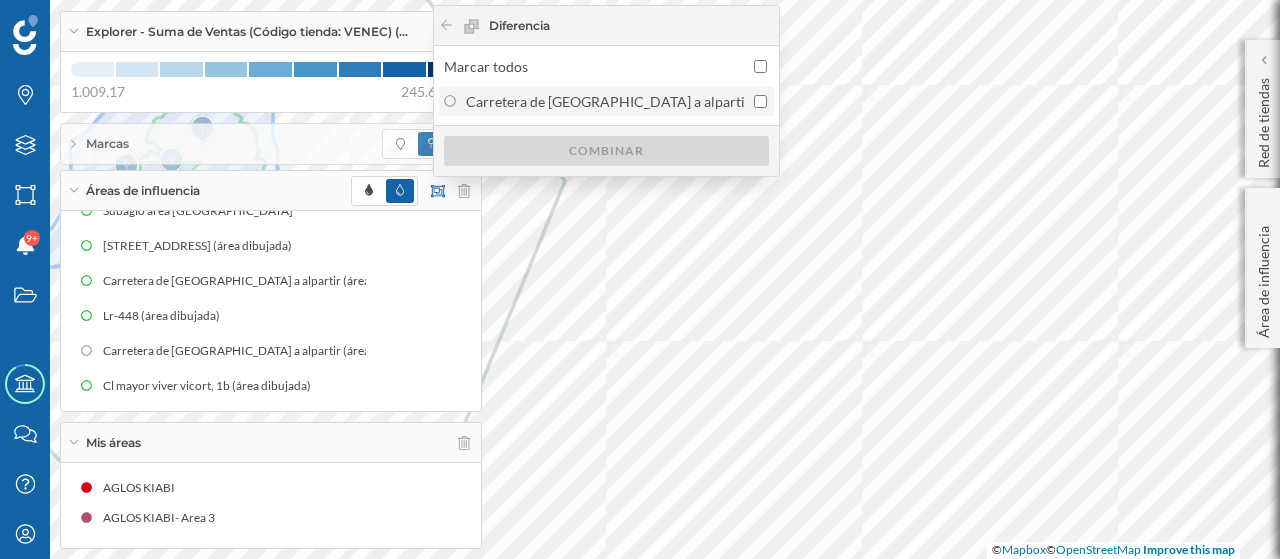 scroll, scrollTop: 140, scrollLeft: 0, axis: vertical 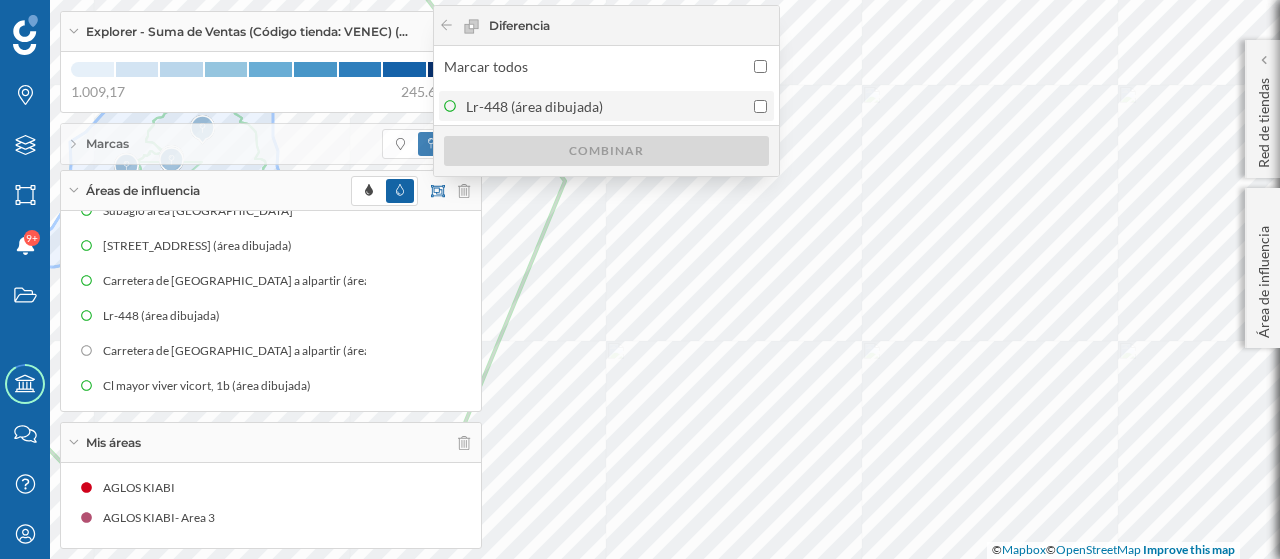 click at bounding box center [760, 106] 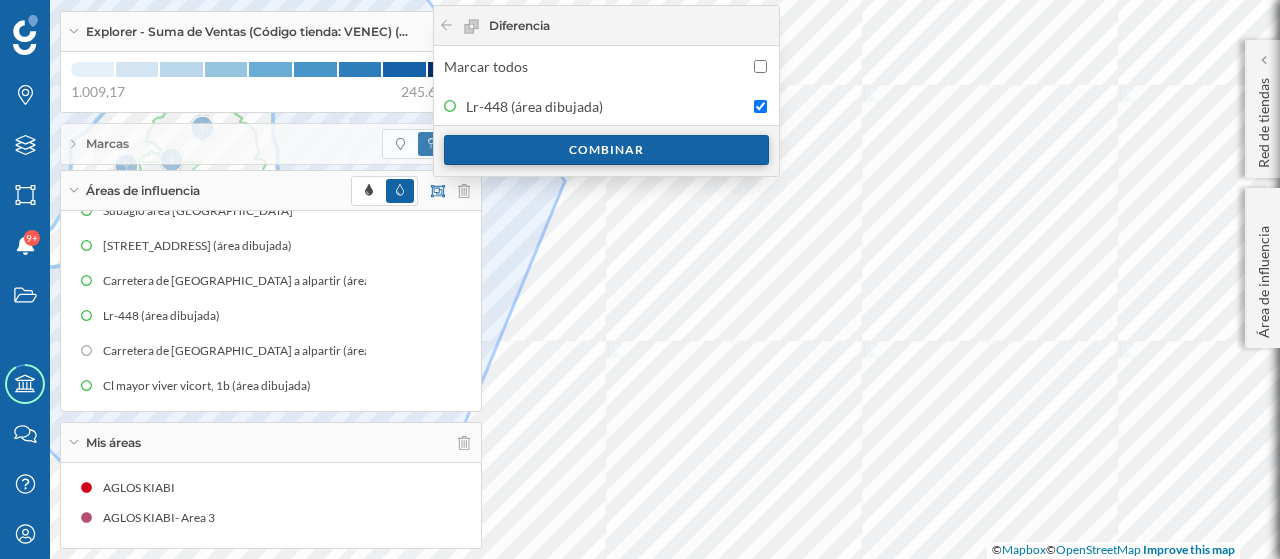 click on "Combinar" at bounding box center [606, 150] 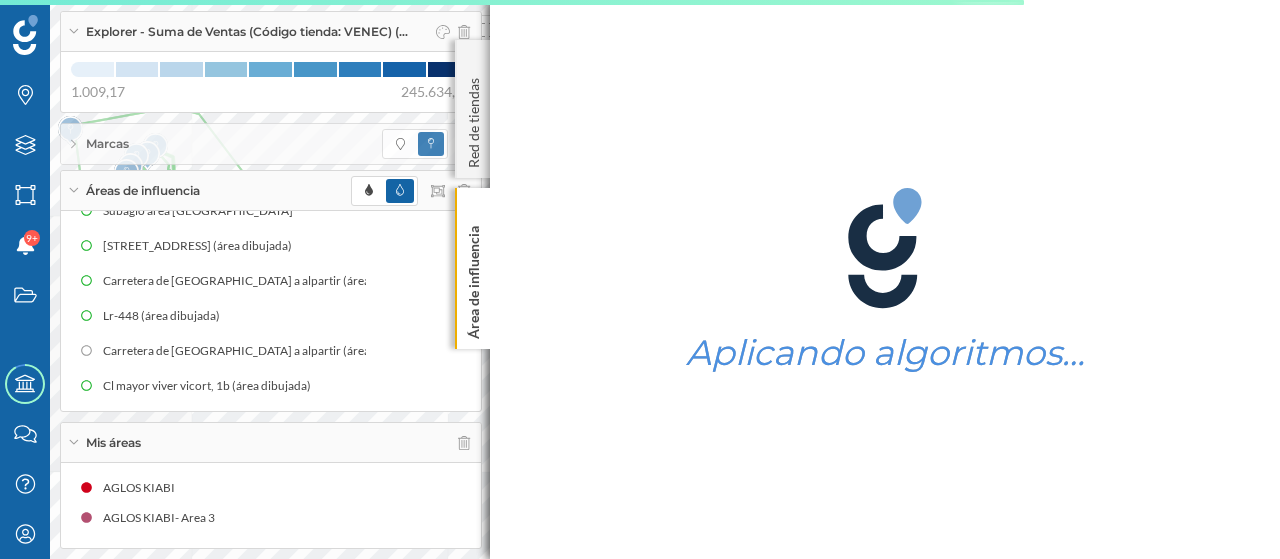 click on "Áreas de influencia" at bounding box center (271, 191) 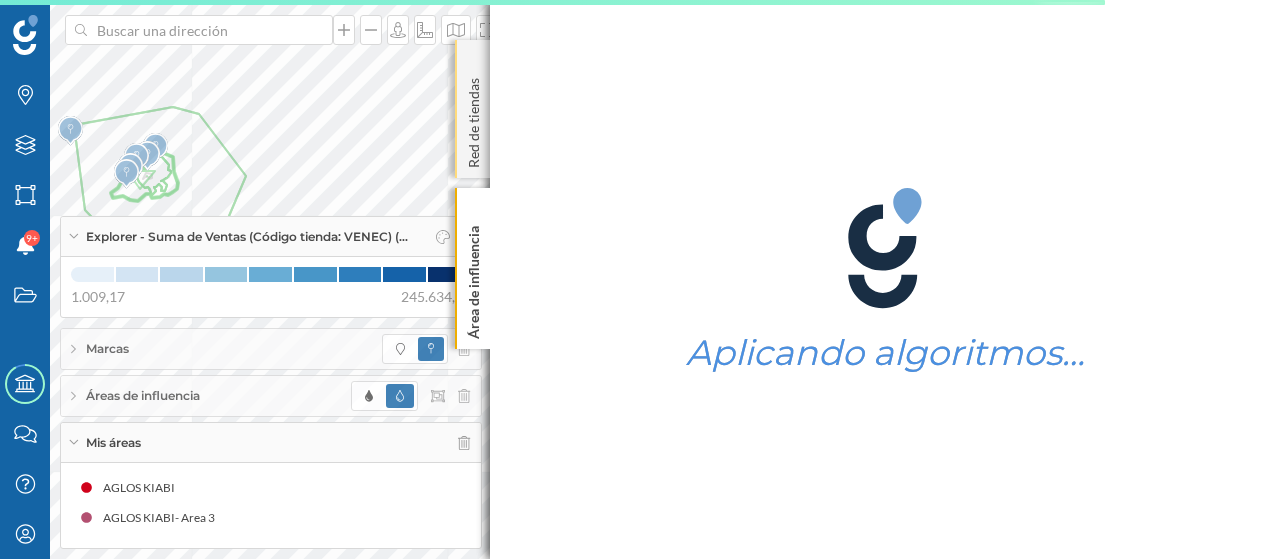 click on "Red de tiendas" 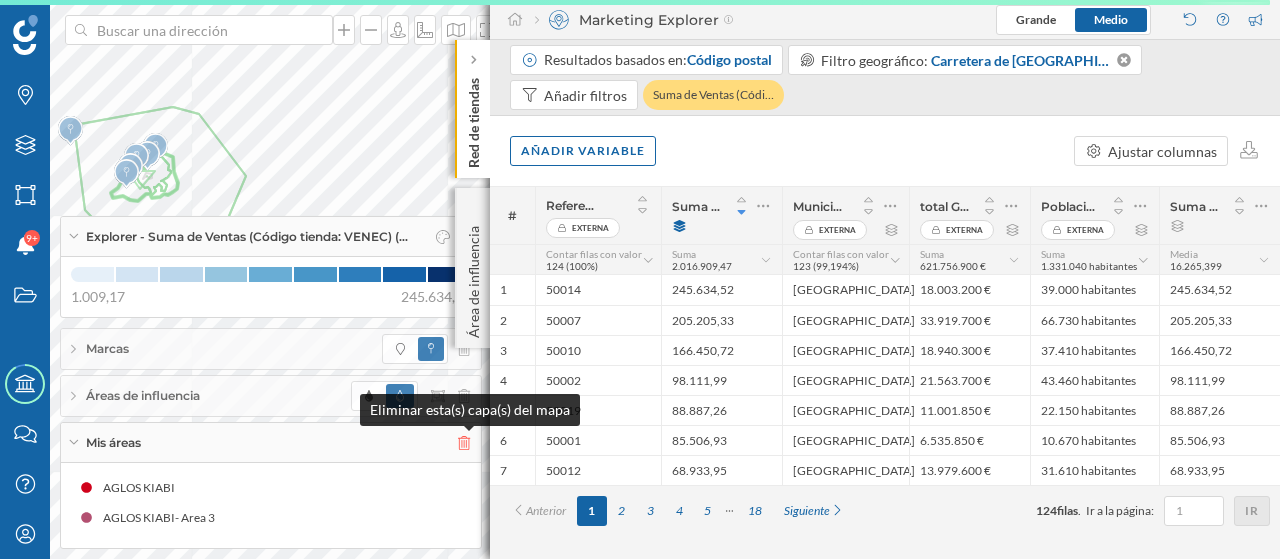 click 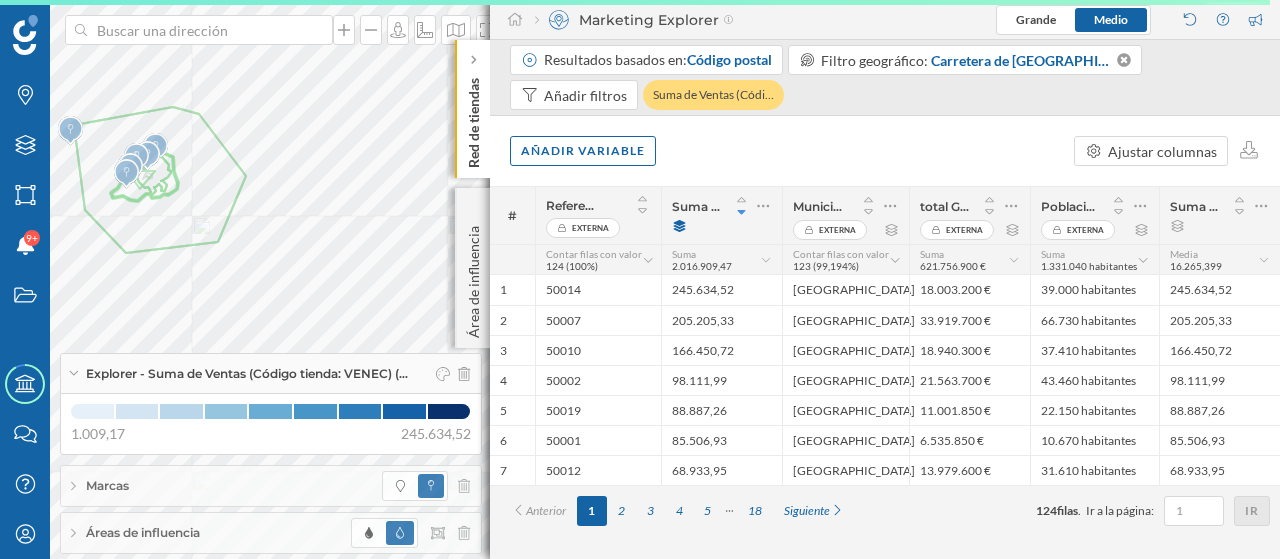 click on "Red de tiendas" 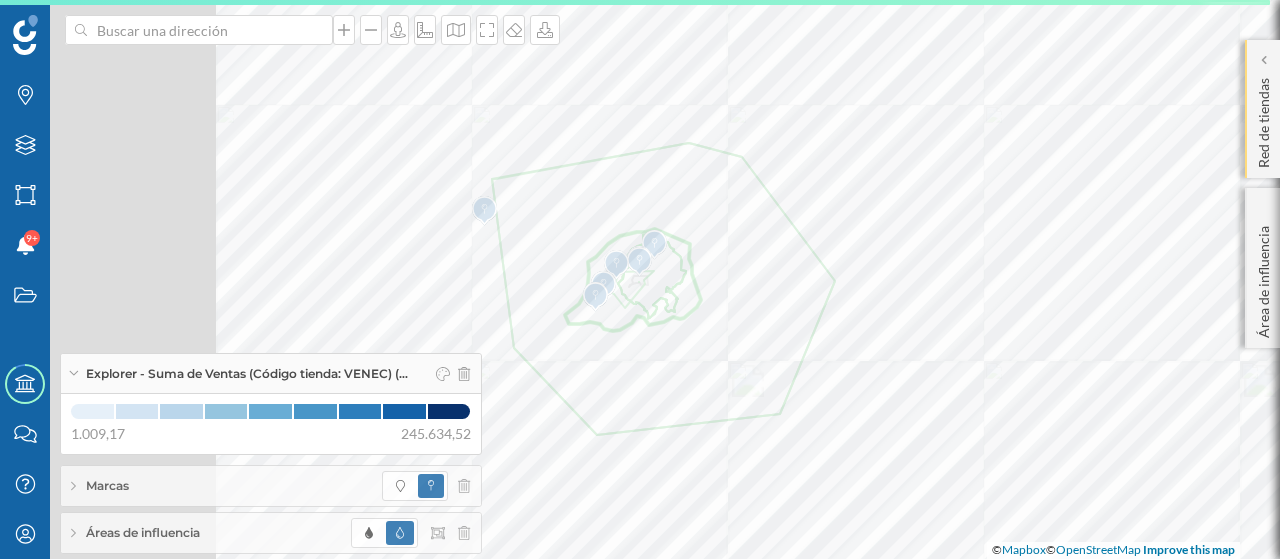 click at bounding box center (2418, 810) 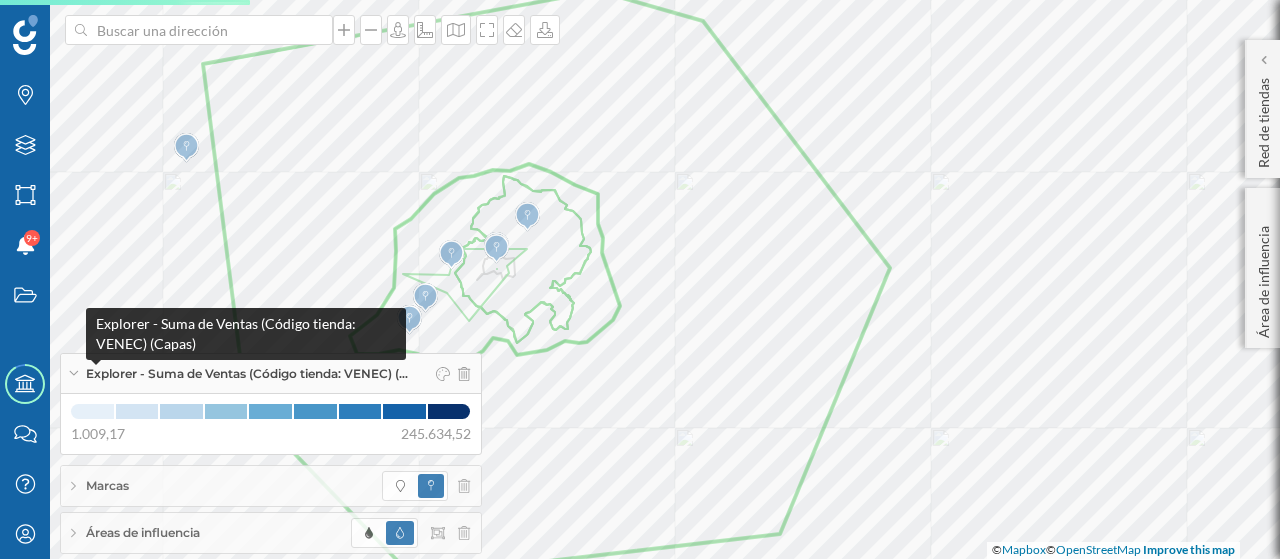 click on "Explorer - Suma de Ventas (Código tienda: VENEC) (…" at bounding box center [247, 374] 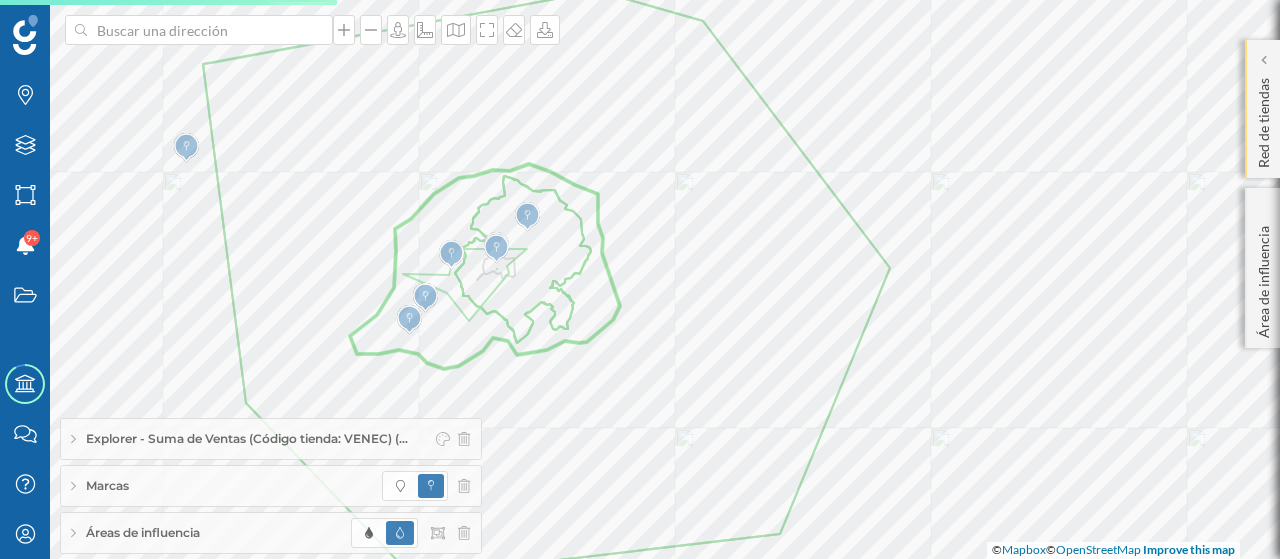 click on "Red de tiendas" 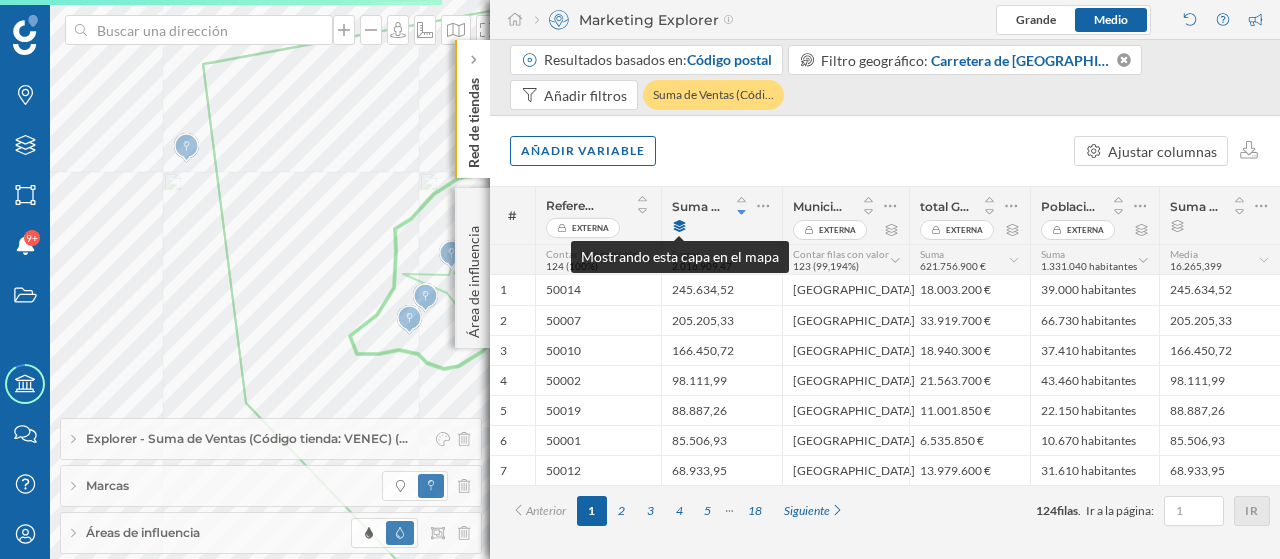 click 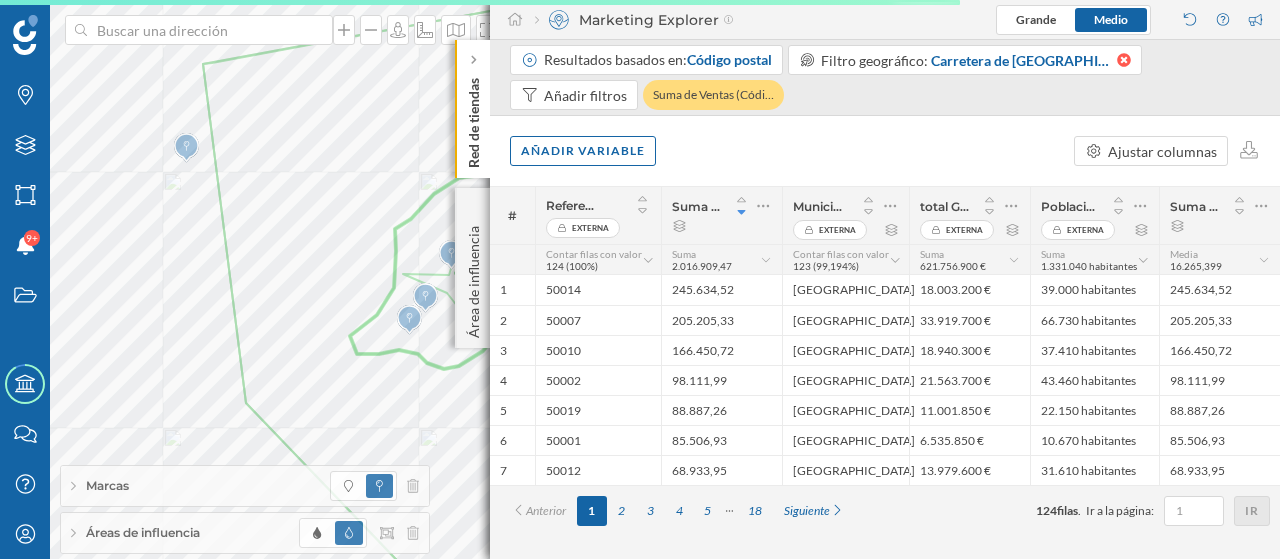 click 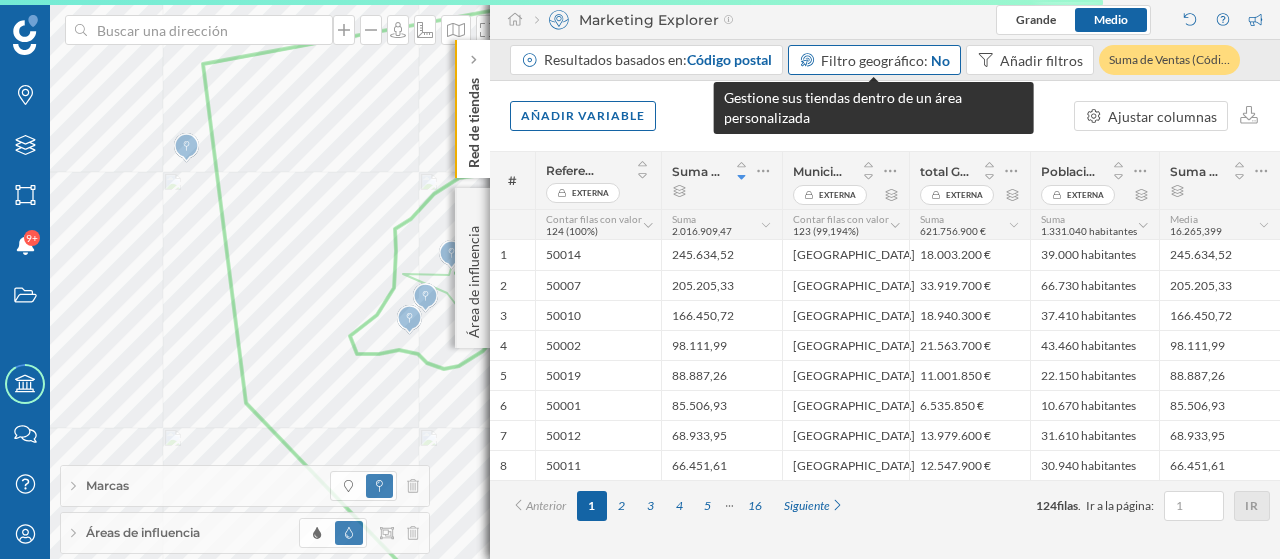 click on "Filtro geográfico:" at bounding box center (874, 60) 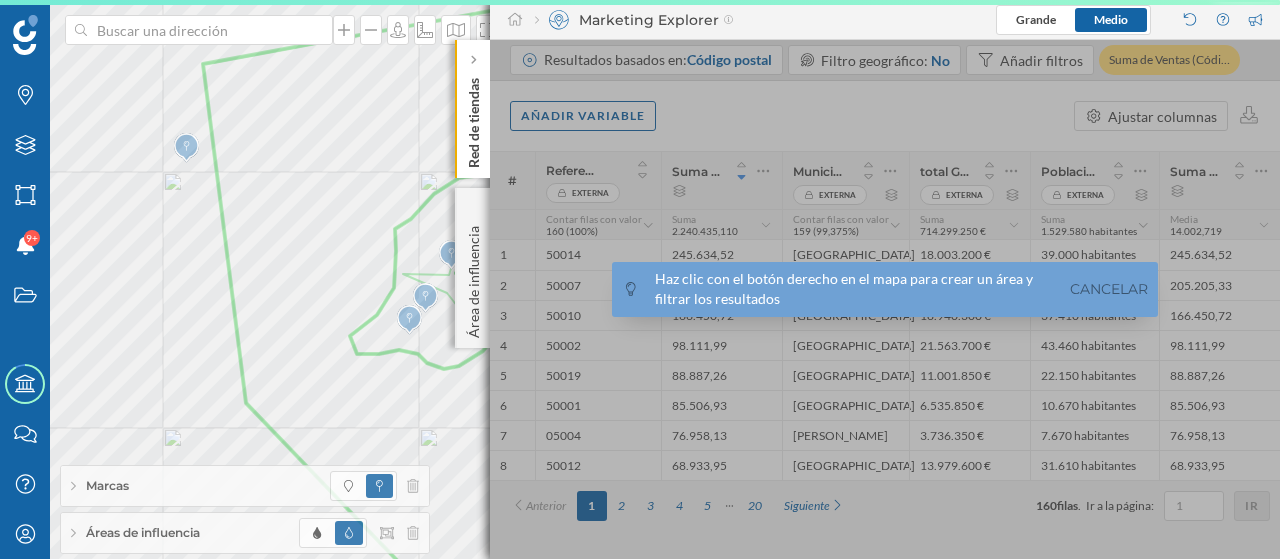 click on "Áreas de influencia" at bounding box center [245, 533] 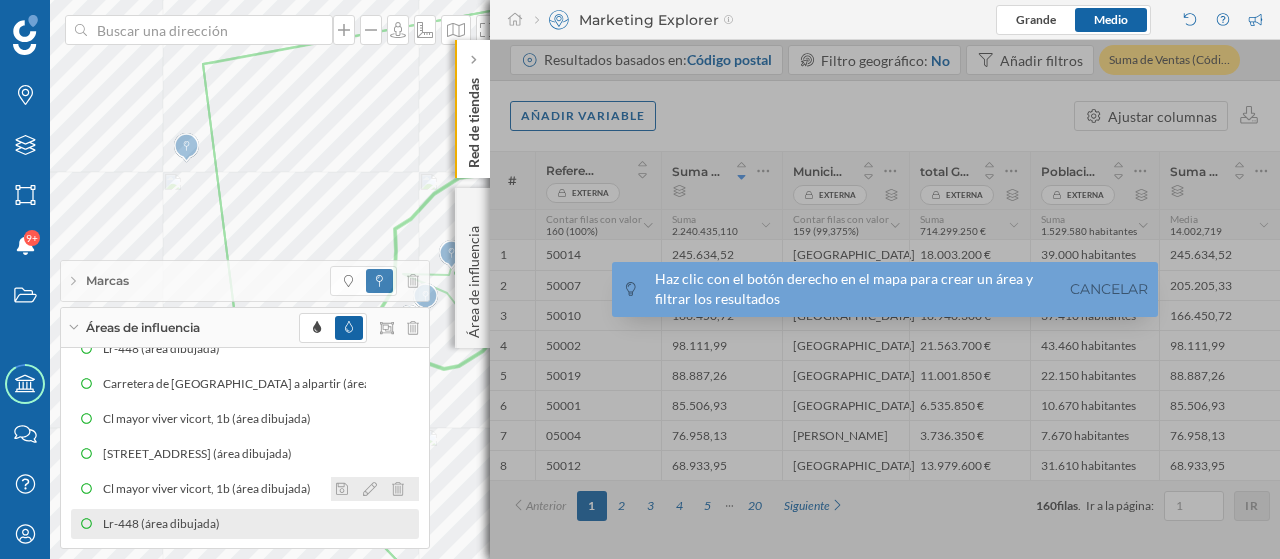 scroll, scrollTop: 165, scrollLeft: 0, axis: vertical 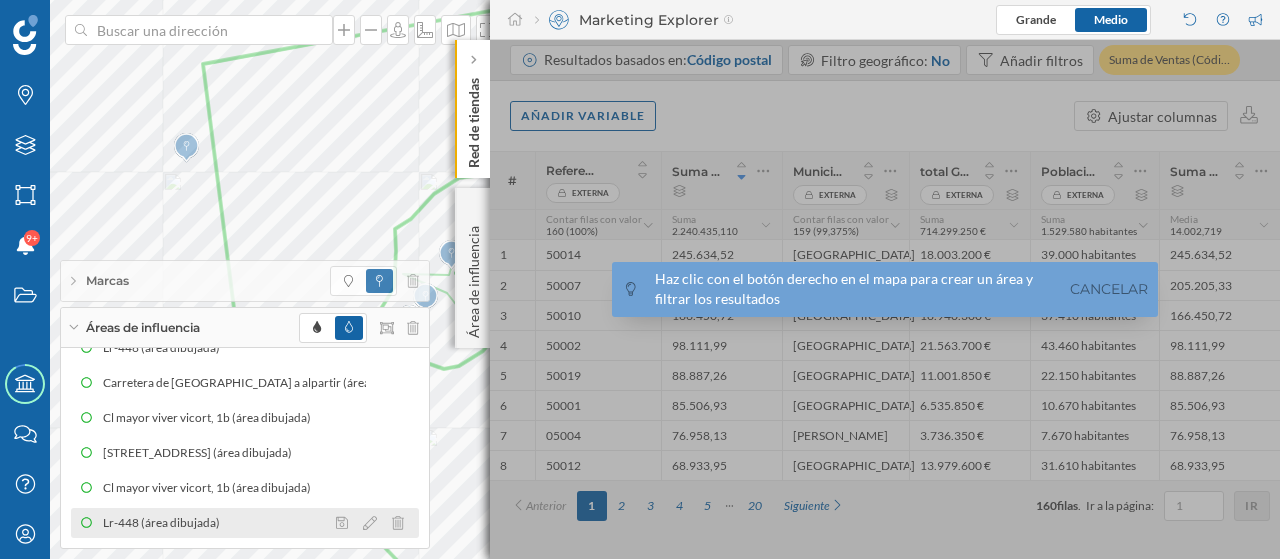 click on "Lr-448 (área dibujada)" at bounding box center [166, 523] 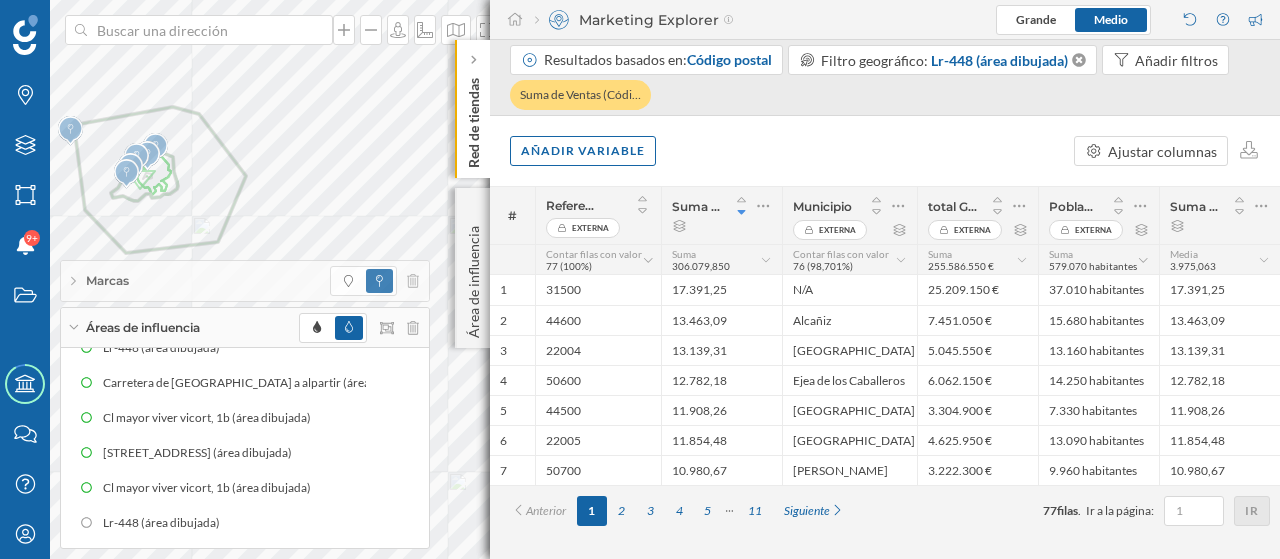 click on "Áreas de influencia" at bounding box center [245, 328] 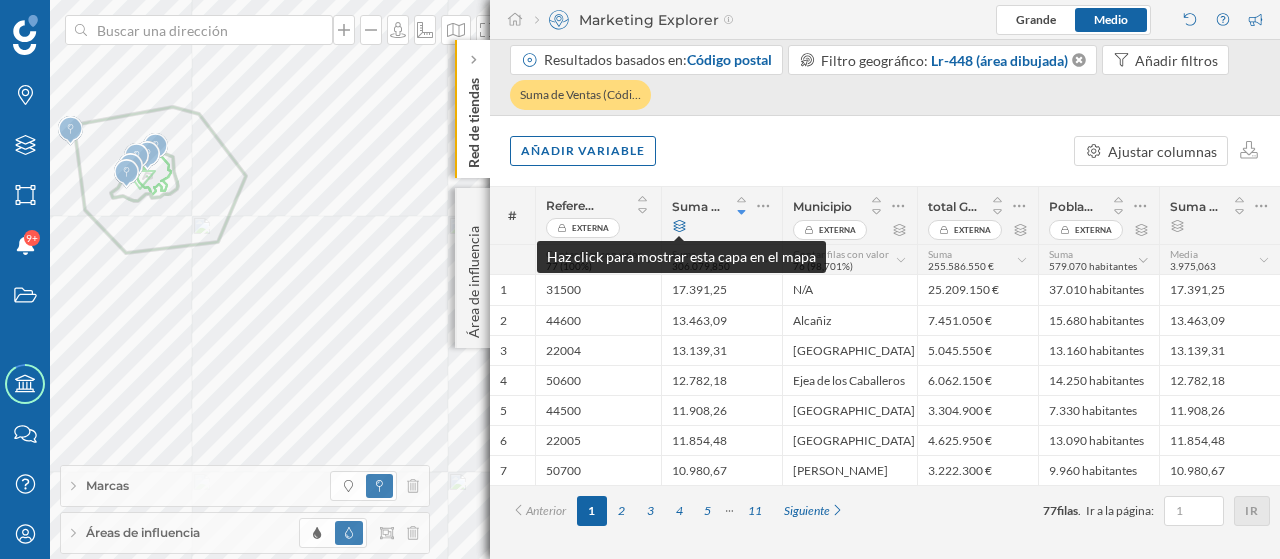 click 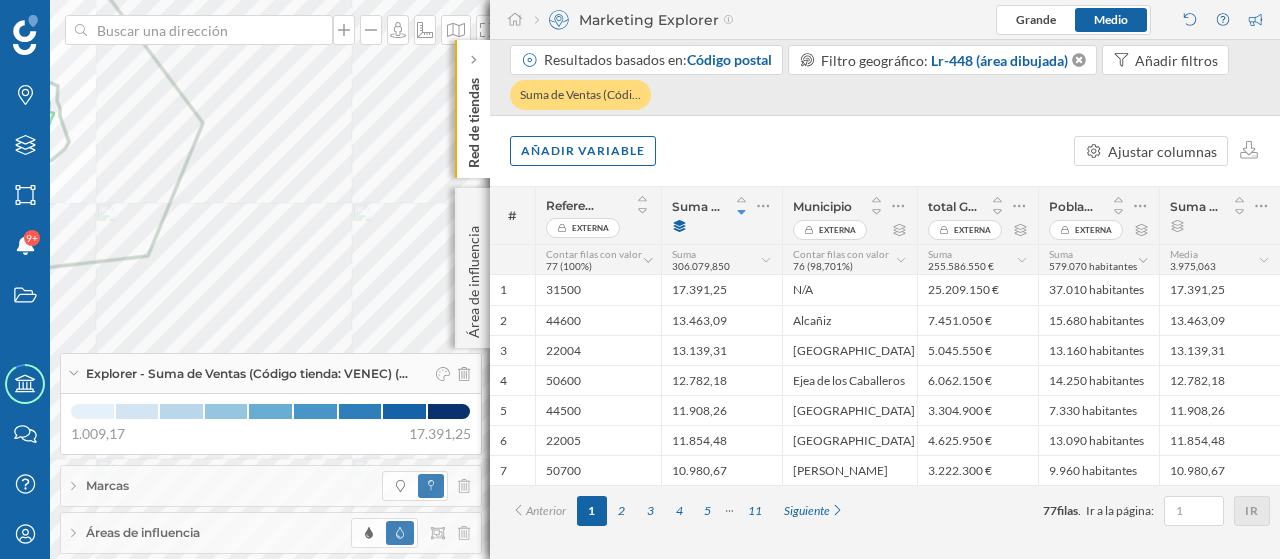 click on "Red de tiendas" 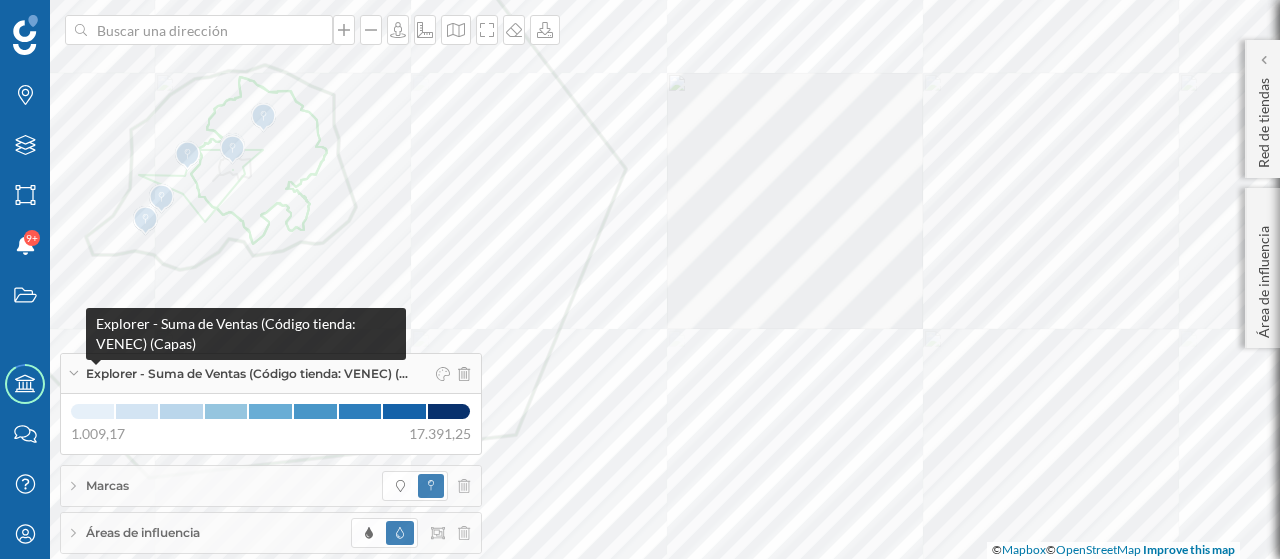 click on "Explorer - Suma de Ventas (Código tienda: VENEC) (…" at bounding box center [247, 374] 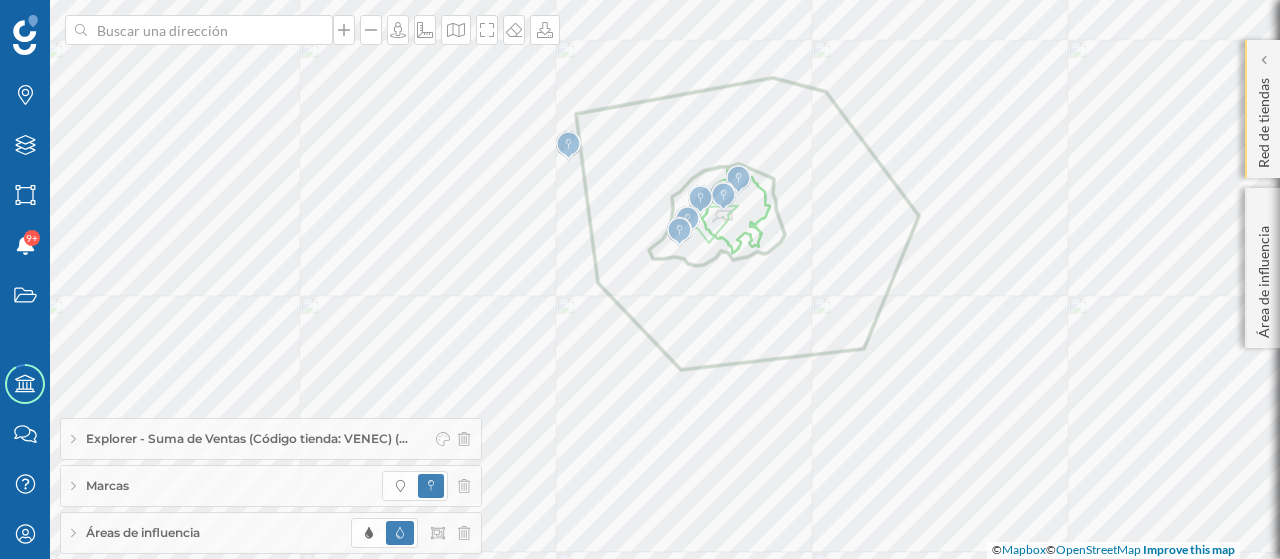 click on "Red de tiendas" 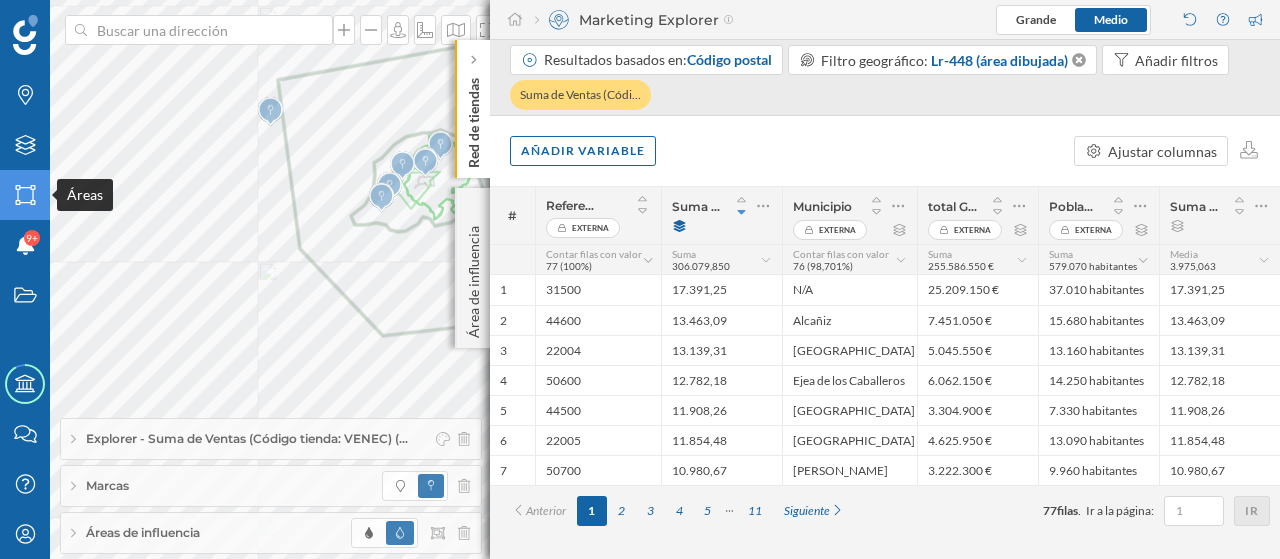 click on "Marcas         Capas         Áreas         Notificaciones
9+
Estados                     Academy       Contacta con nosotros       Centro de ayuda       Mi perfil
Explorer - Suma de Ventas (Código tienda: VENEC) (…
Marcas
Áreas de influencia
Red de tiendas
Marketing Explorer
[GEOGRAPHIC_DATA]
Resultados basados en:
Código postal
Filtro geográfico:
Lr-448 (área dibujada)
Añadir filtros
Suma de Ventas (Códi…
Añadir variable
#" at bounding box center [640, 279] 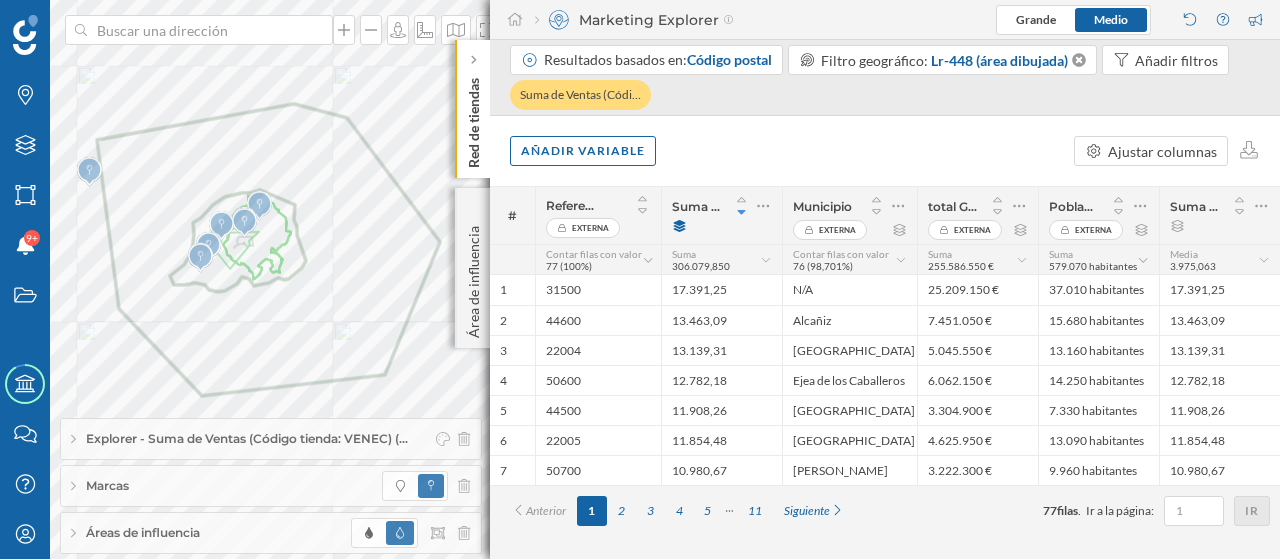 click on "Red de tiendas" 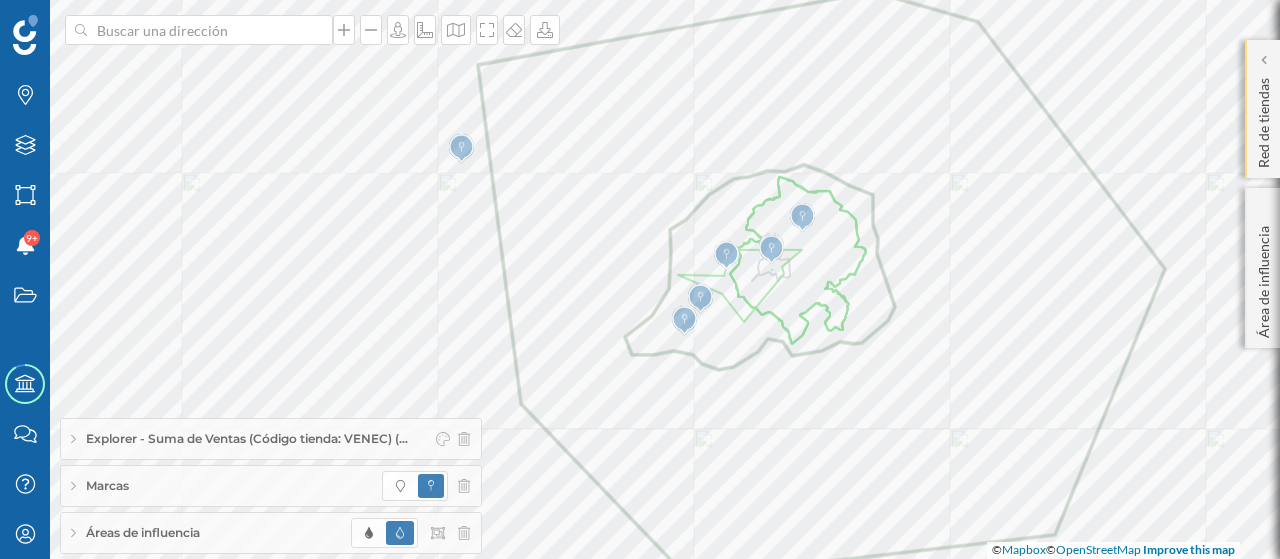 click on "Red de tiendas" 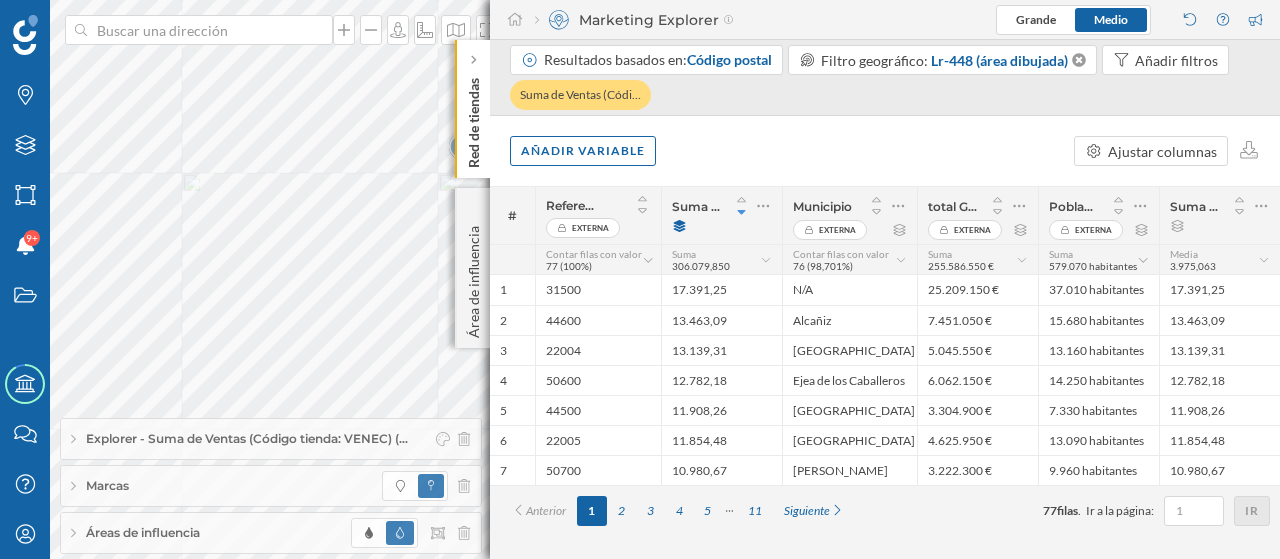 click 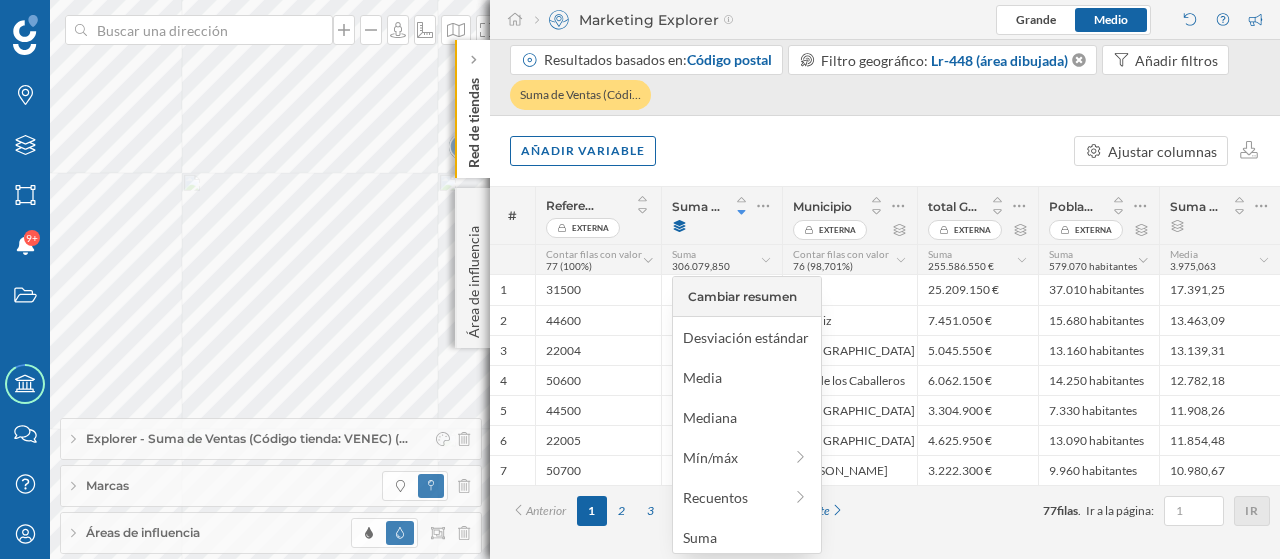 click on "Cambiar resumen" at bounding box center (747, 297) 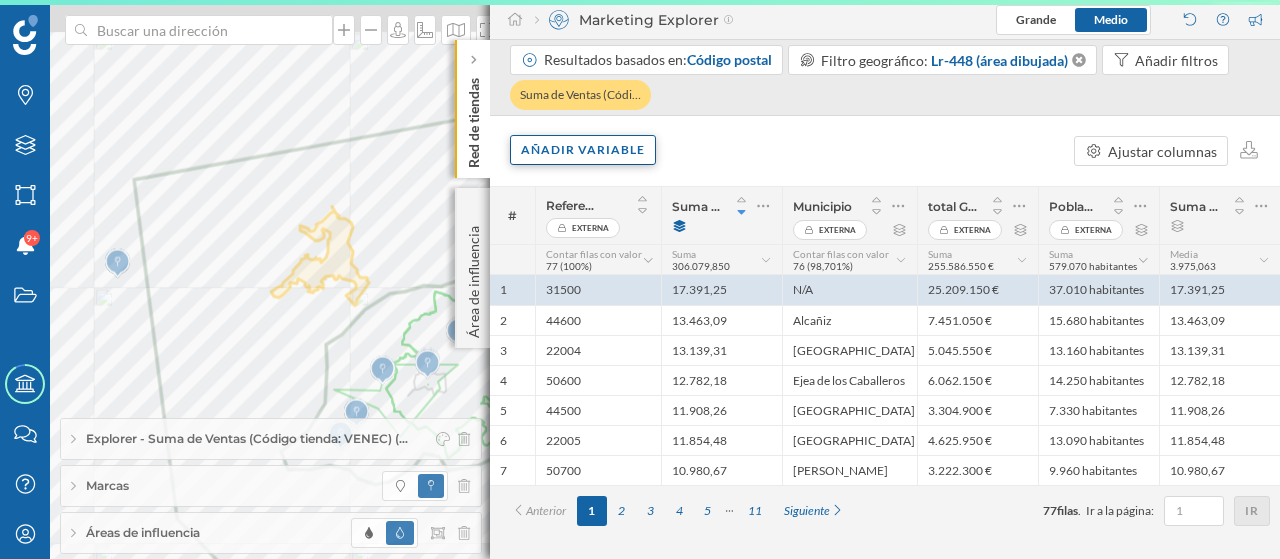 click on "Añadir variable" at bounding box center [583, 150] 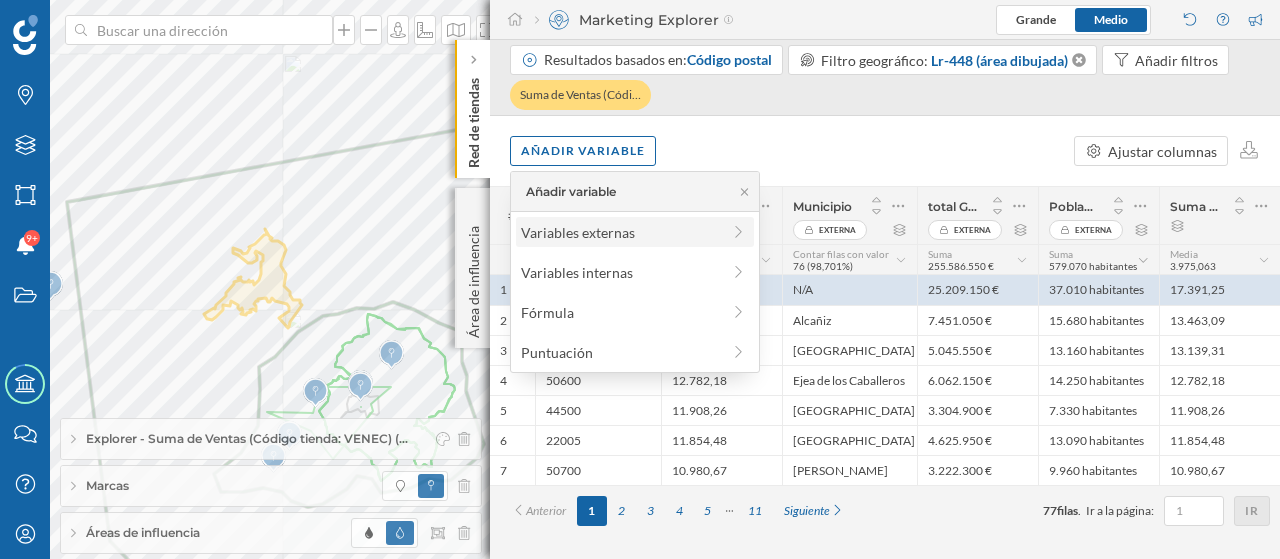 click on "Variables externas" at bounding box center [620, 232] 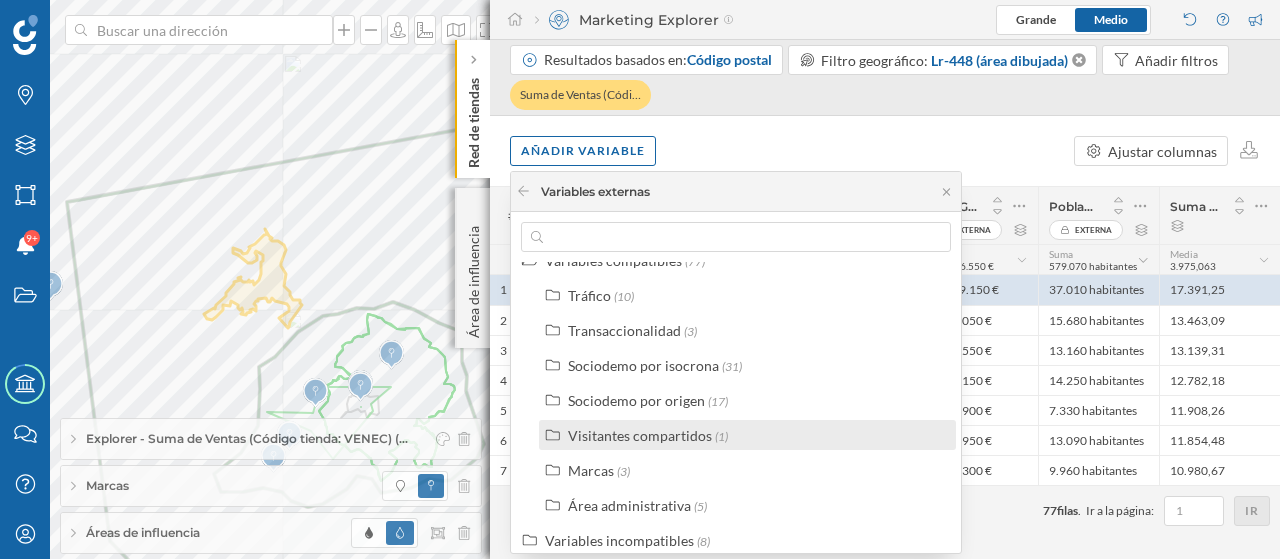 scroll, scrollTop: 33, scrollLeft: 0, axis: vertical 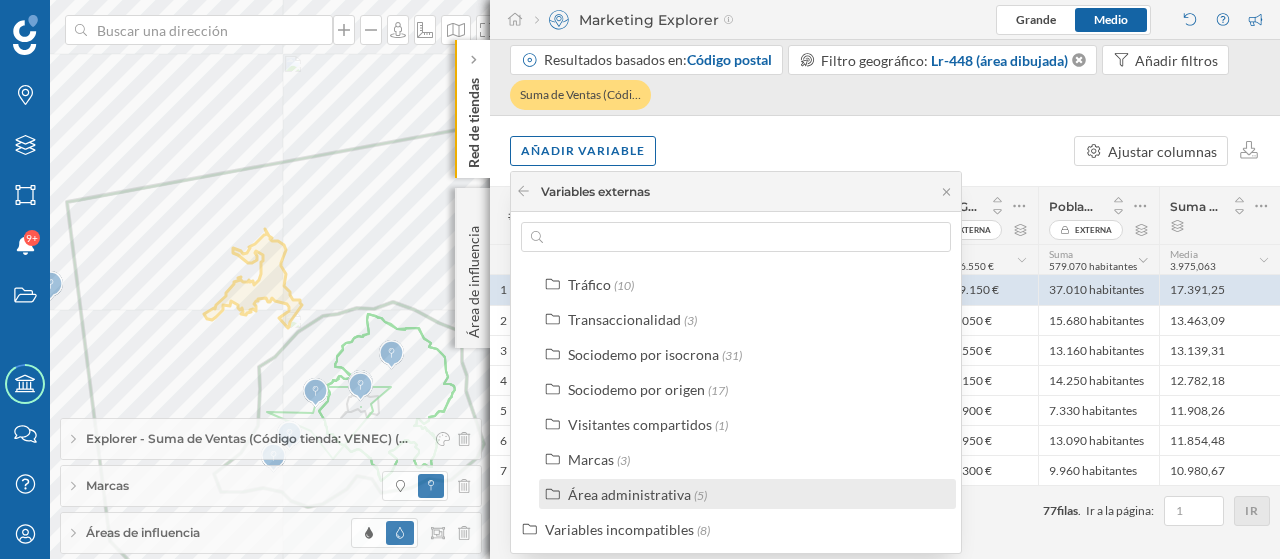 click on "Área administrativa
(5)" at bounding box center (747, 494) 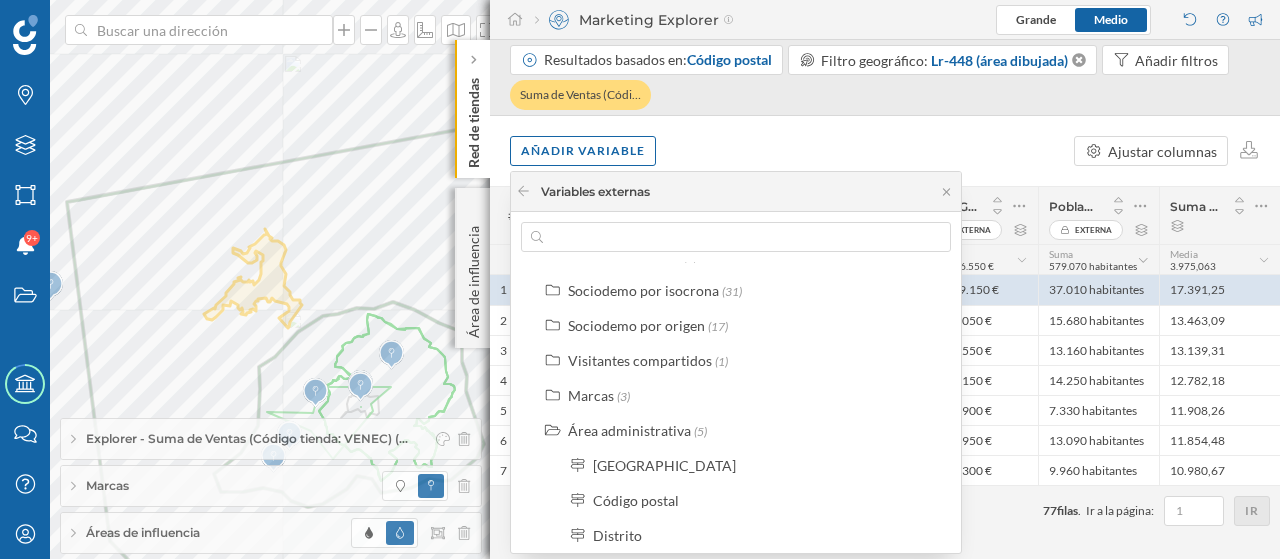scroll, scrollTop: 208, scrollLeft: 0, axis: vertical 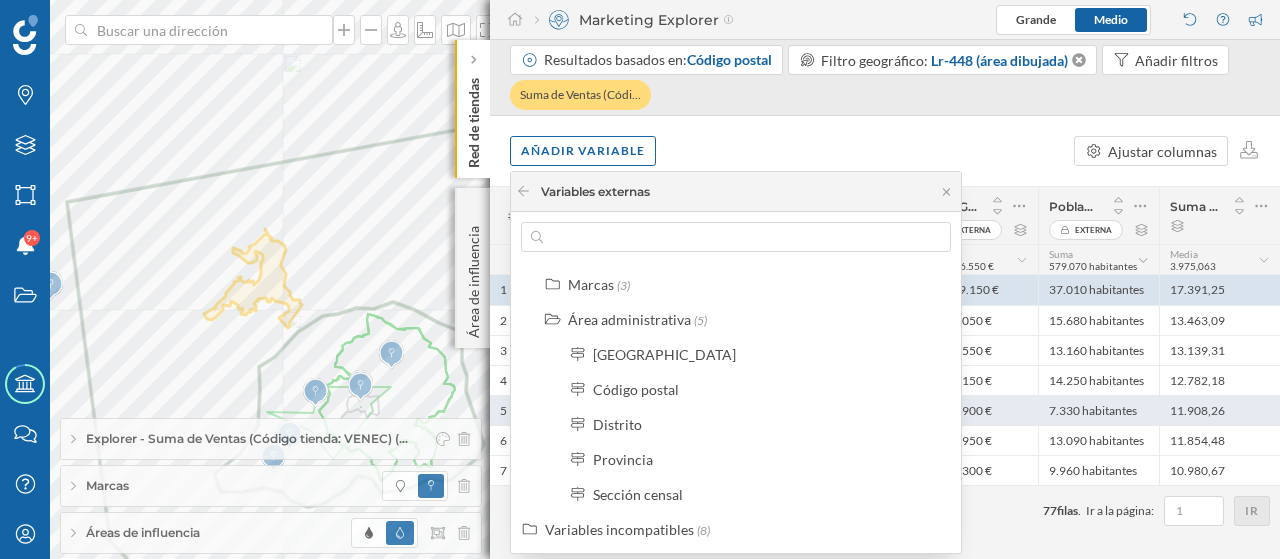 drag, startPoint x: 622, startPoint y: 461, endPoint x: 756, endPoint y: 423, distance: 139.28389 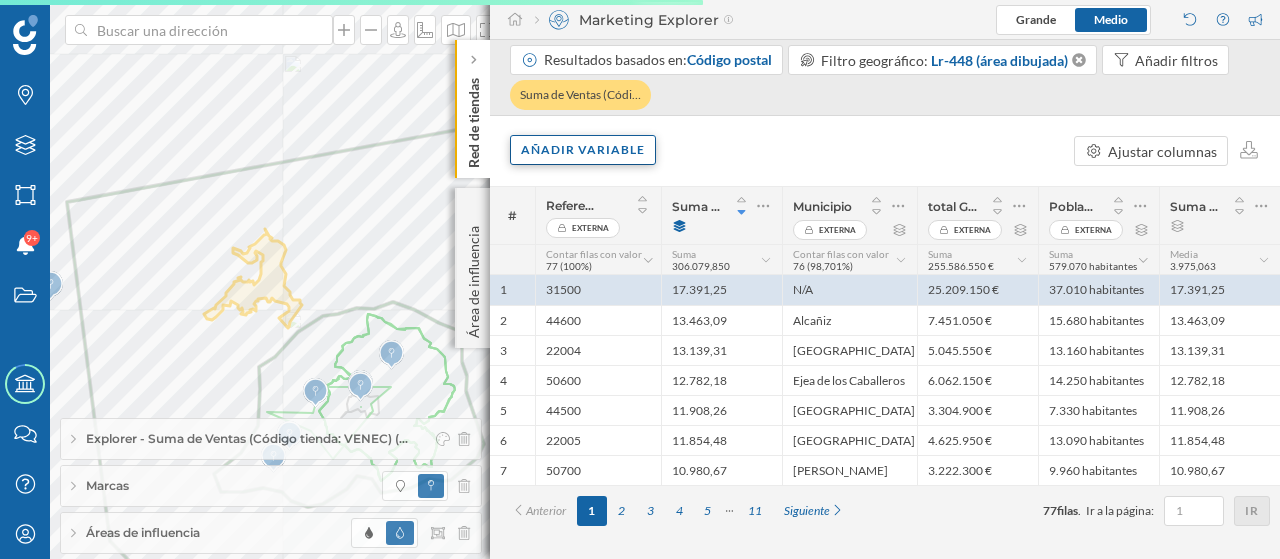 click on "Añadir variable" at bounding box center [583, 150] 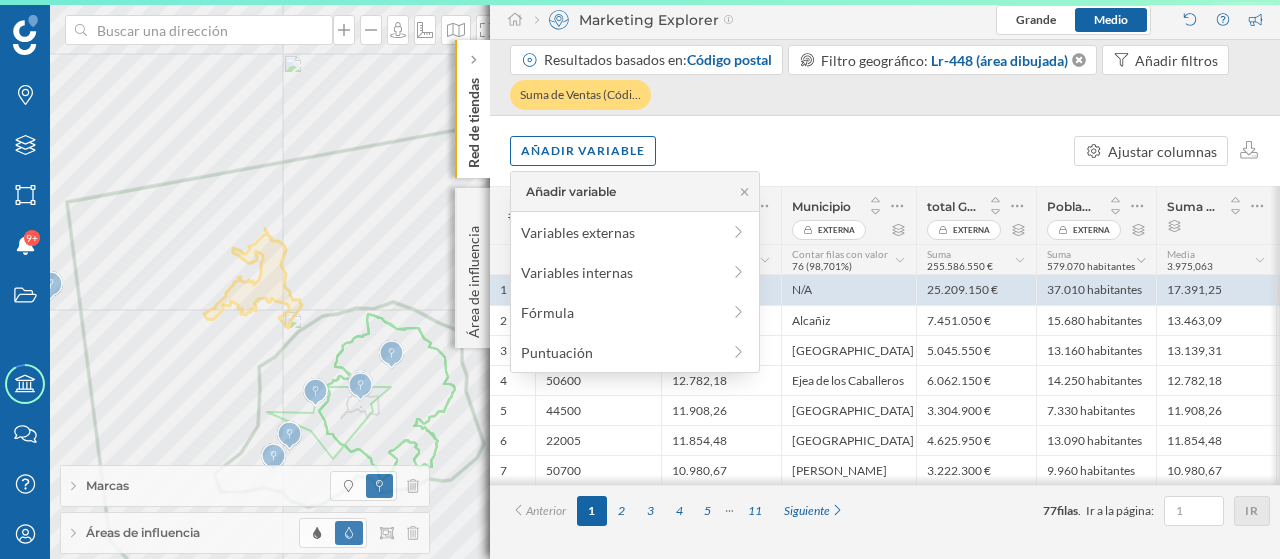 scroll, scrollTop: 0, scrollLeft: 0, axis: both 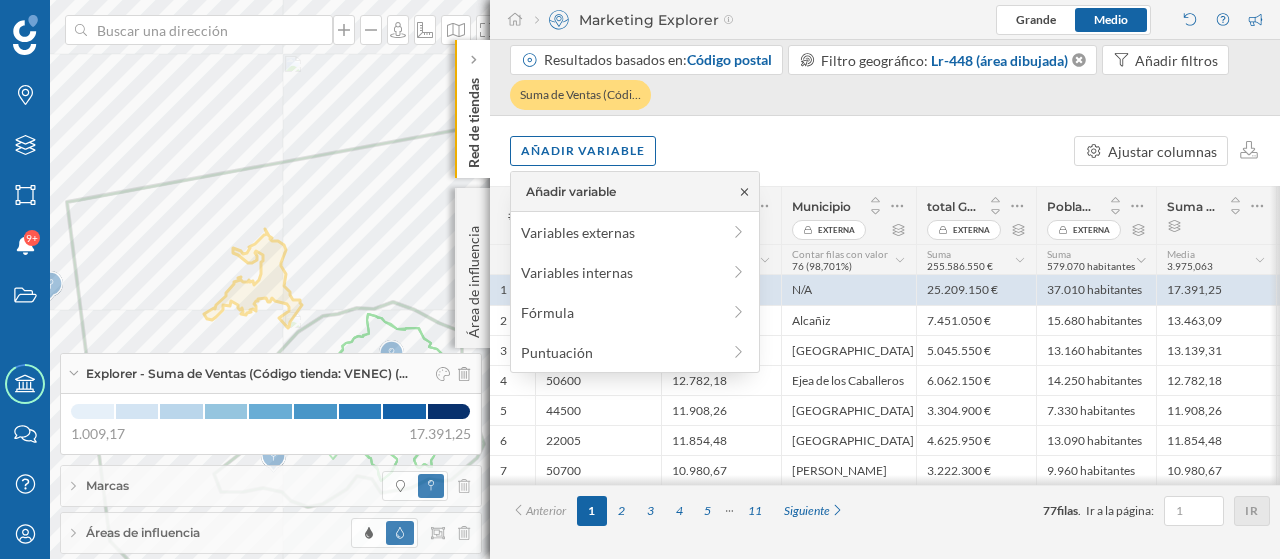 click 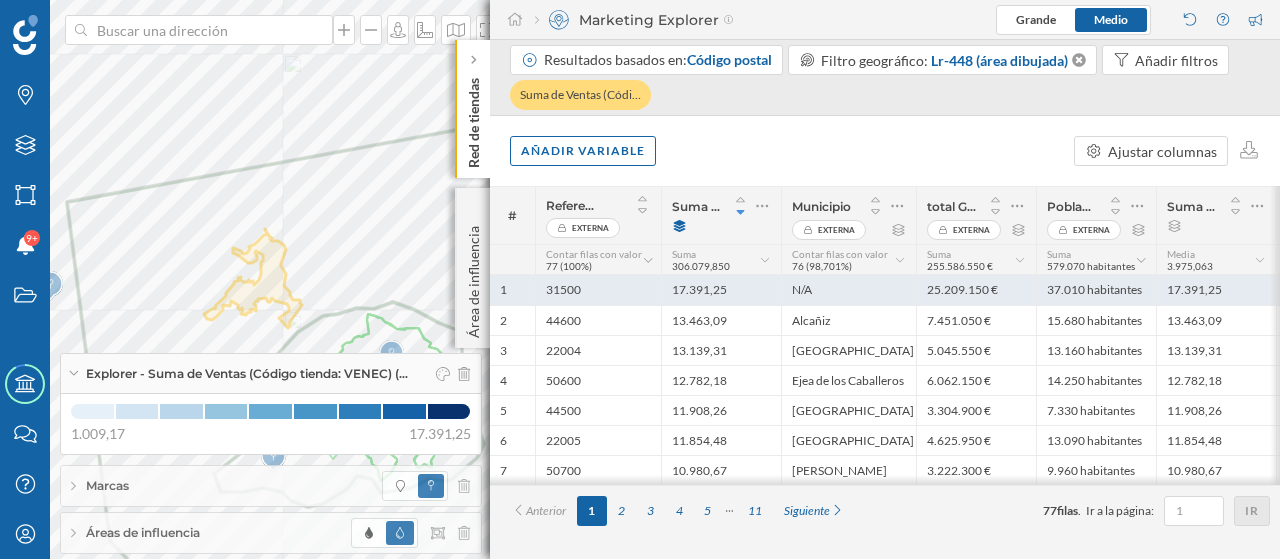 click on "N/A" at bounding box center (848, 290) 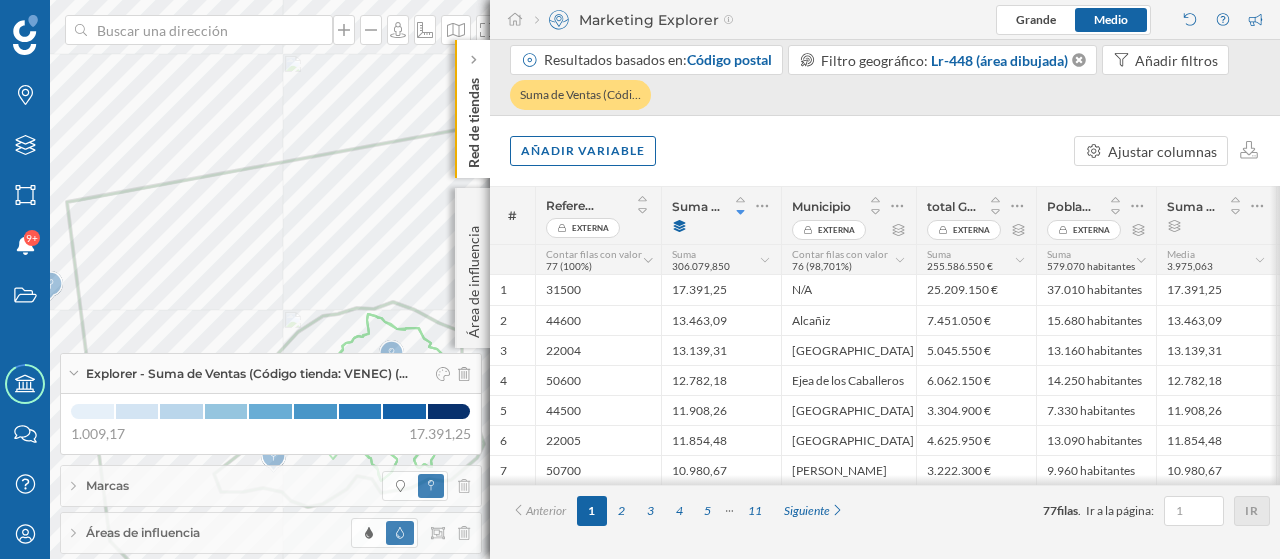 click 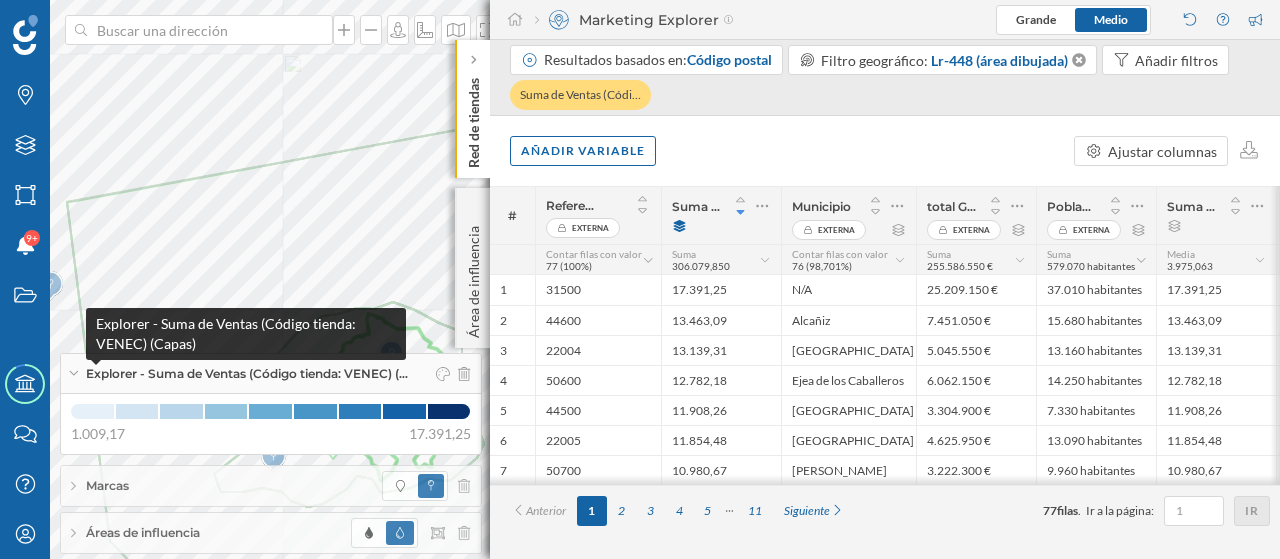 click on "Explorer - Suma de Ventas (Código tienda: VENEC) (…" at bounding box center [247, 374] 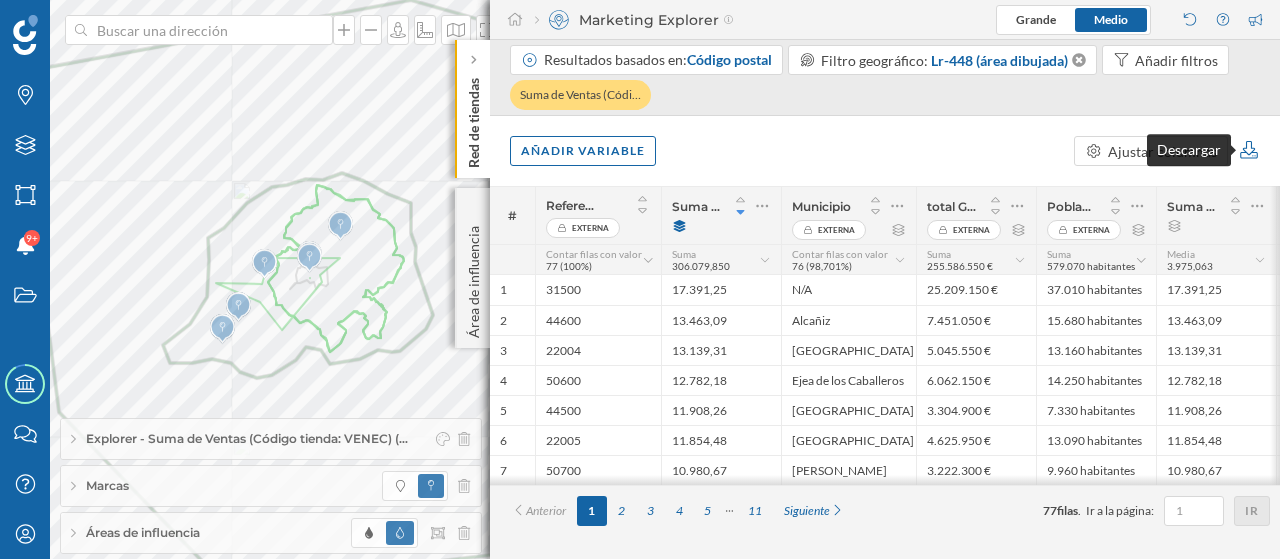 click 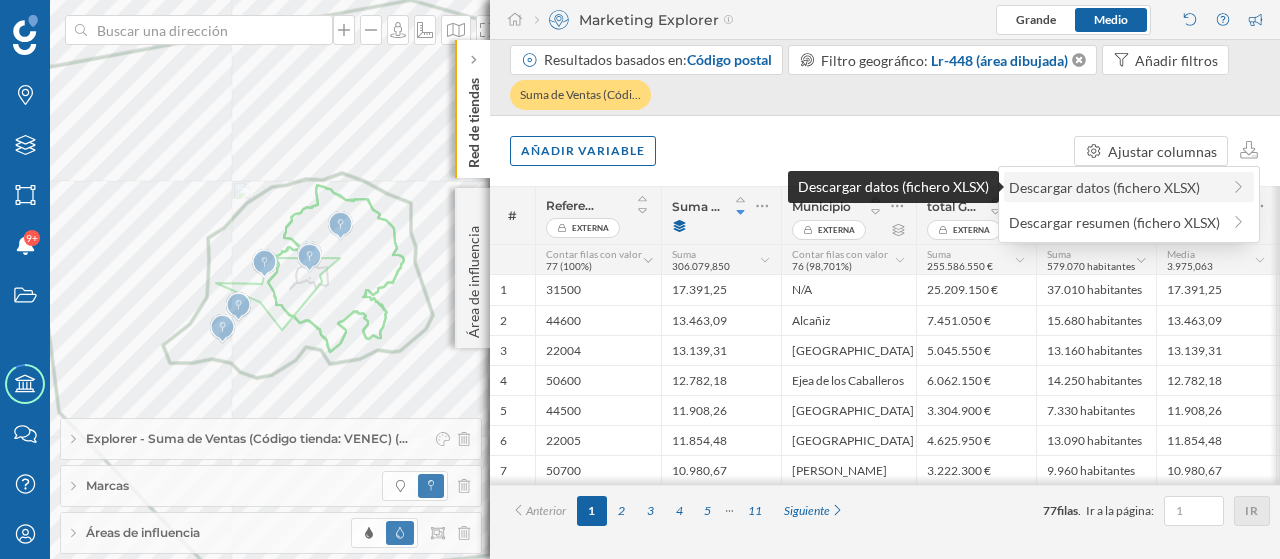 click on "Descargar datos (fichero XLSX)" at bounding box center [1114, 187] 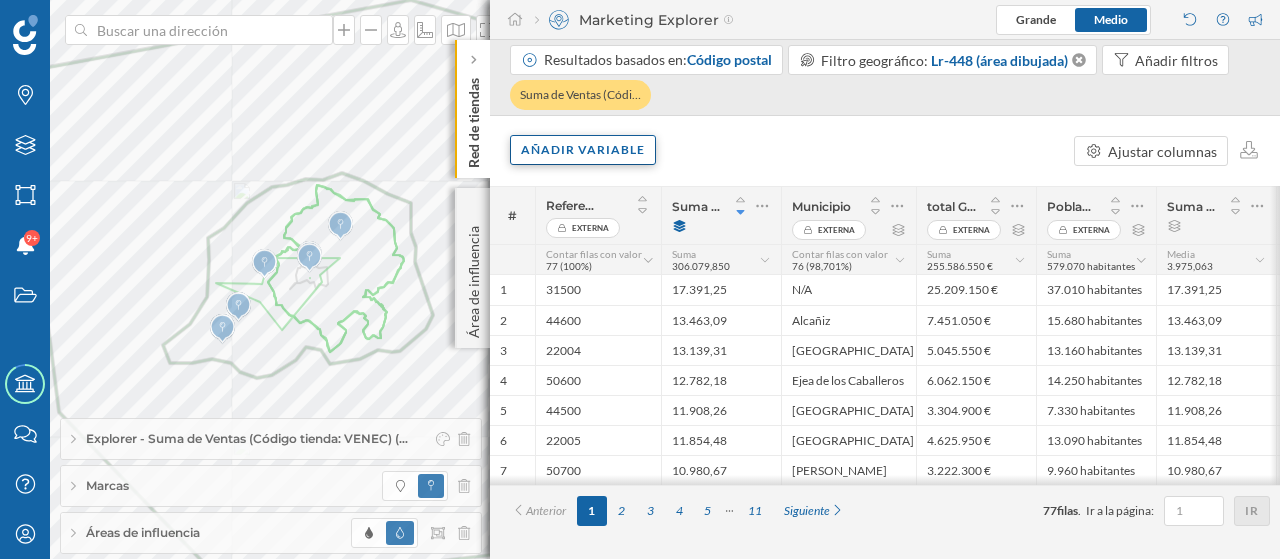 drag, startPoint x: 479, startPoint y: 133, endPoint x: 556, endPoint y: 164, distance: 83.00603 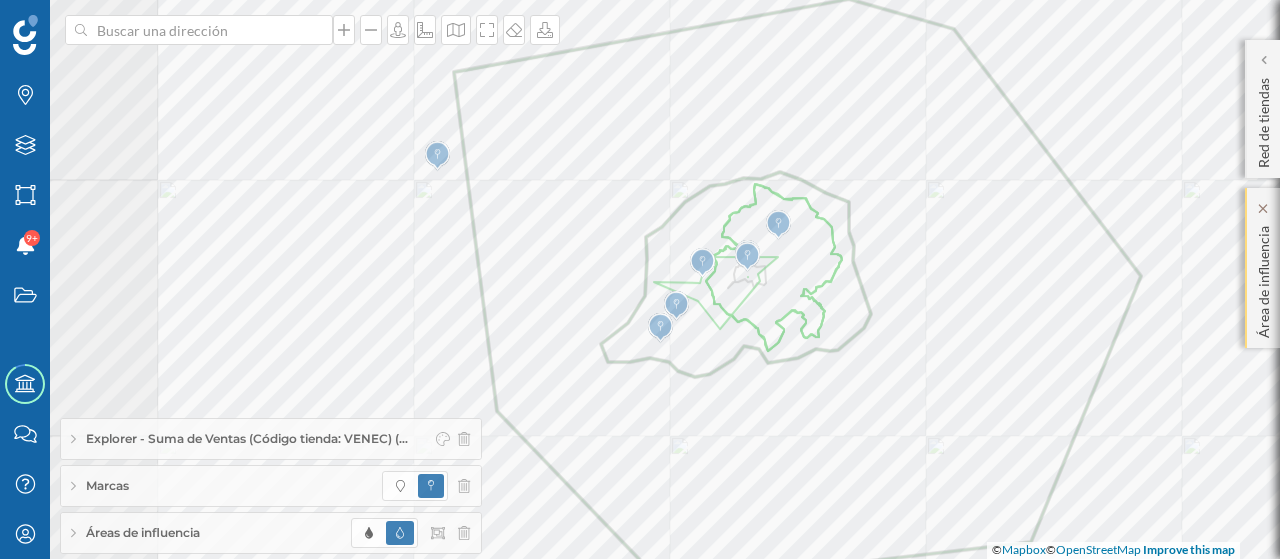 click on "Marcas         Capas         Áreas         Notificaciones
9+
Estados                     Academy       Contacta con nosotros       Centro de ayuda       Mi perfil
Explorer - Suma de Ventas (Código tienda: VENEC) (…
Marcas
Áreas de influencia
Red de tiendas
Marketing Explorer
[GEOGRAPHIC_DATA]
Resultados basados en:
Código postal
Filtro geográfico:
Lr-448 (área dibujada)
Añadir filtros
Suma de Ventas (Códi…
Añadir variable
#" at bounding box center [640, 279] 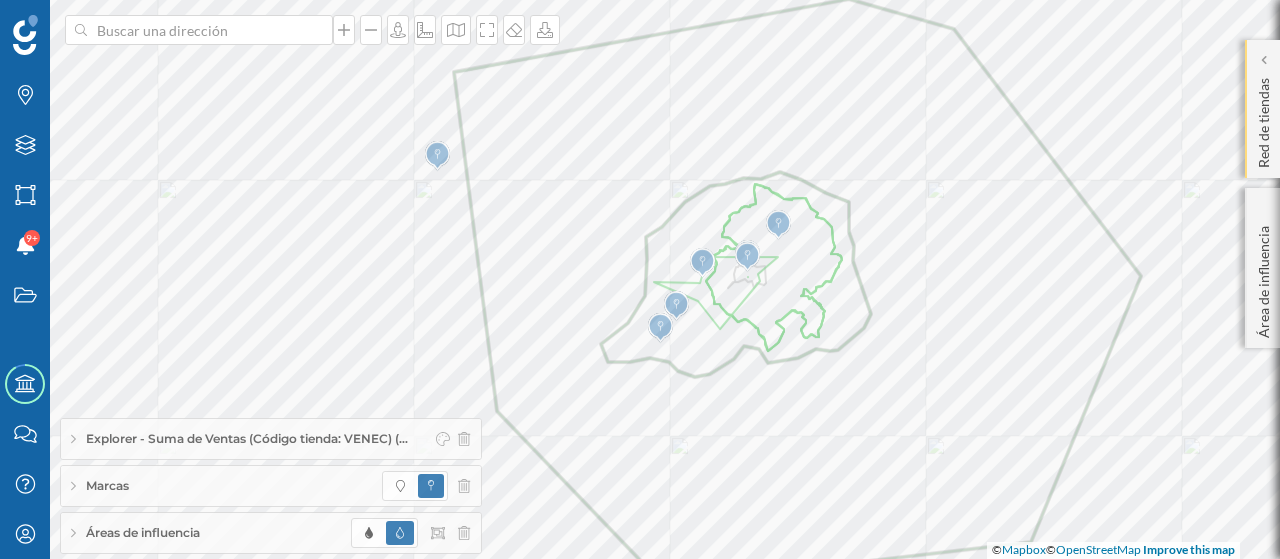 click on "Red de tiendas" 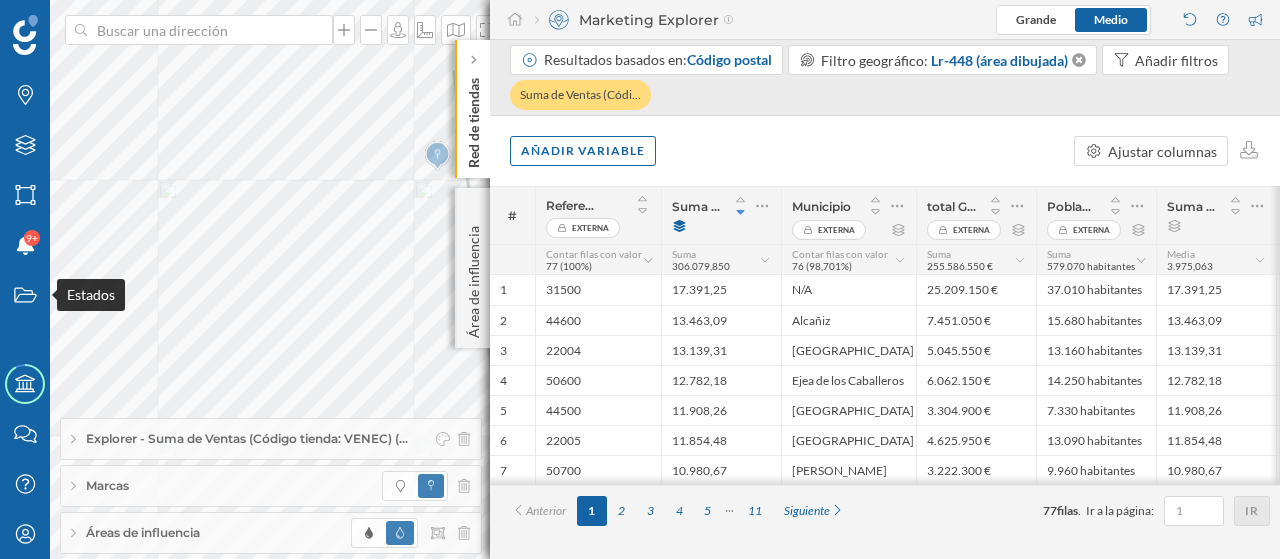 click on "Estados" 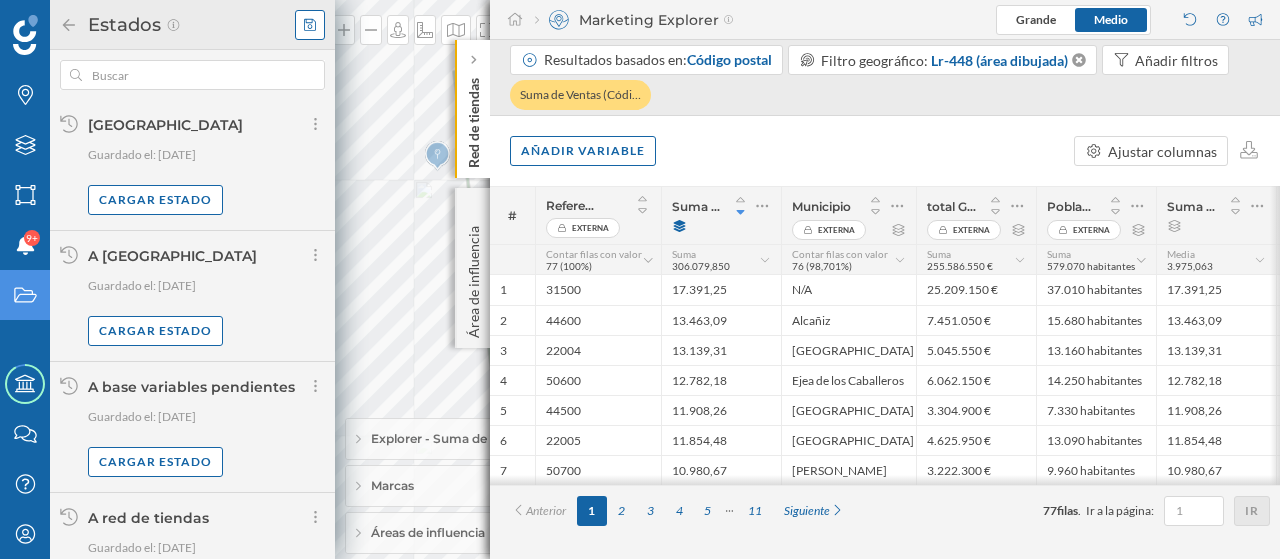 click at bounding box center (310, 25) 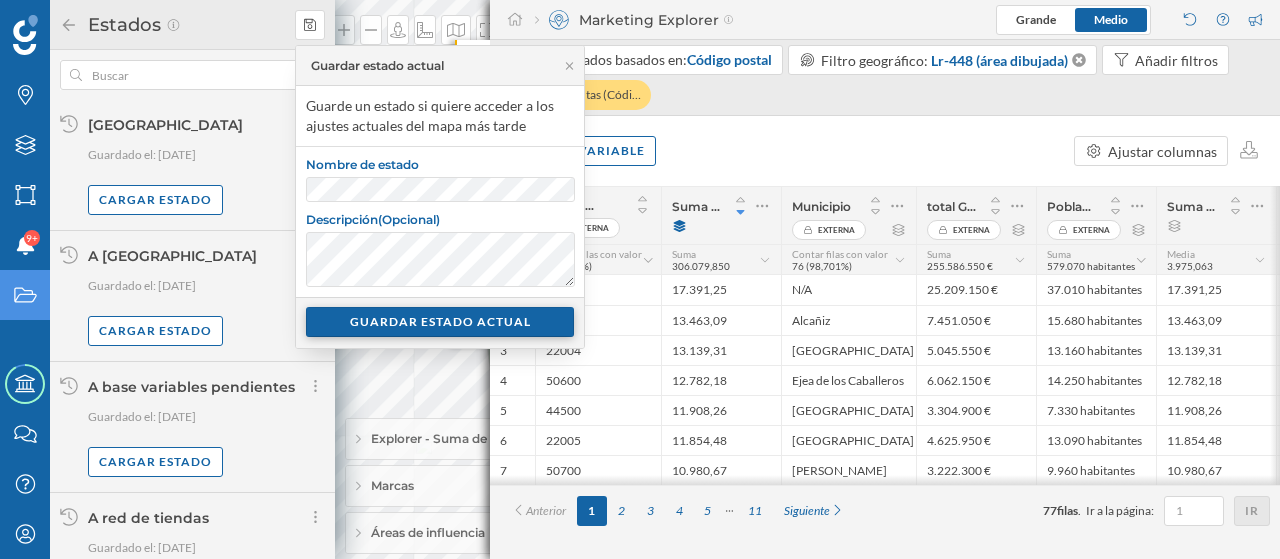 click on "GUARDAR ESTADO ACTUAL" at bounding box center (440, 322) 